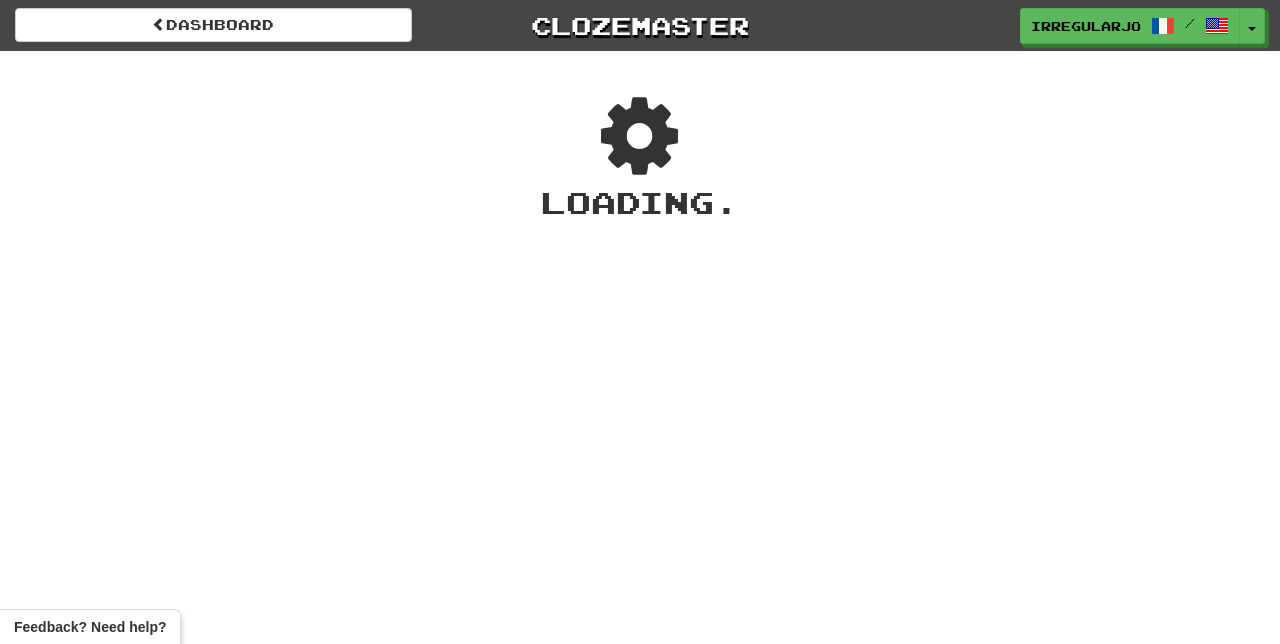 scroll, scrollTop: 0, scrollLeft: 0, axis: both 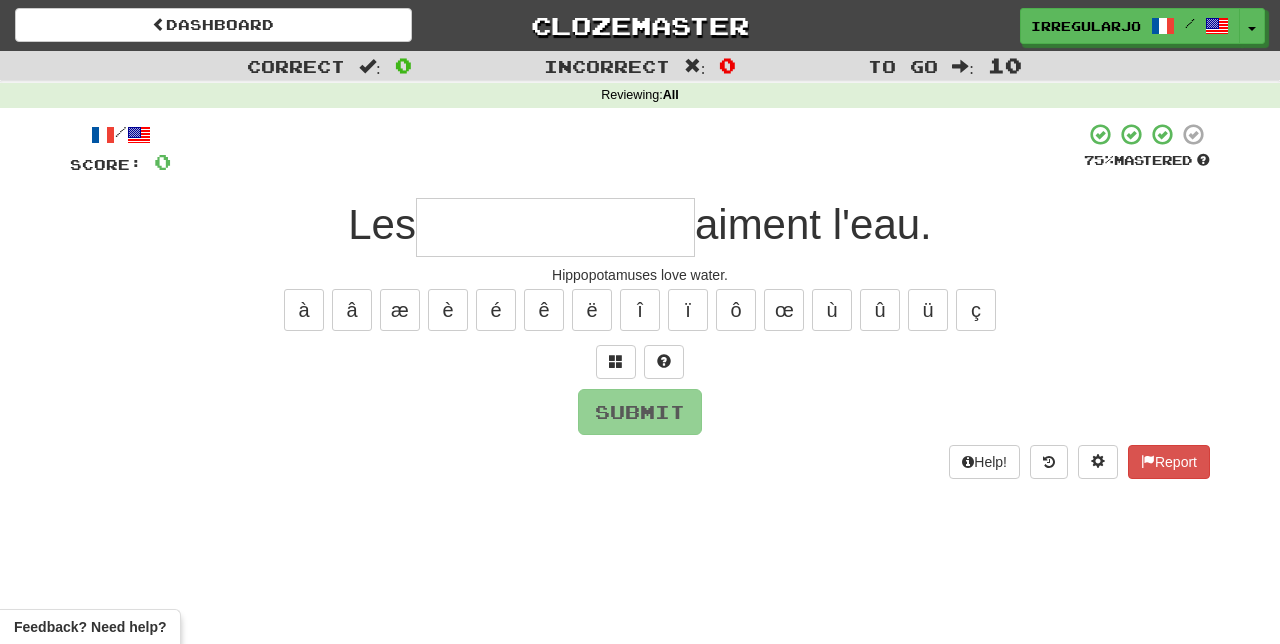 click at bounding box center (555, 227) 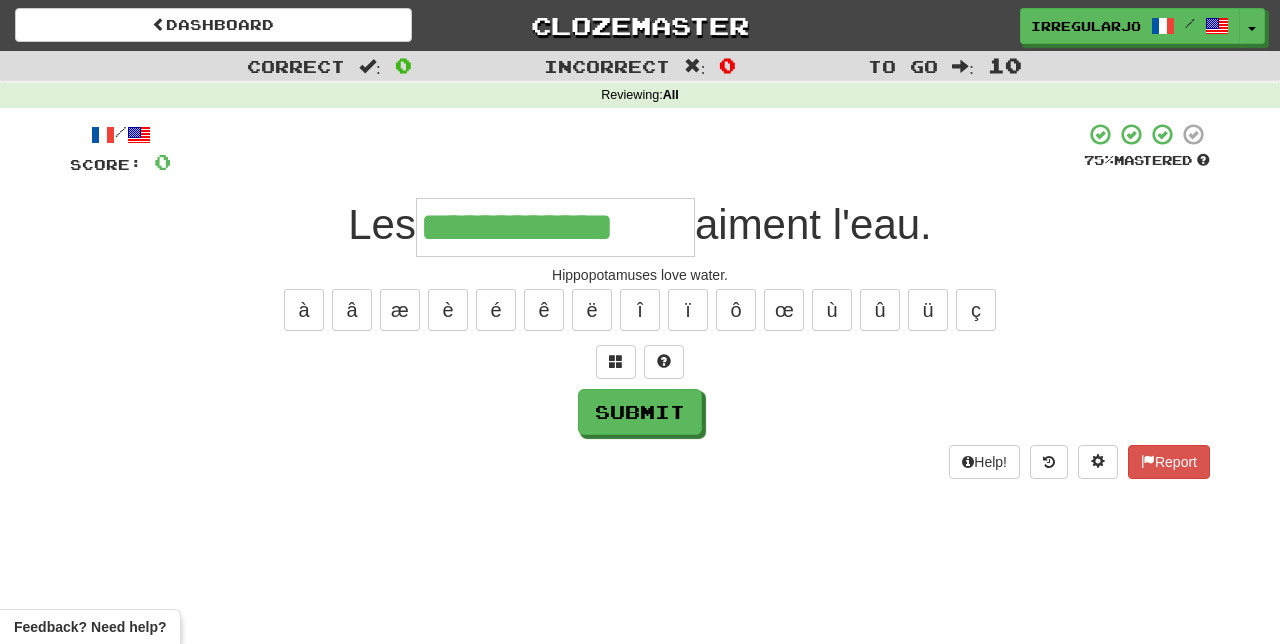 type on "**********" 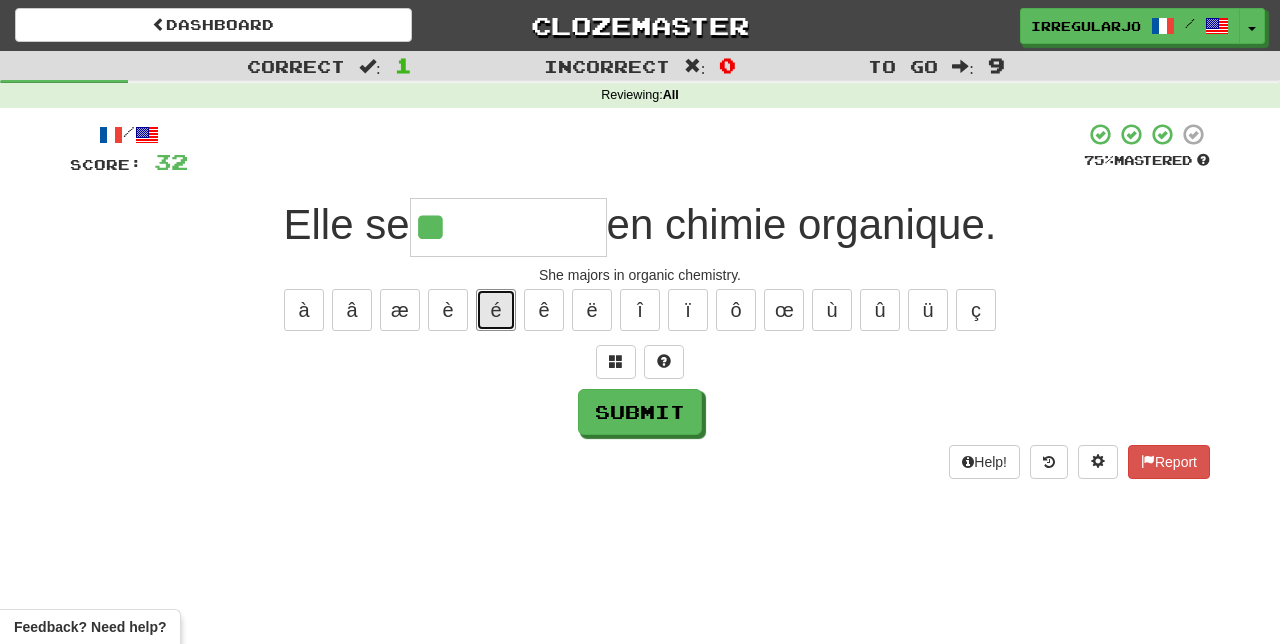 click on "é" at bounding box center (496, 310) 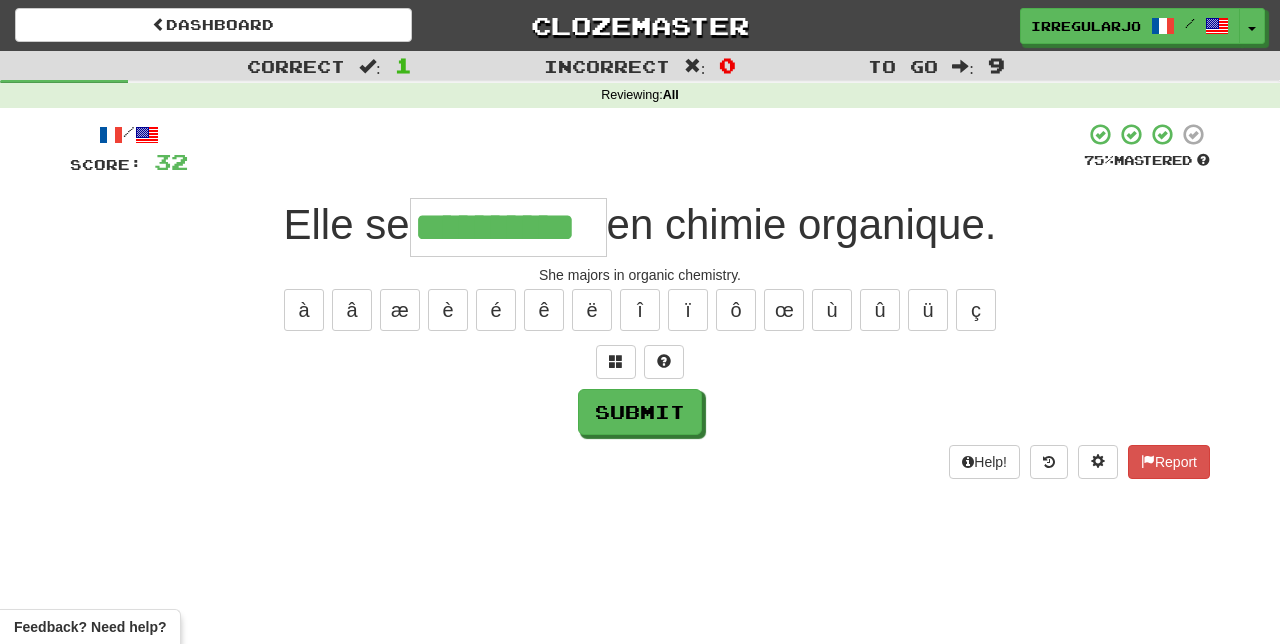type on "**********" 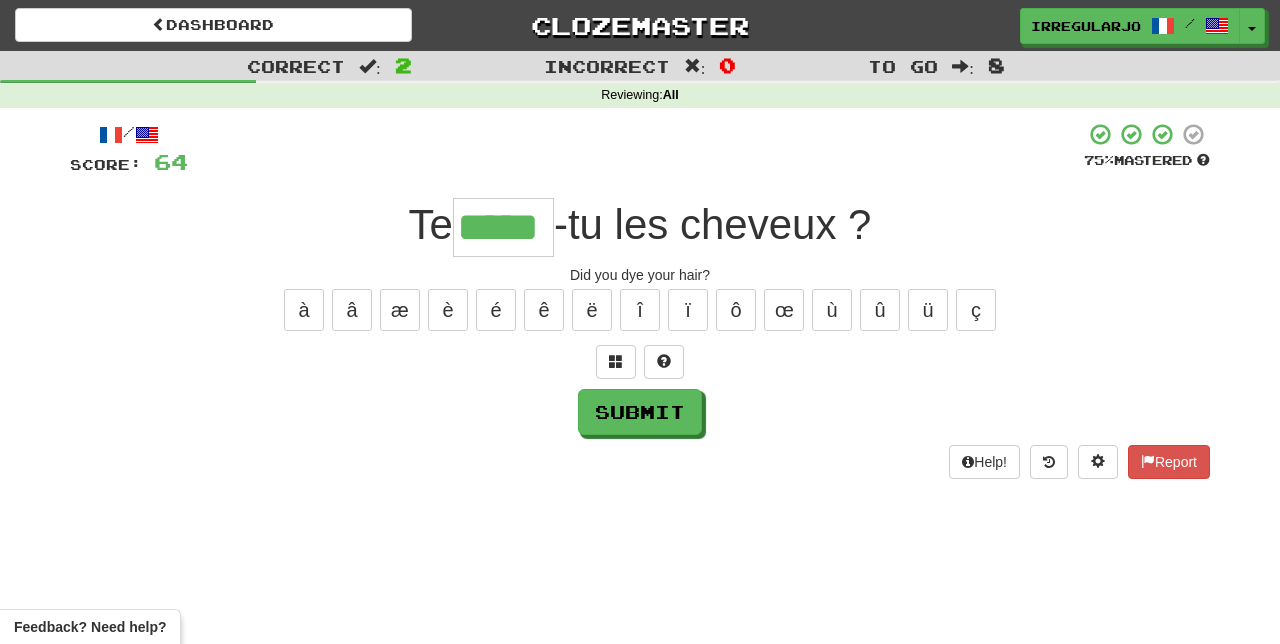 type on "*****" 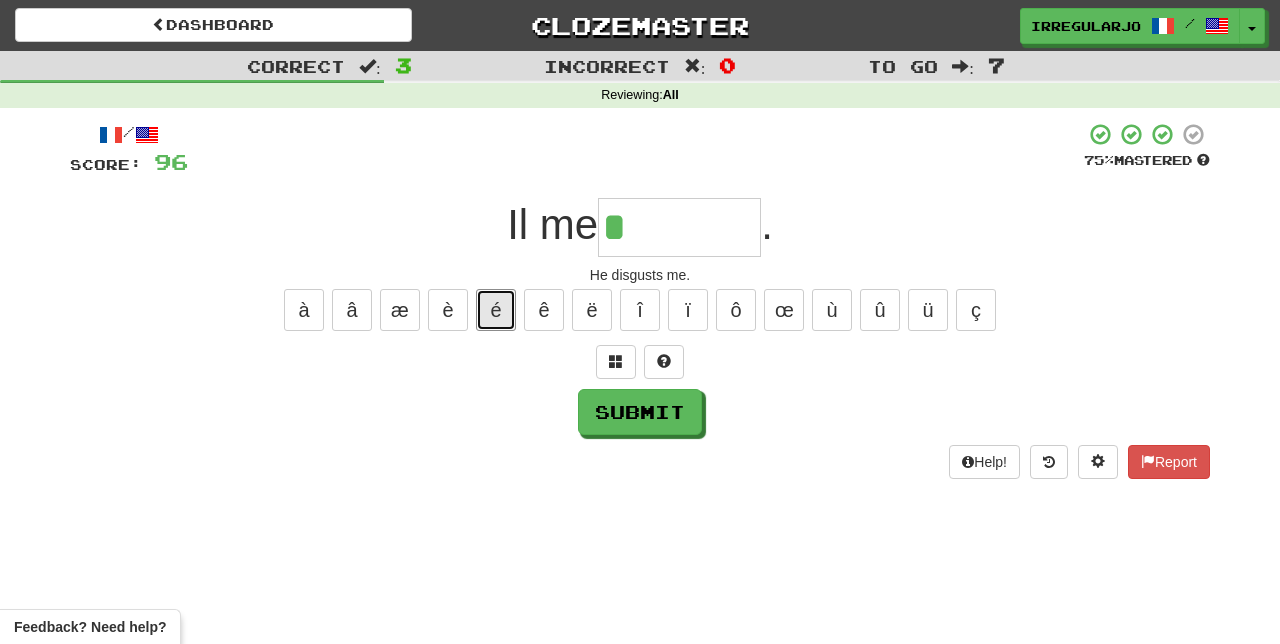 click on "é" at bounding box center (496, 310) 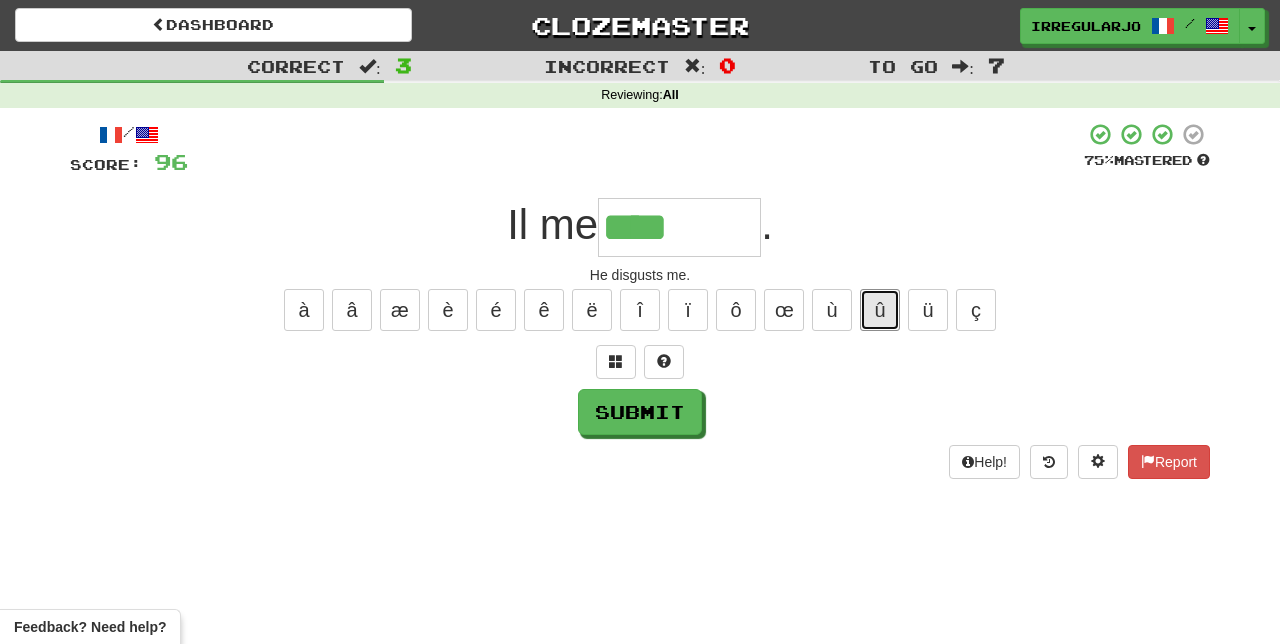 click on "û" at bounding box center [880, 310] 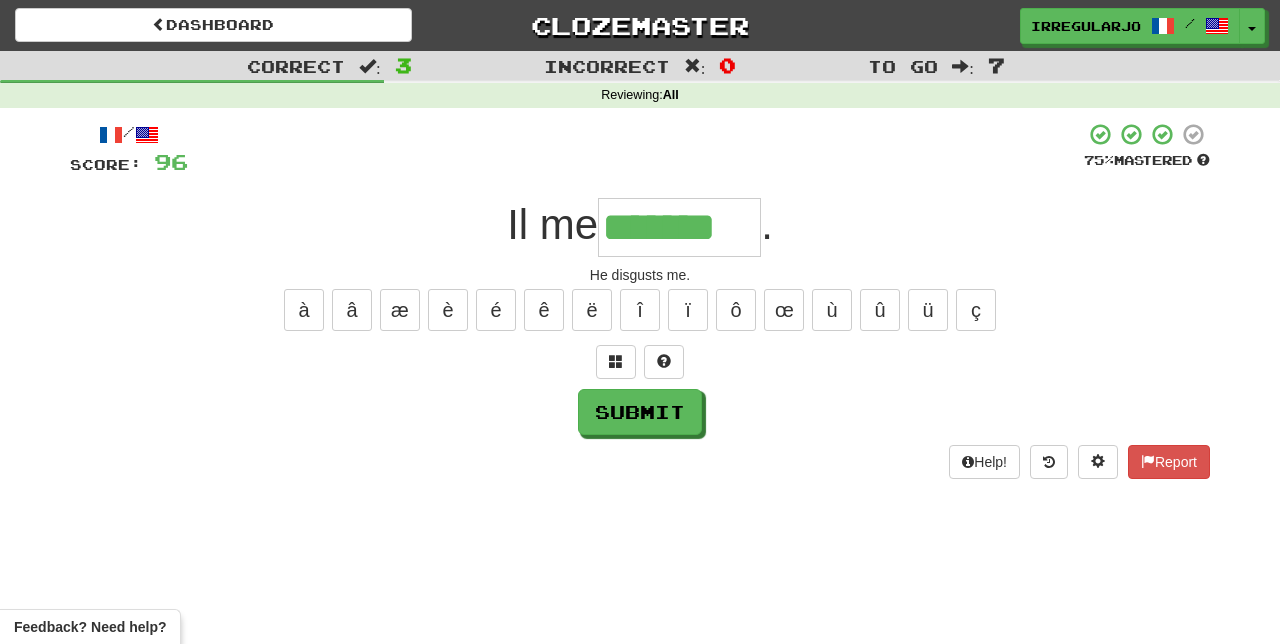 type on "*******" 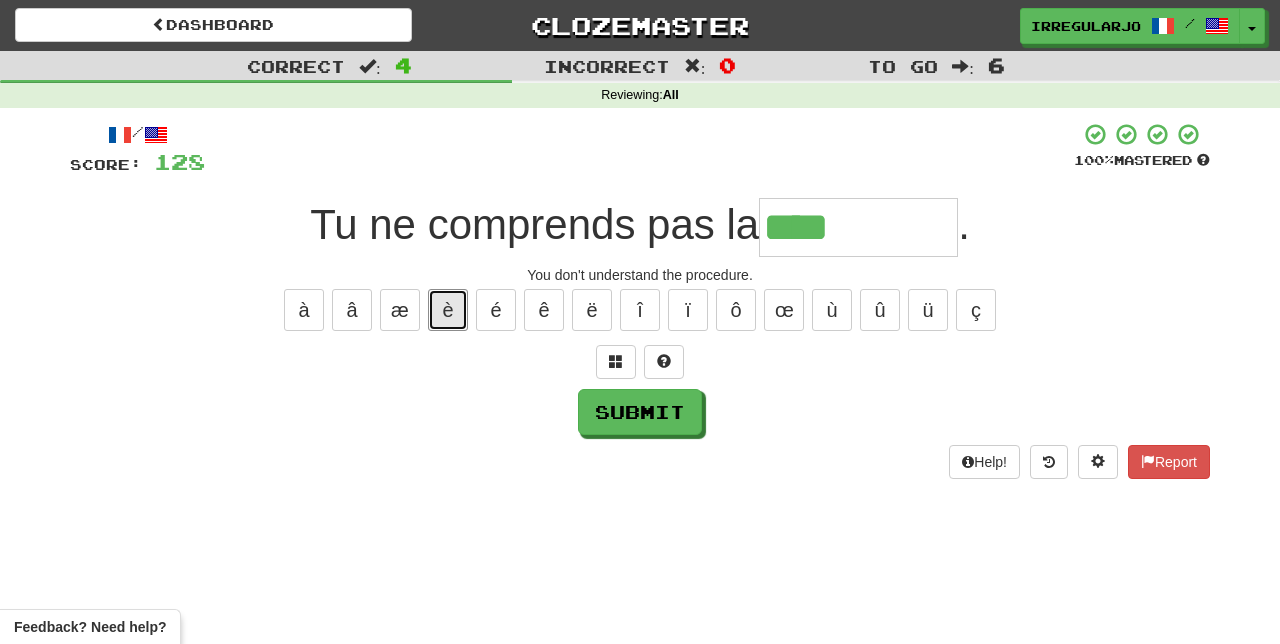 click on "è" at bounding box center (448, 310) 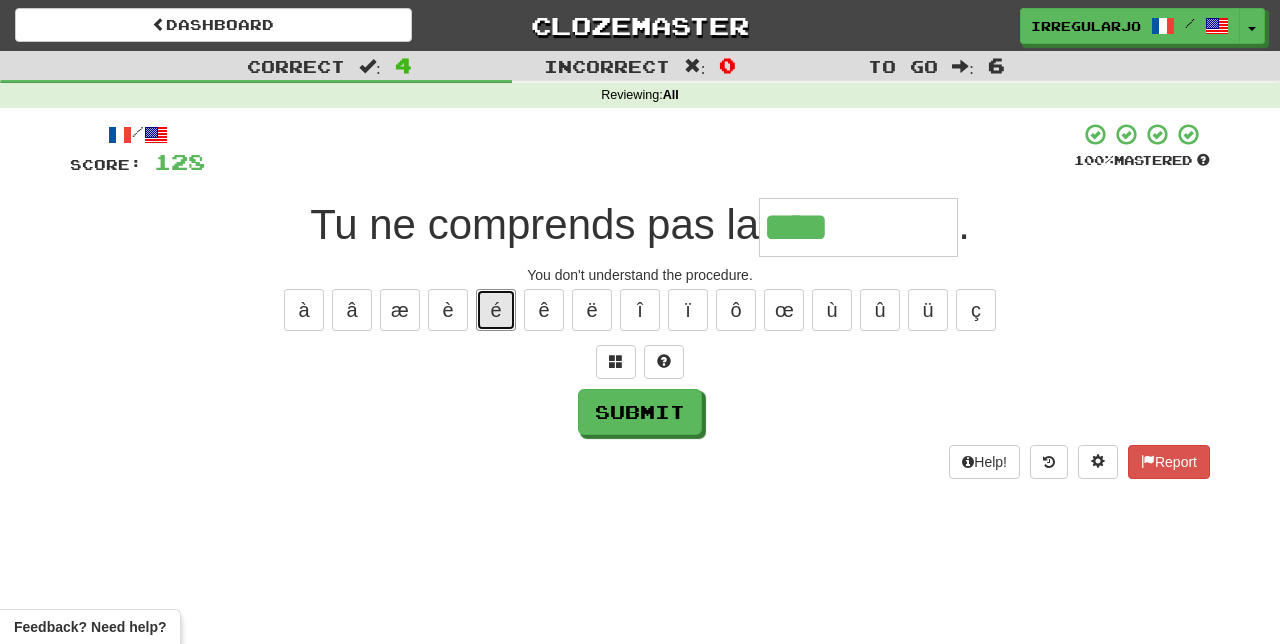 click on "é" at bounding box center (496, 310) 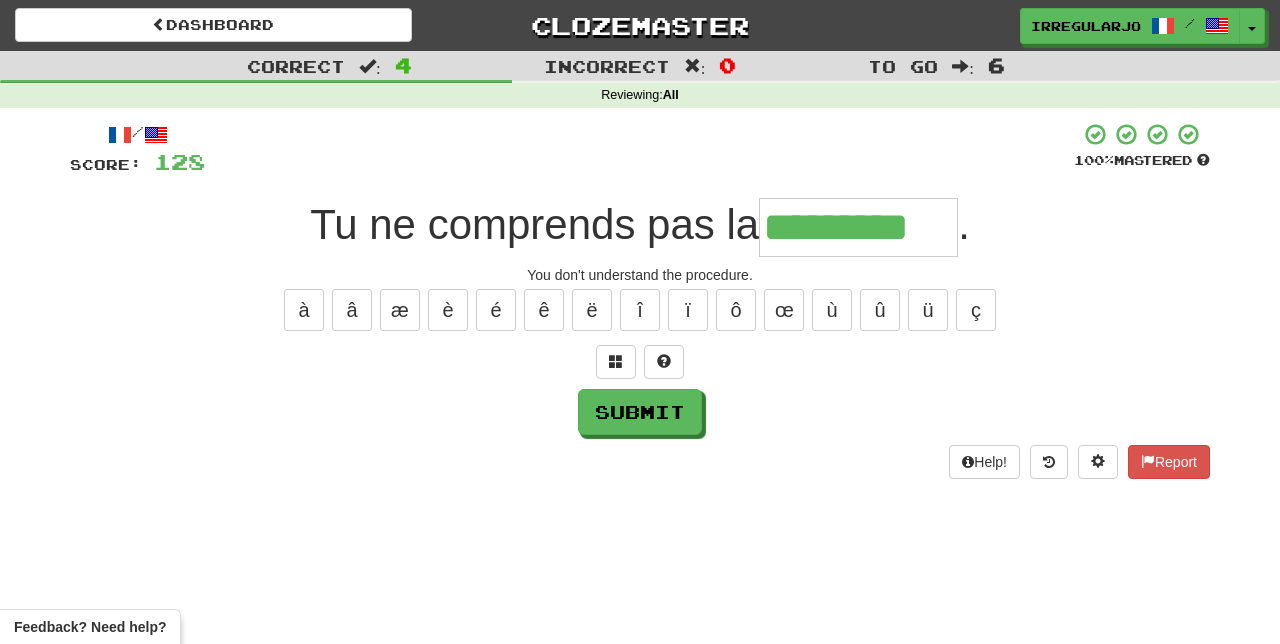type on "*********" 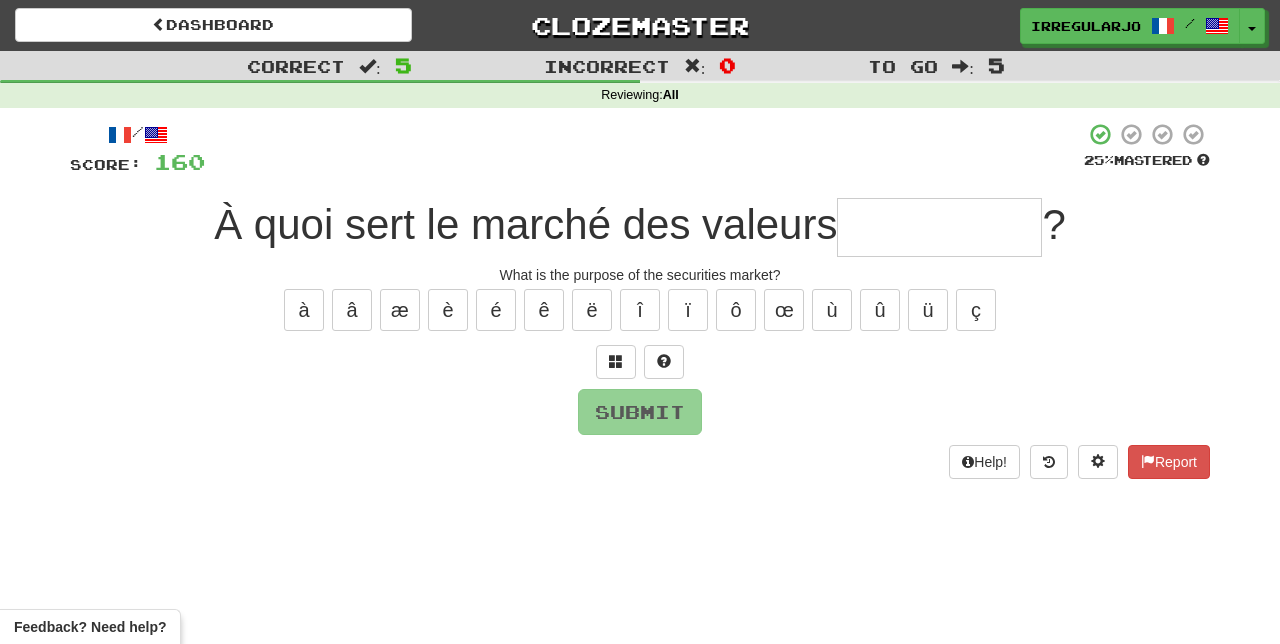 type on "*" 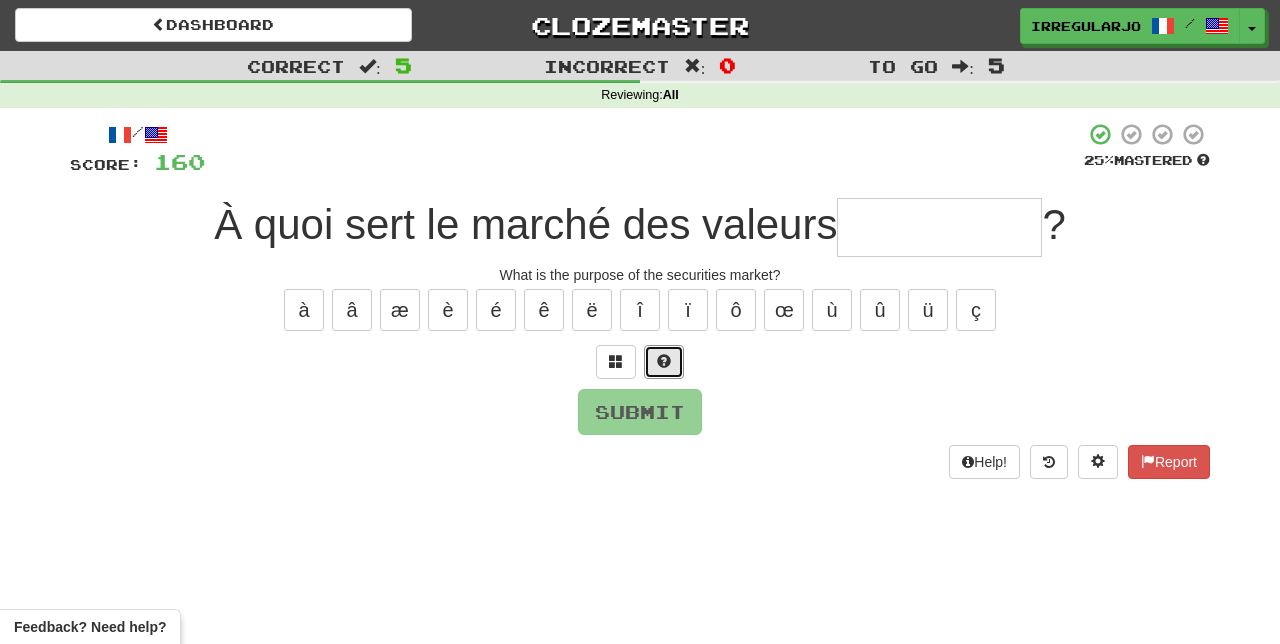click at bounding box center [664, 362] 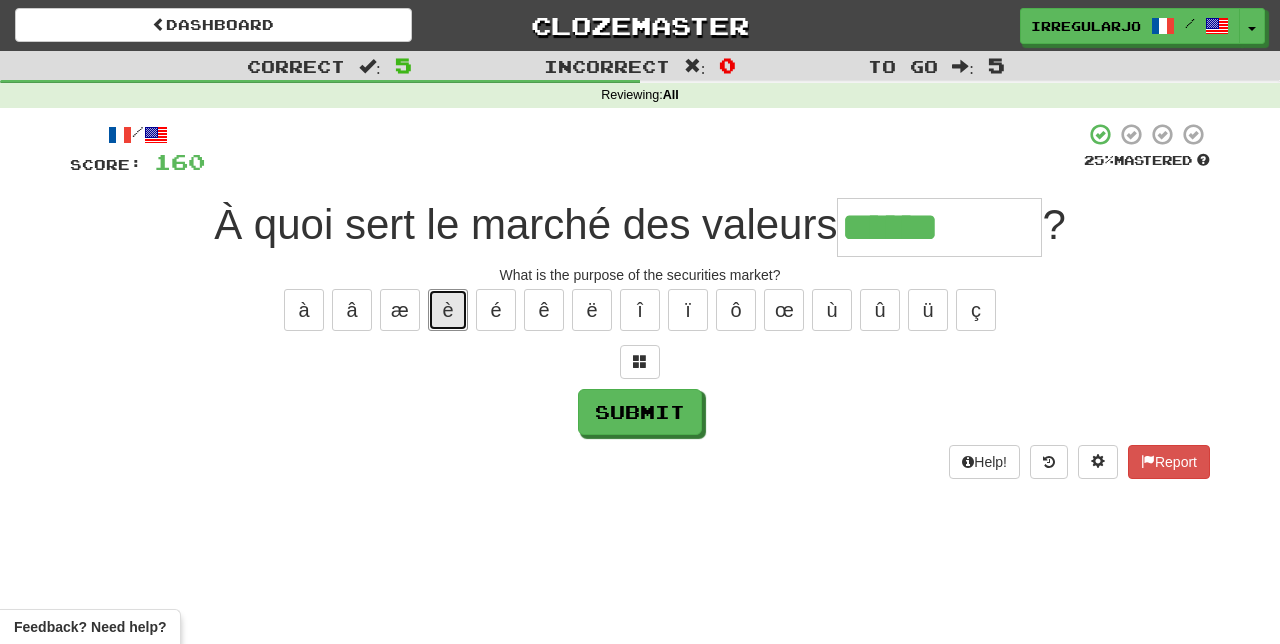 click on "è" at bounding box center (448, 310) 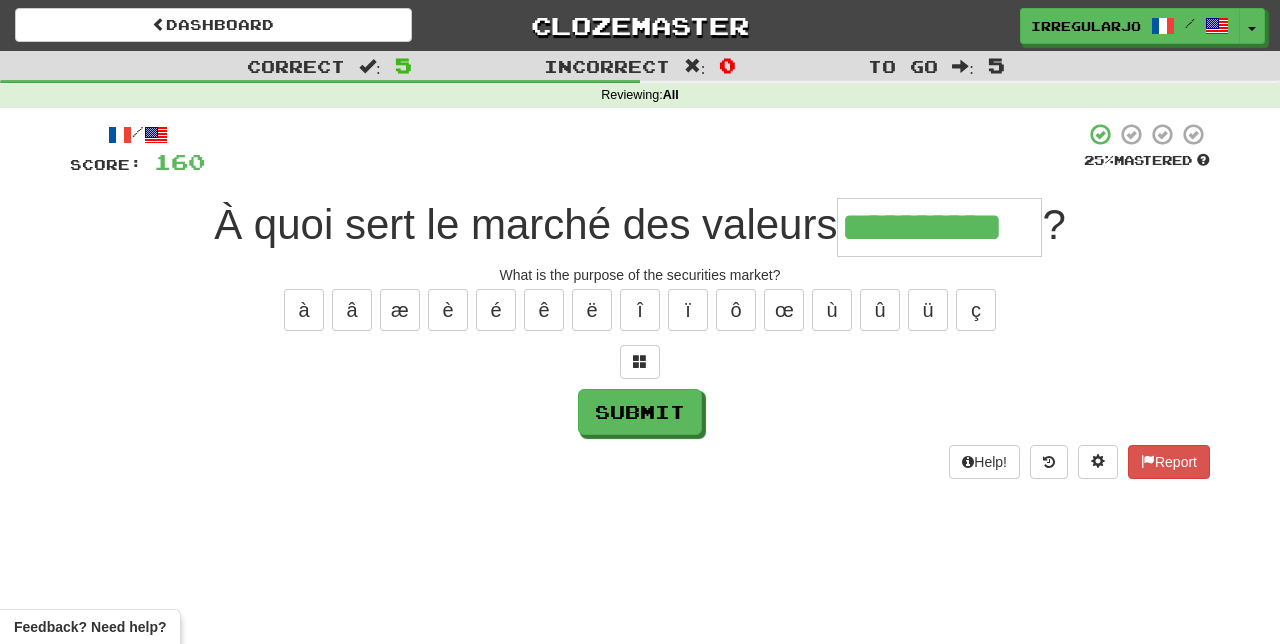 type on "**********" 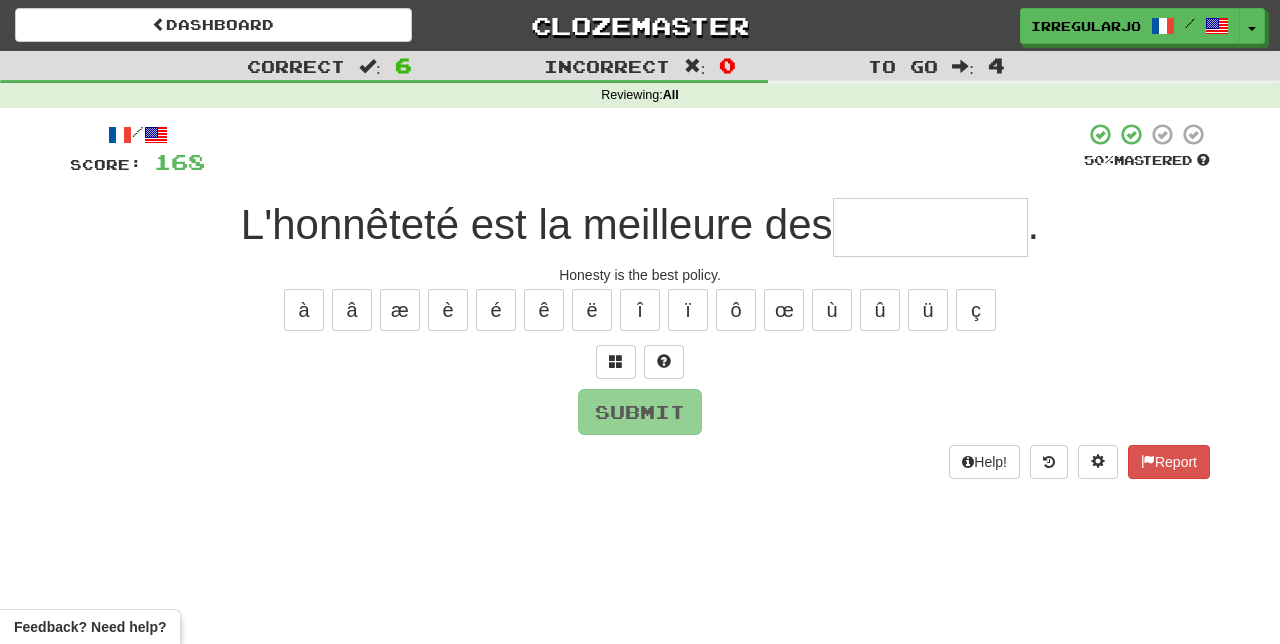 type on "*" 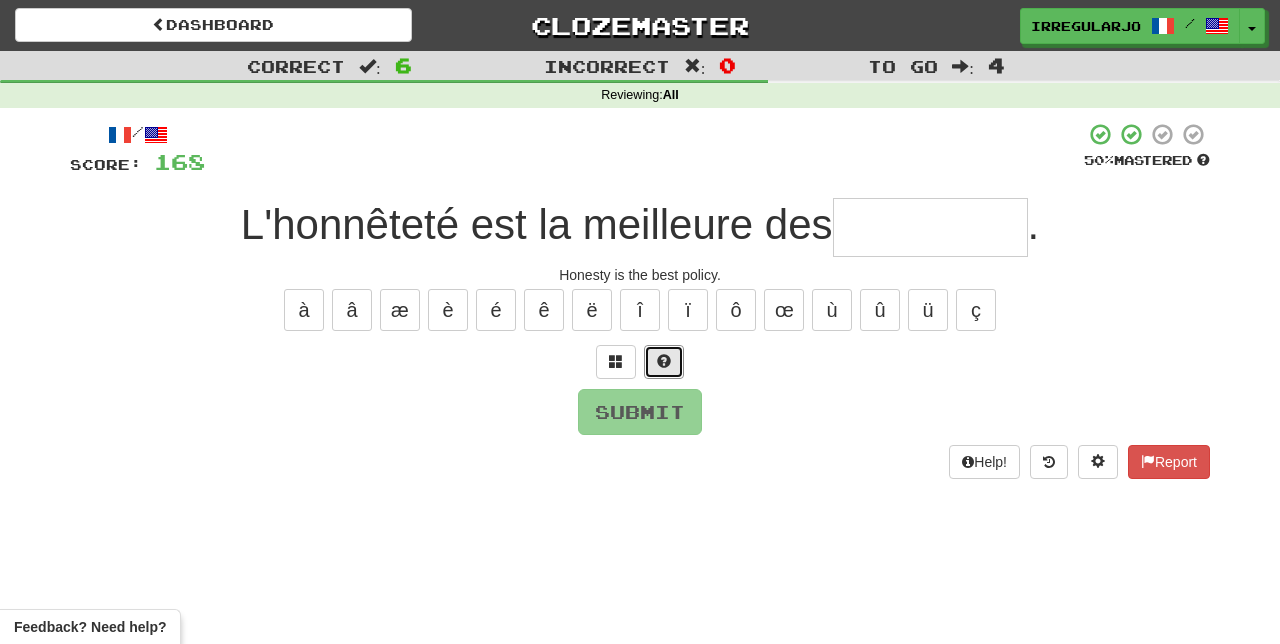 click at bounding box center [664, 362] 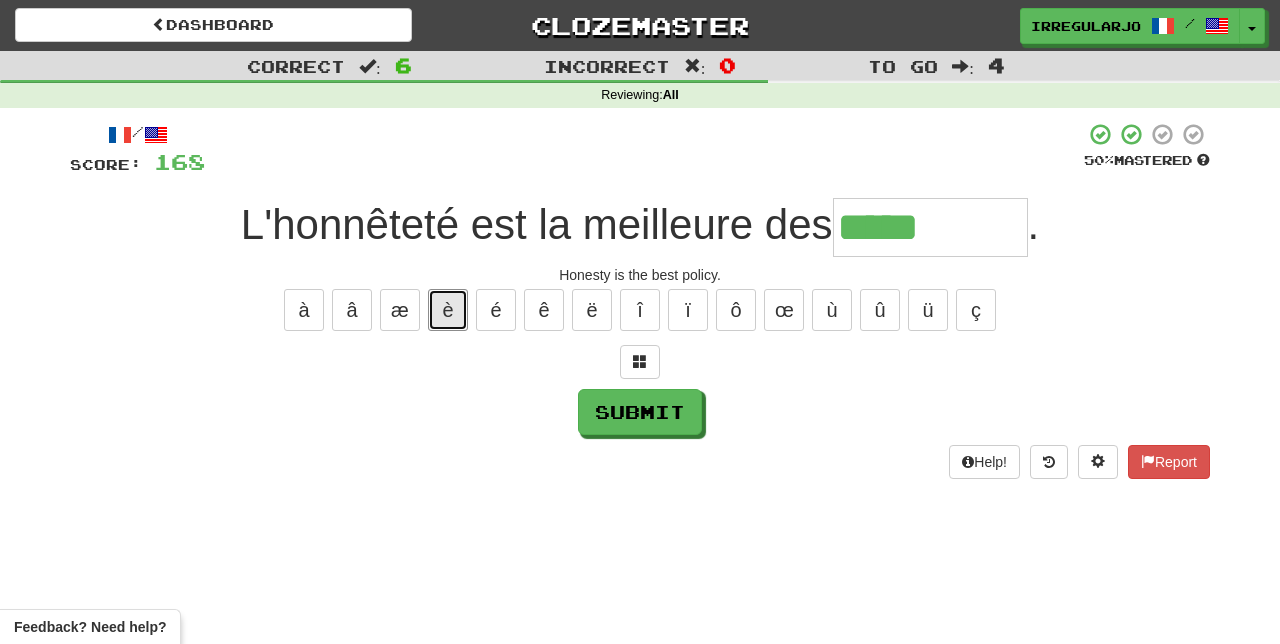 click on "è" at bounding box center (448, 310) 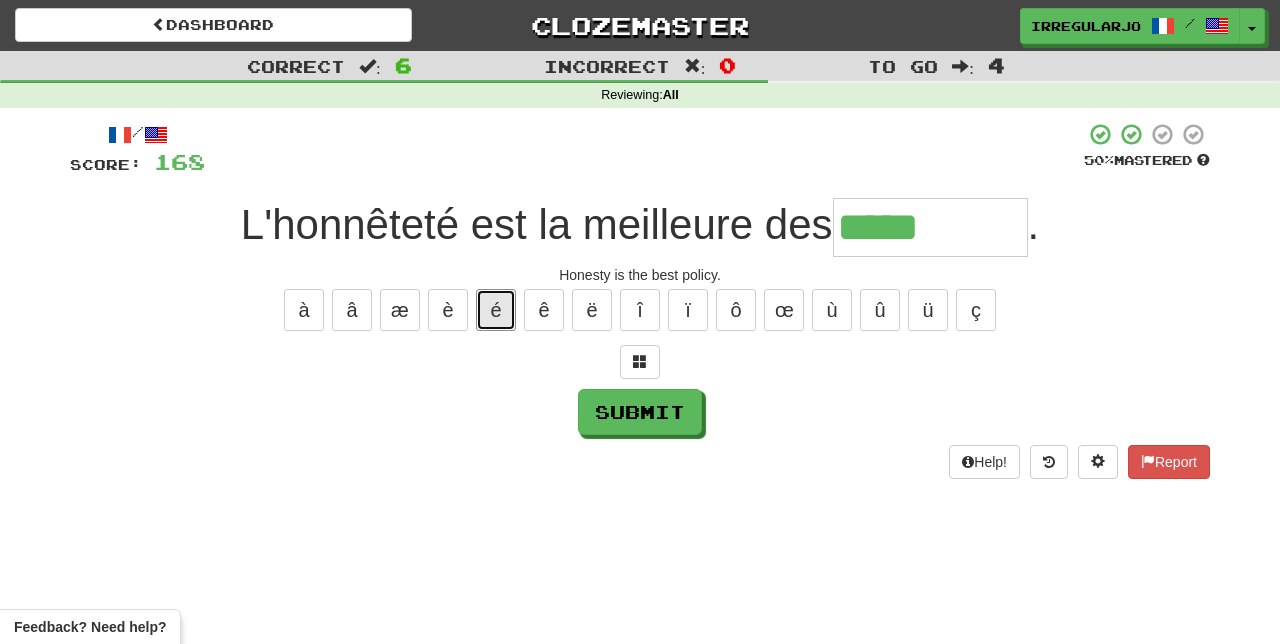 click on "é" at bounding box center (496, 310) 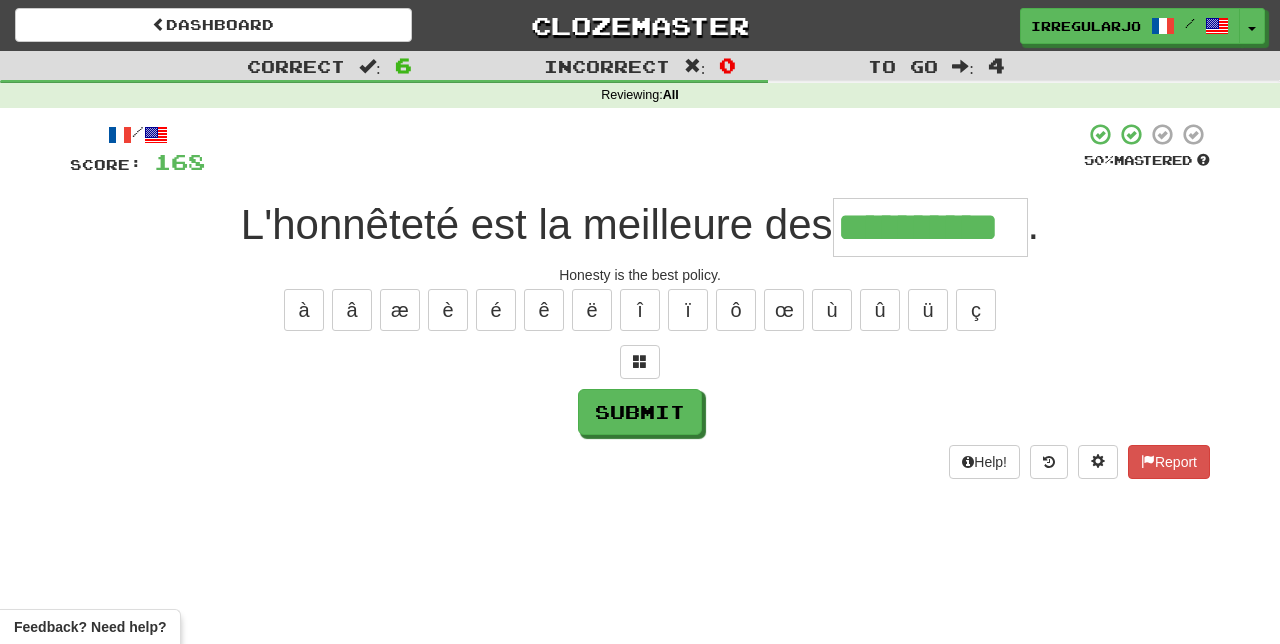type on "**********" 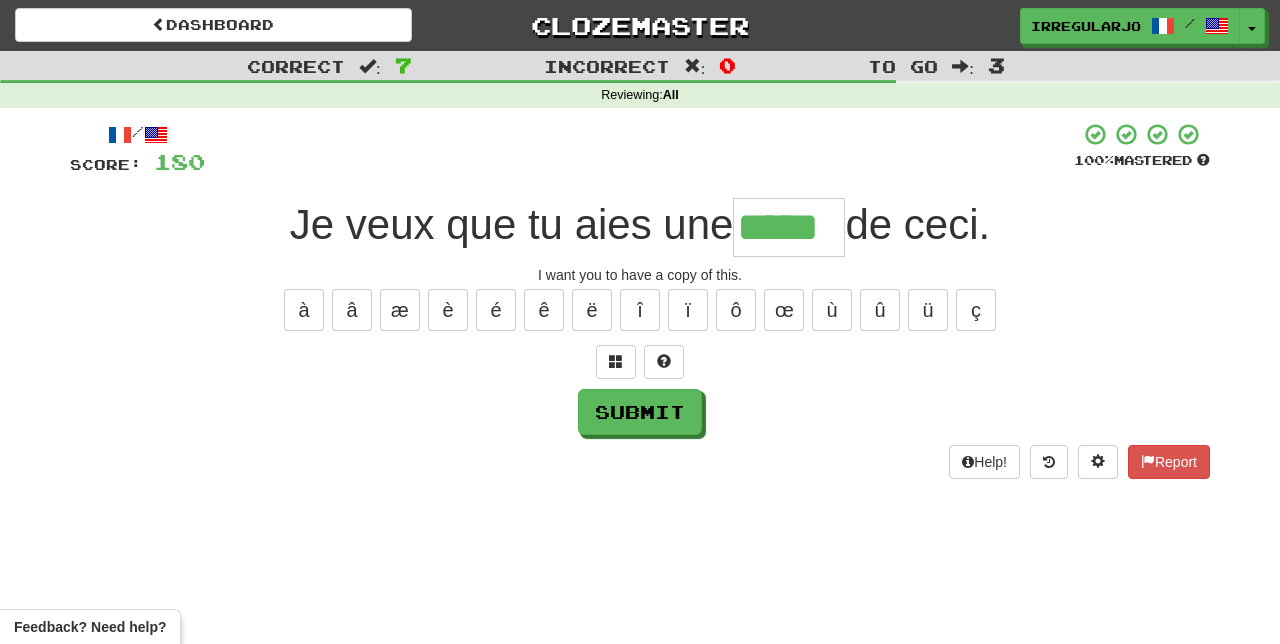 type on "*****" 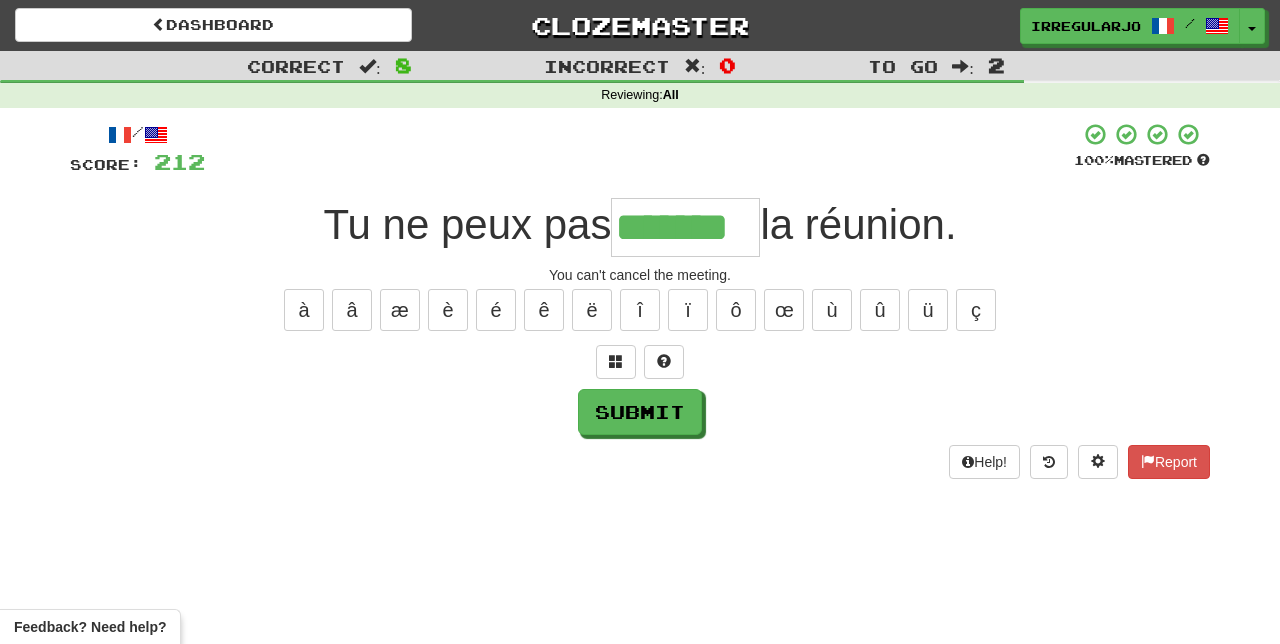 type on "*******" 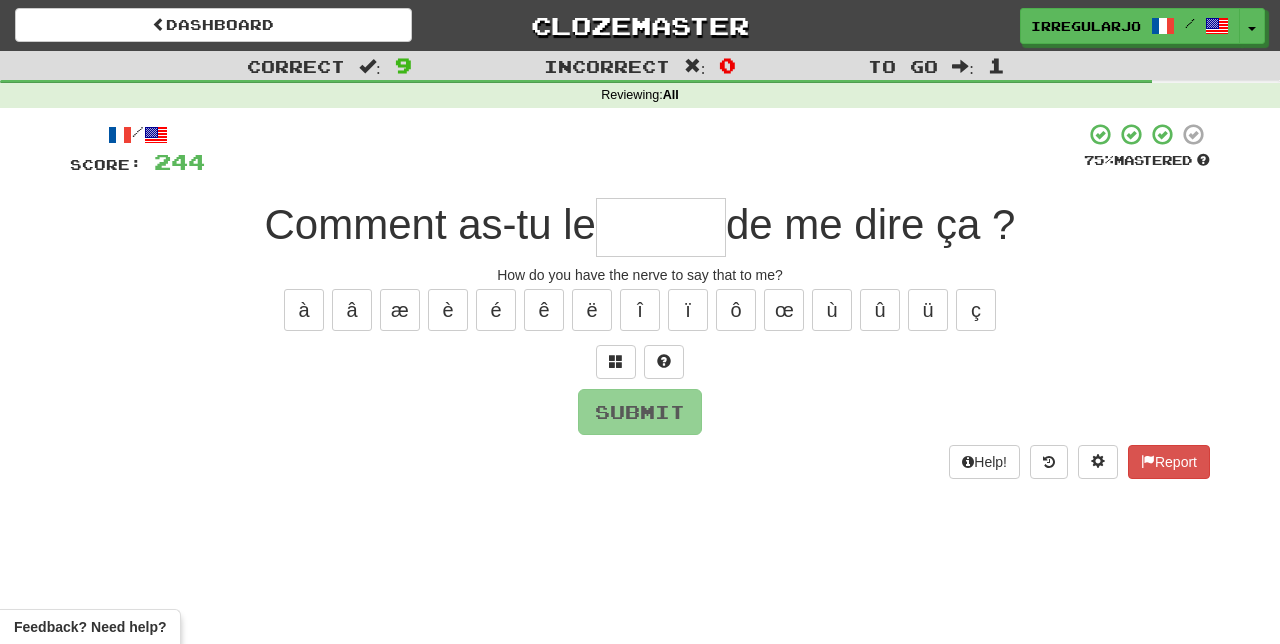 type on "*" 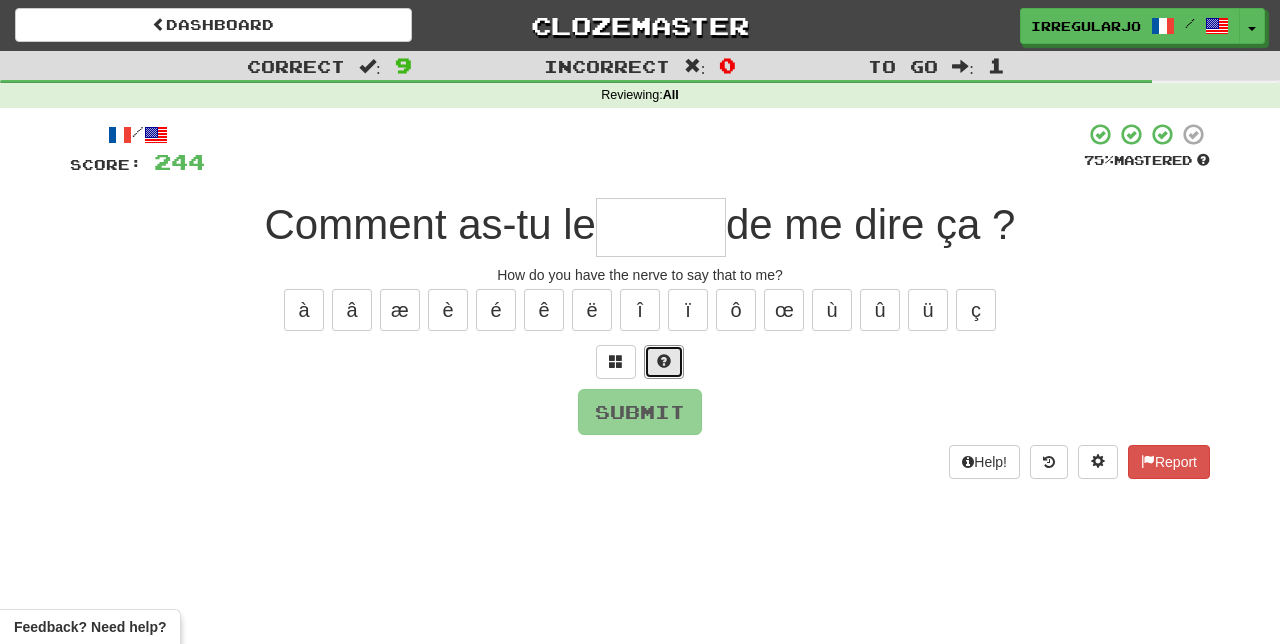 click at bounding box center [664, 362] 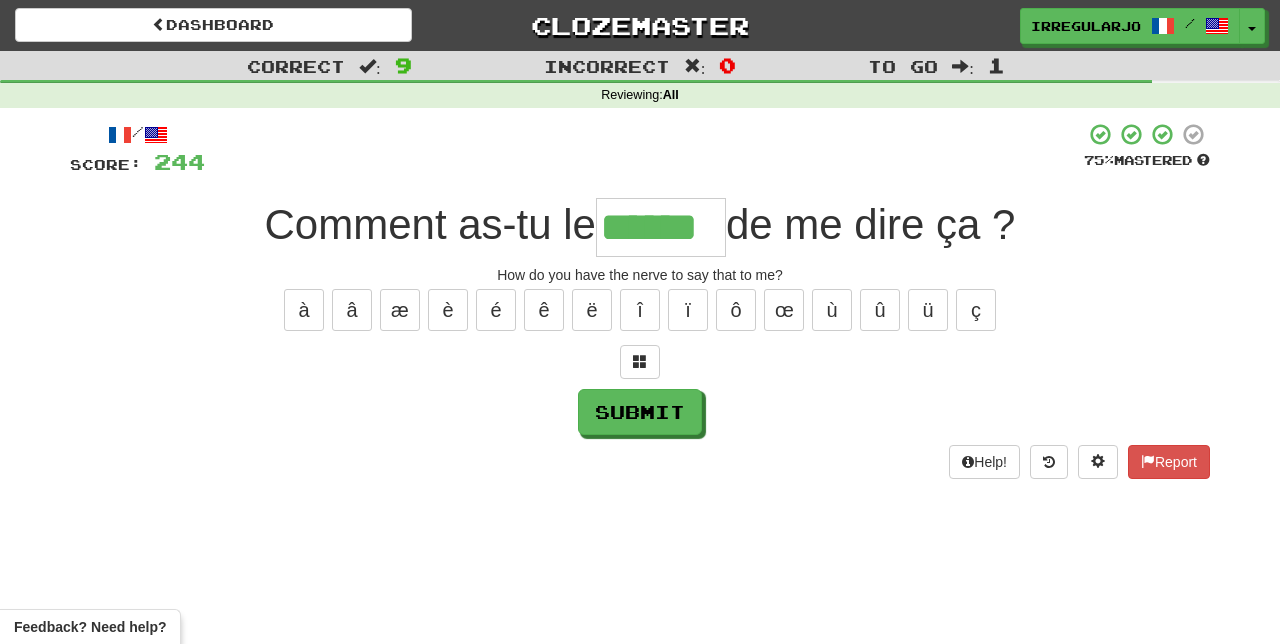 type on "******" 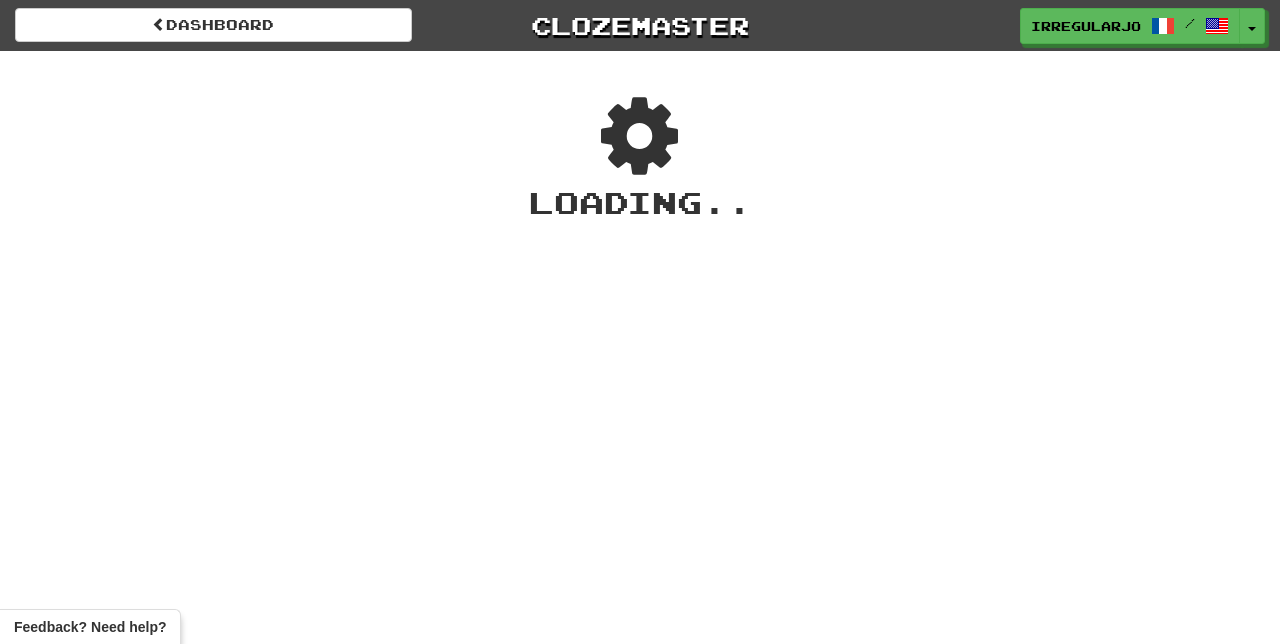 scroll, scrollTop: 0, scrollLeft: 0, axis: both 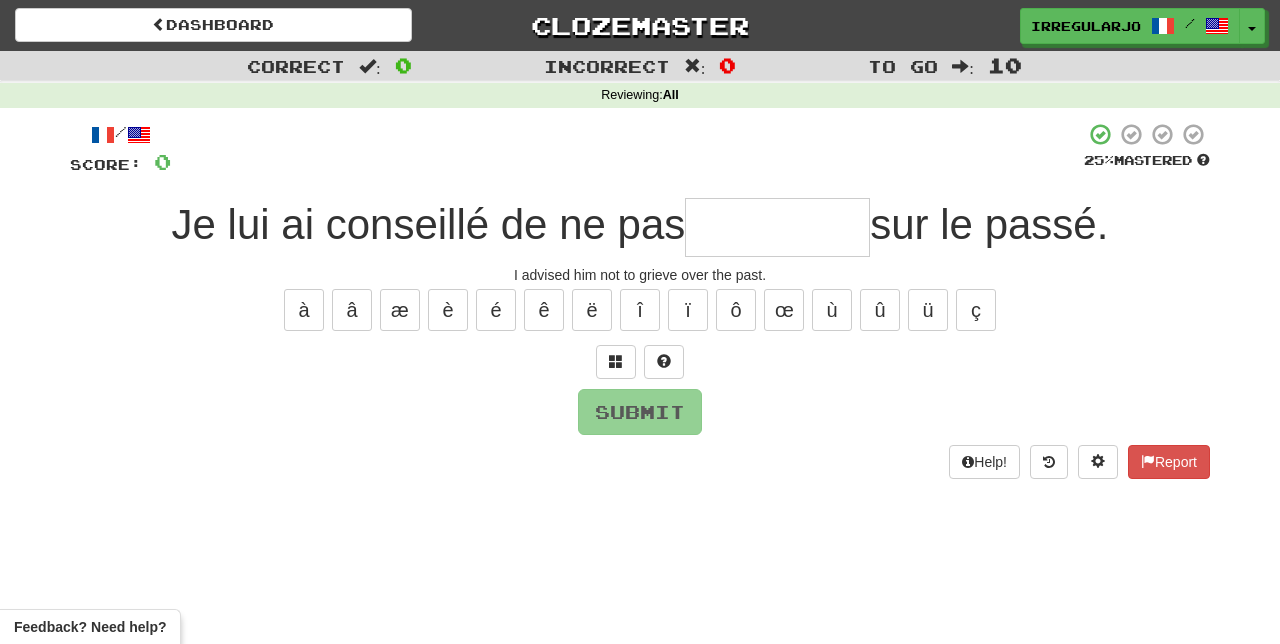 click at bounding box center [777, 227] 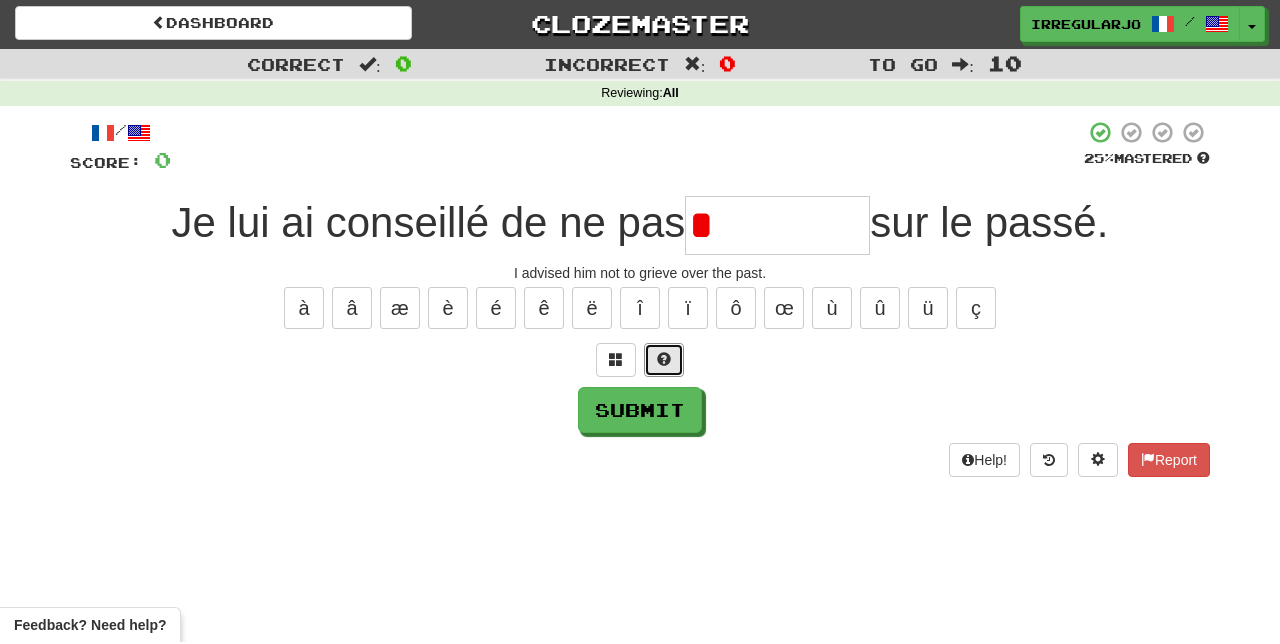click at bounding box center [664, 362] 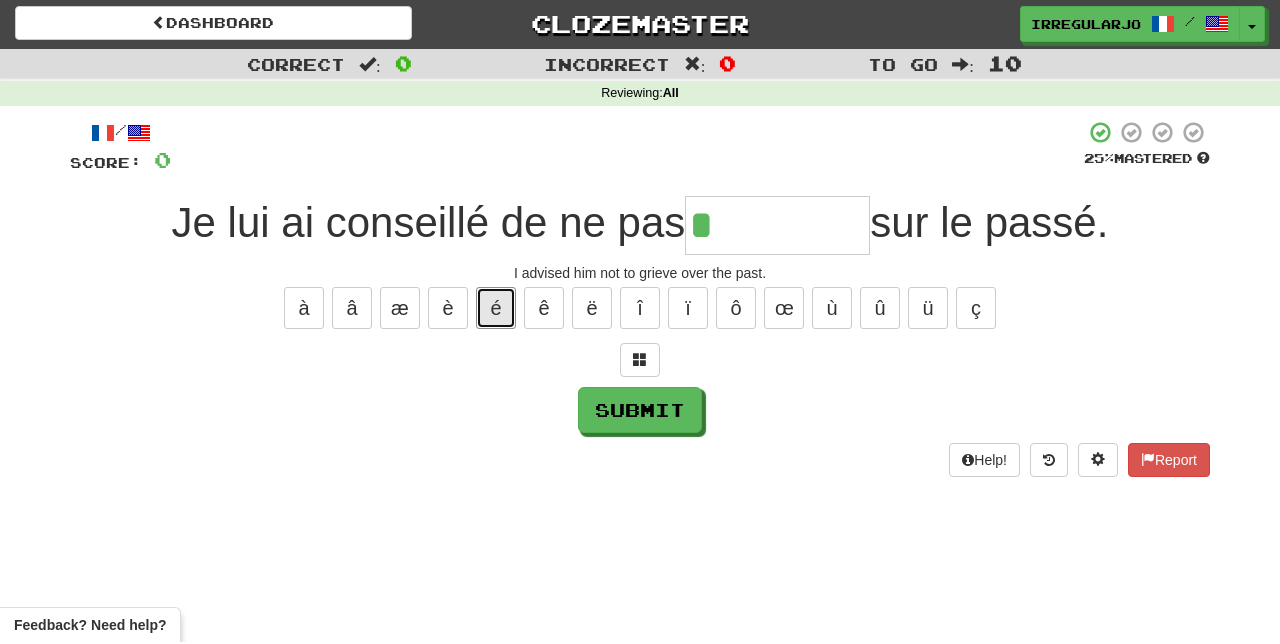 click on "é" at bounding box center [496, 310] 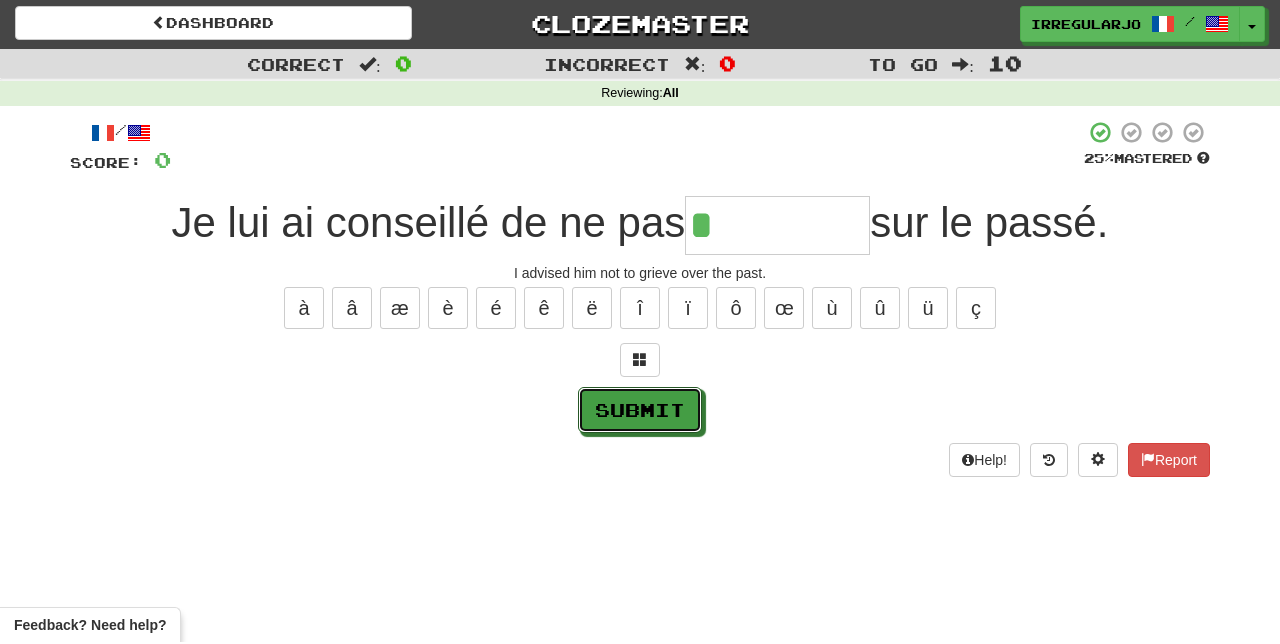 click on "Submit" at bounding box center (640, 412) 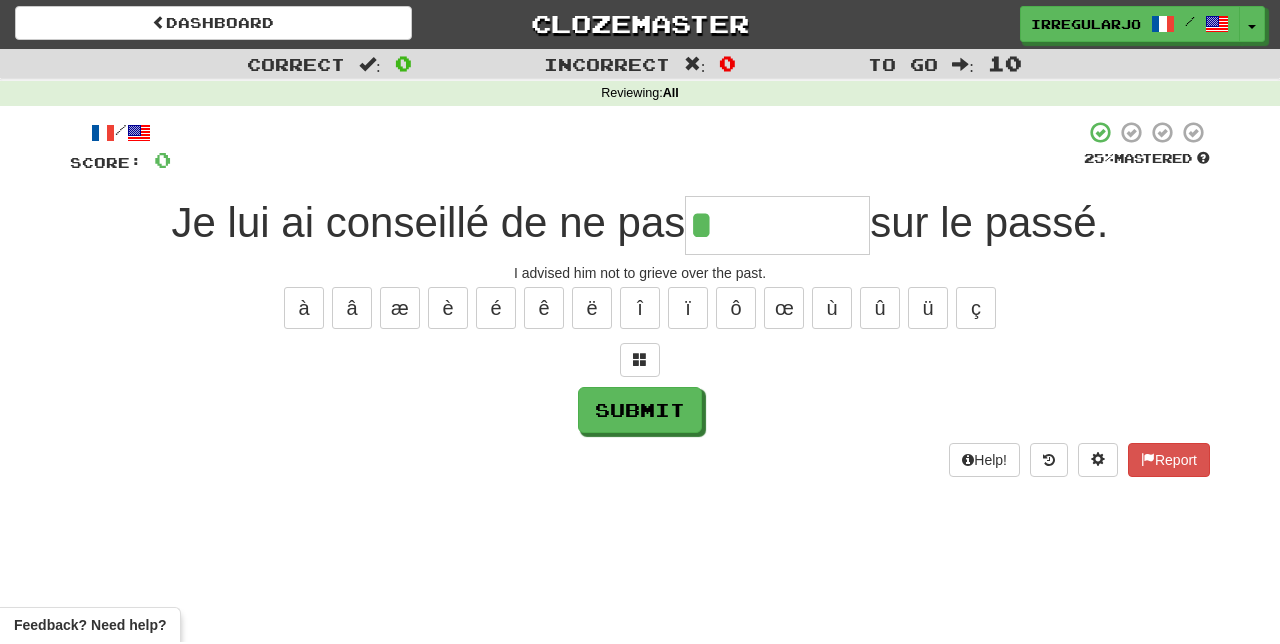 type on "**********" 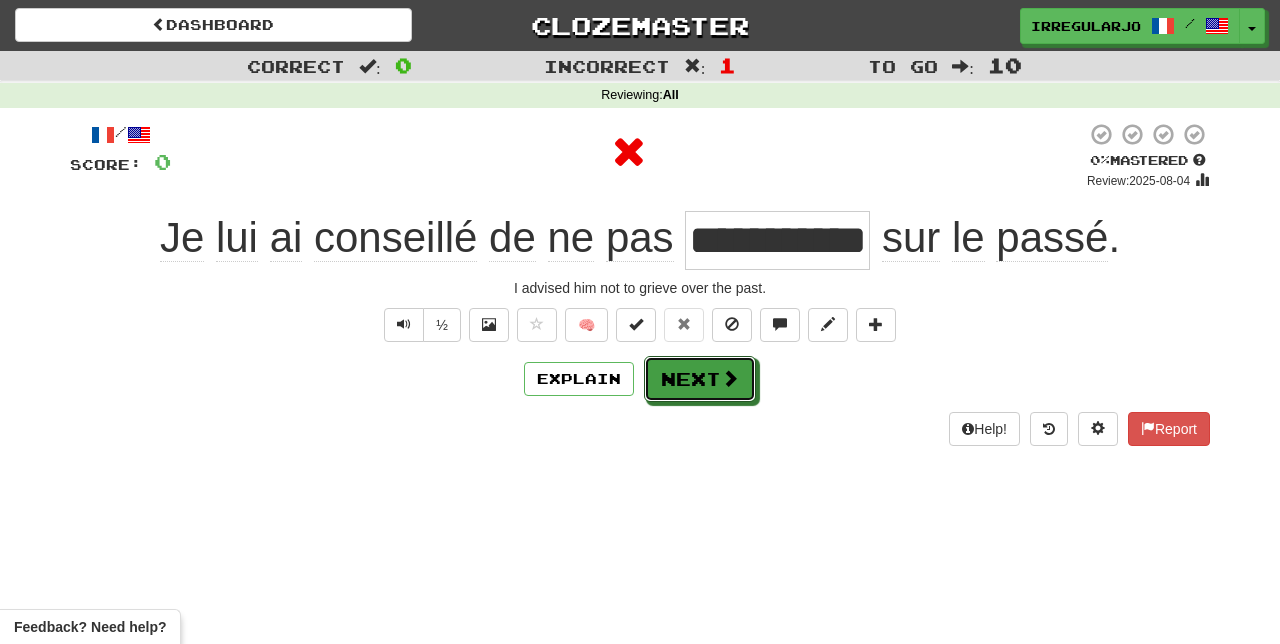 click on "Next" at bounding box center [700, 379] 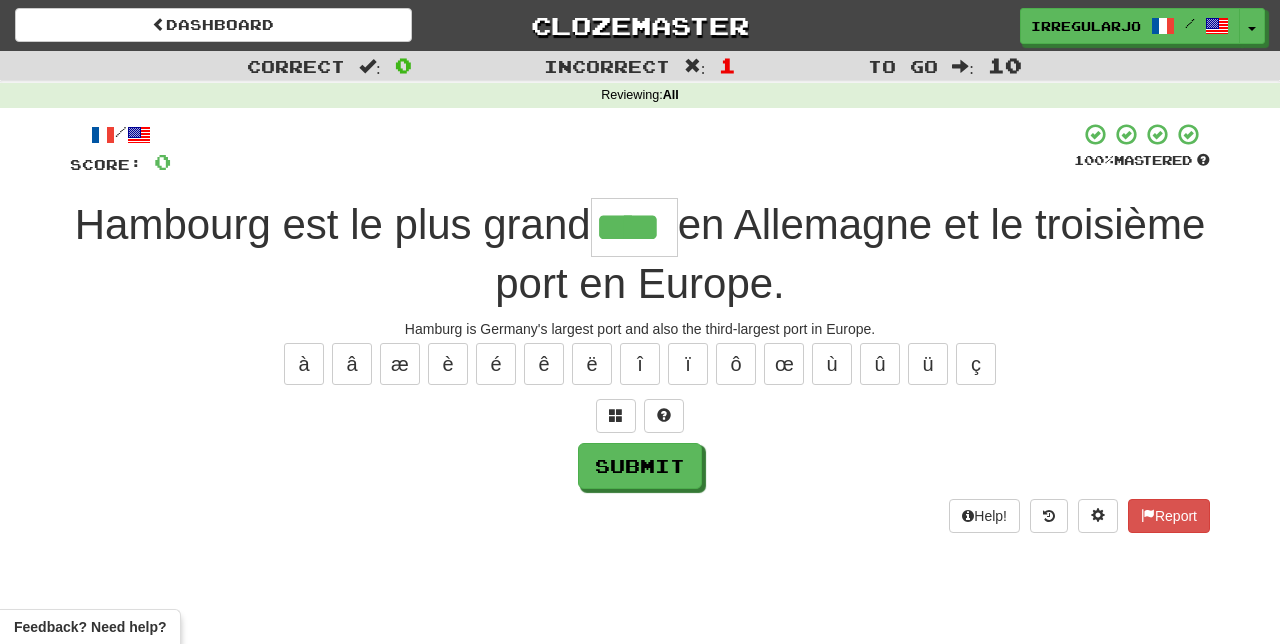 type on "****" 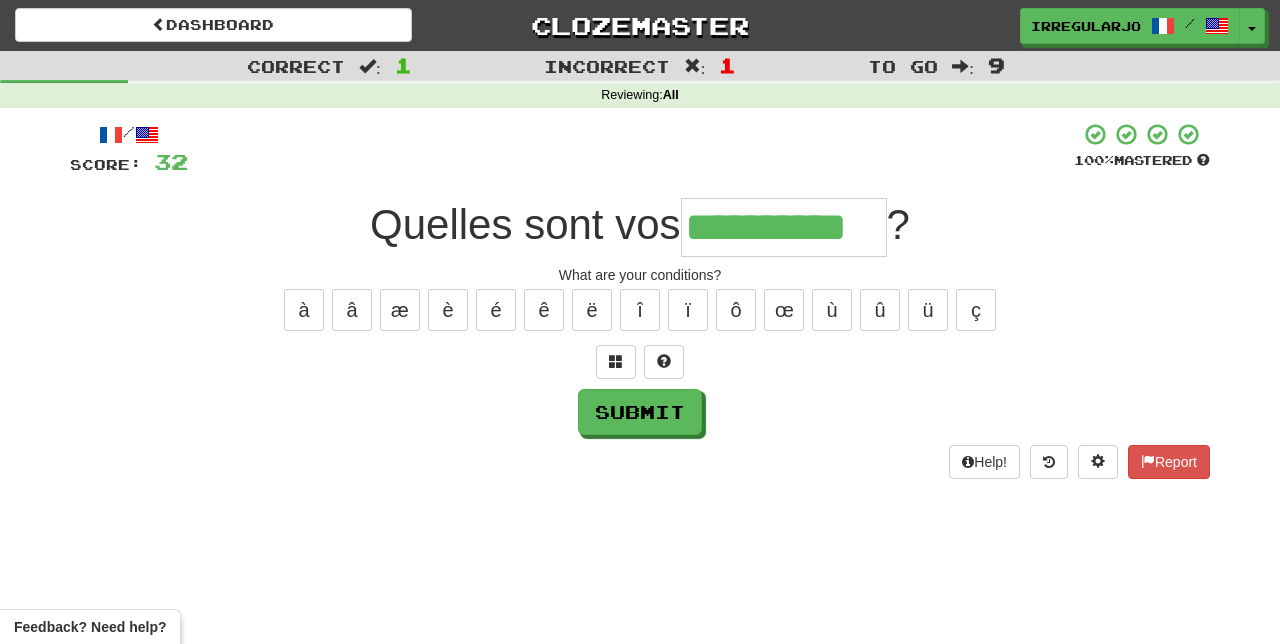 type on "**********" 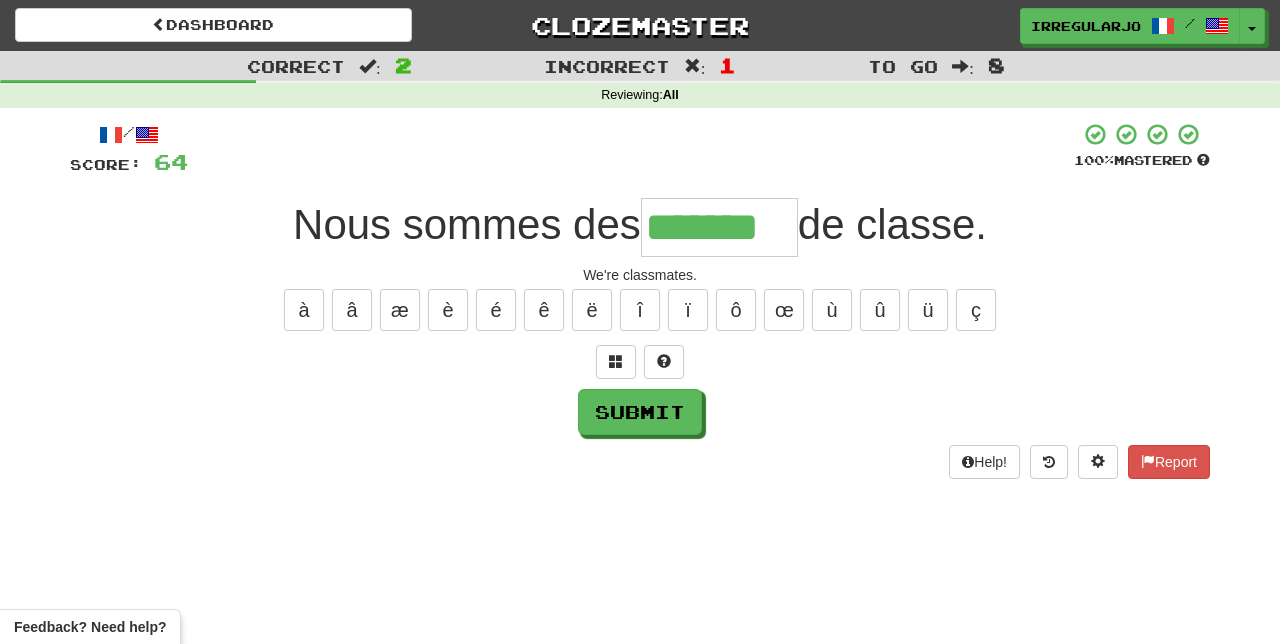 type on "*******" 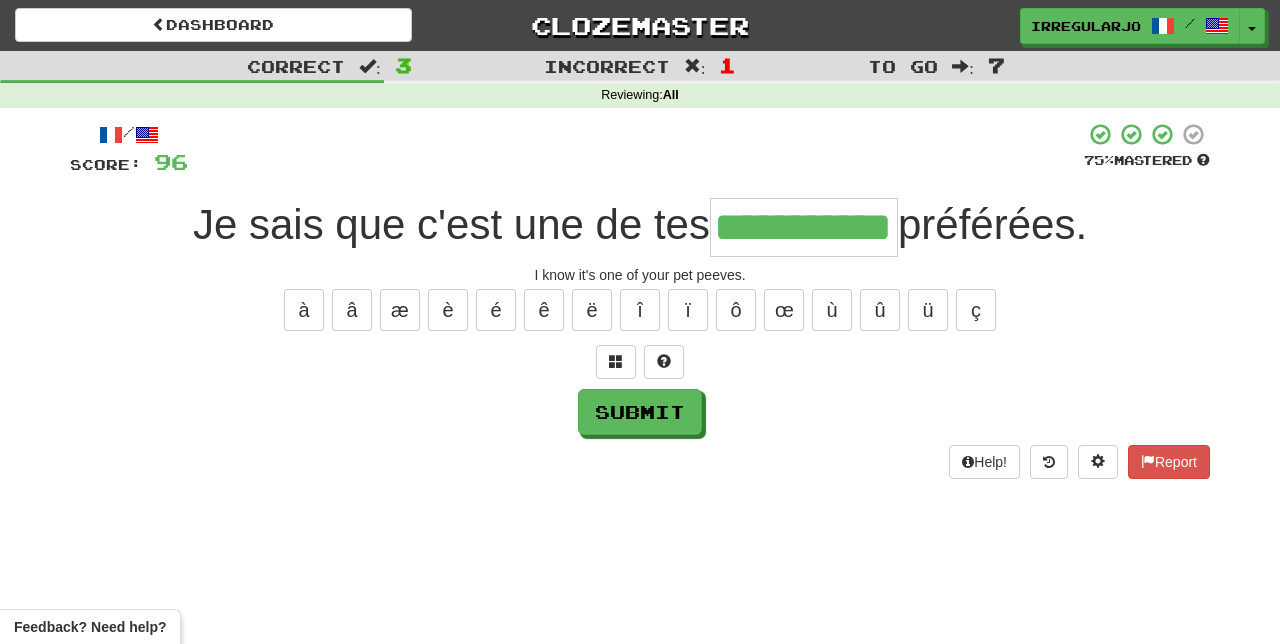type on "**********" 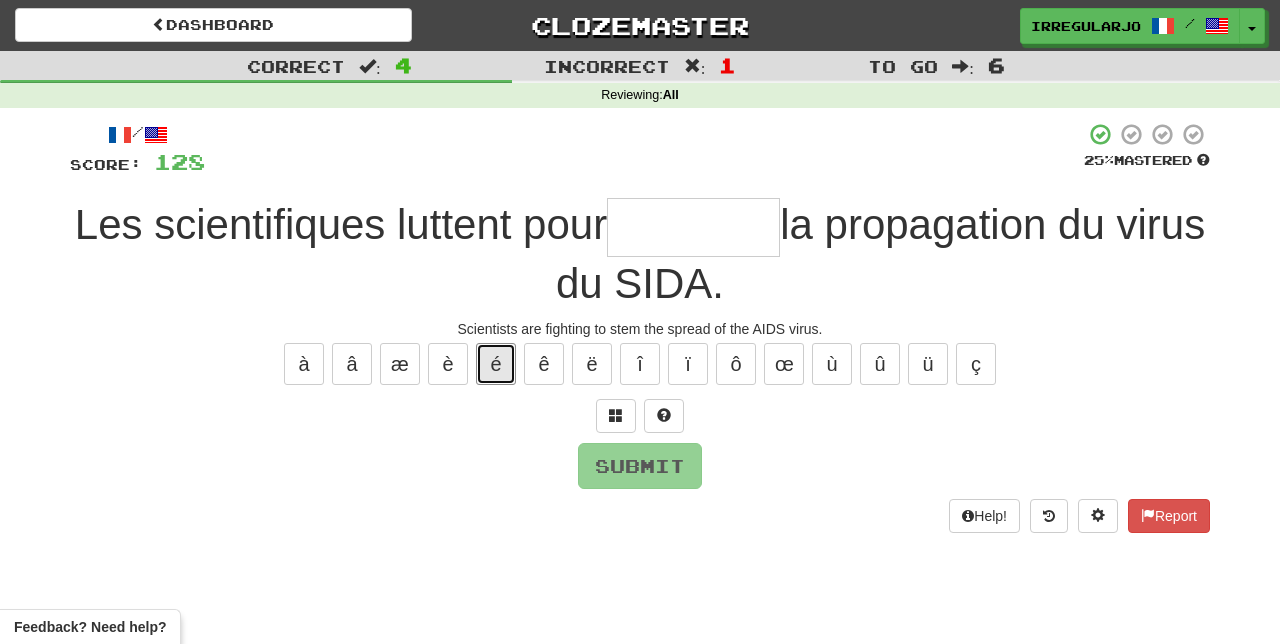 click on "é" at bounding box center (496, 364) 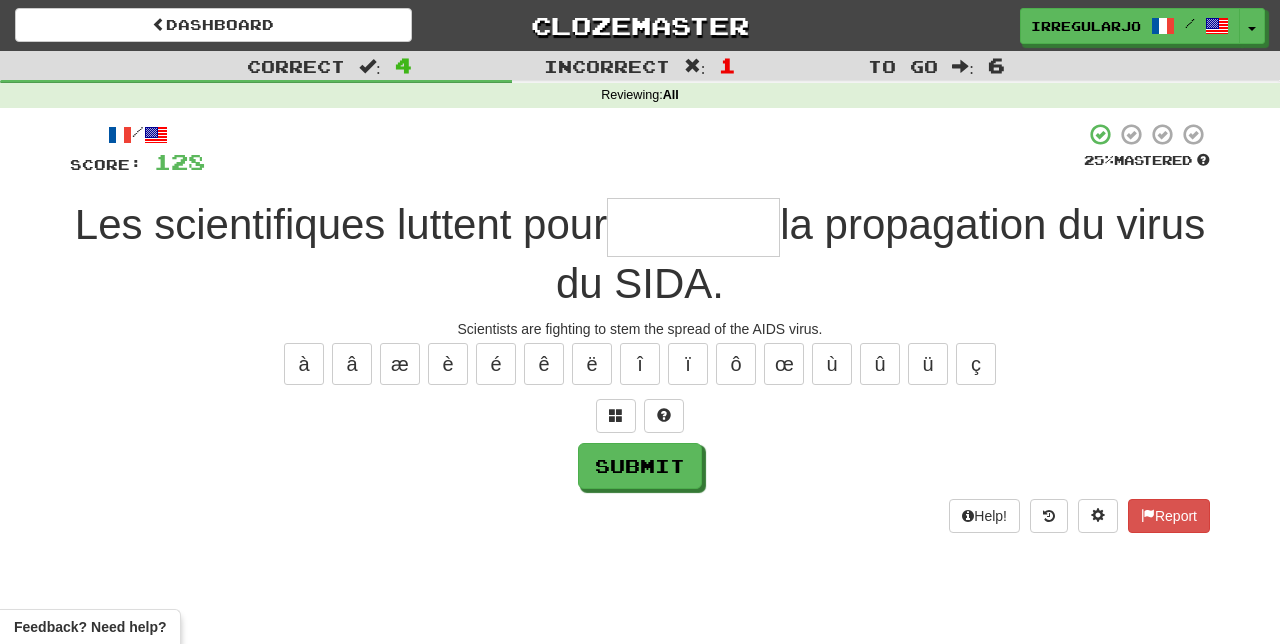 type on "*" 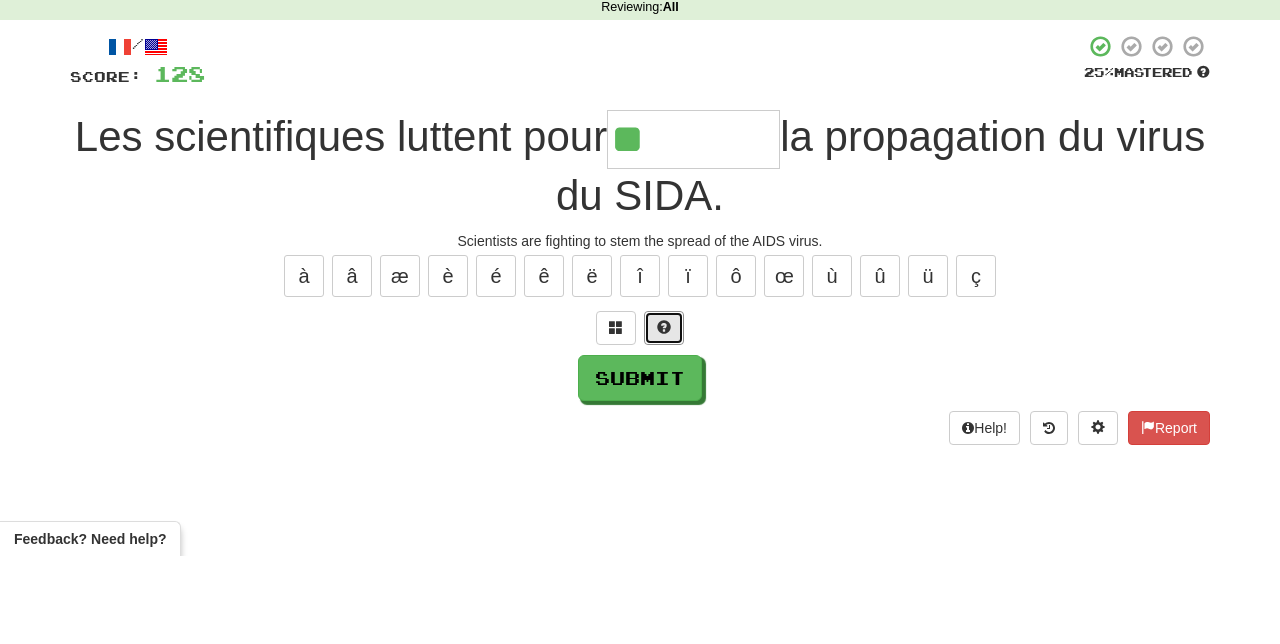 click at bounding box center [664, 416] 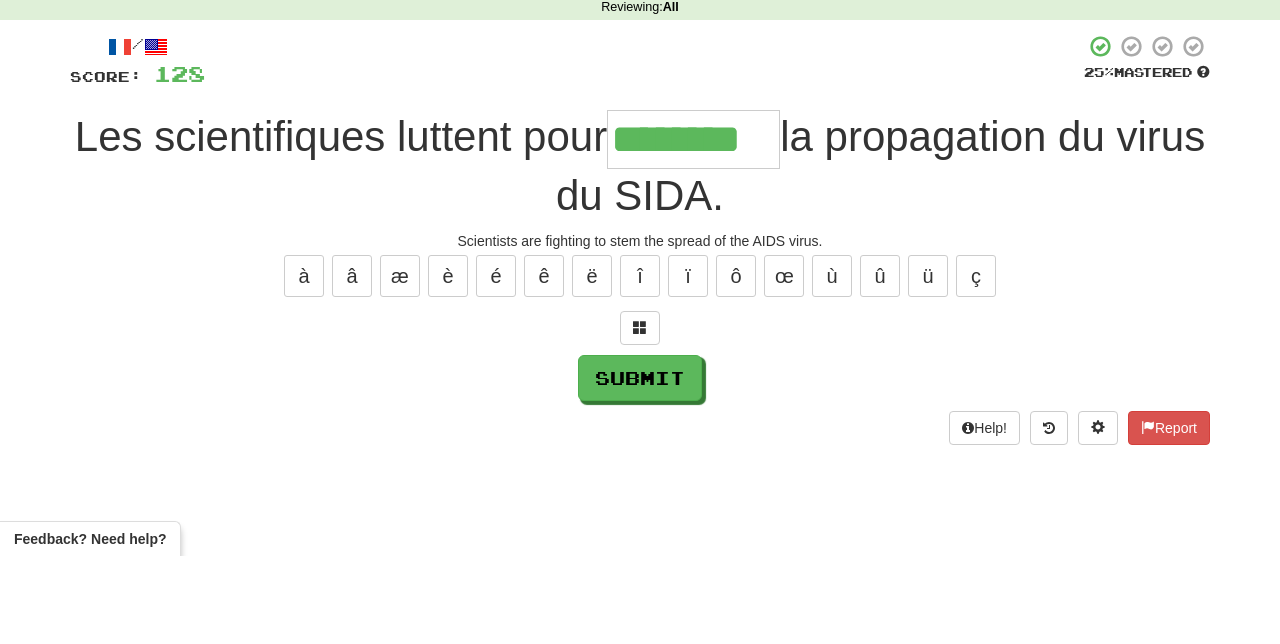 type on "********" 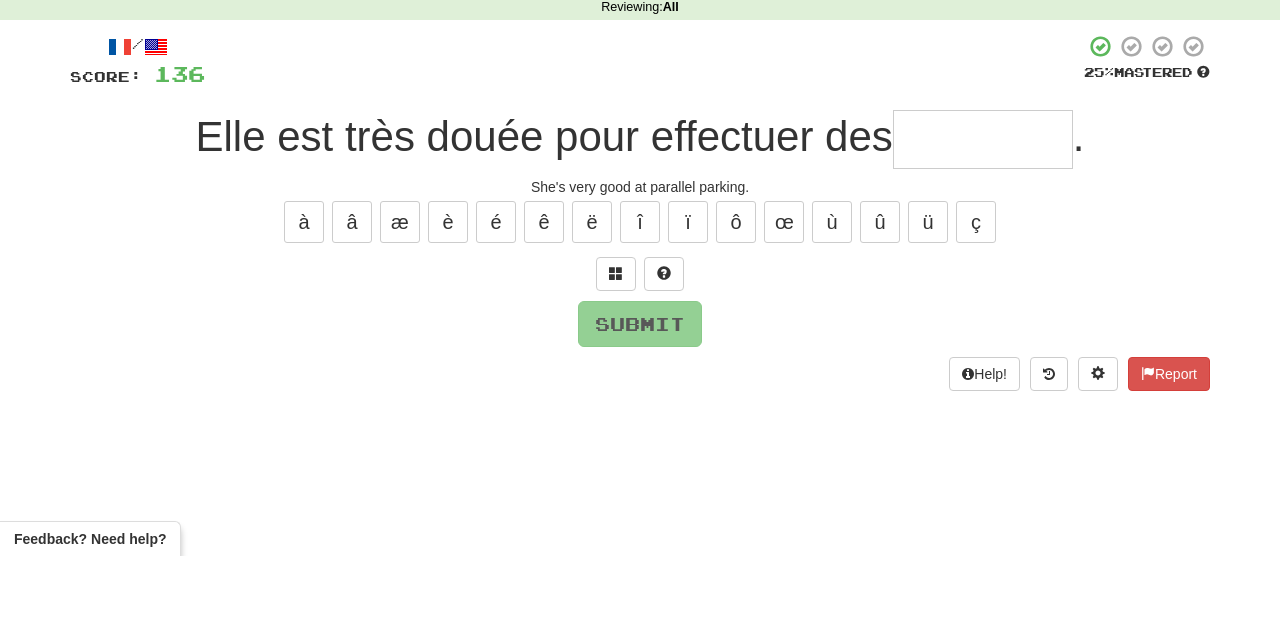 type on "*" 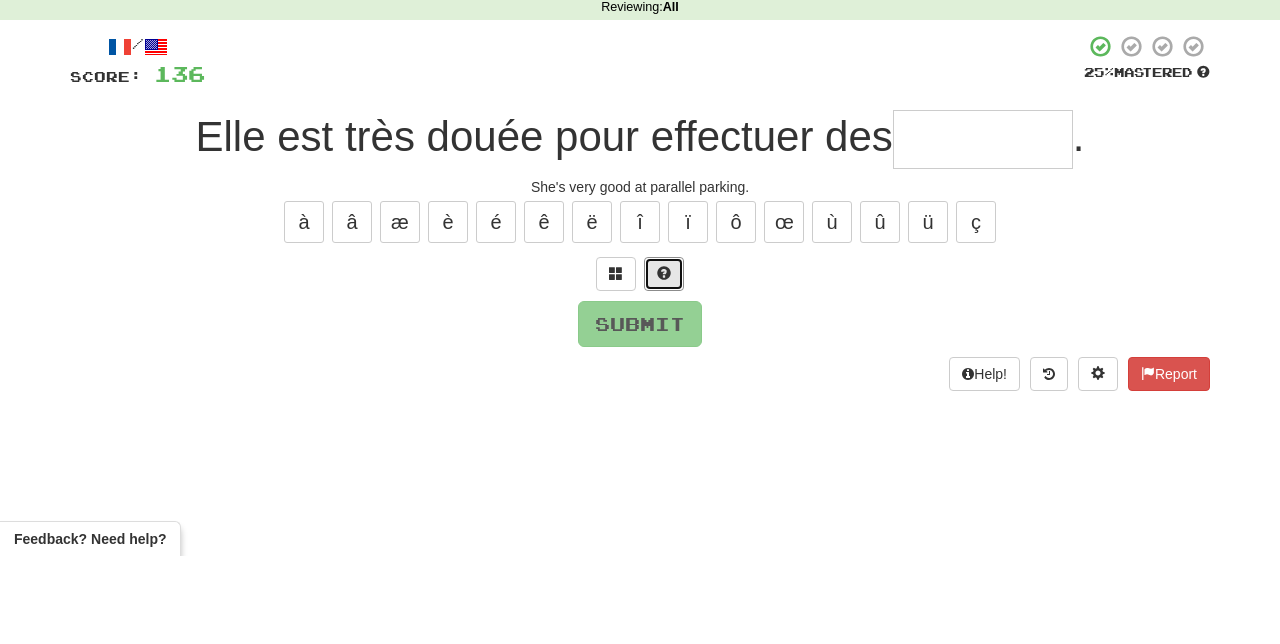 click at bounding box center (664, 361) 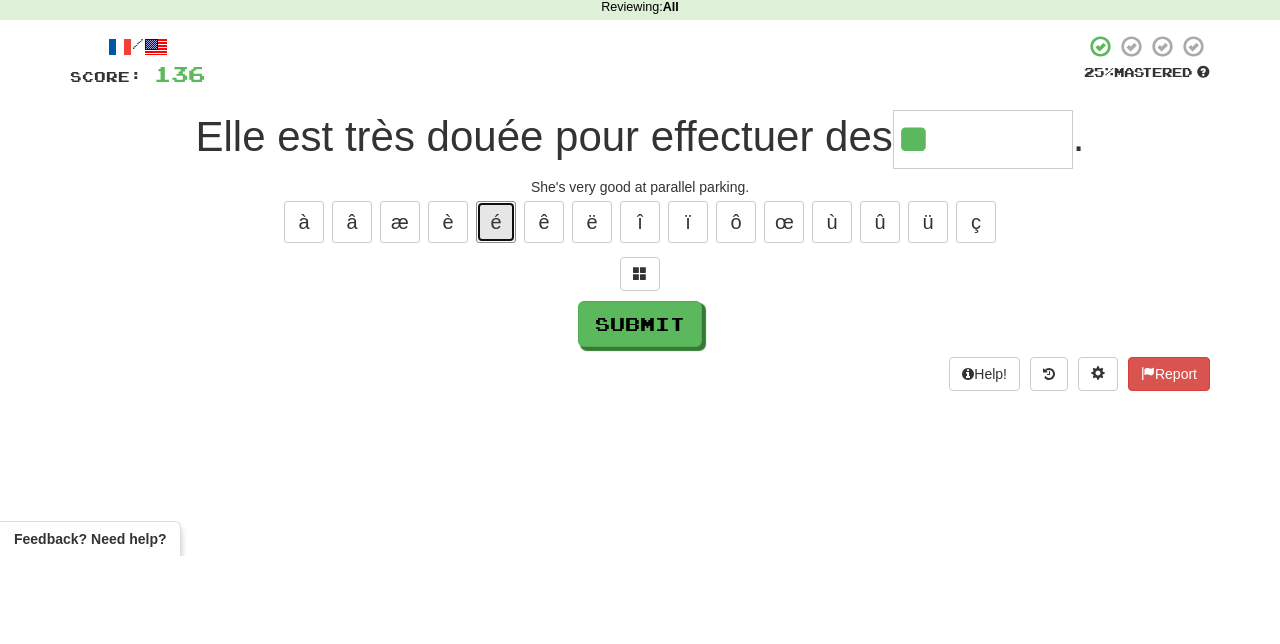 click on "é" at bounding box center [496, 310] 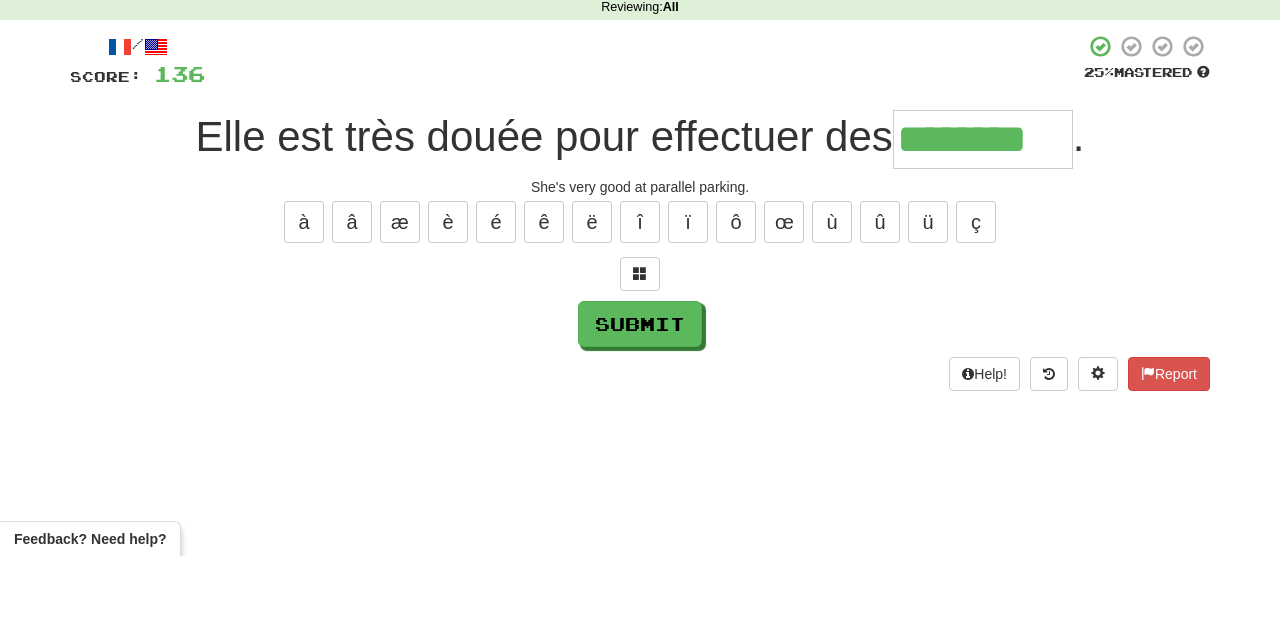 type on "********" 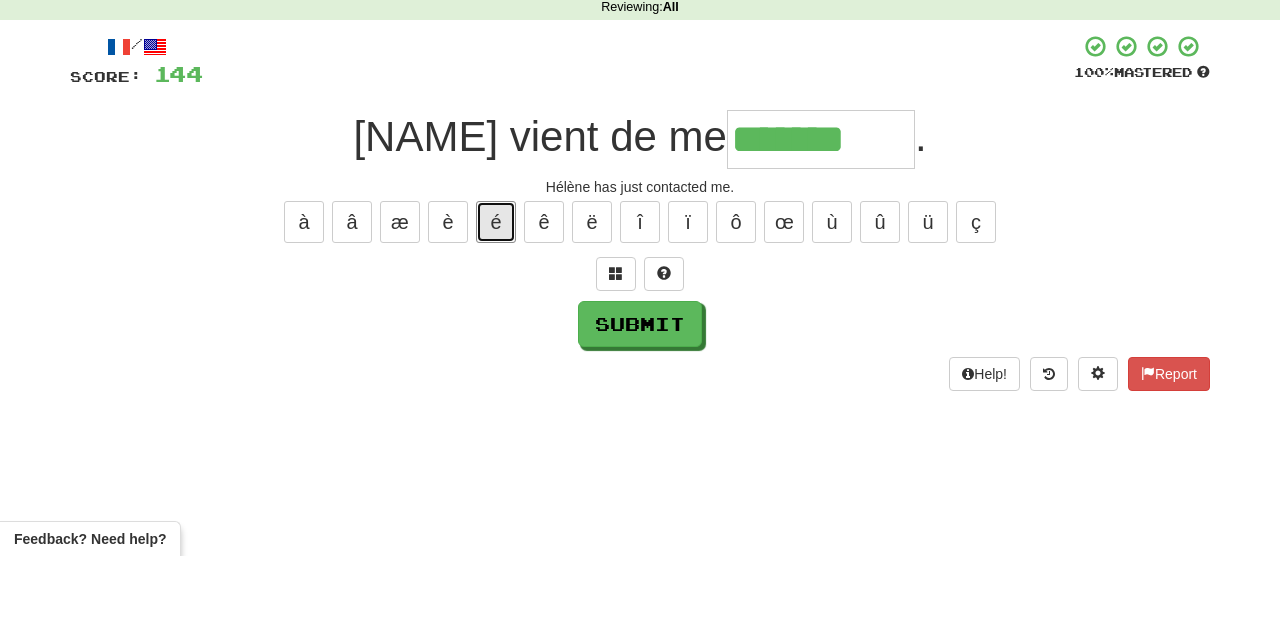 click on "é" at bounding box center [496, 310] 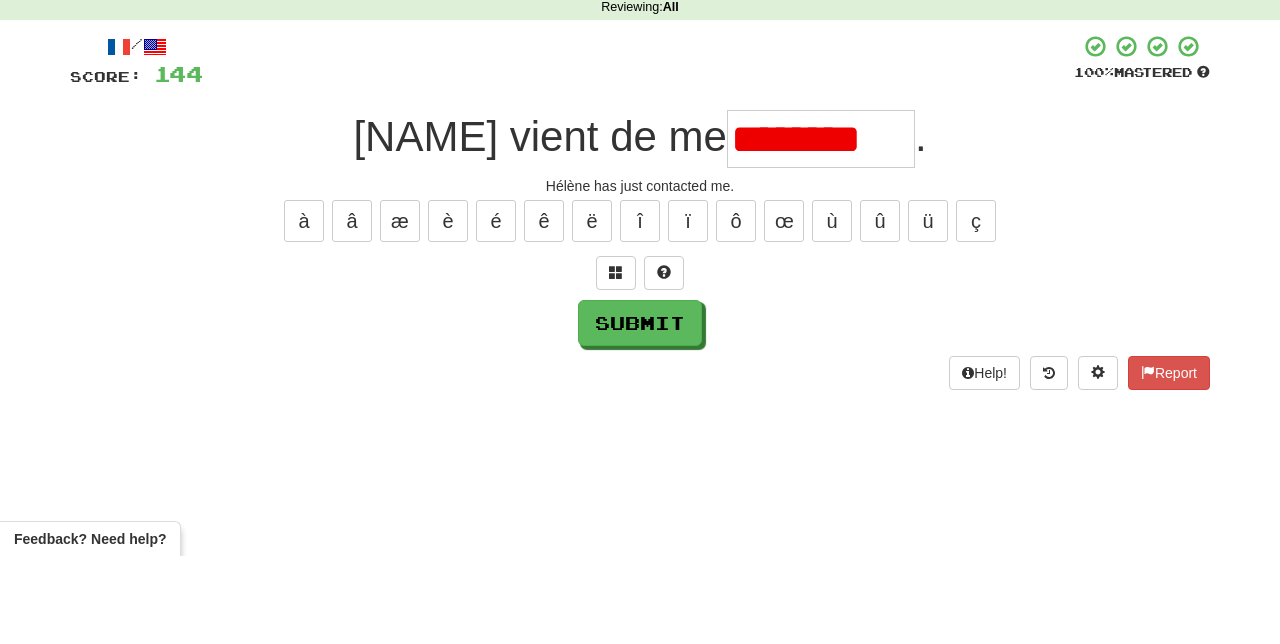 scroll, scrollTop: 0, scrollLeft: 0, axis: both 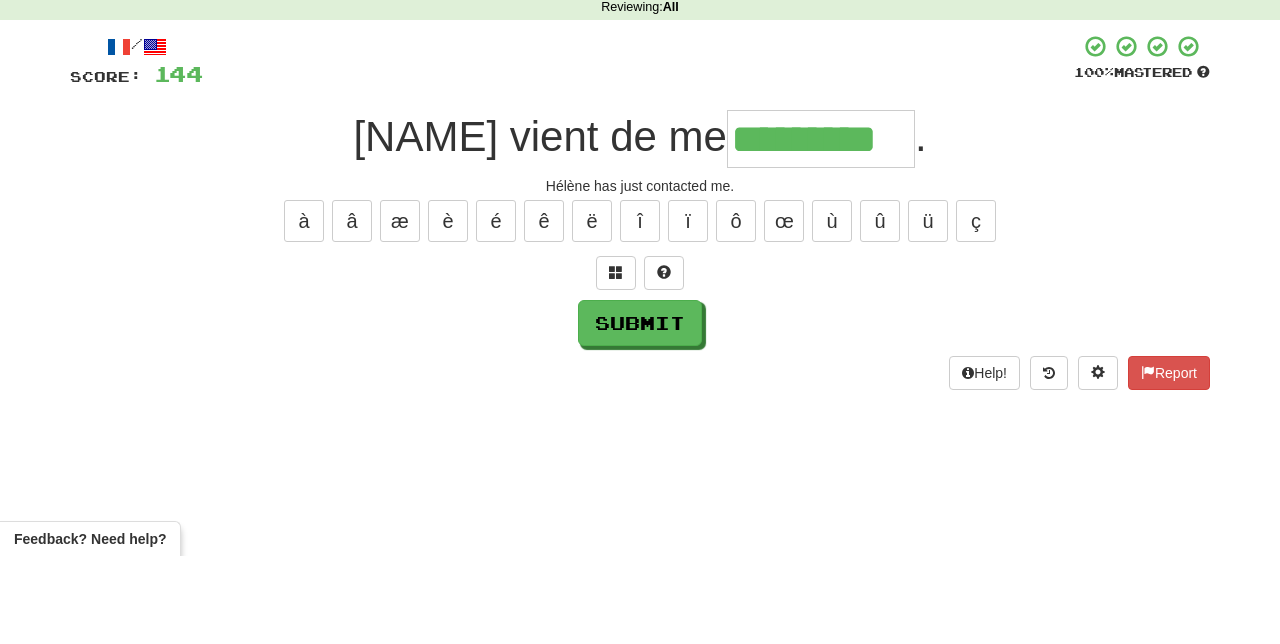 type on "*********" 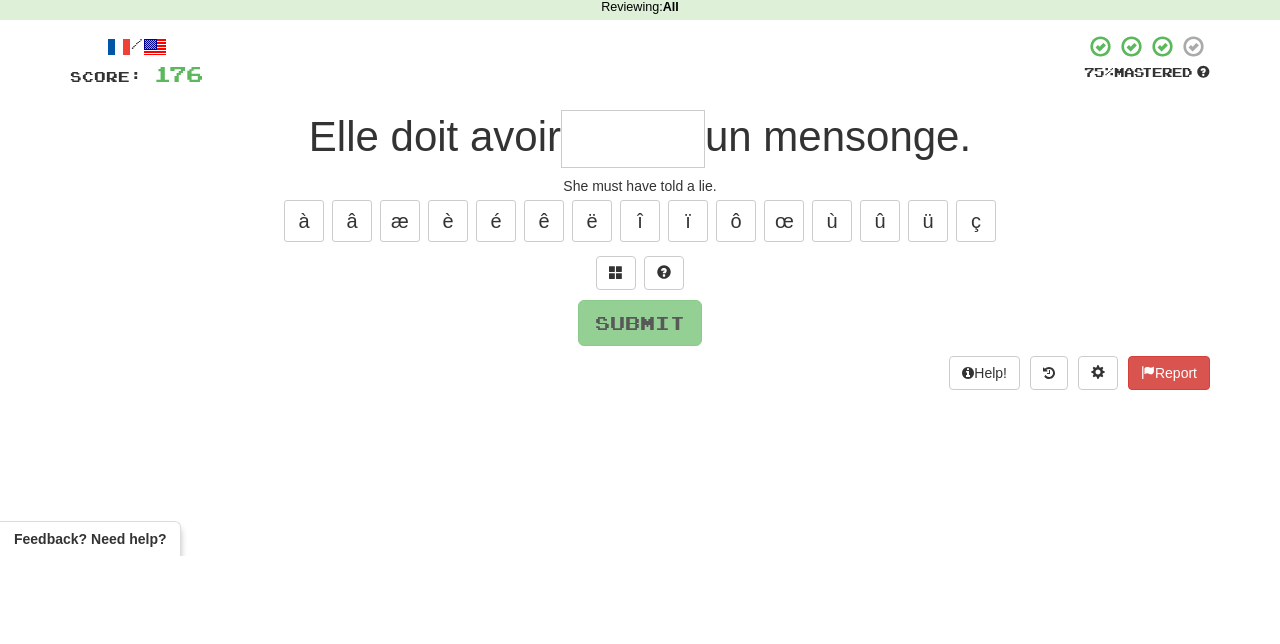 type on "*" 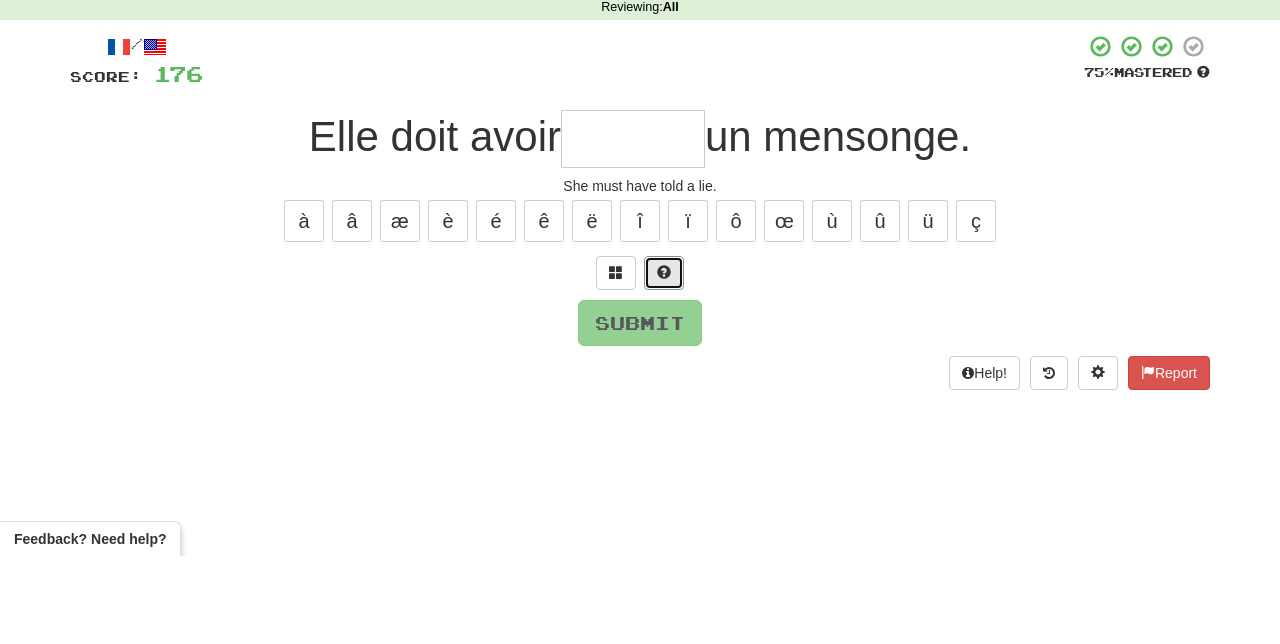 click at bounding box center (664, 361) 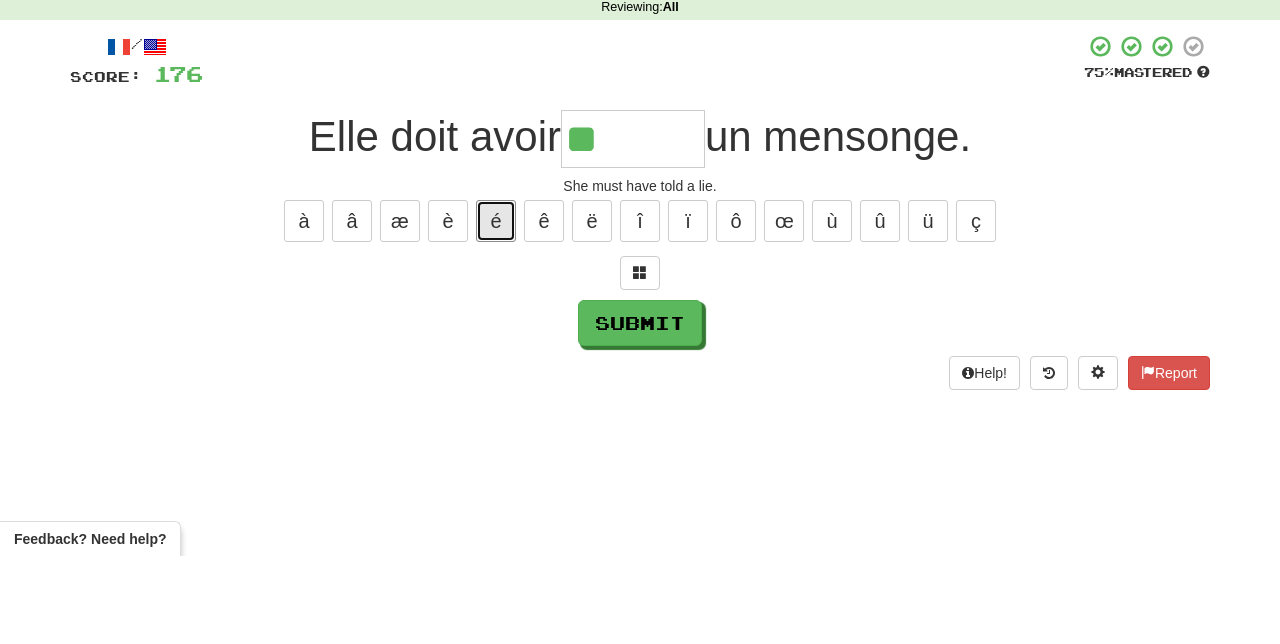 click on "é" at bounding box center (496, 309) 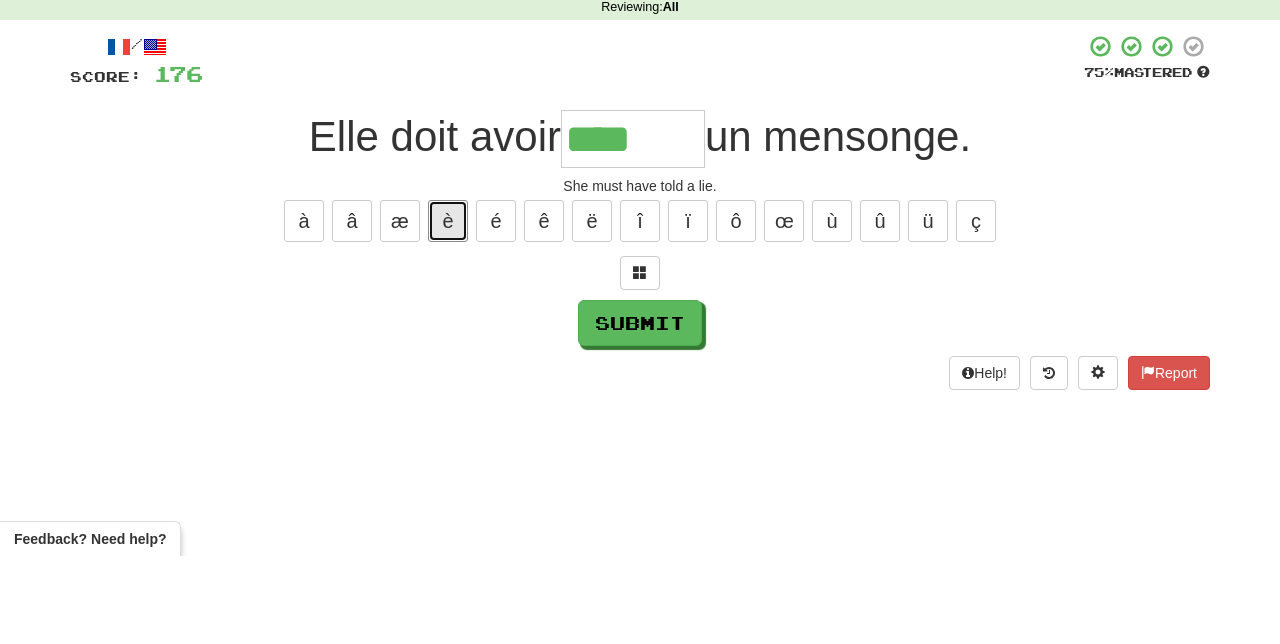click on "è" at bounding box center [448, 309] 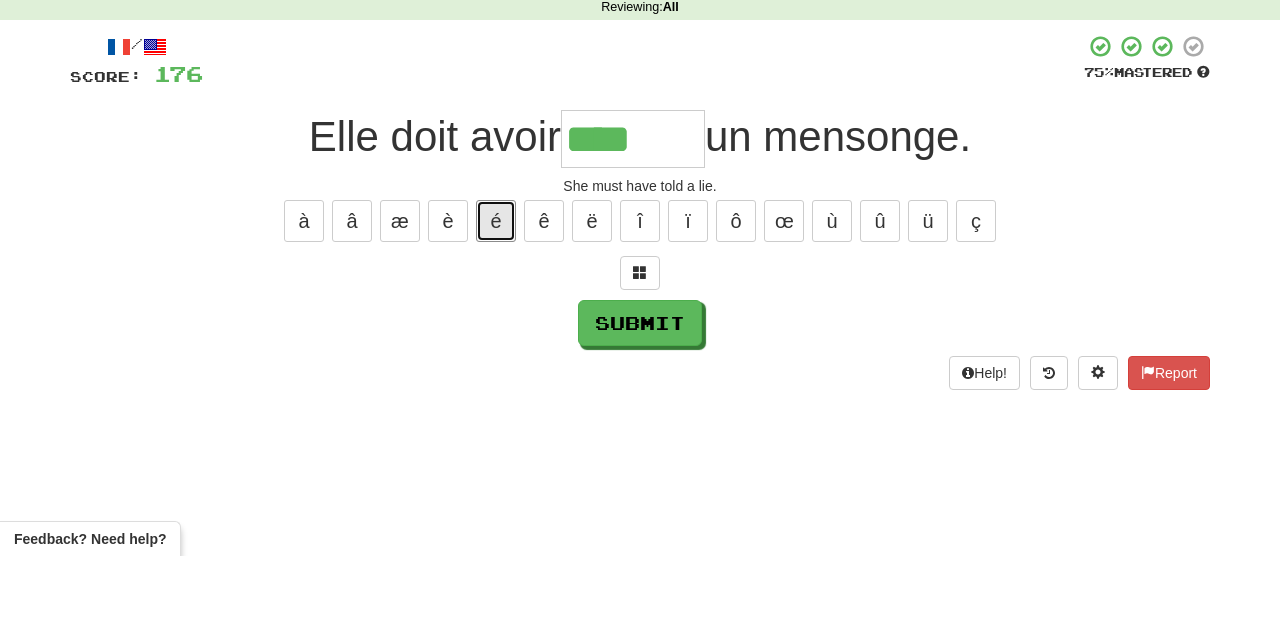 click on "é" at bounding box center (496, 309) 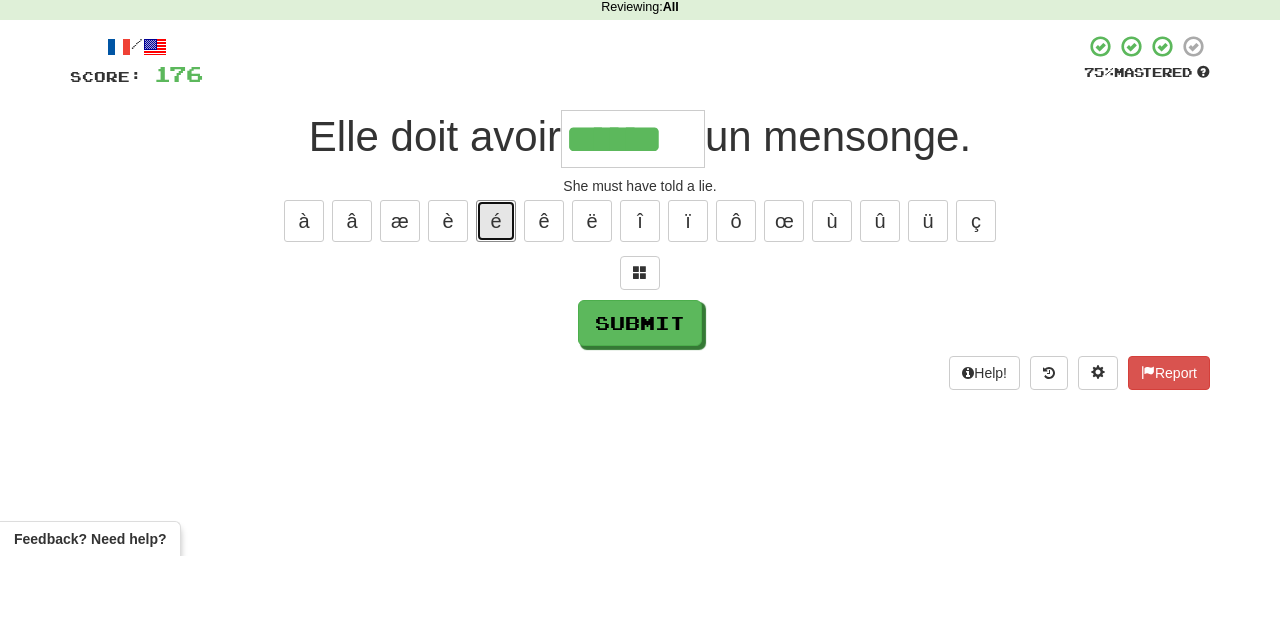 click on "é" at bounding box center (496, 309) 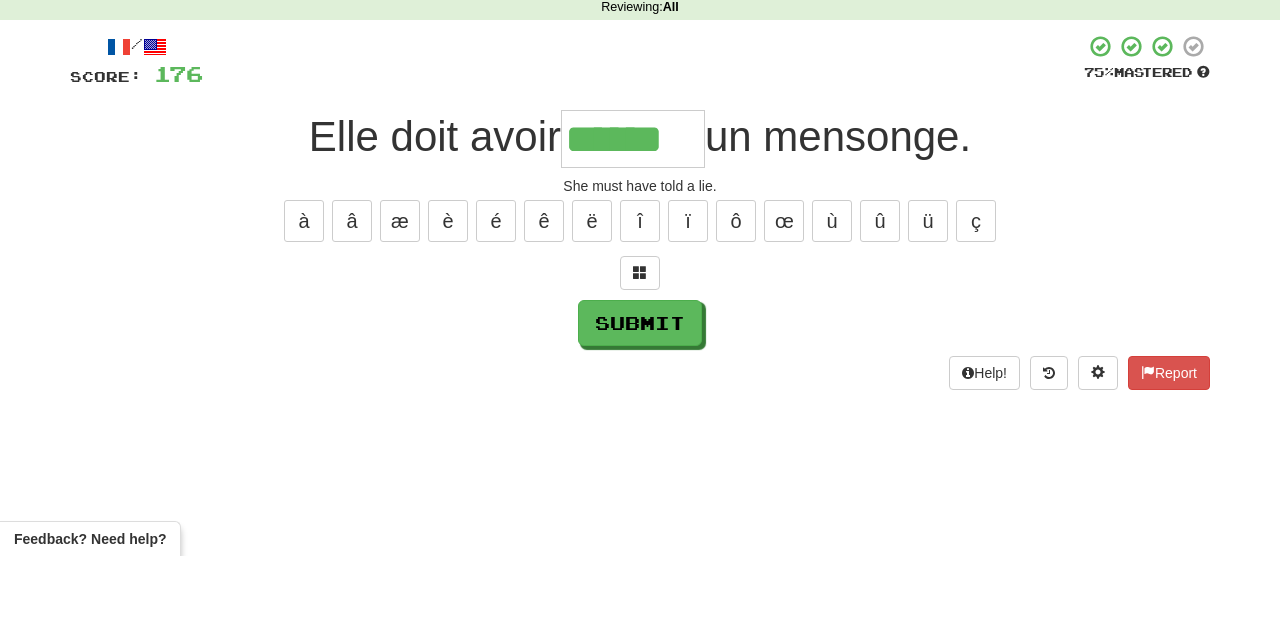 type on "*******" 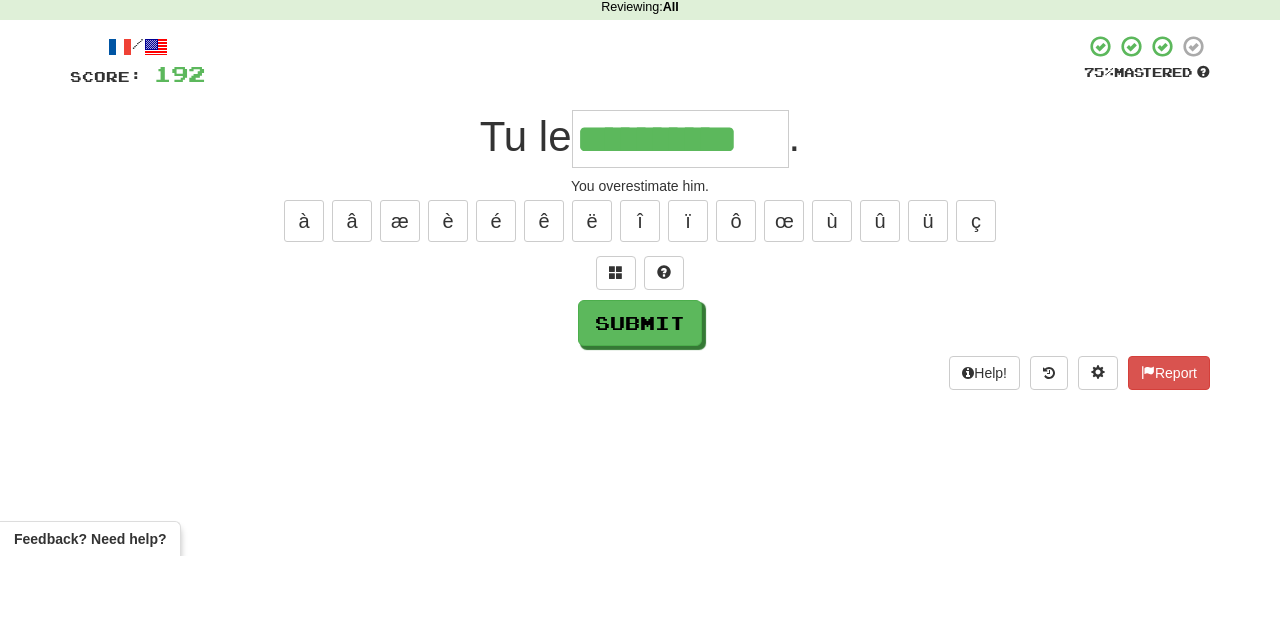 type on "**********" 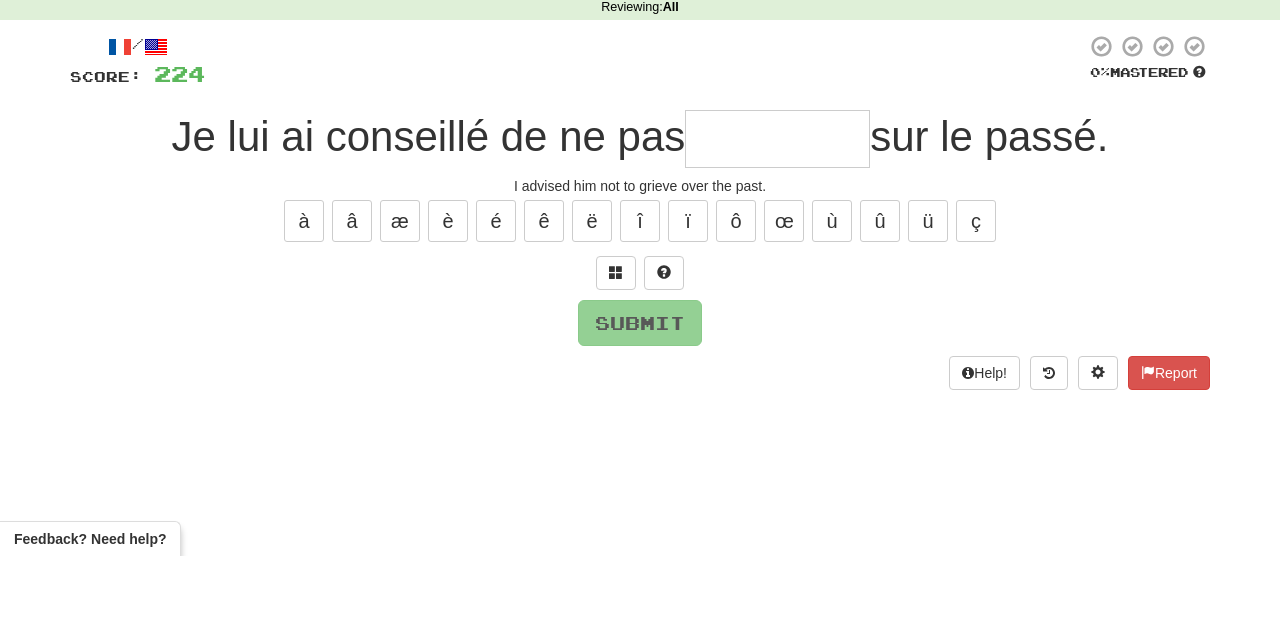 type on "*" 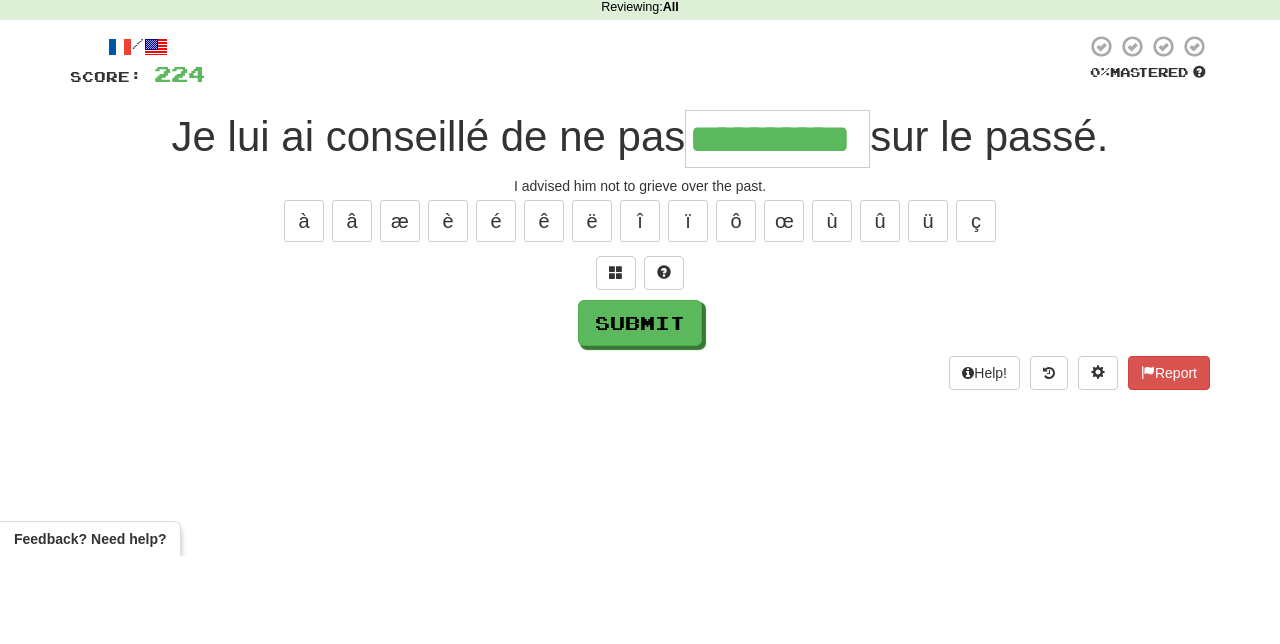 scroll, scrollTop: 0, scrollLeft: 0, axis: both 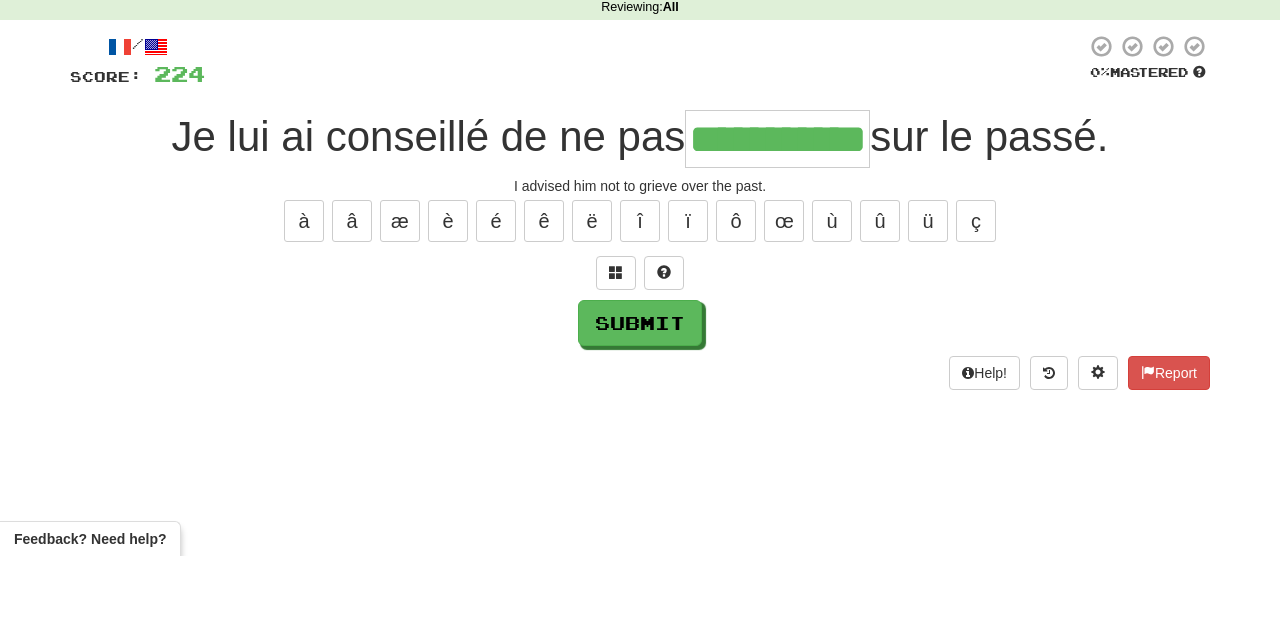 type on "**********" 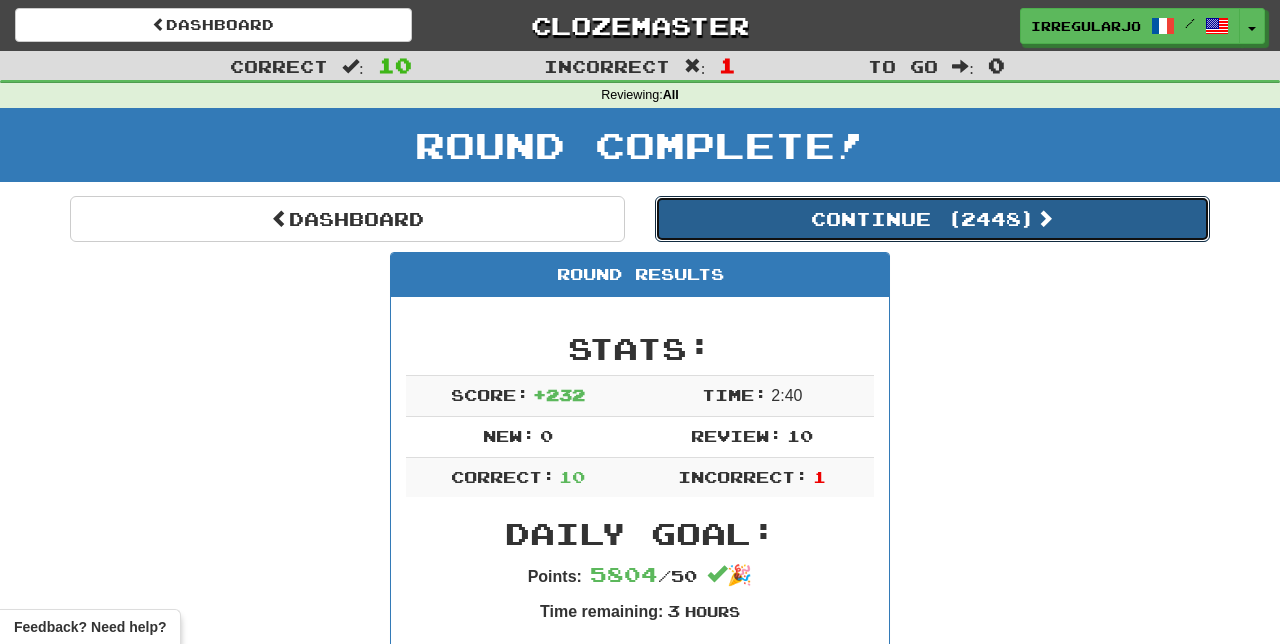 click on "Continue ( 2448 )" at bounding box center [932, 219] 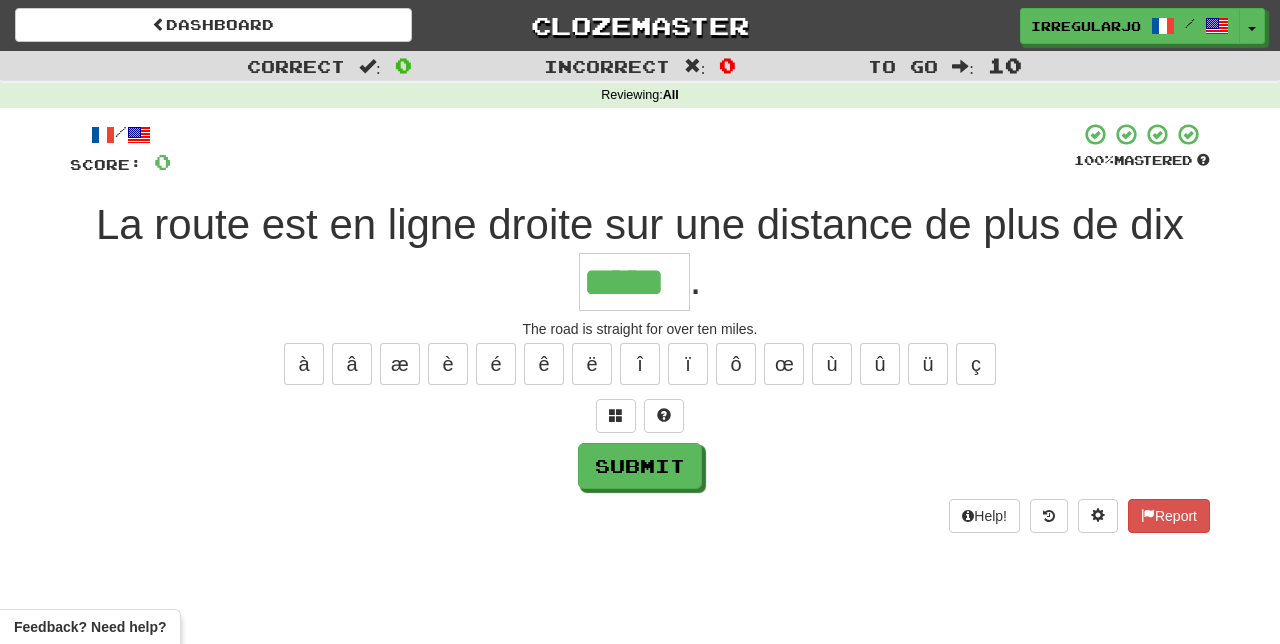 type on "*****" 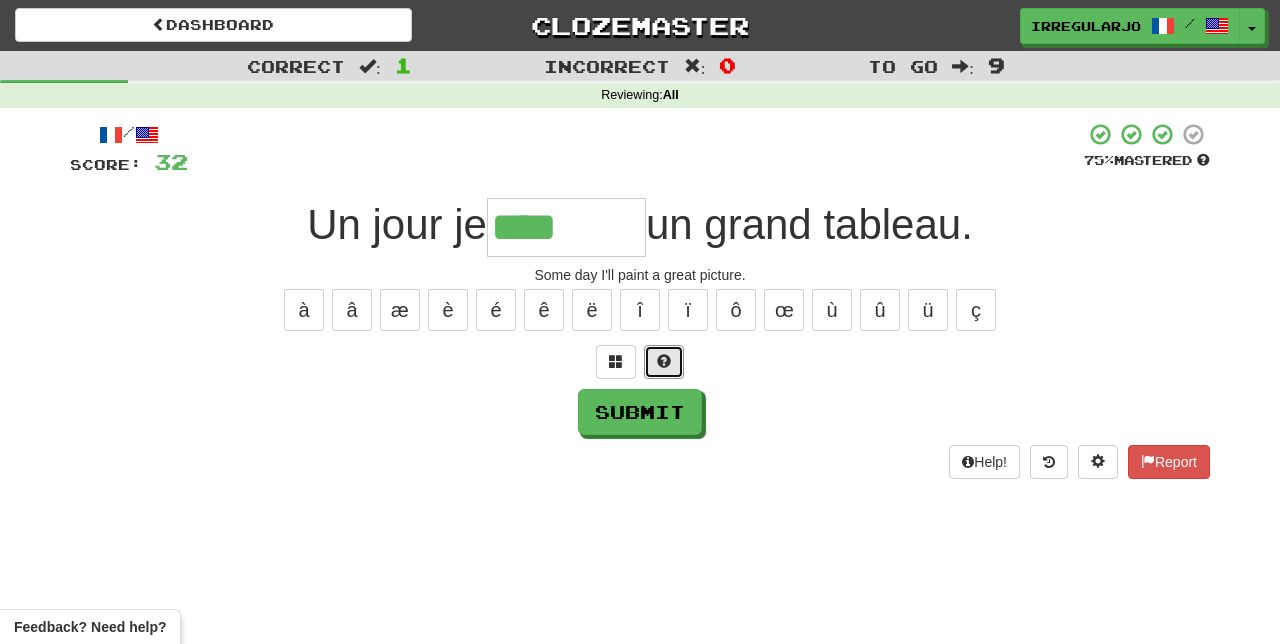 click at bounding box center [664, 361] 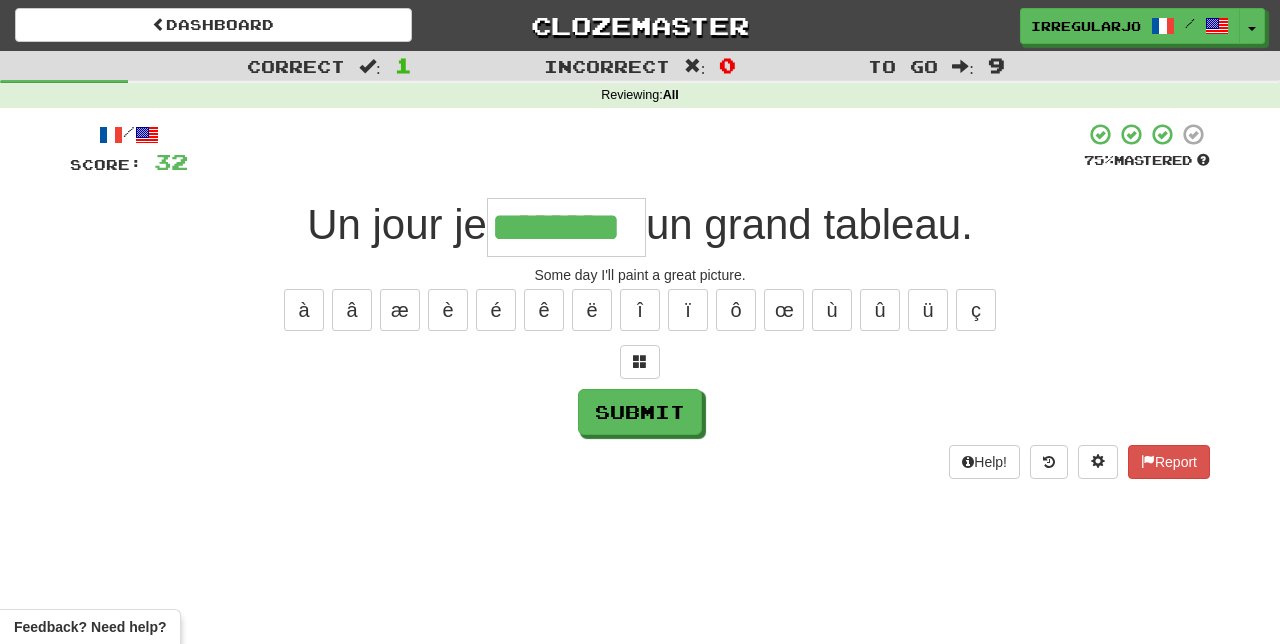type on "********" 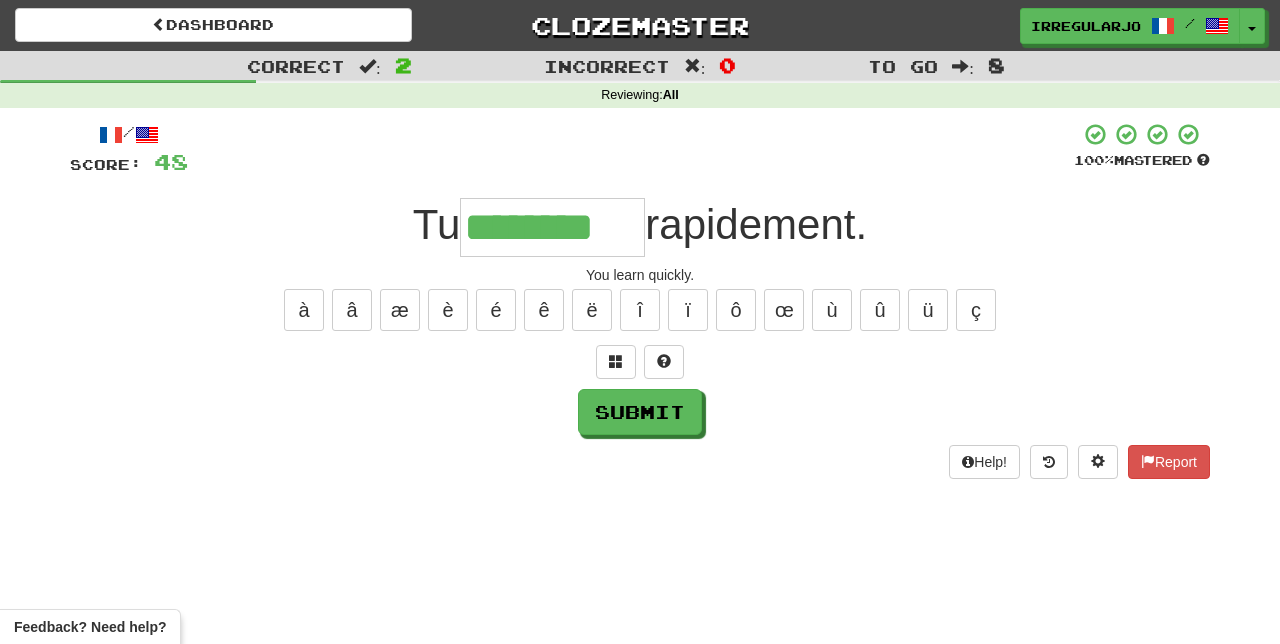 type on "********" 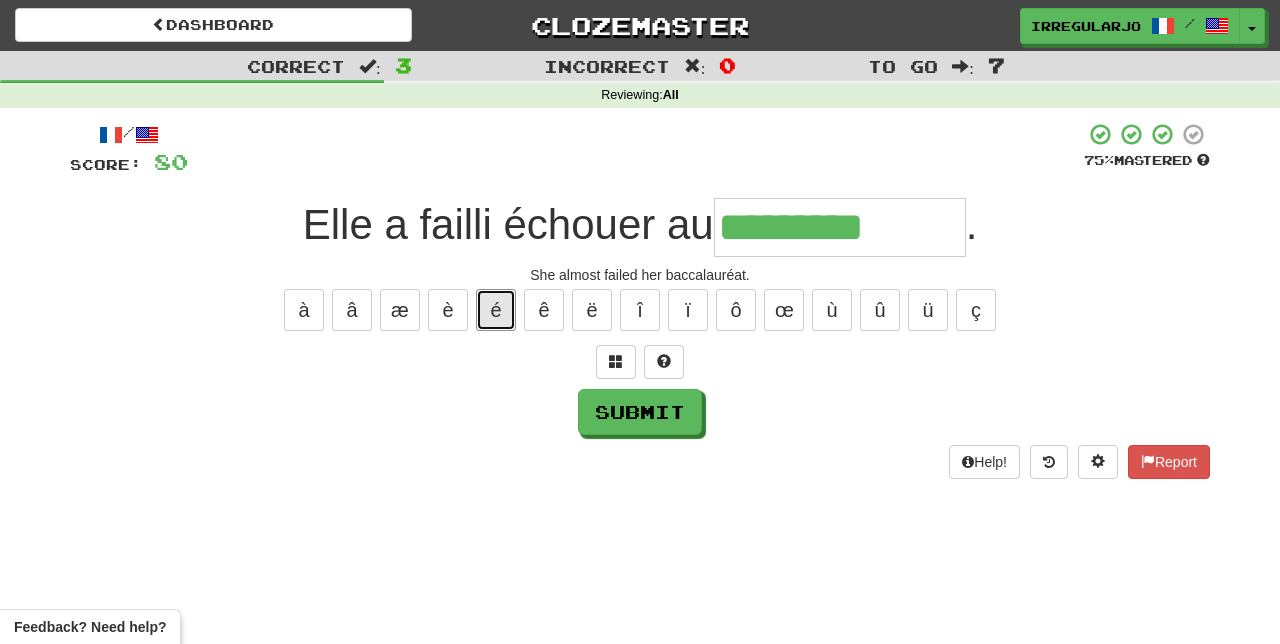 click on "é" at bounding box center [496, 310] 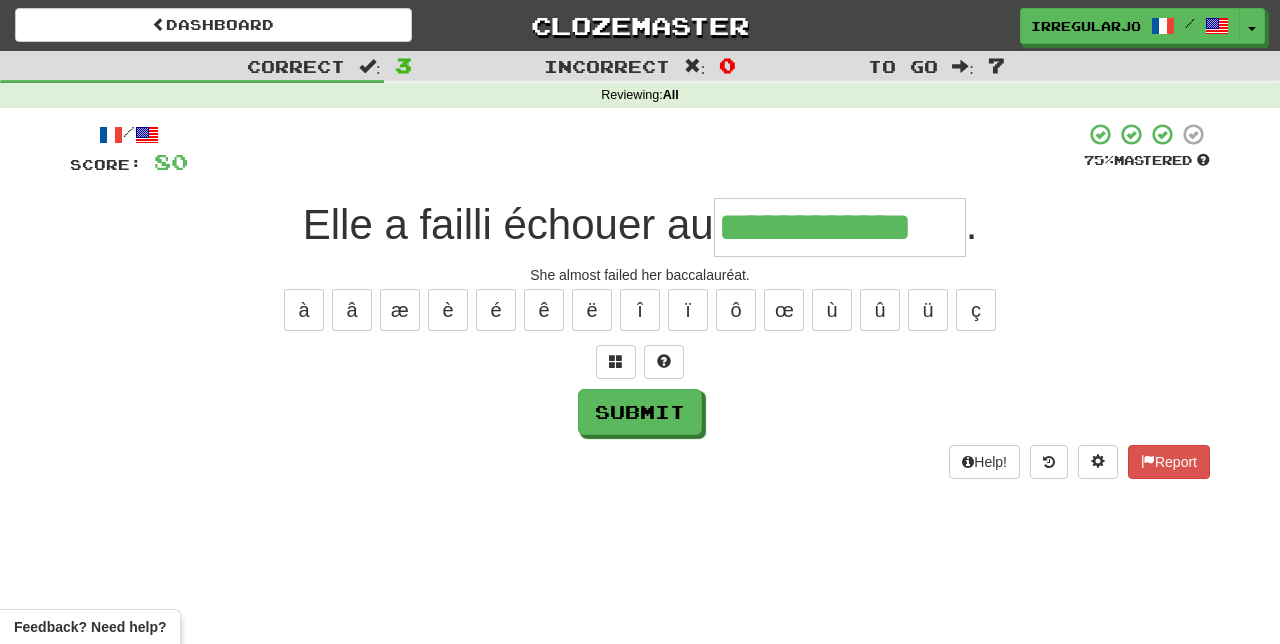 type on "**********" 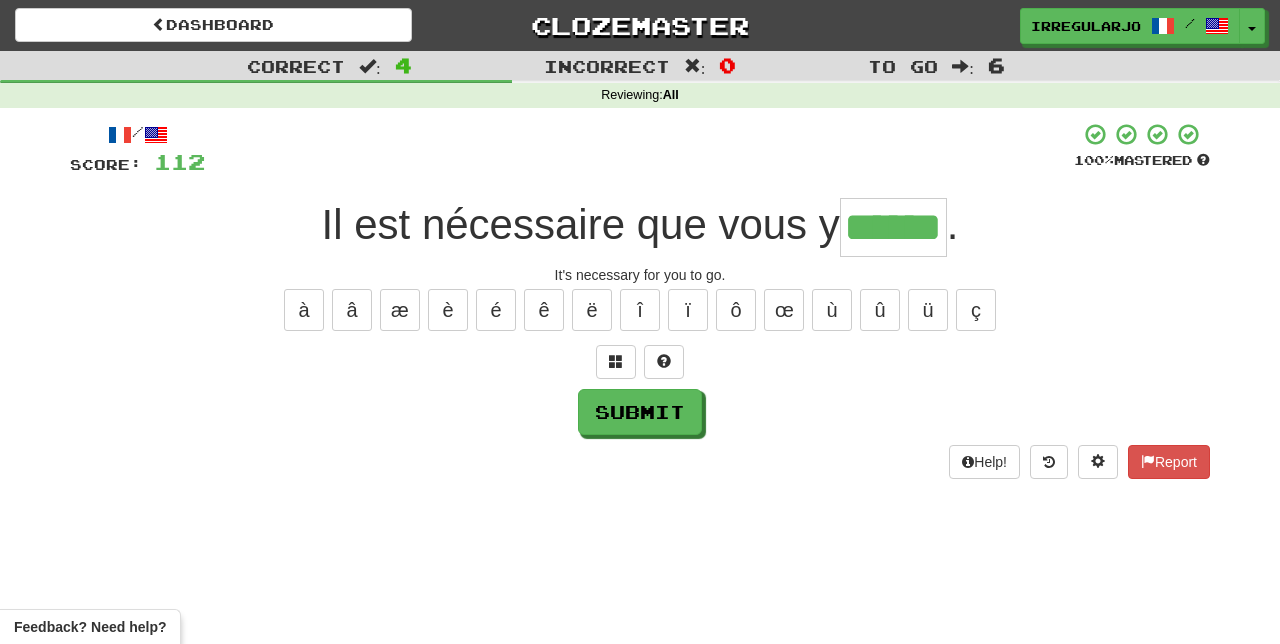 type on "******" 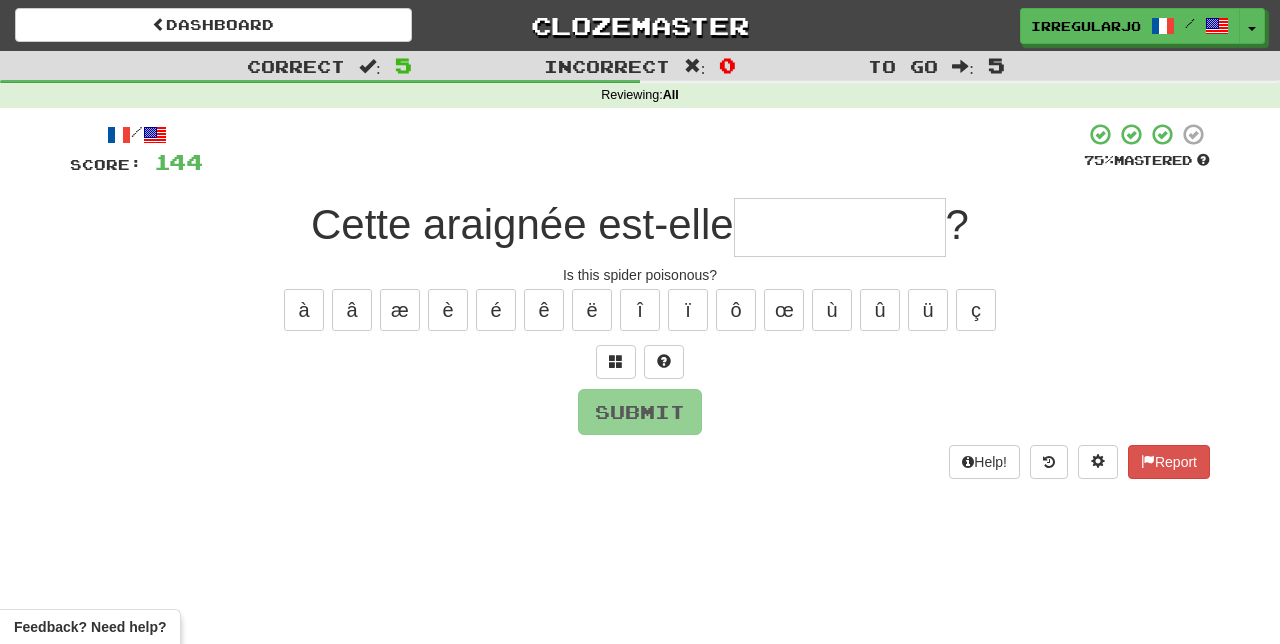 type on "*" 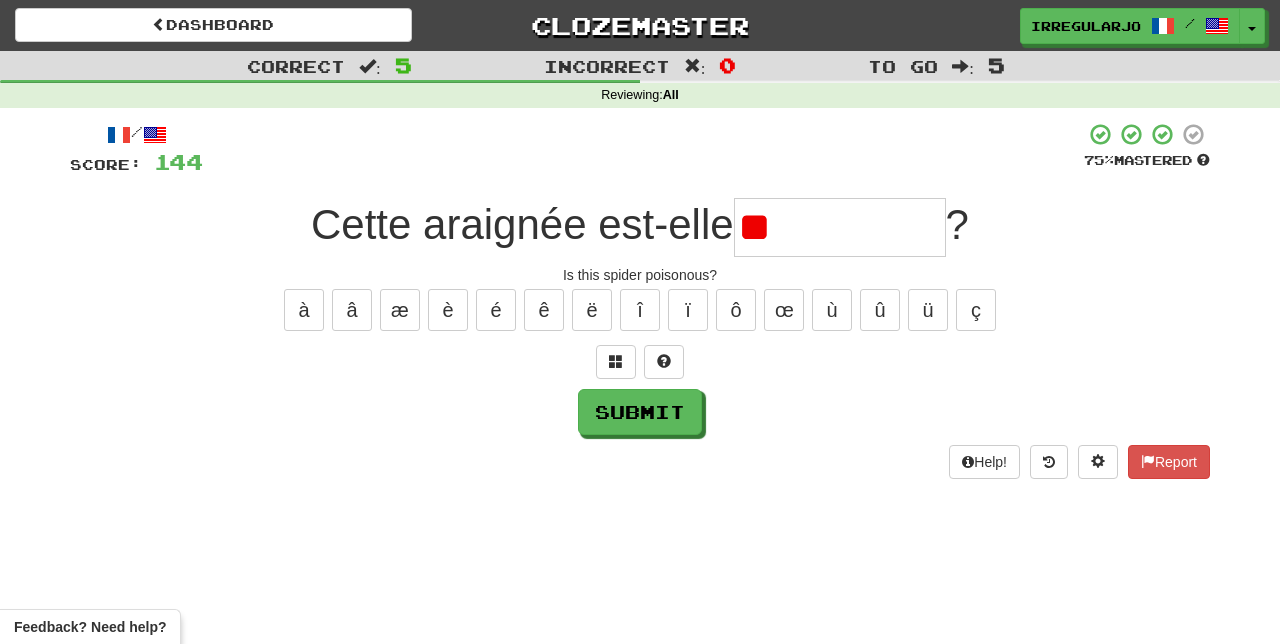 type on "*" 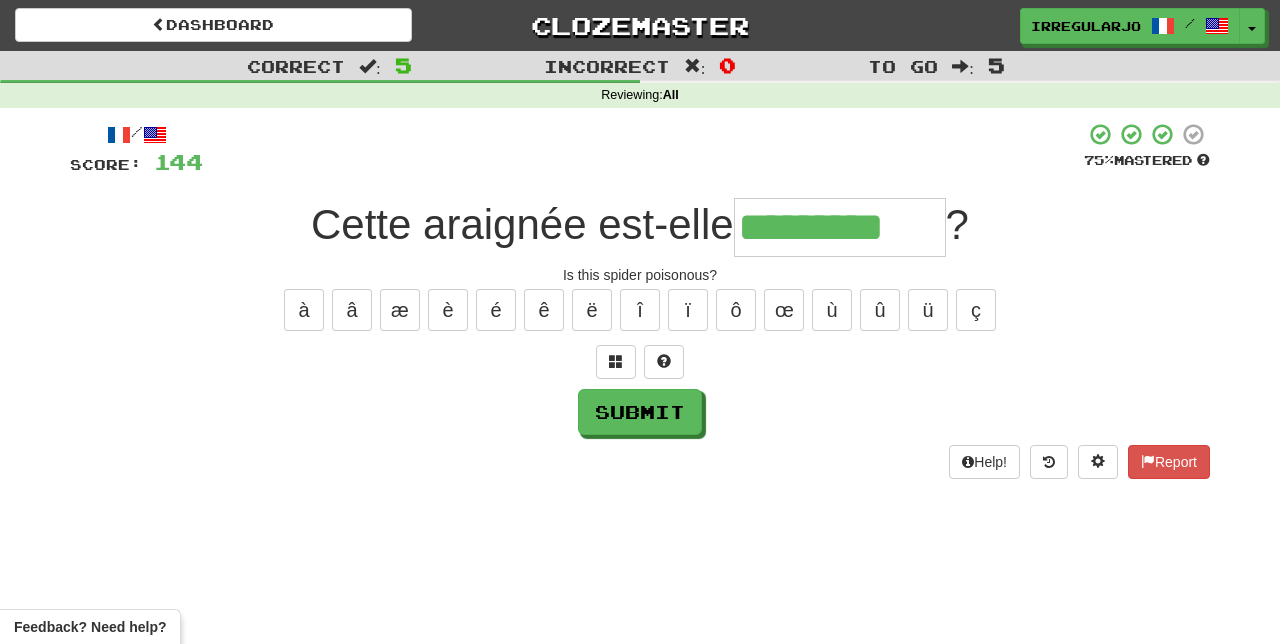 type on "*********" 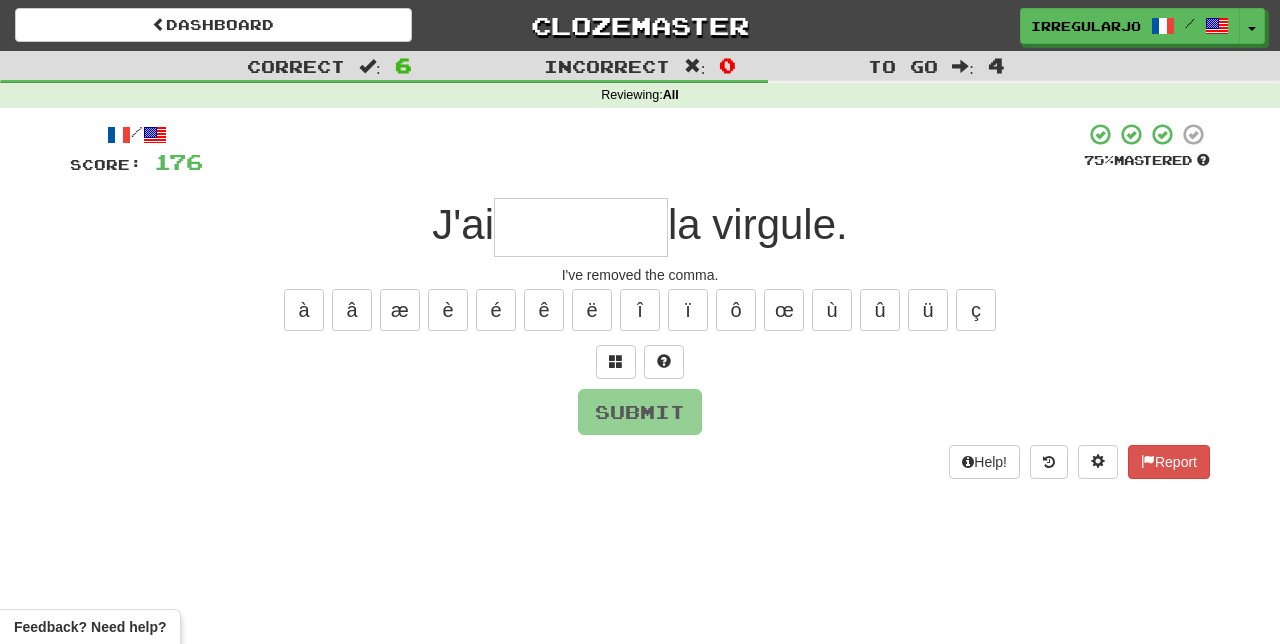 type on "*" 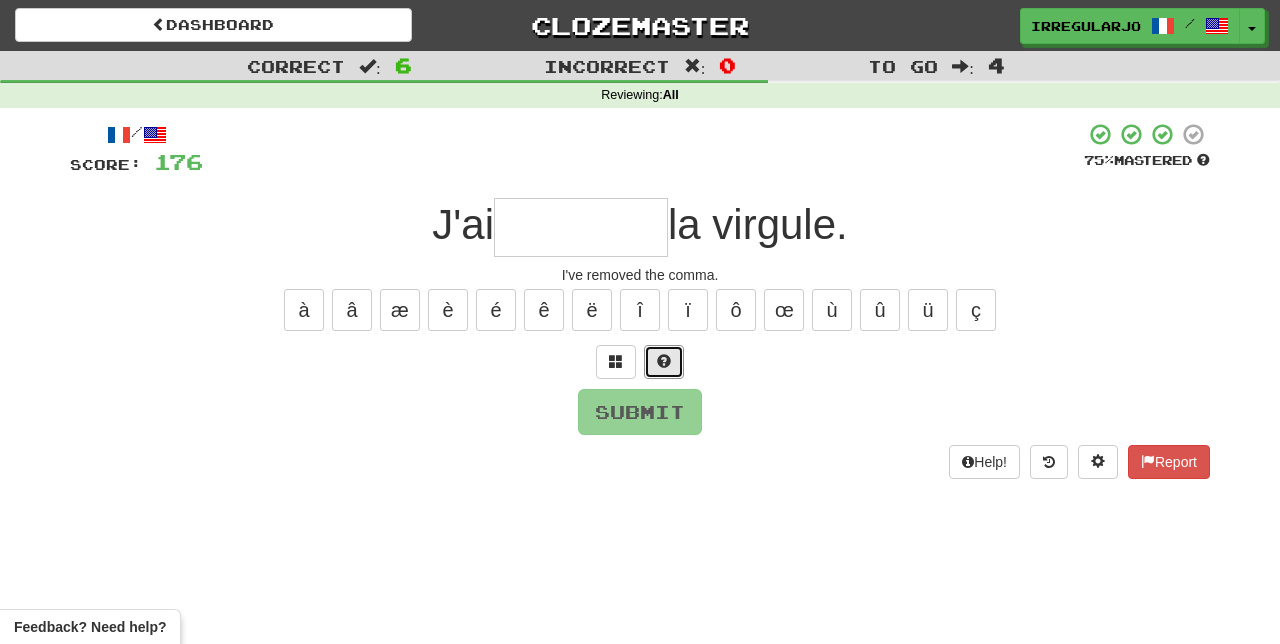 click at bounding box center (664, 361) 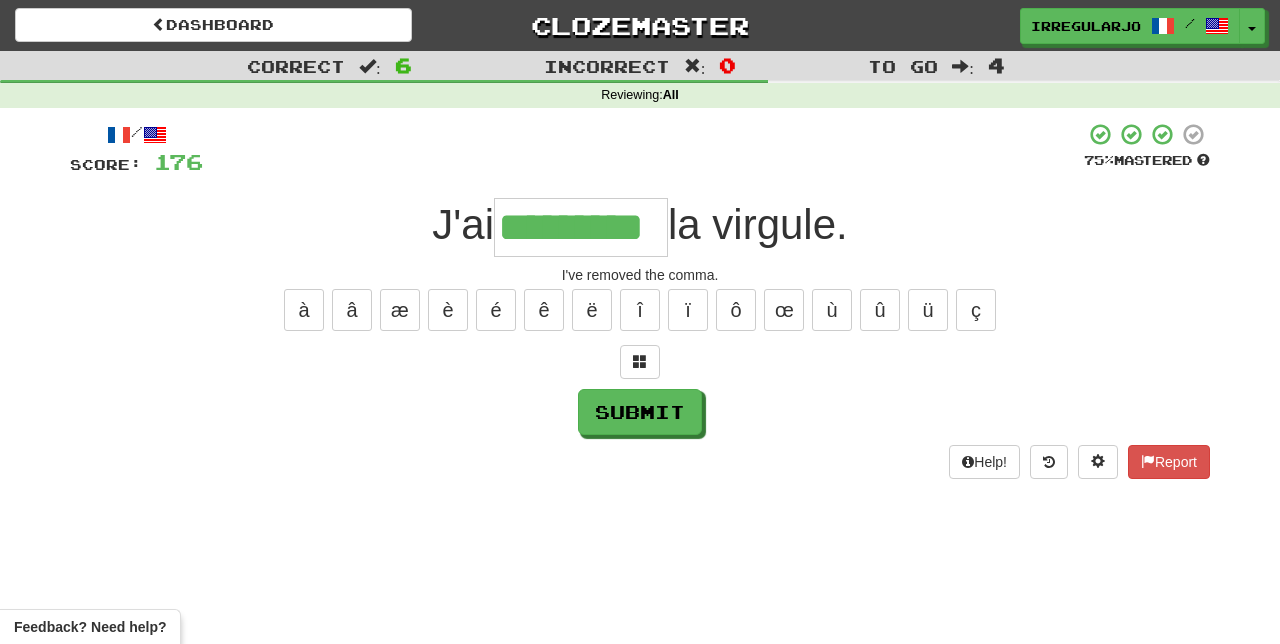 type on "*********" 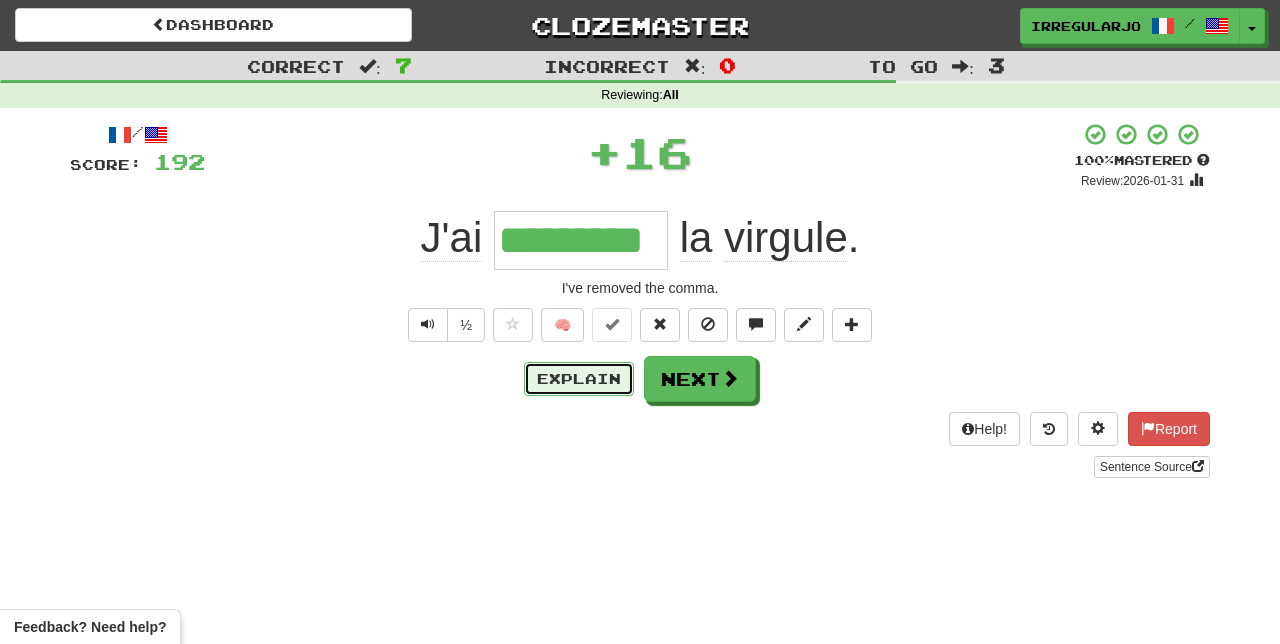 click on "Explain" at bounding box center [579, 379] 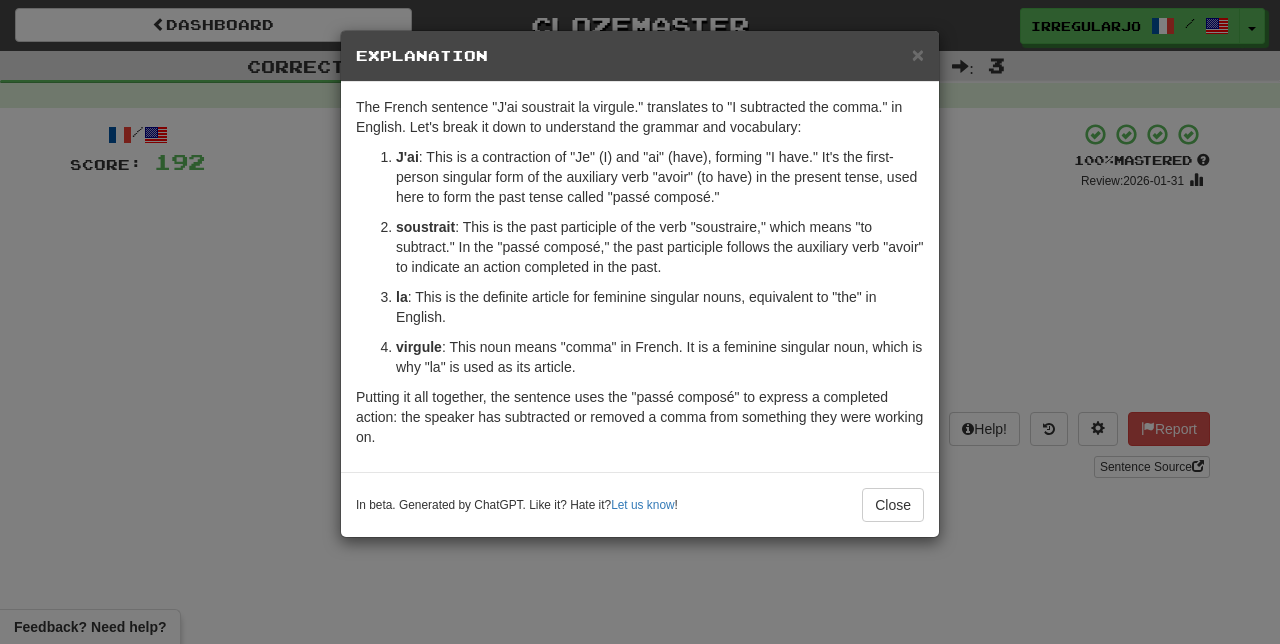 click on "× Explanation The French sentence "J'ai soustrait la virgule." translates to "I subtracted the comma." in English. Let's break it down to understand the grammar and vocabulary:
J'ai : This is a contraction of "Je" (I) and "ai" (have), forming "I have." It's the first-person singular form of the auxiliary verb "avoir" (to have) in the present tense, used here to form the past tense called "passé composé."
soustrait : This is the past participle of the verb "soustraire," which means "to subtract." In the "passé composé," the past participle follows the auxiliary verb "avoir" to indicate an action completed in the past.
la : This is the definite article for feminine singular nouns, equivalent to "the" in English.
virgule : This noun means "comma" in French. It is a feminine singular noun, which is why "la" is used as its article.
In beta. Generated by ChatGPT. Like it? Hate it?  Let us know ! Close" at bounding box center (640, 322) 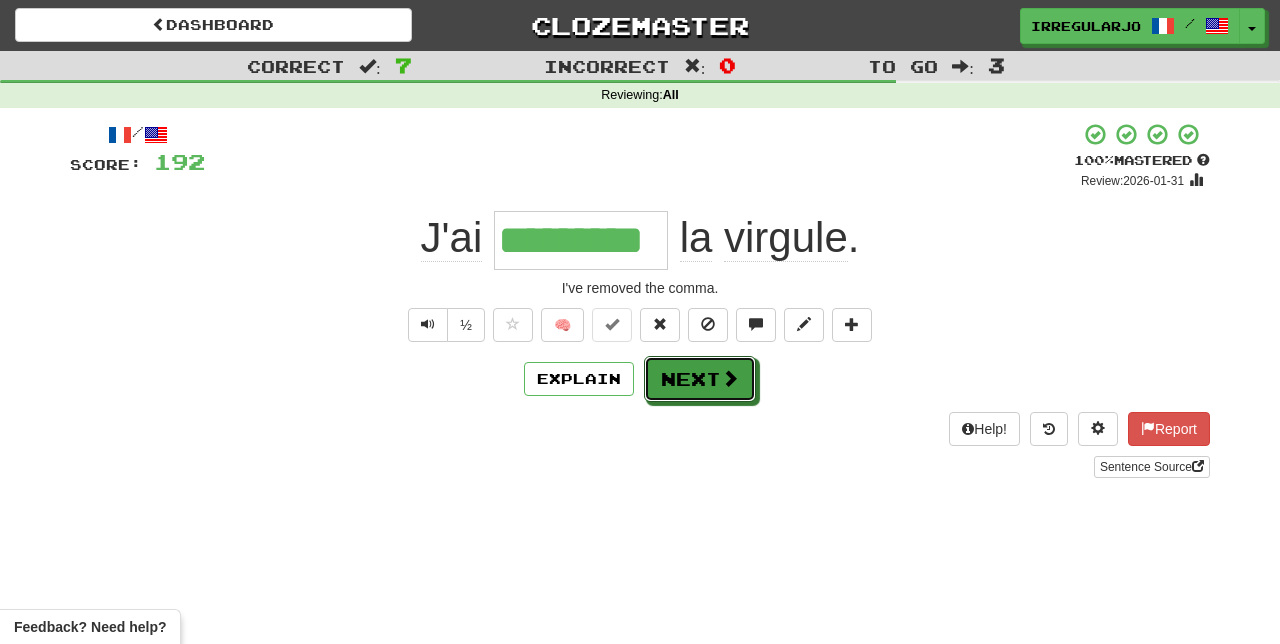 click on "Next" at bounding box center (700, 379) 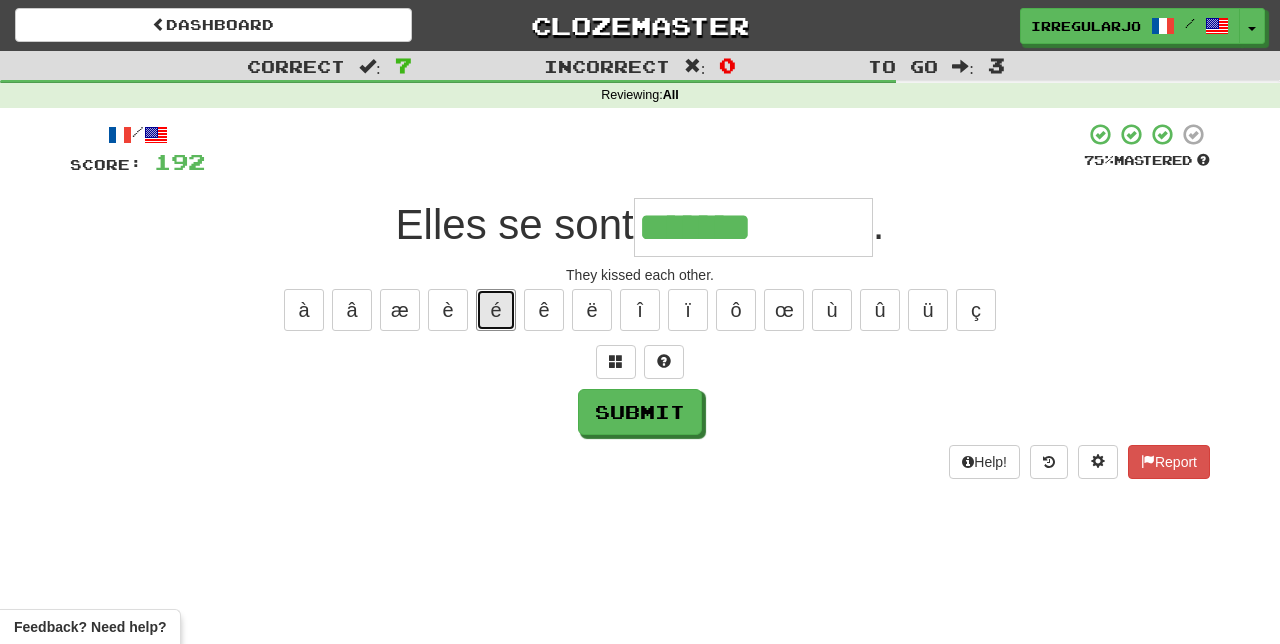 click on "é" at bounding box center (496, 310) 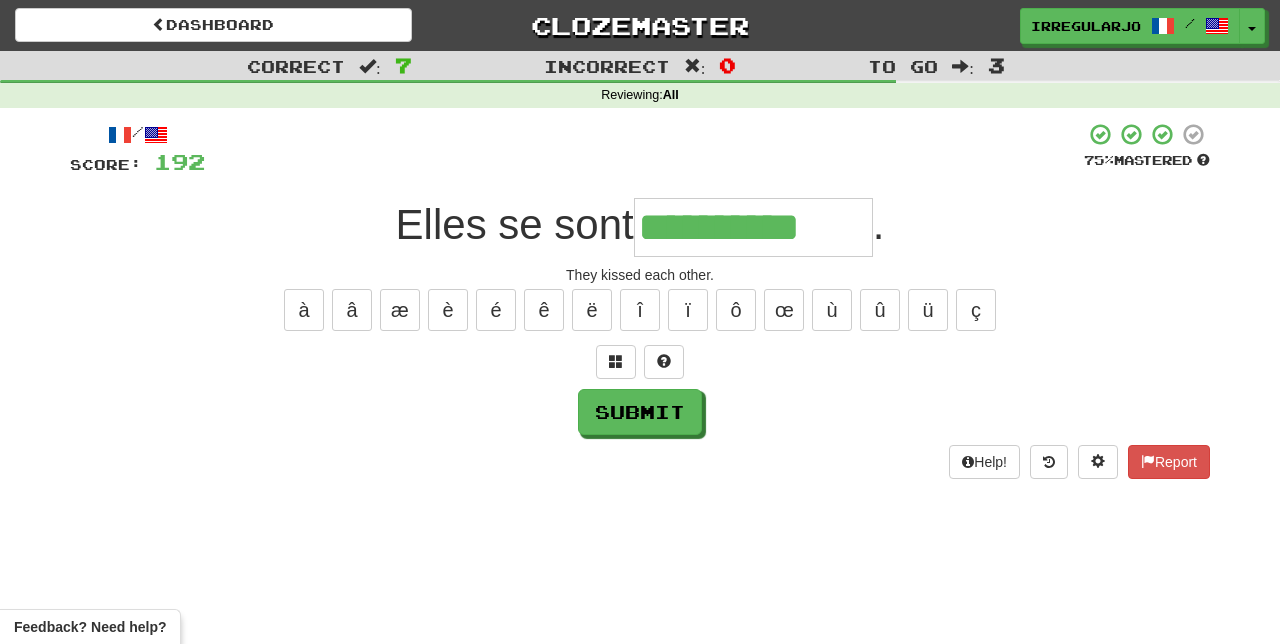 type on "**********" 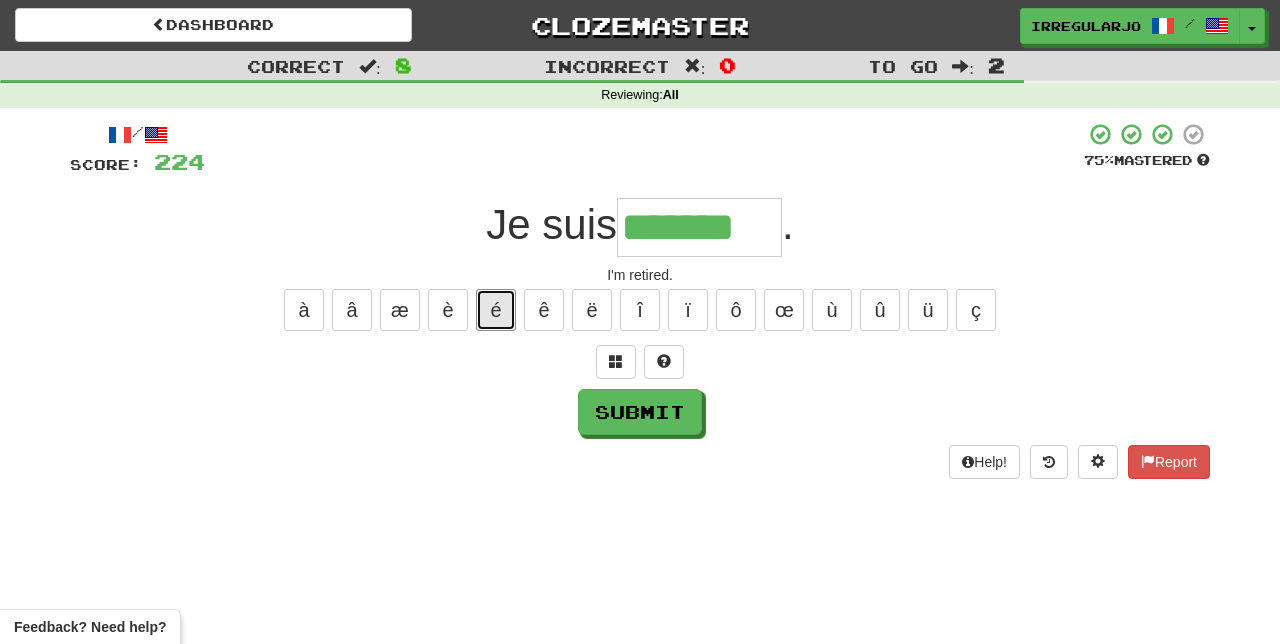 click on "é" at bounding box center [496, 310] 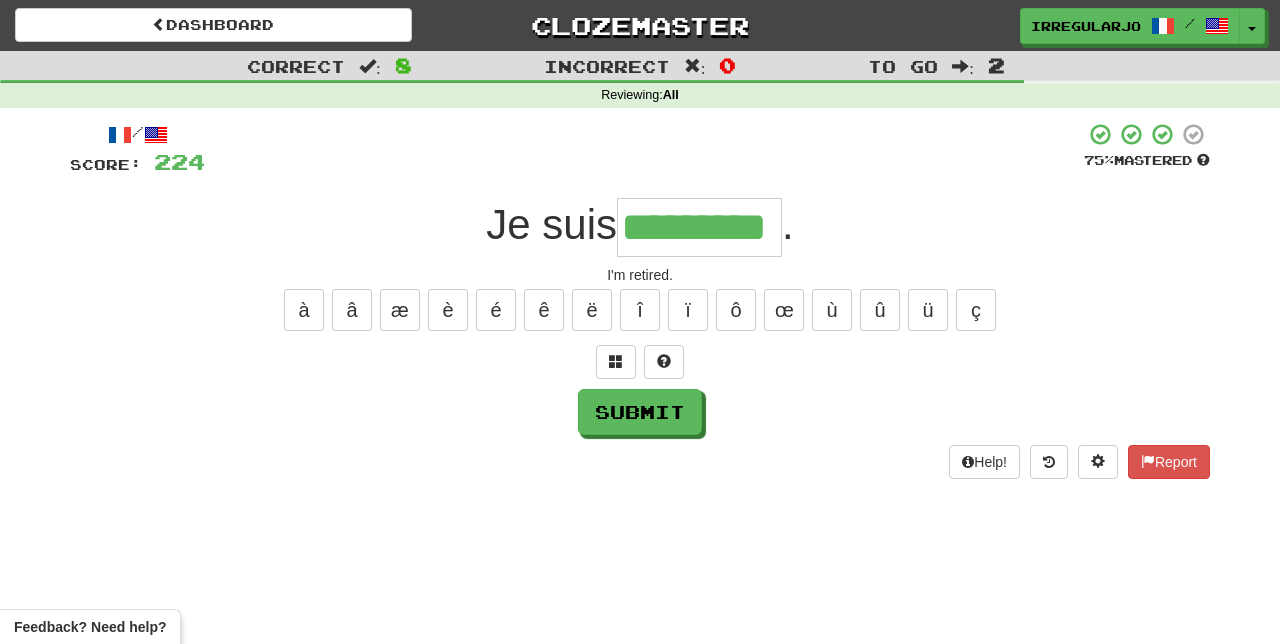 type on "*********" 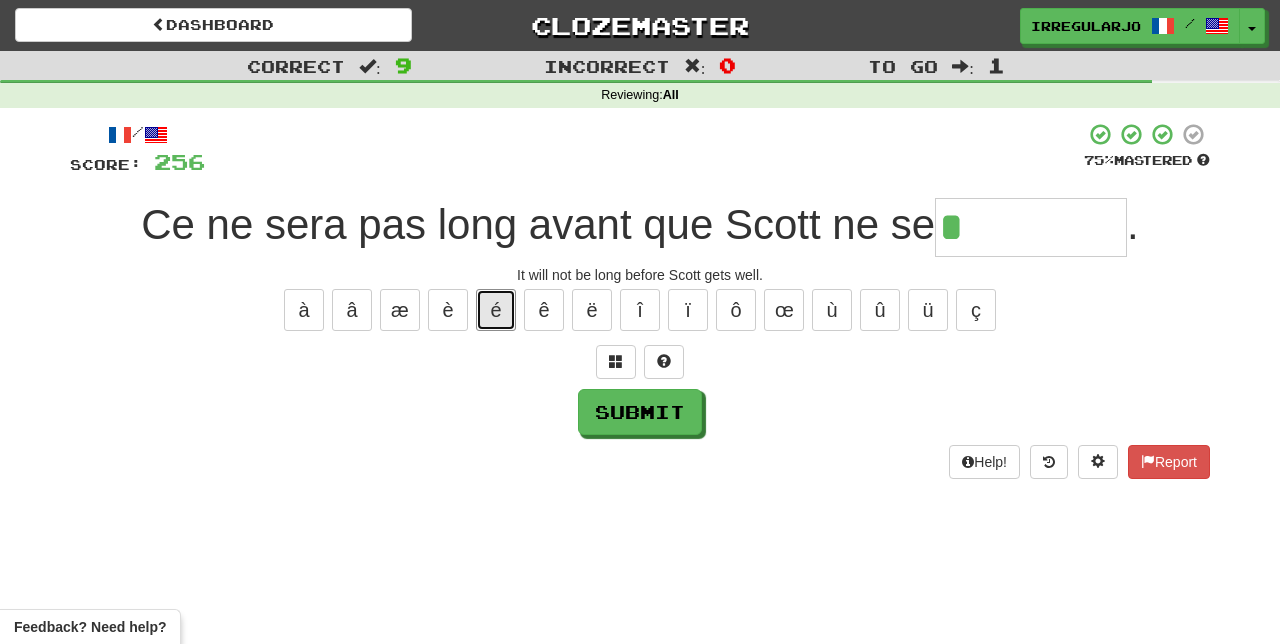 click on "é" at bounding box center [496, 310] 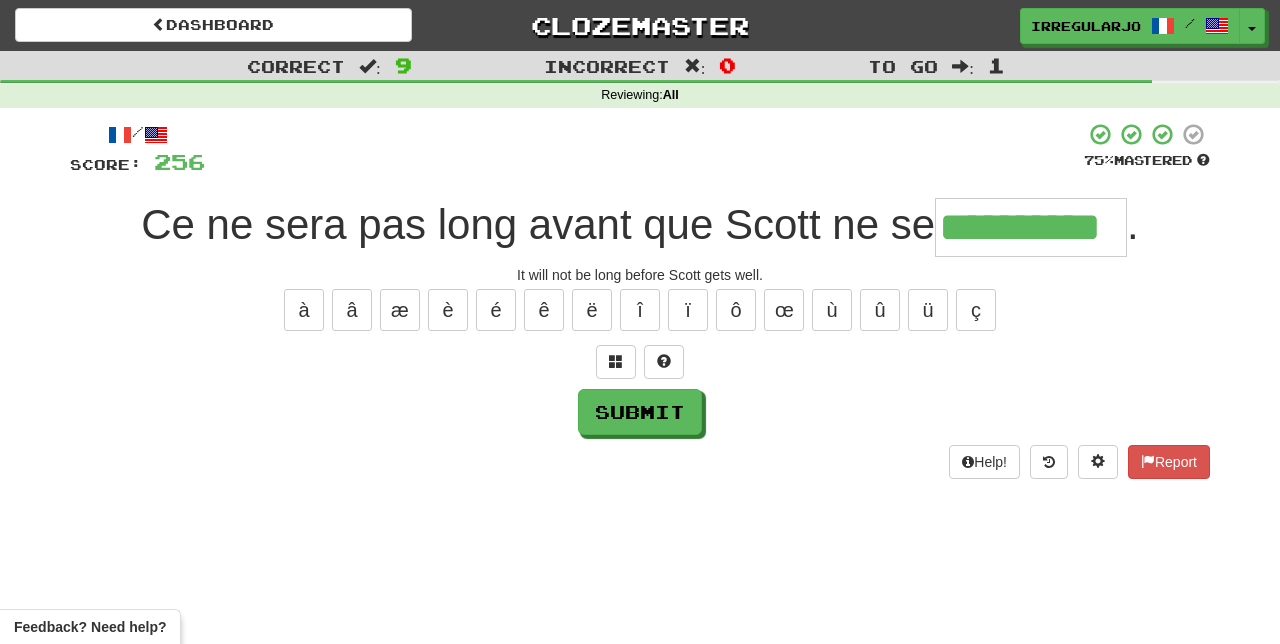 type on "**********" 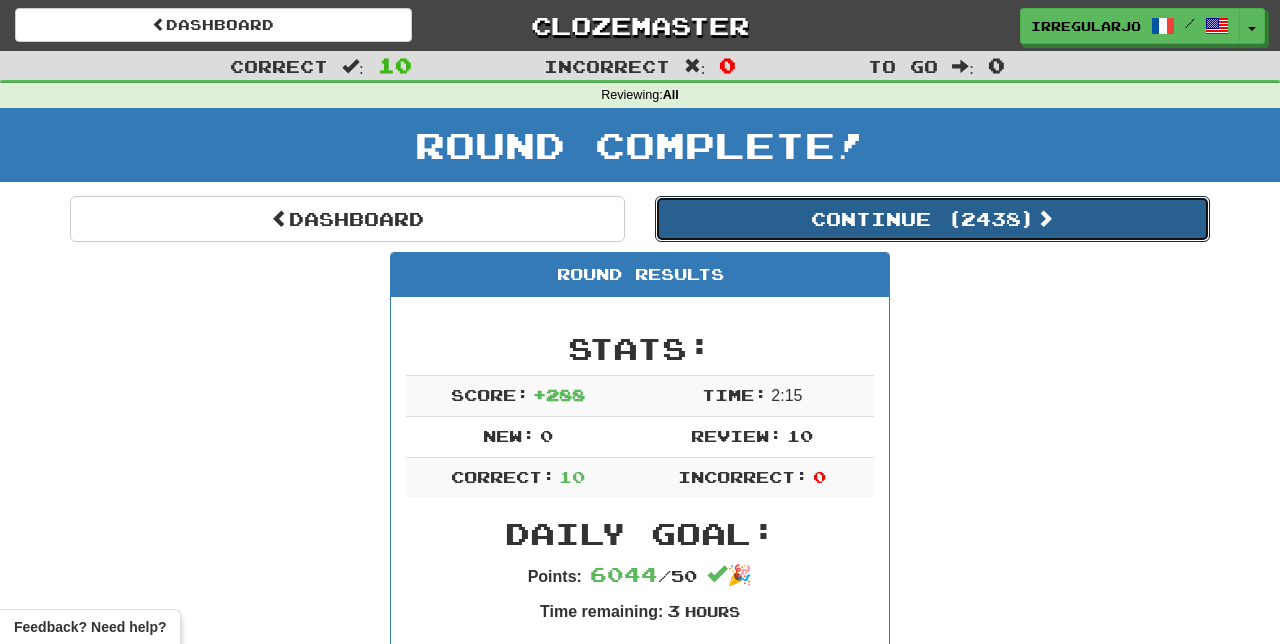 click on "Continue ( 2438 )" at bounding box center (932, 219) 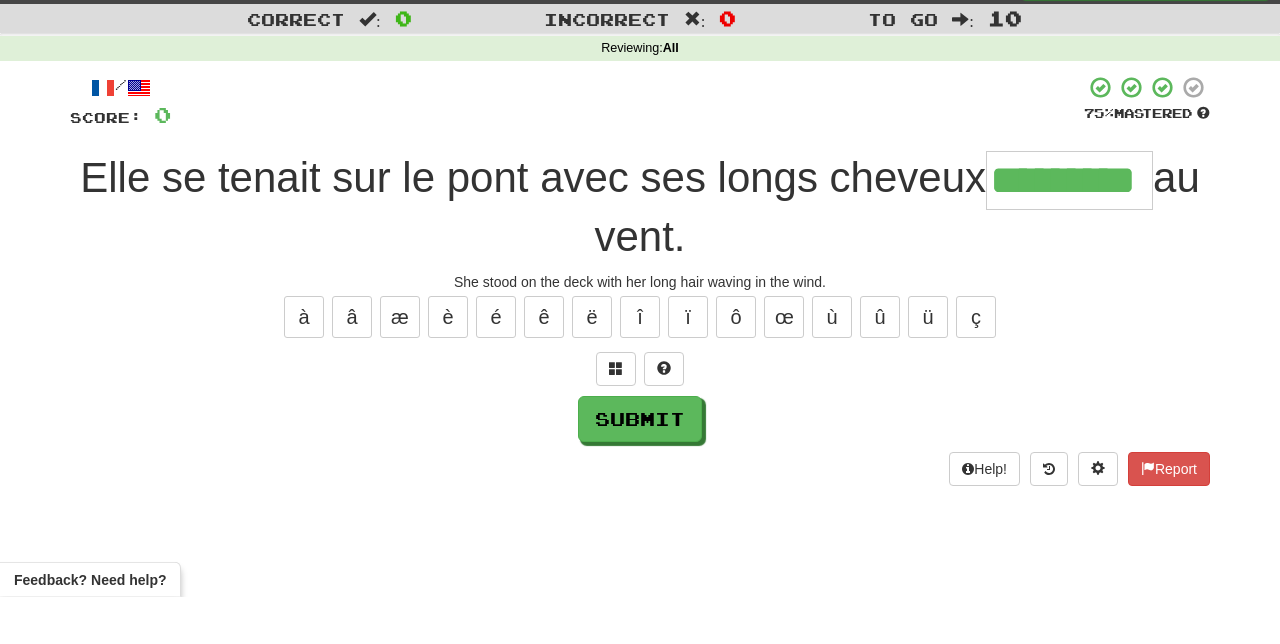 type on "*********" 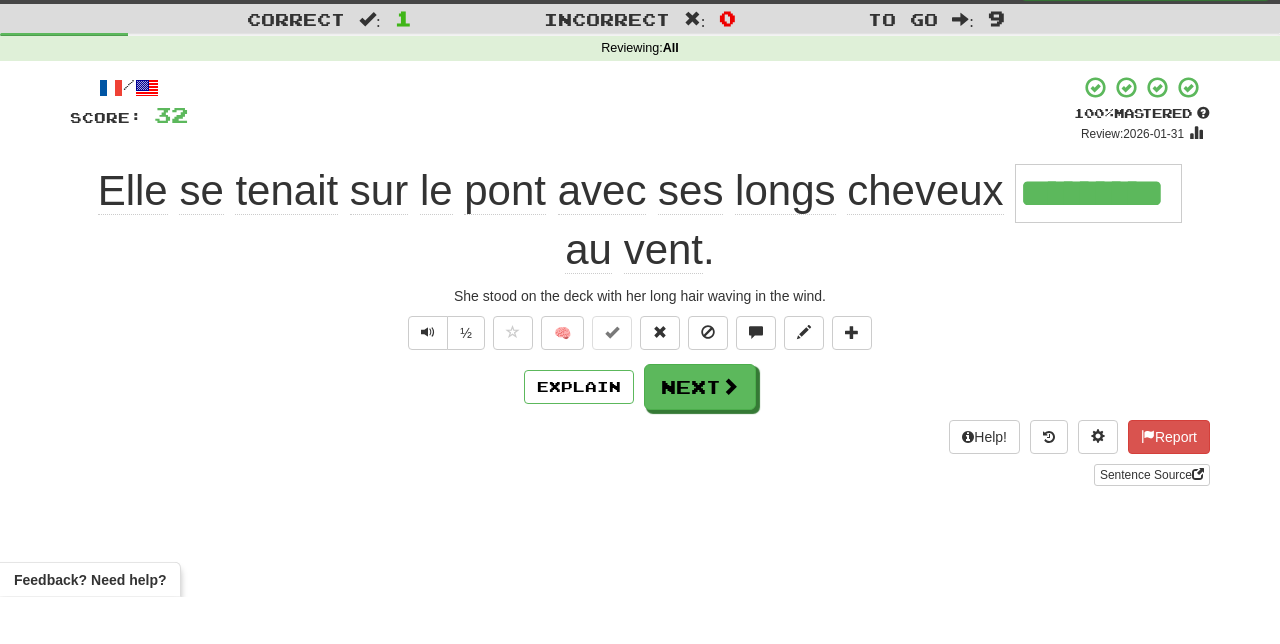scroll, scrollTop: 47, scrollLeft: 0, axis: vertical 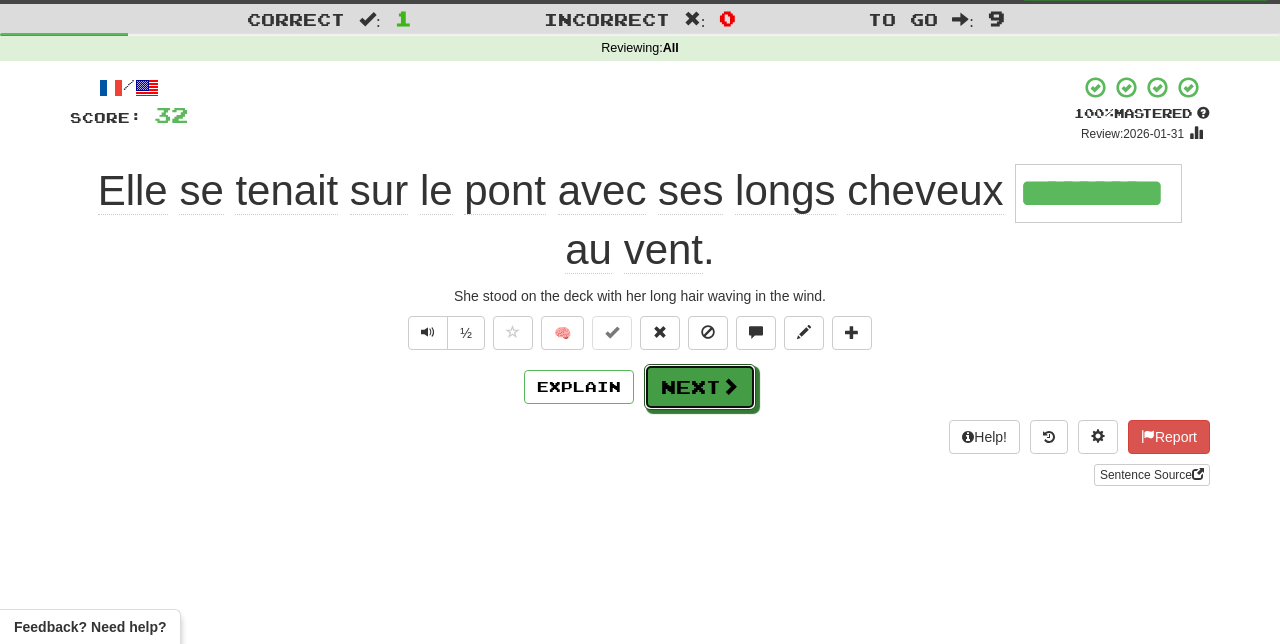 click on "Next" at bounding box center [700, 387] 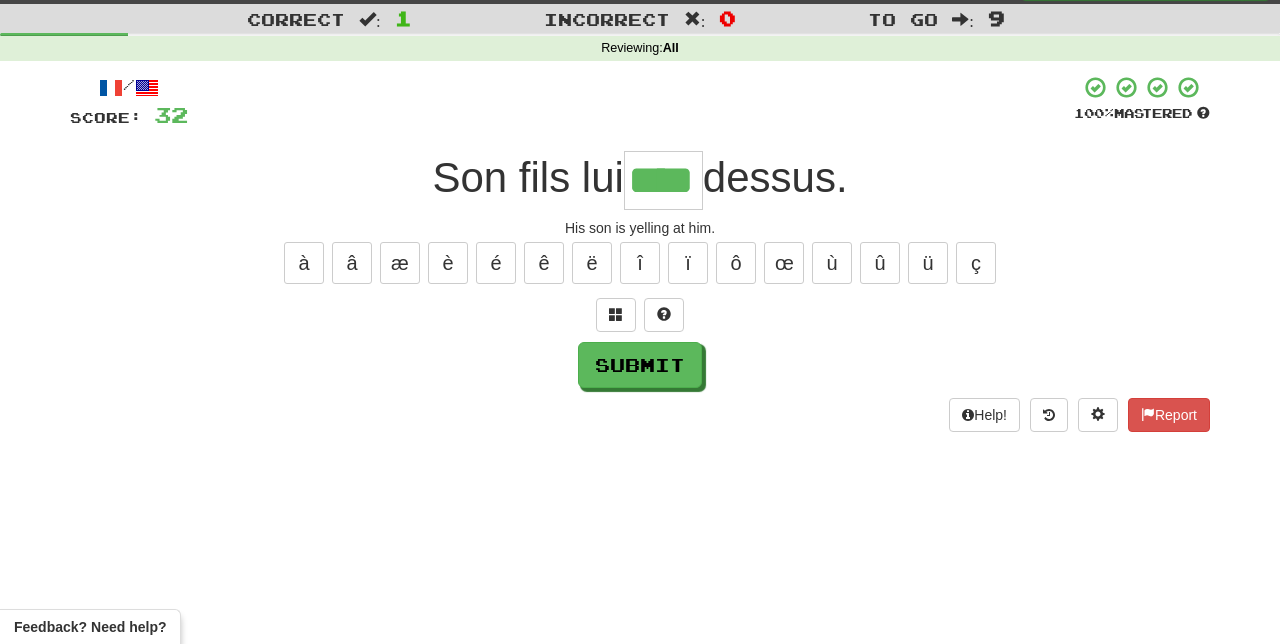 type on "****" 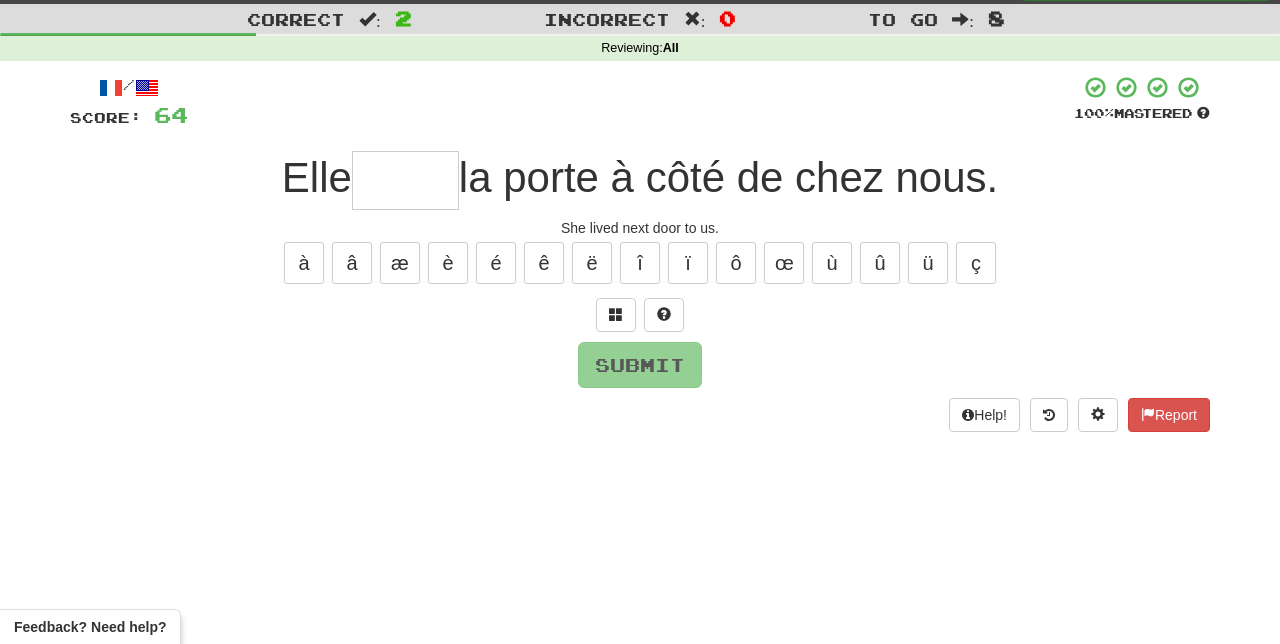 type on "*" 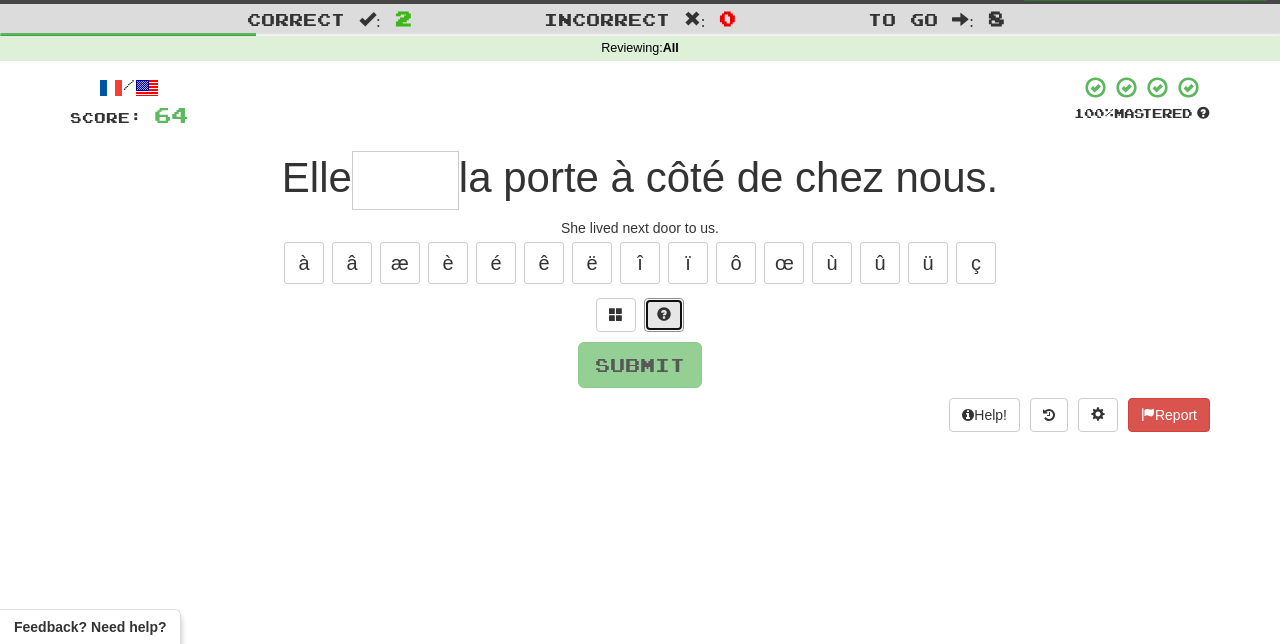 click at bounding box center [664, 315] 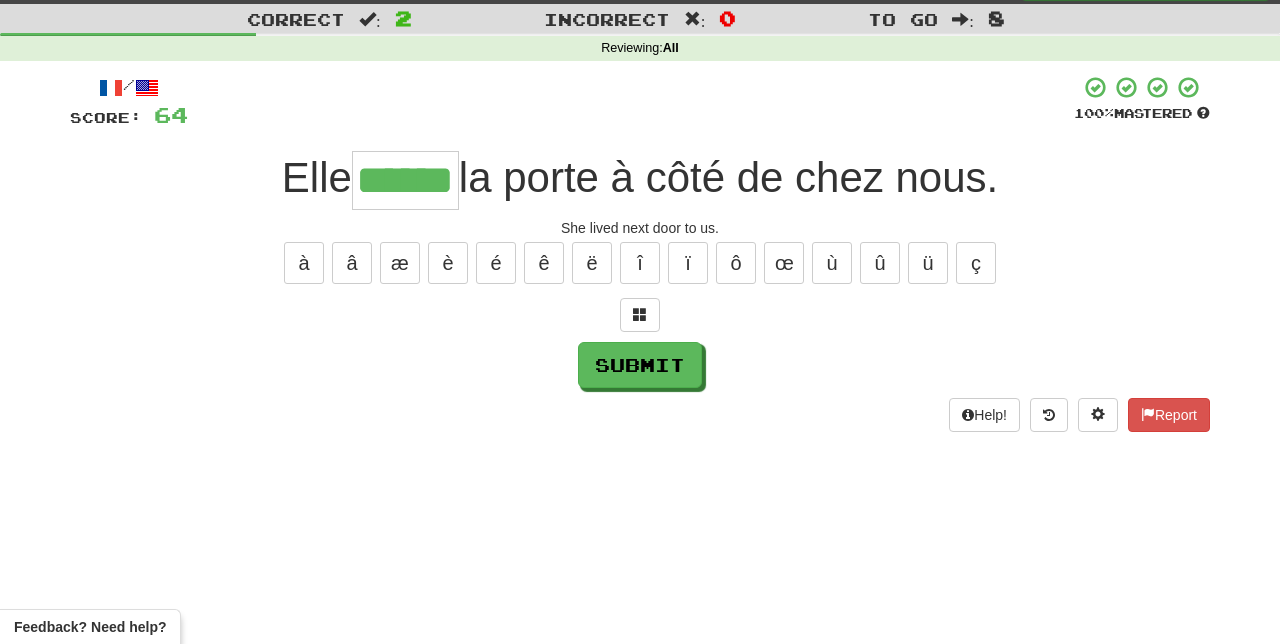 type on "******" 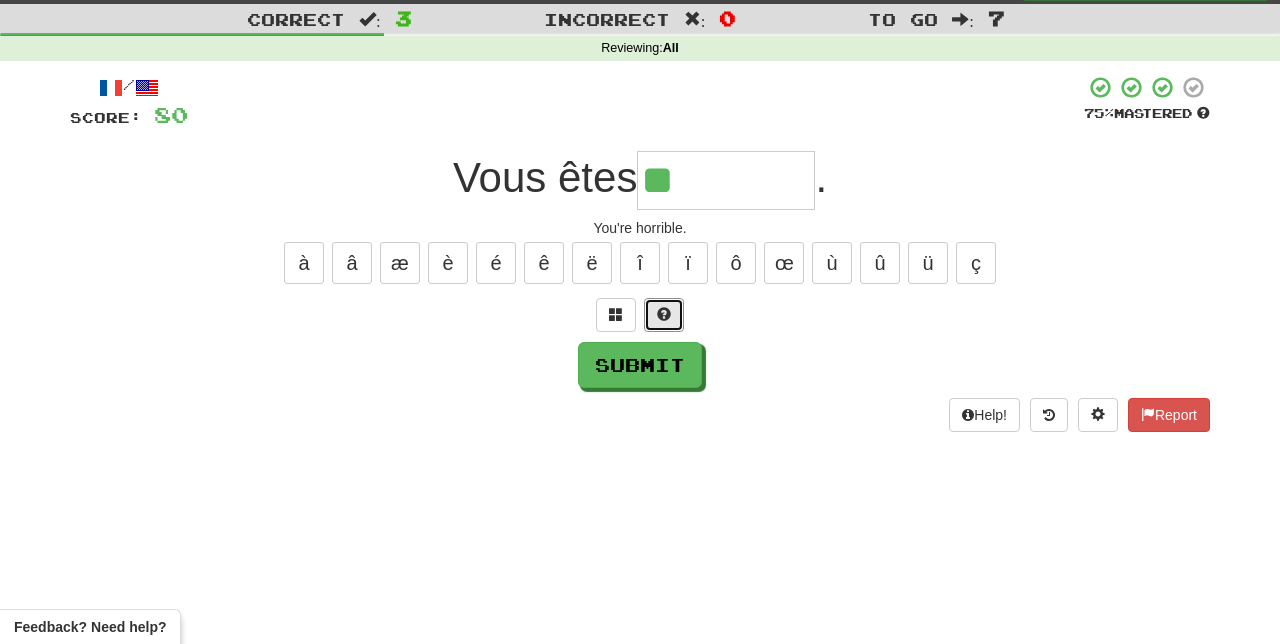 click at bounding box center [664, 315] 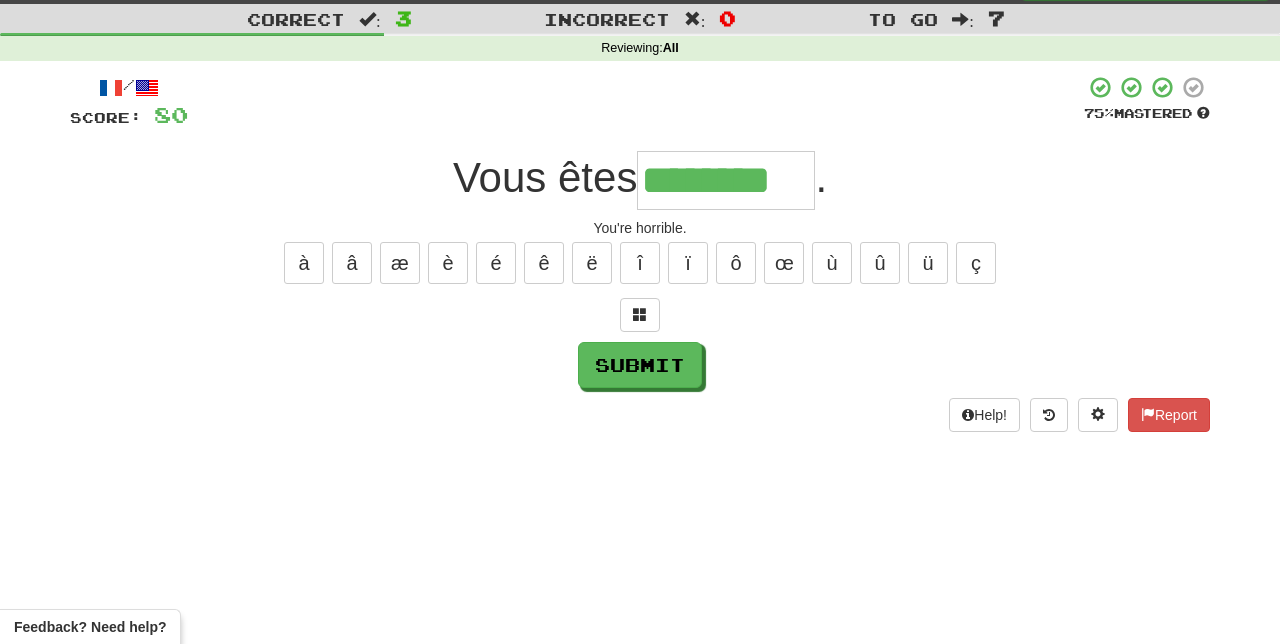 type on "********" 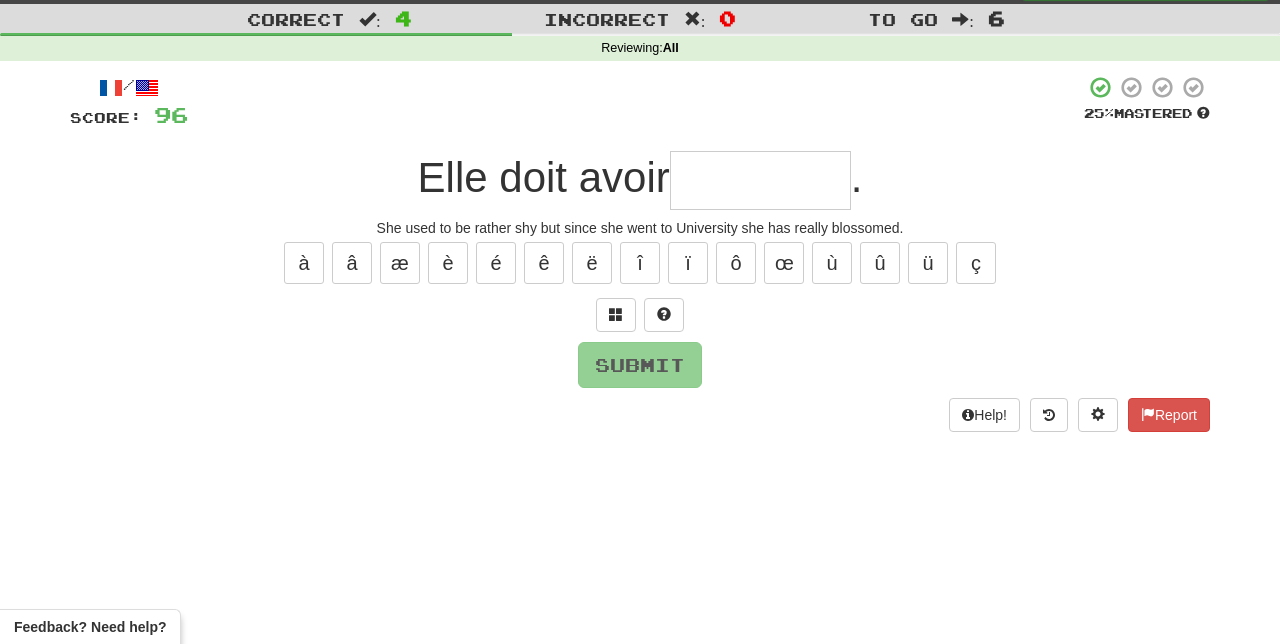 type on "*" 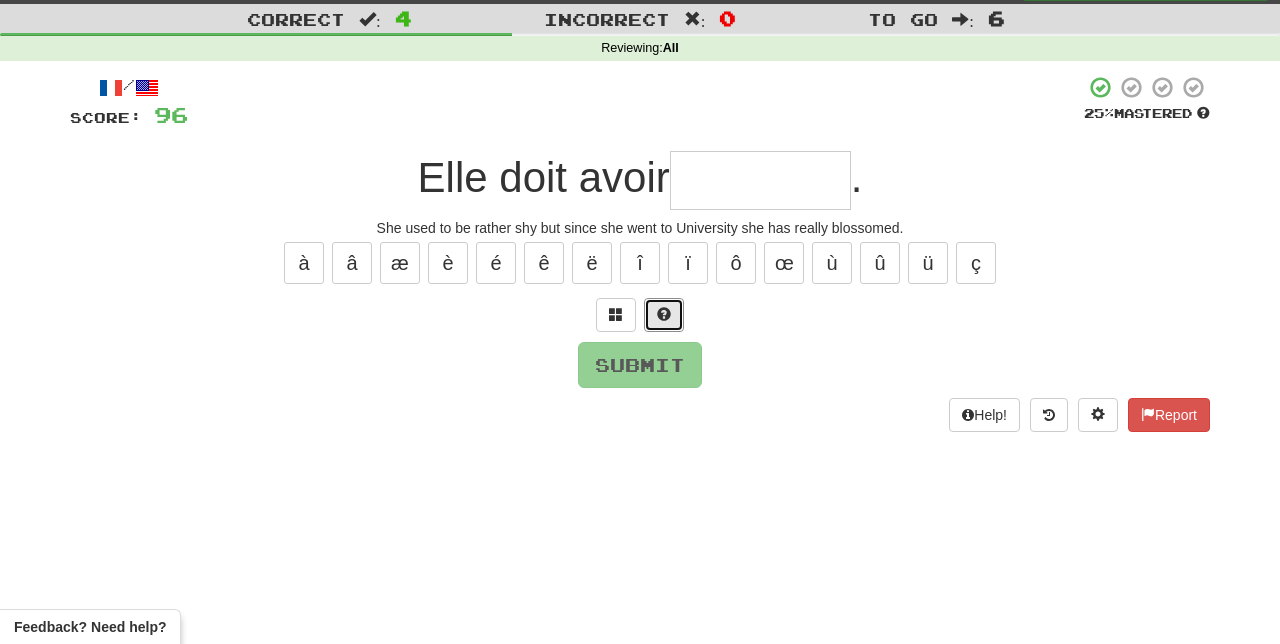 click at bounding box center [664, 315] 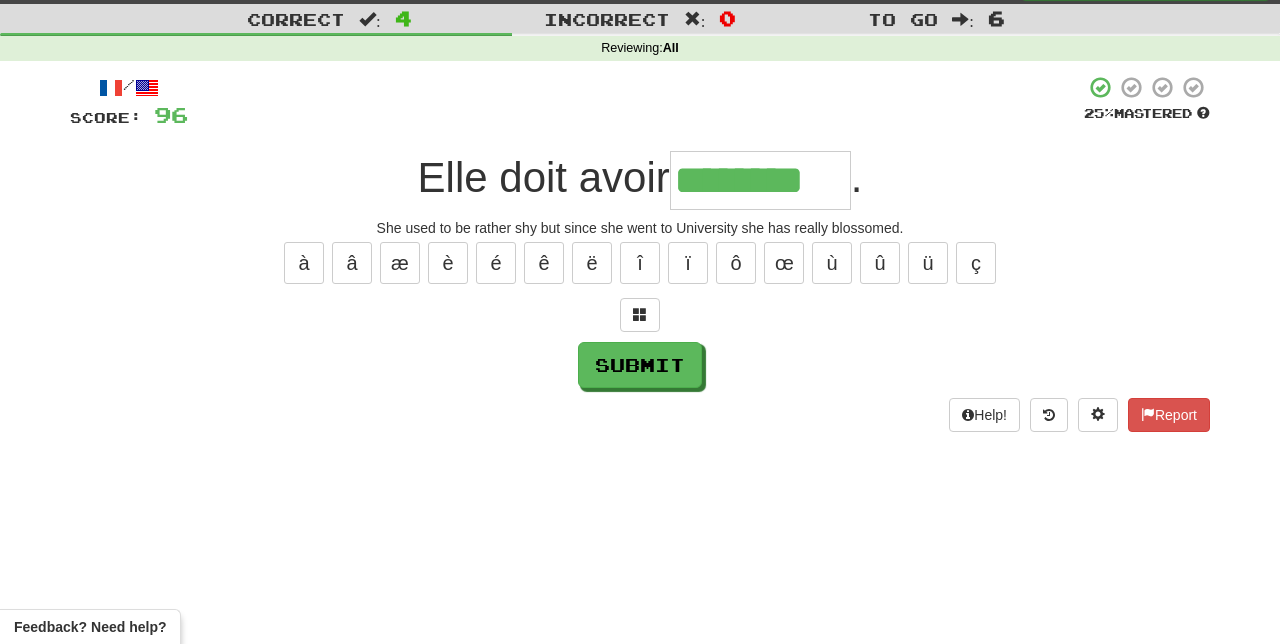 type on "********" 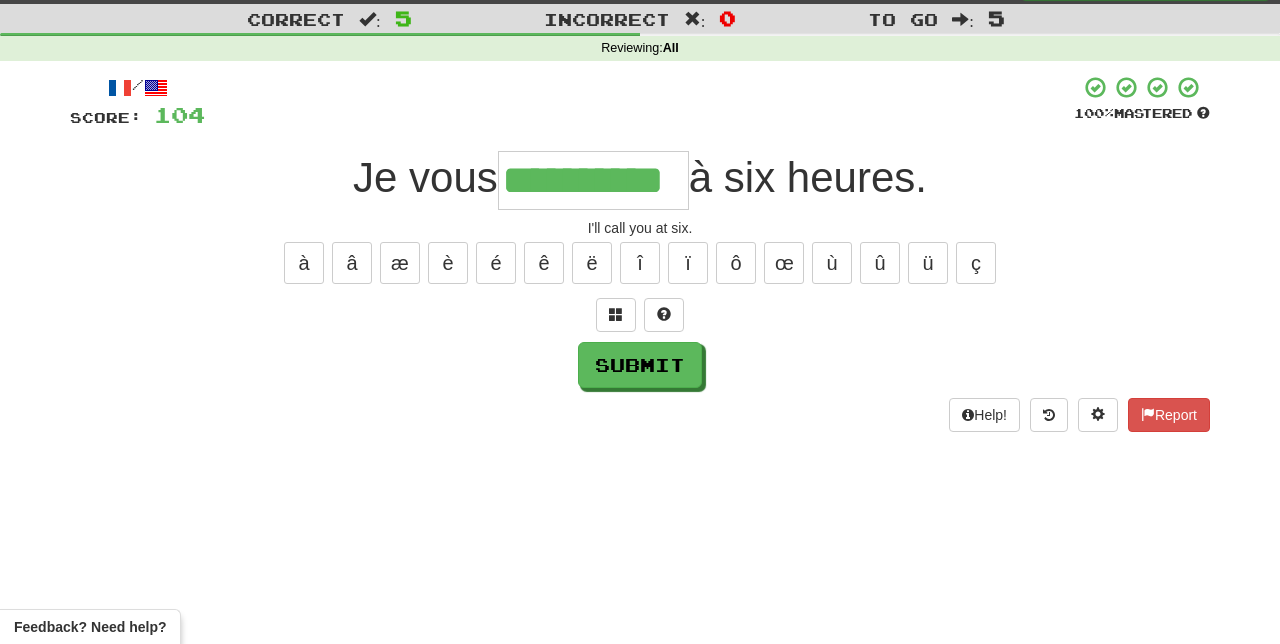 type on "**********" 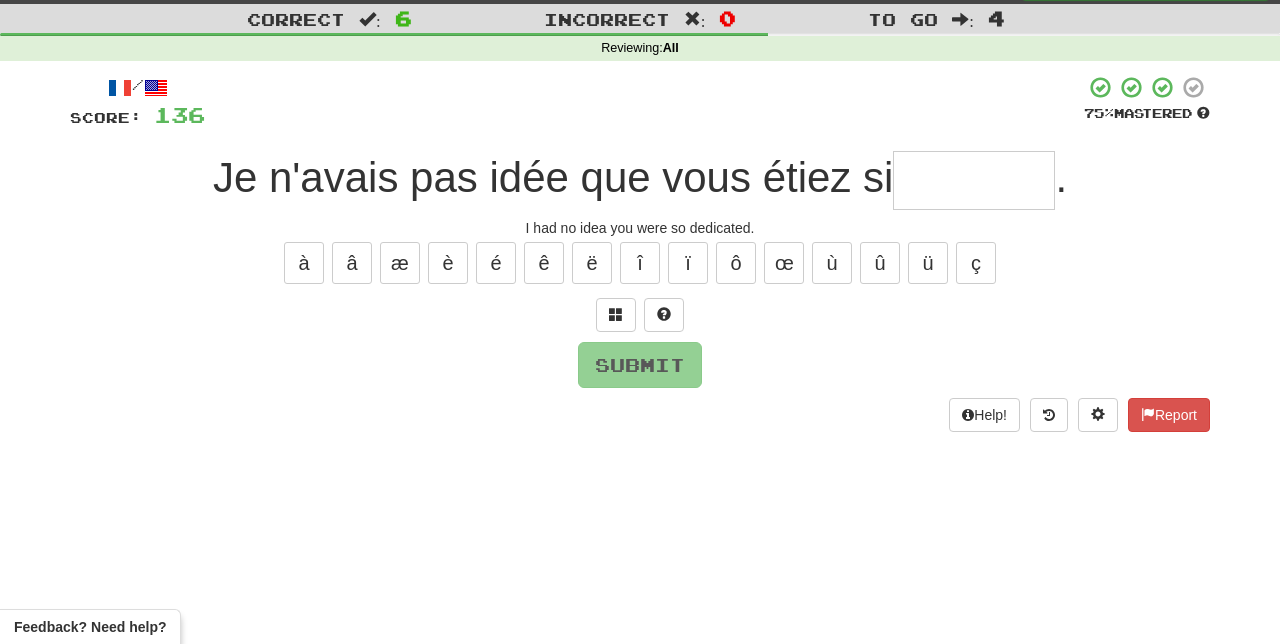 type on "*" 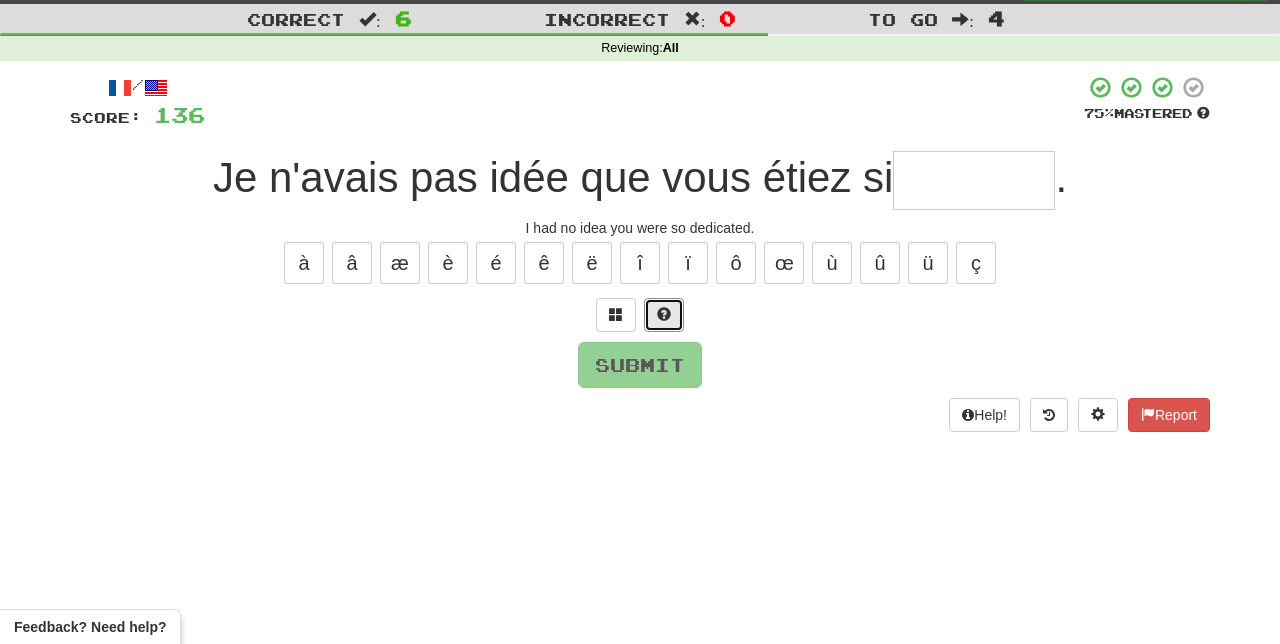 click at bounding box center (664, 315) 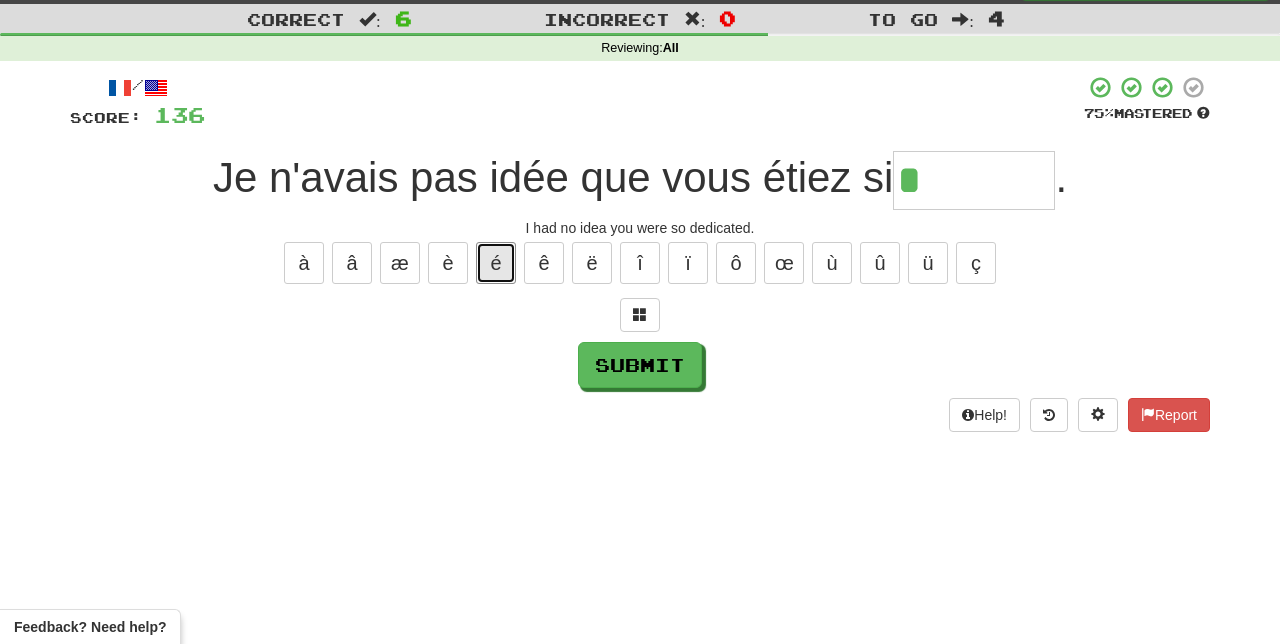 click on "é" at bounding box center [496, 263] 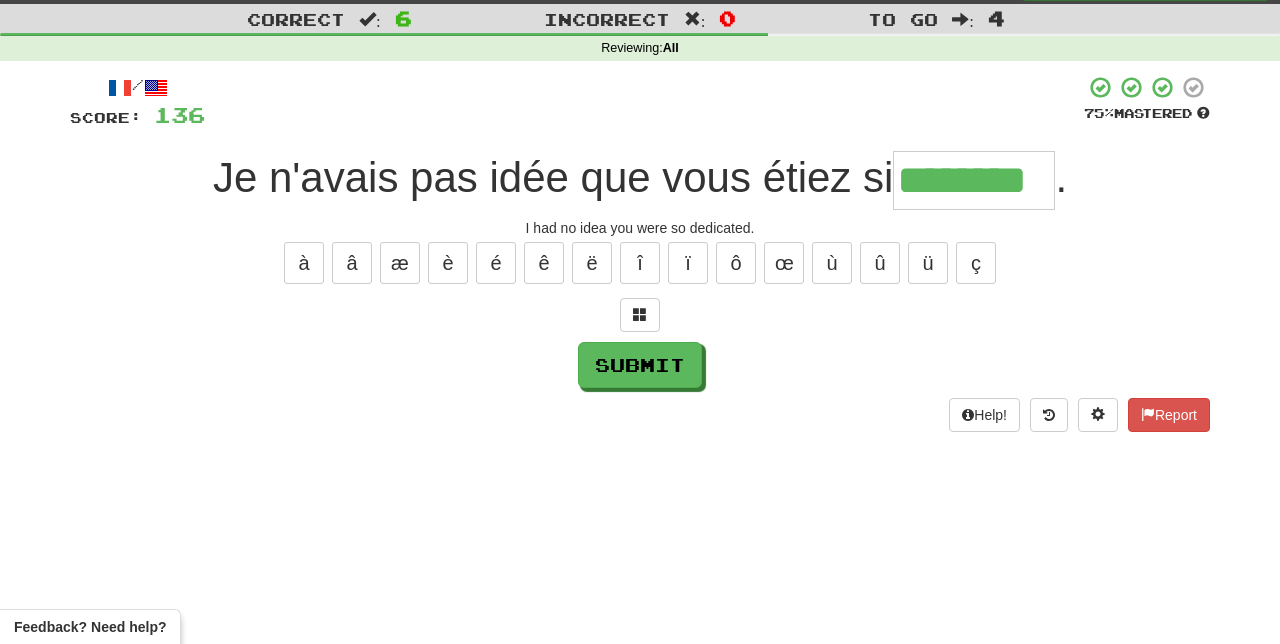 type on "********" 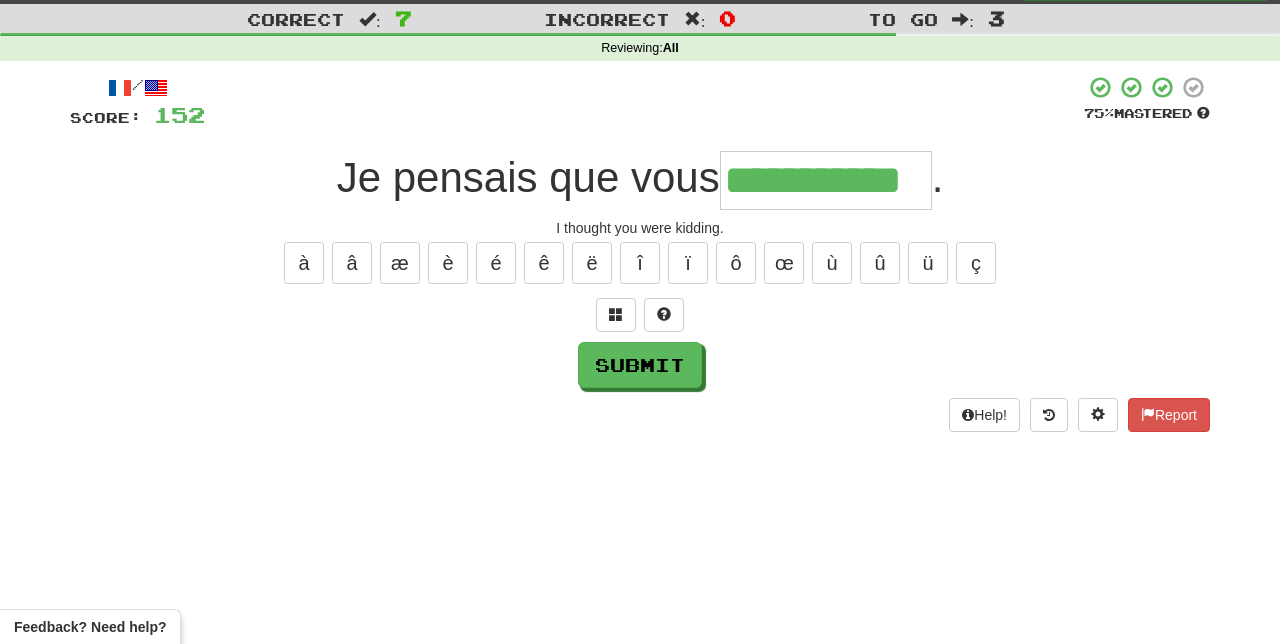 type on "**********" 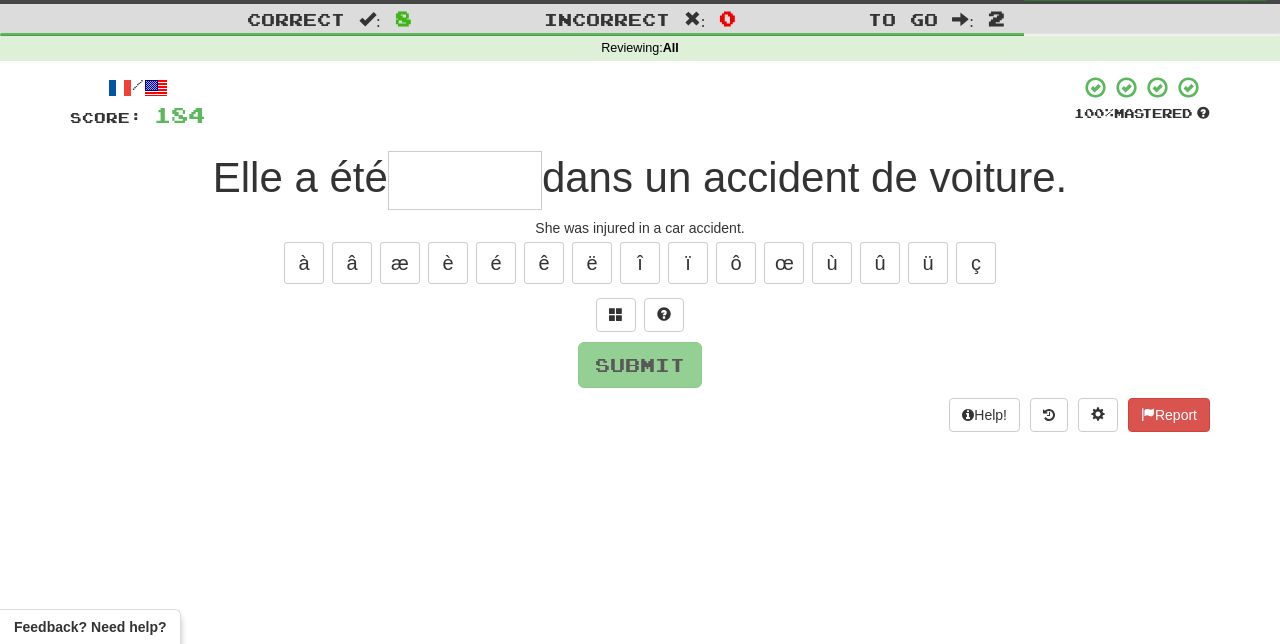 type on "*" 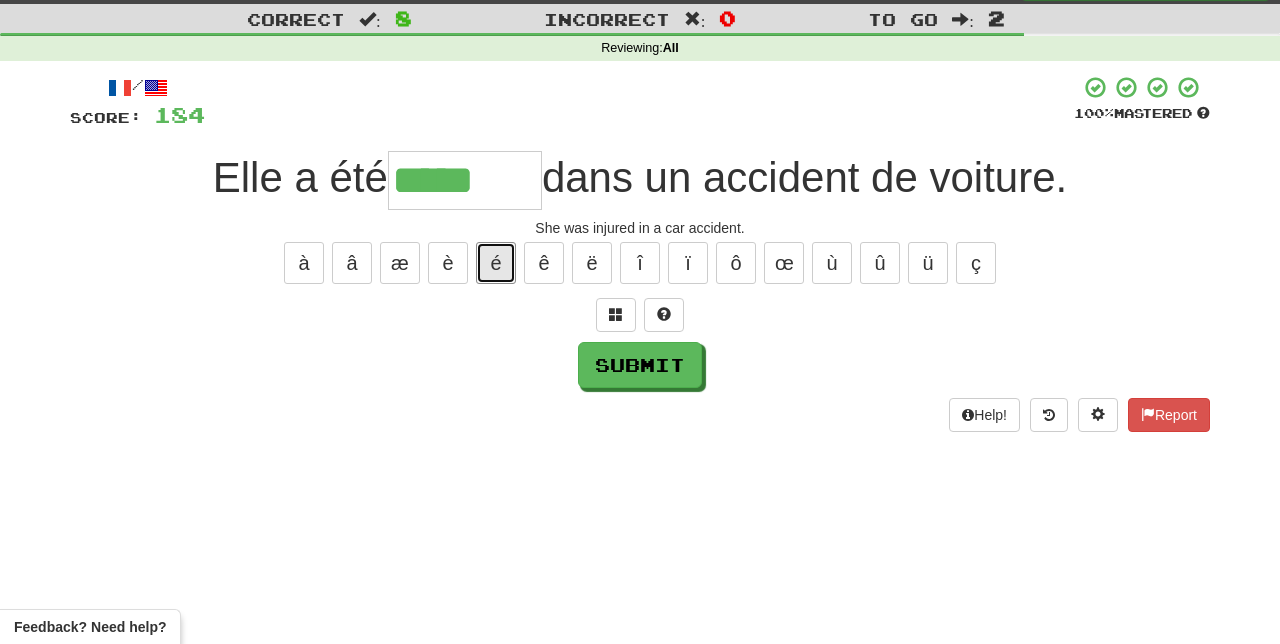 click on "é" at bounding box center [496, 263] 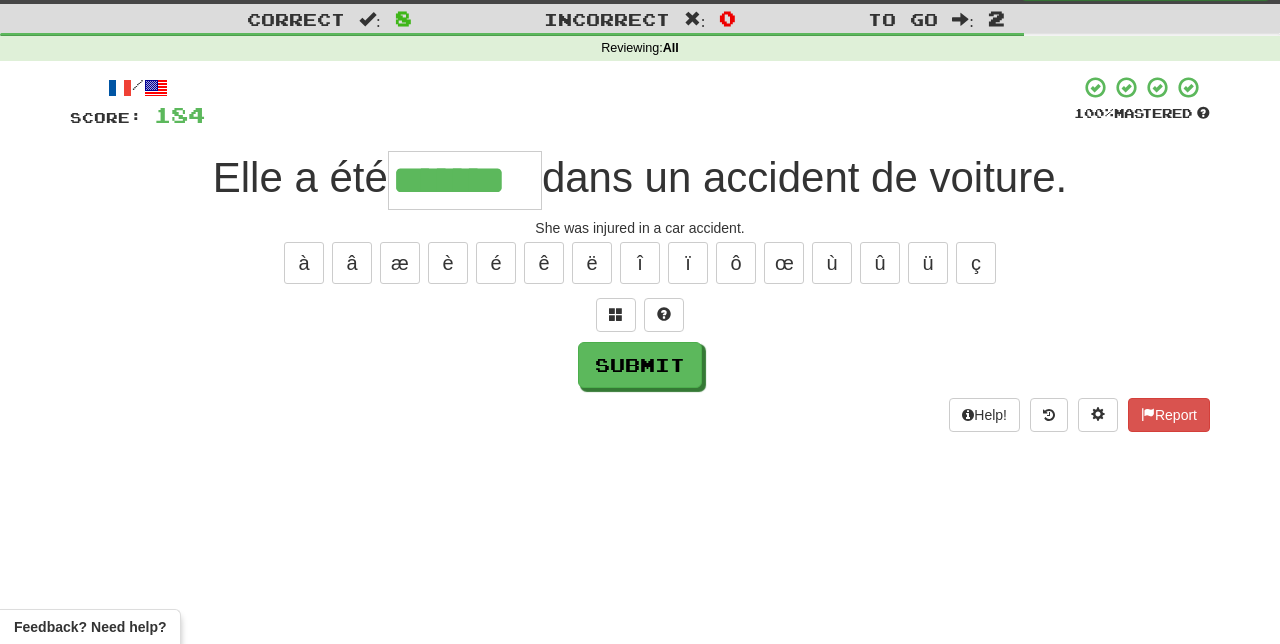 type on "*******" 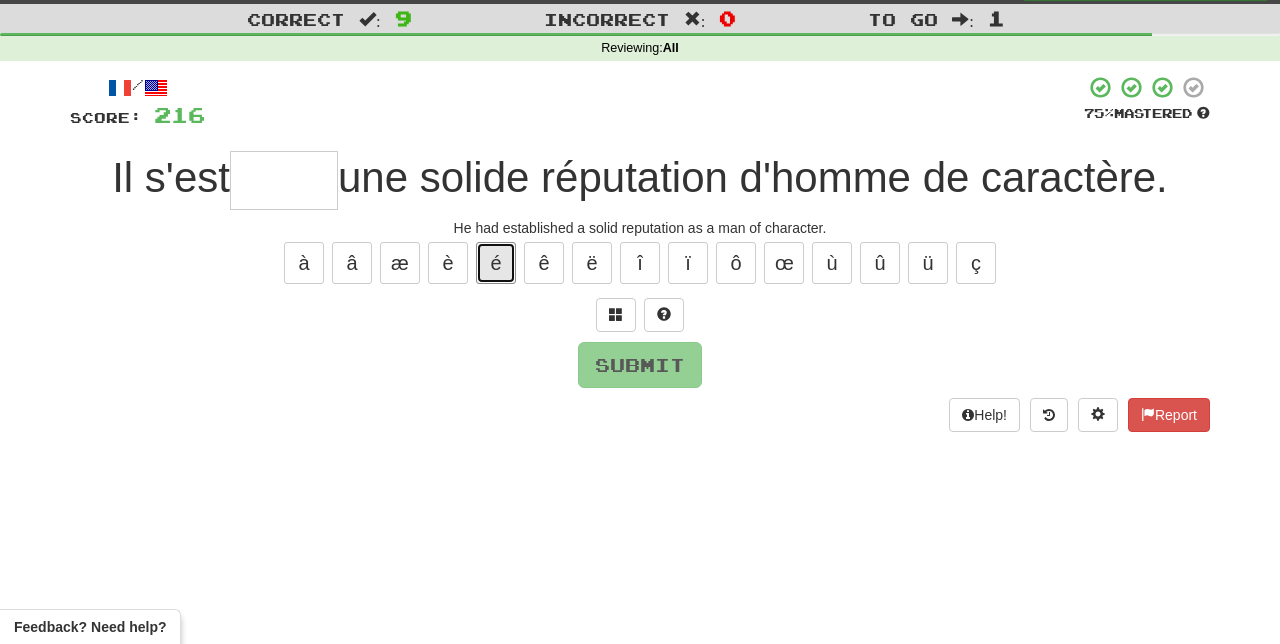 click on "é" at bounding box center [496, 263] 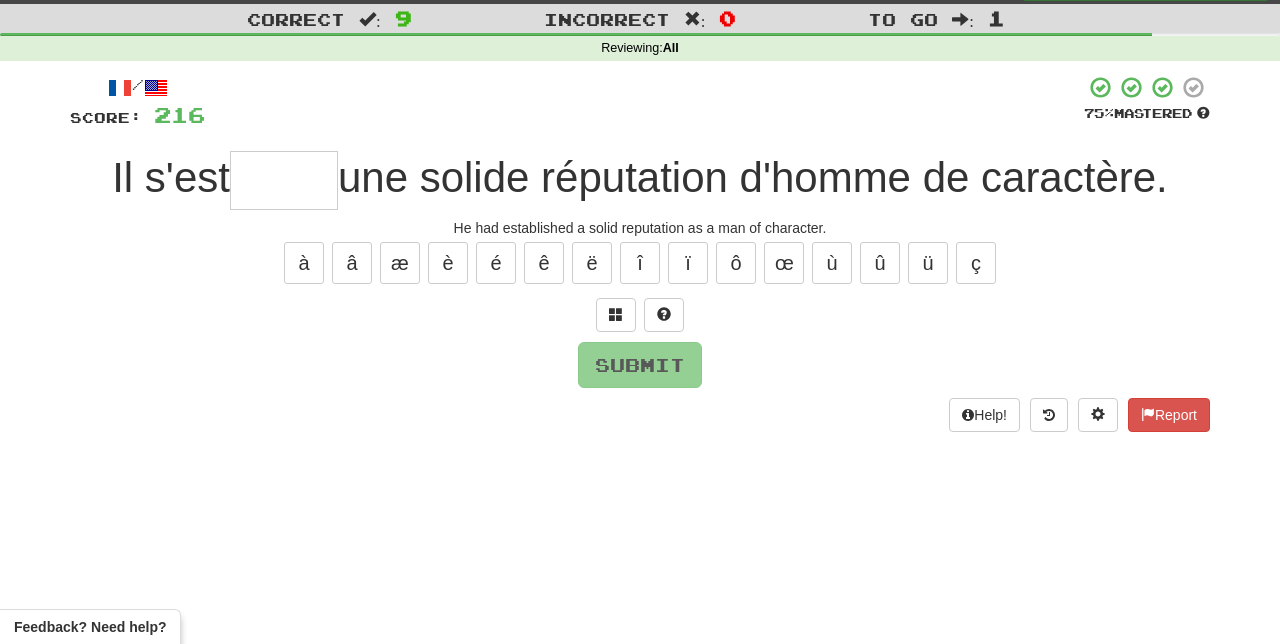 type on "*" 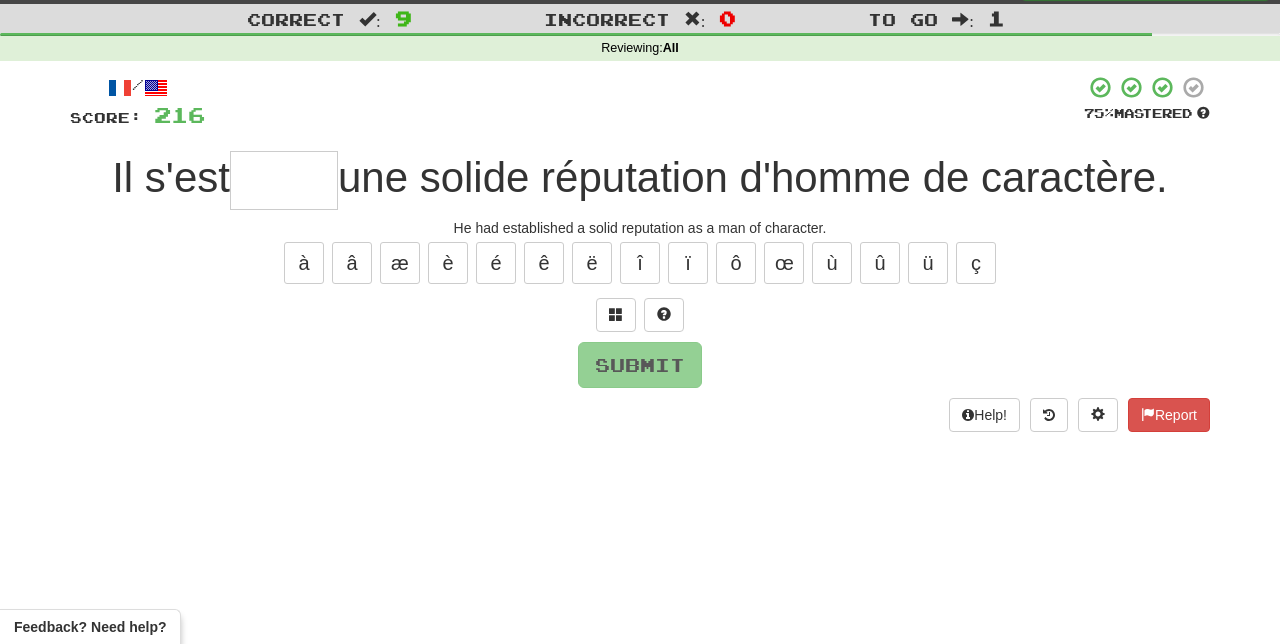 type on "*" 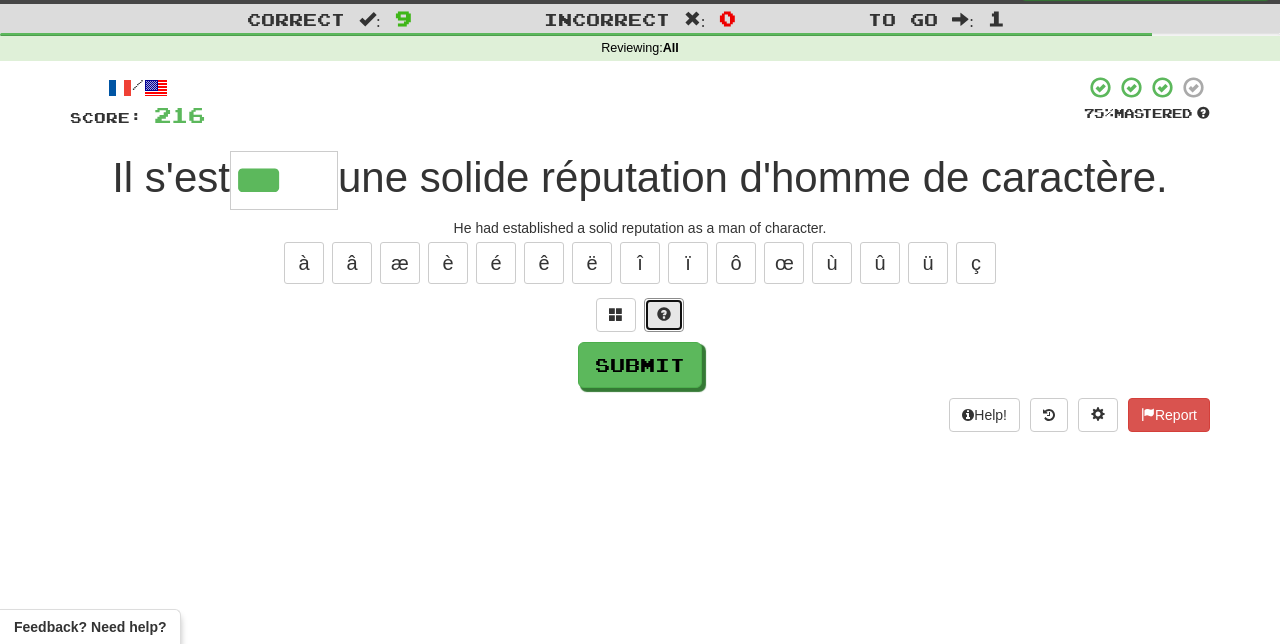 click at bounding box center (664, 315) 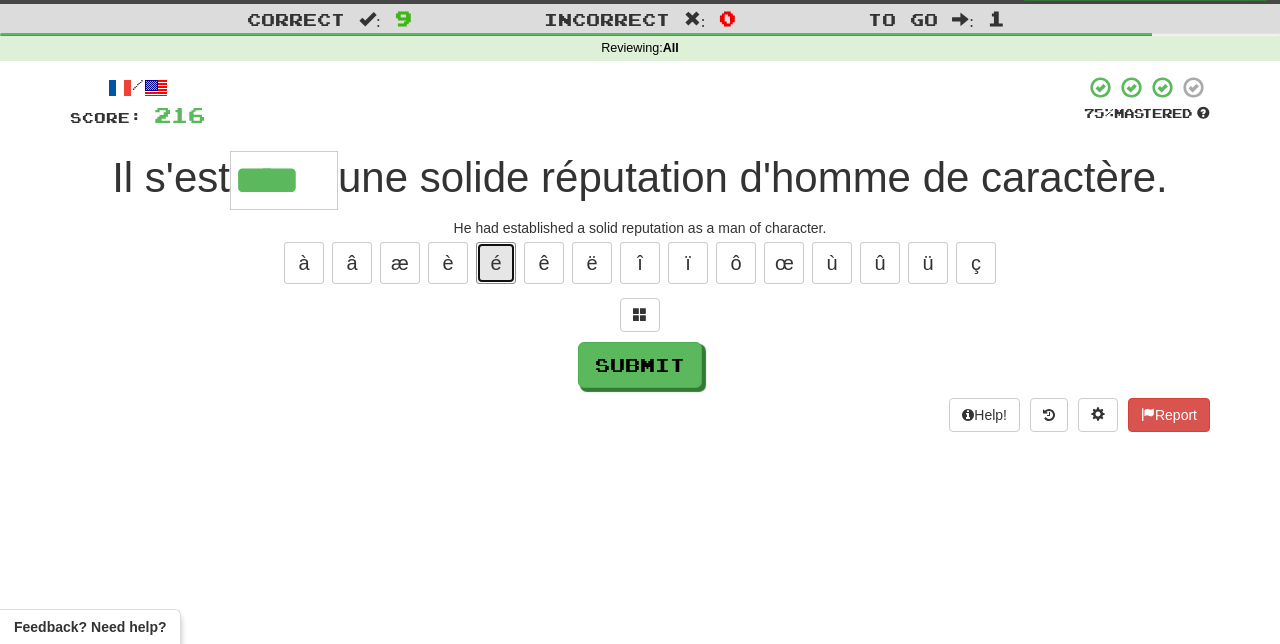 click on "é" at bounding box center (496, 263) 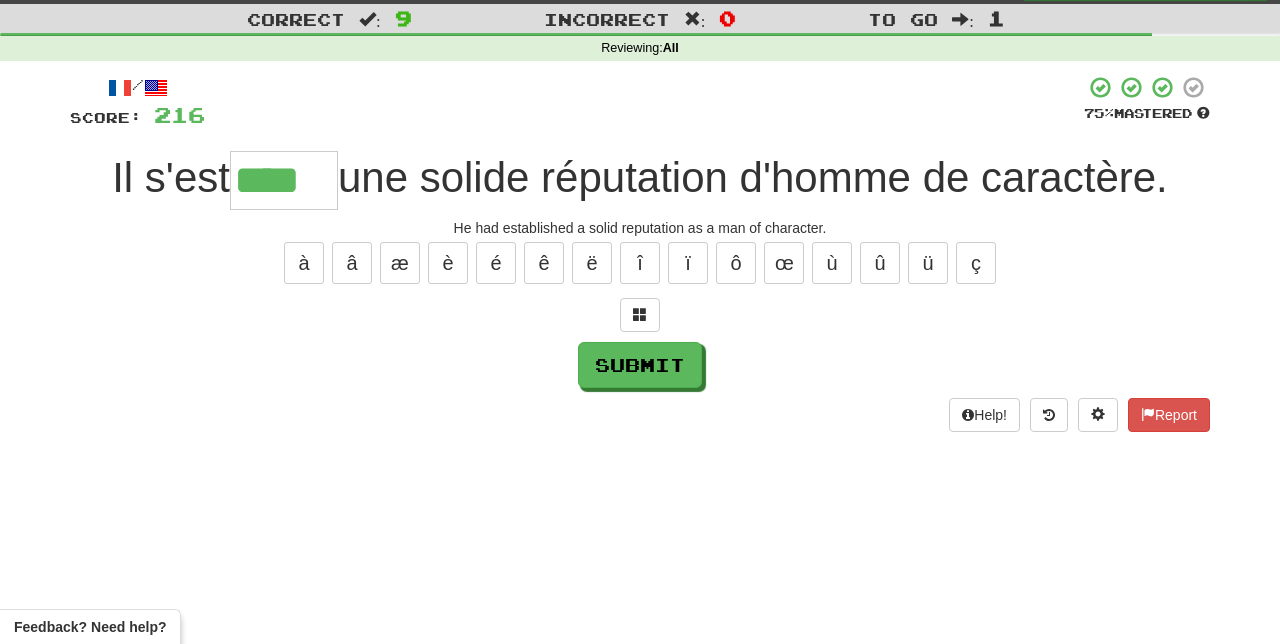 type on "*****" 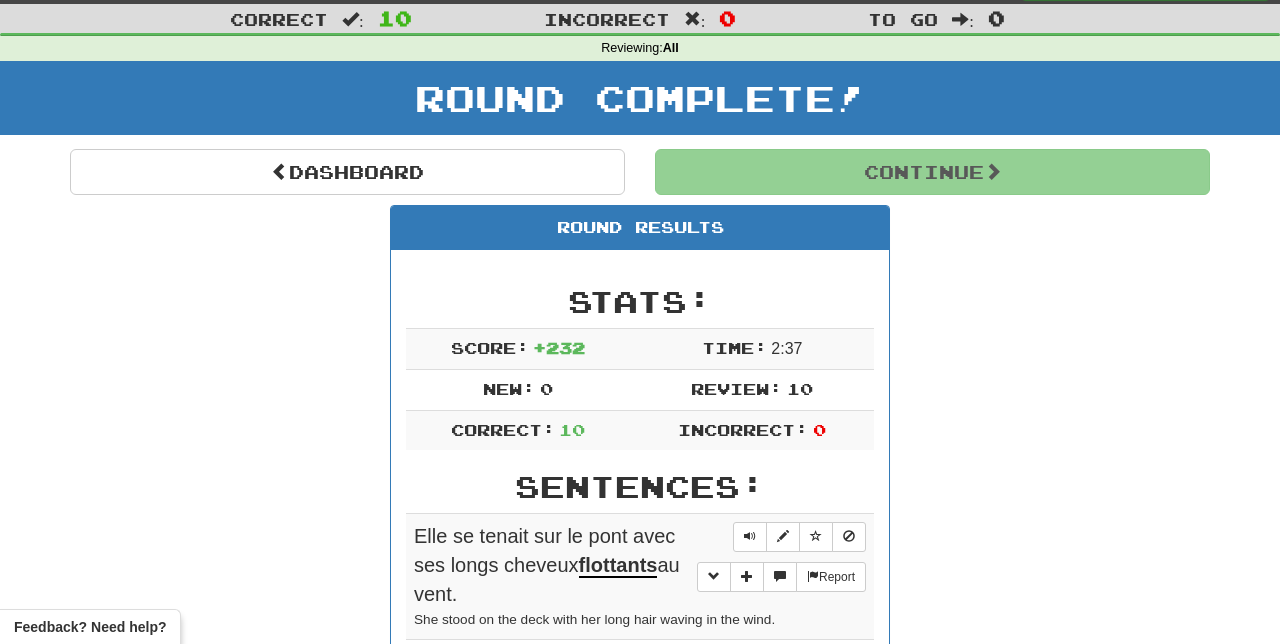 scroll, scrollTop: 0, scrollLeft: 0, axis: both 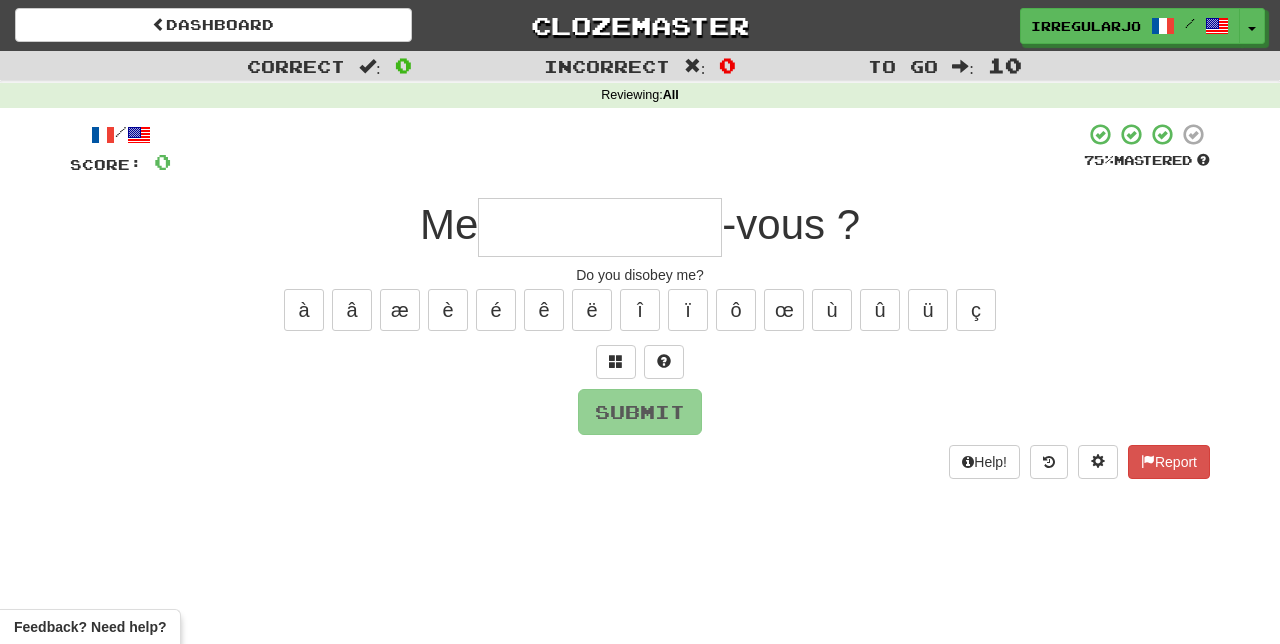 click at bounding box center [600, 227] 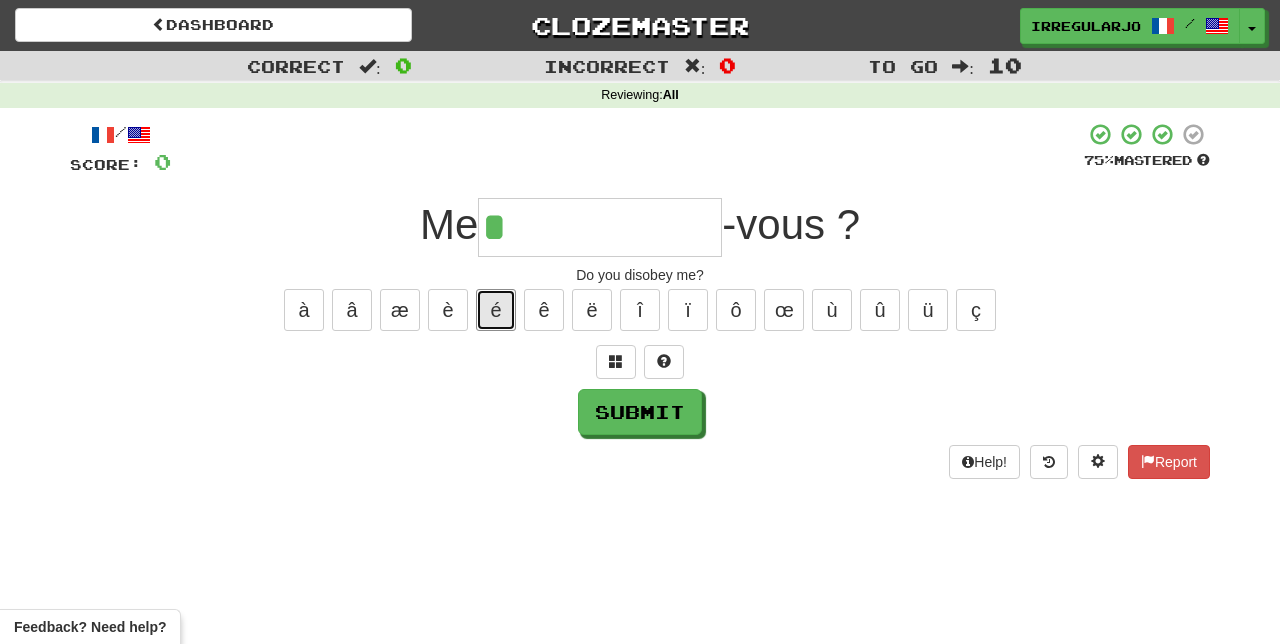 click on "é" at bounding box center [496, 310] 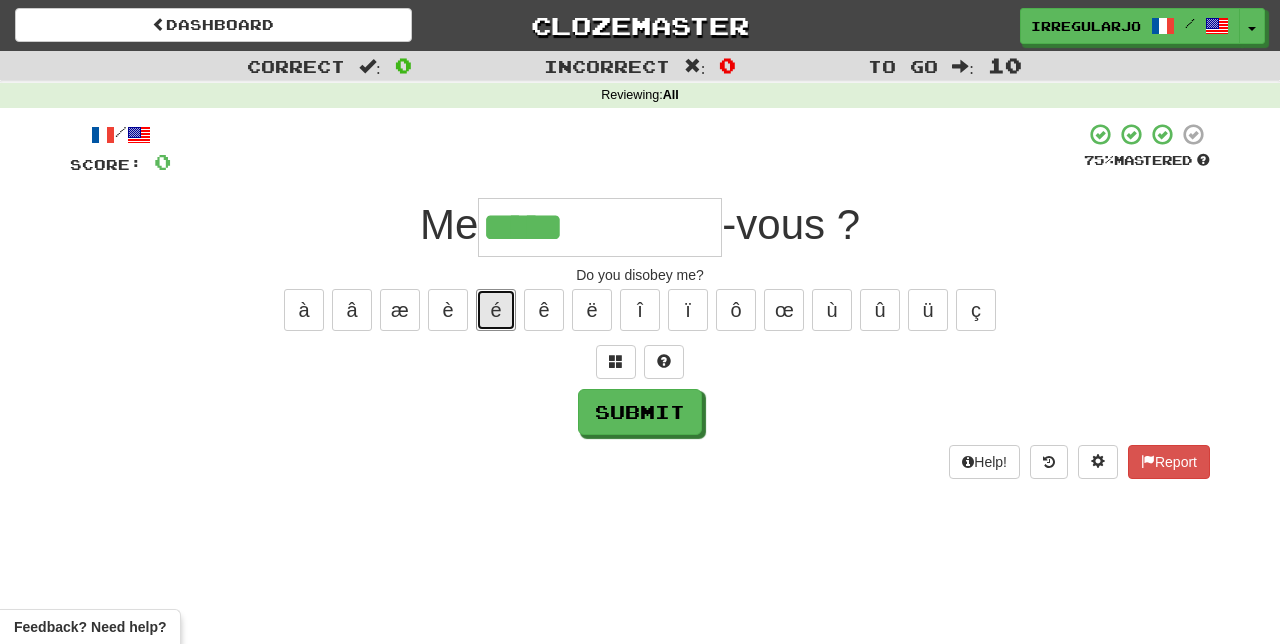 click on "é" at bounding box center (496, 310) 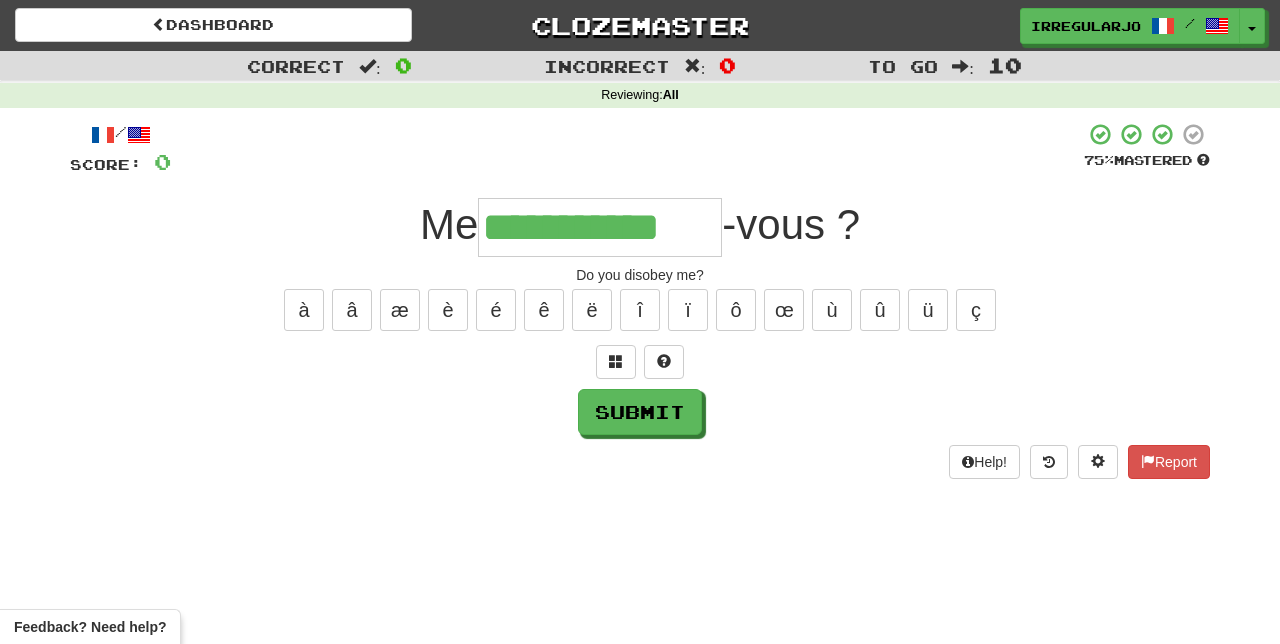 type on "**********" 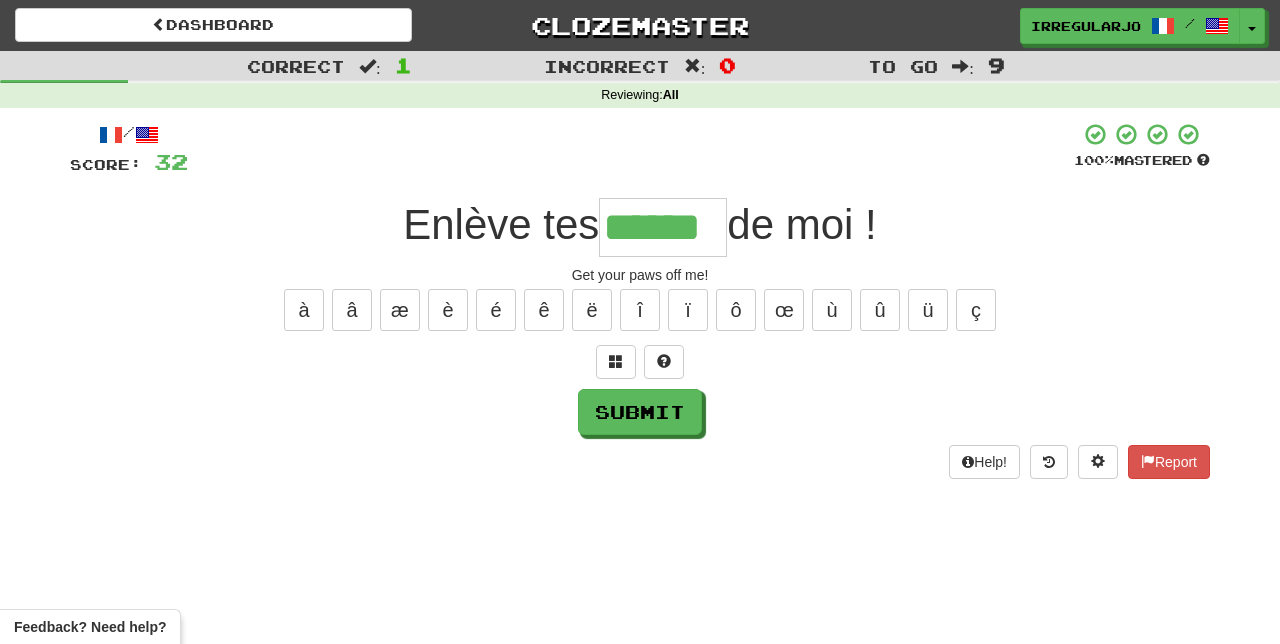 type on "******" 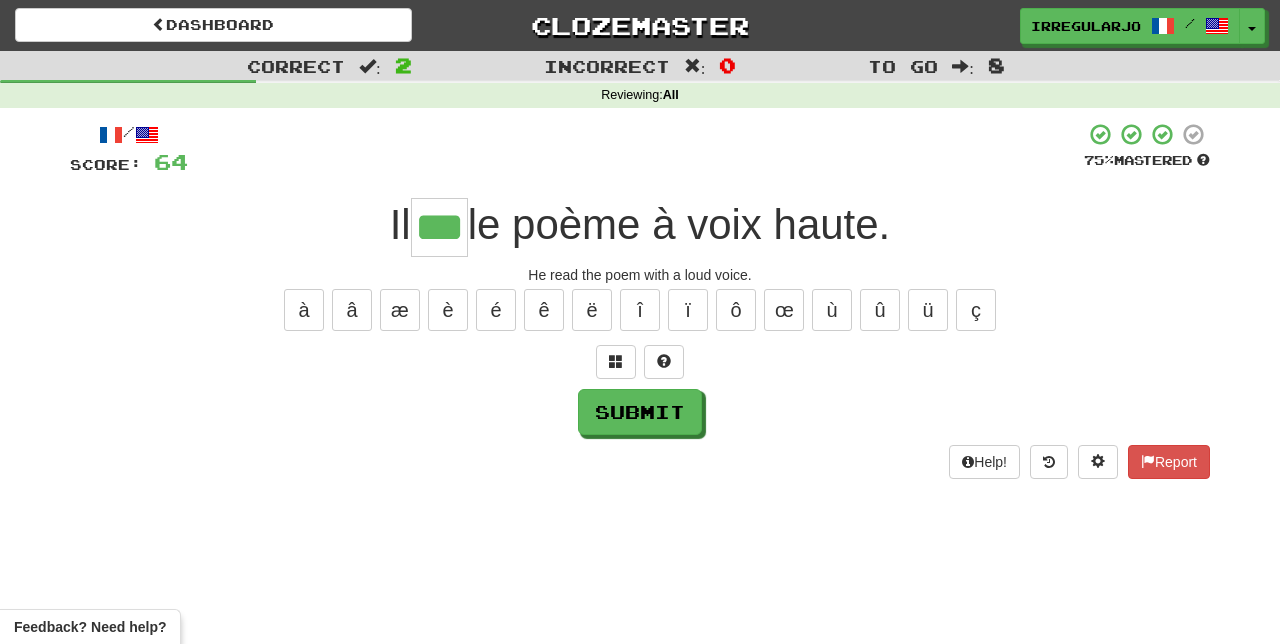 type on "***" 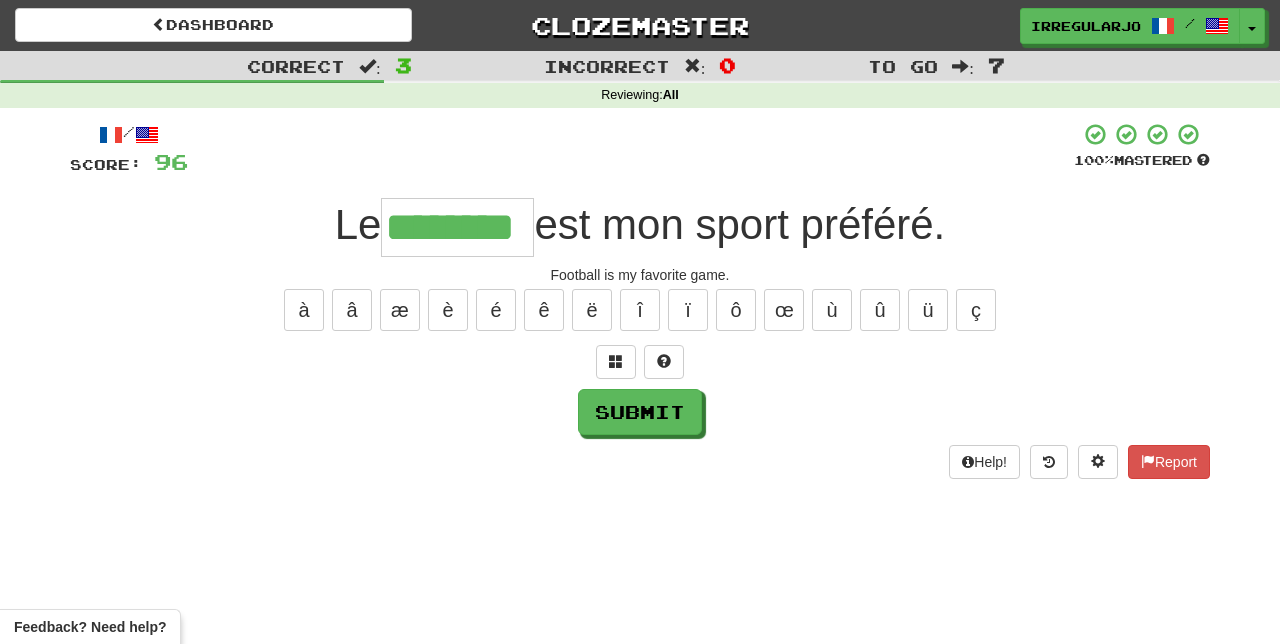 type on "********" 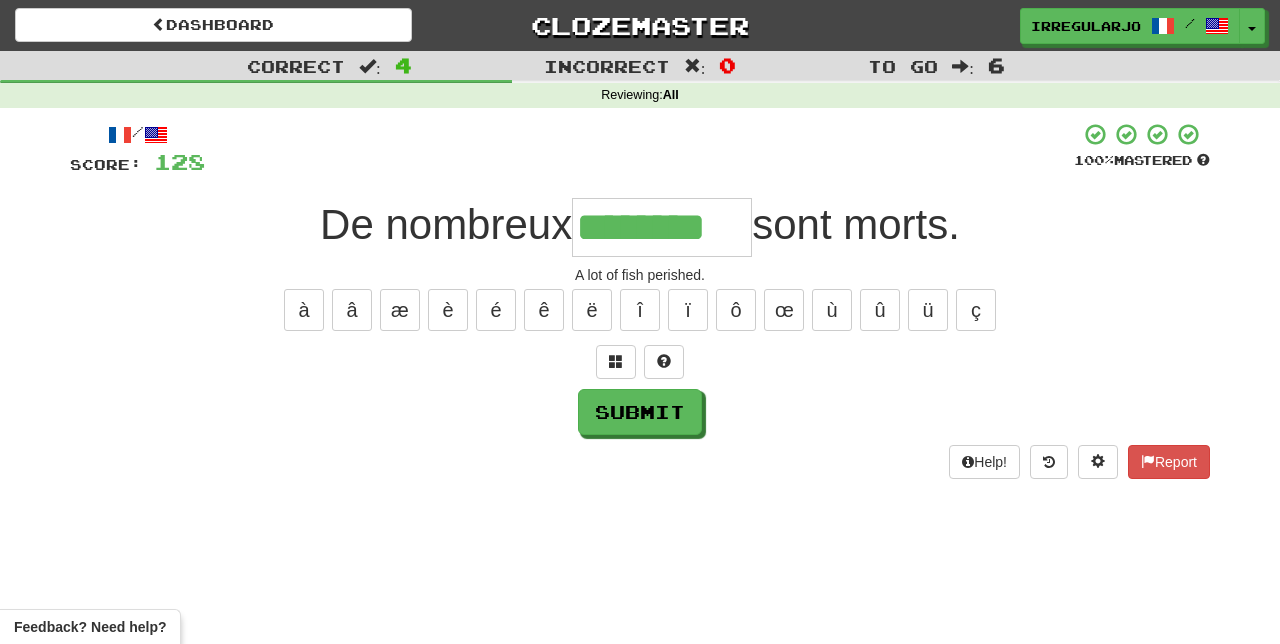 type on "********" 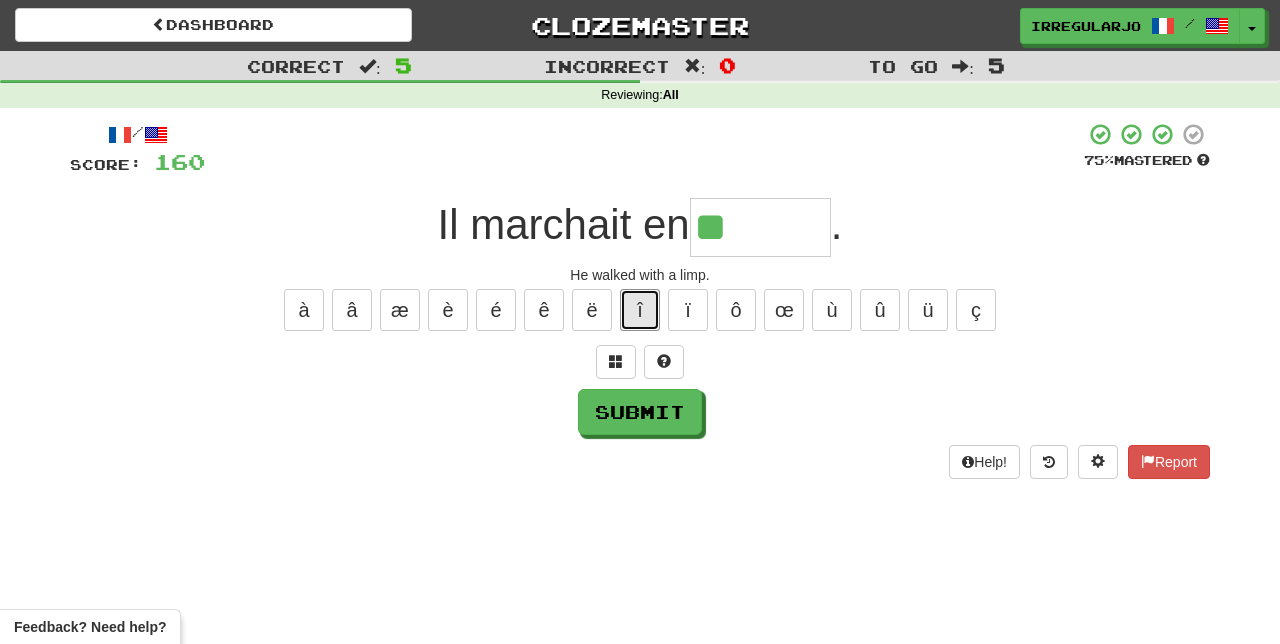 click on "î" at bounding box center [640, 310] 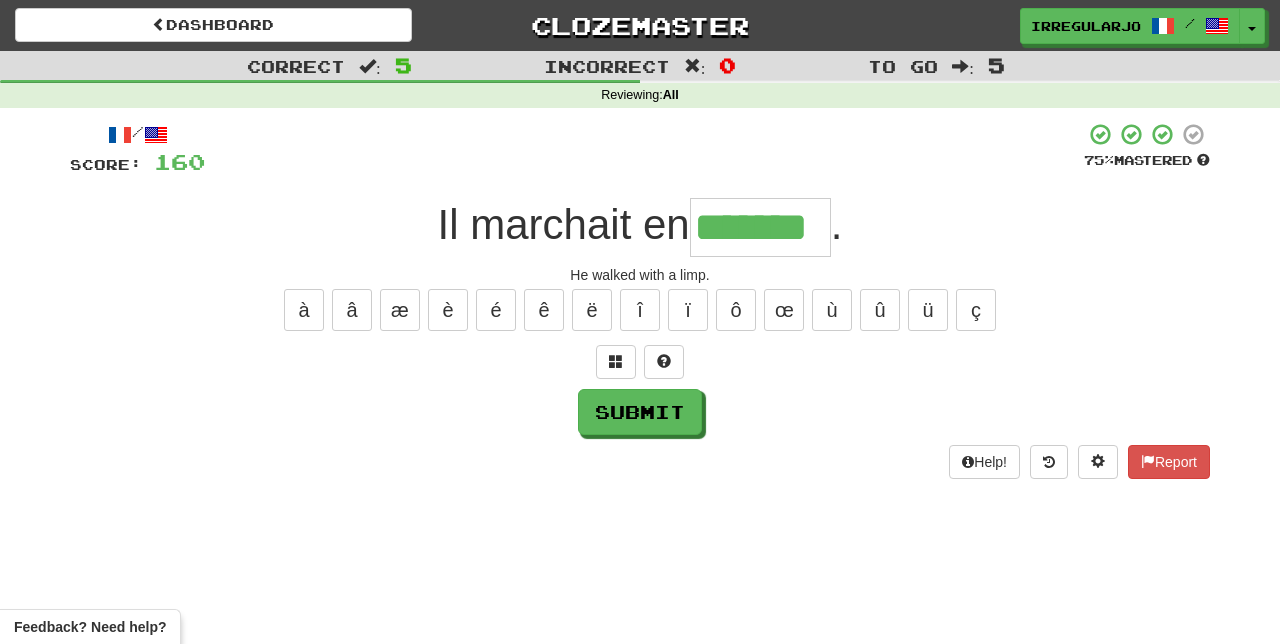 type on "*******" 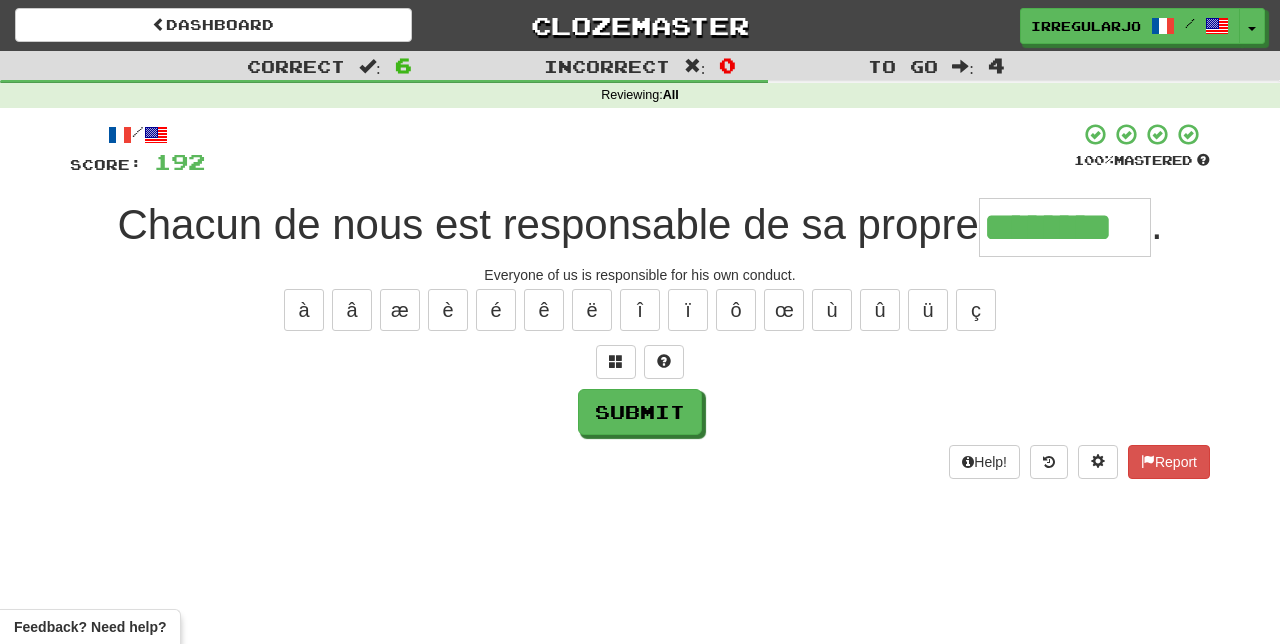 type on "********" 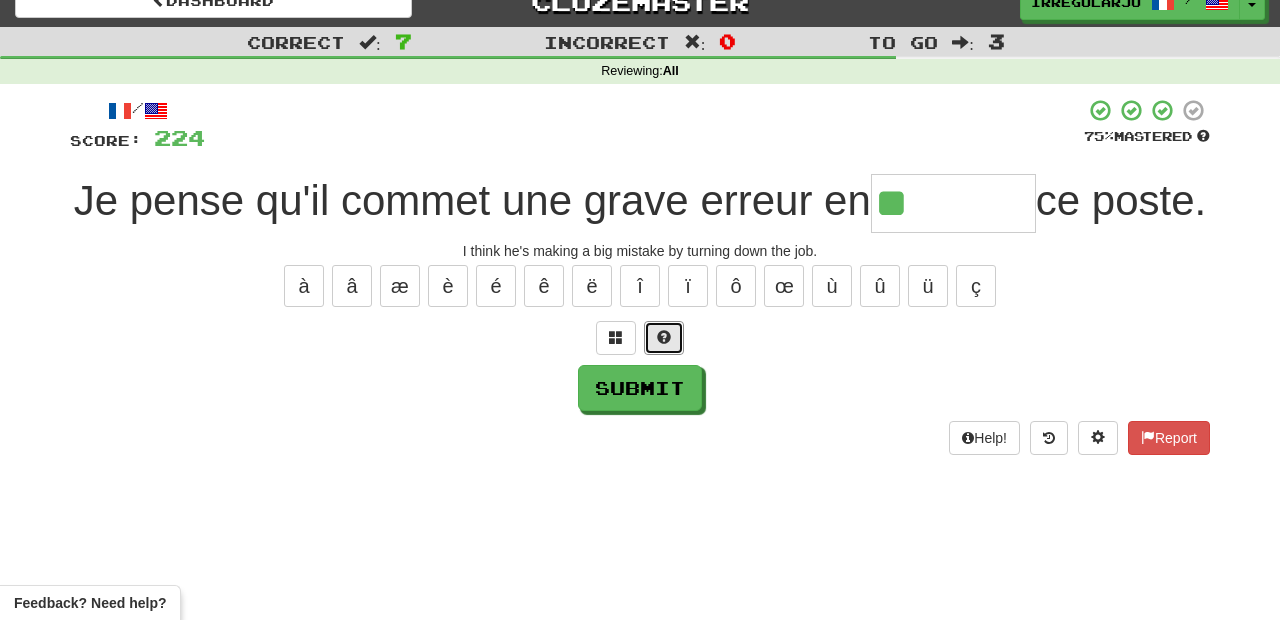 click at bounding box center (664, 362) 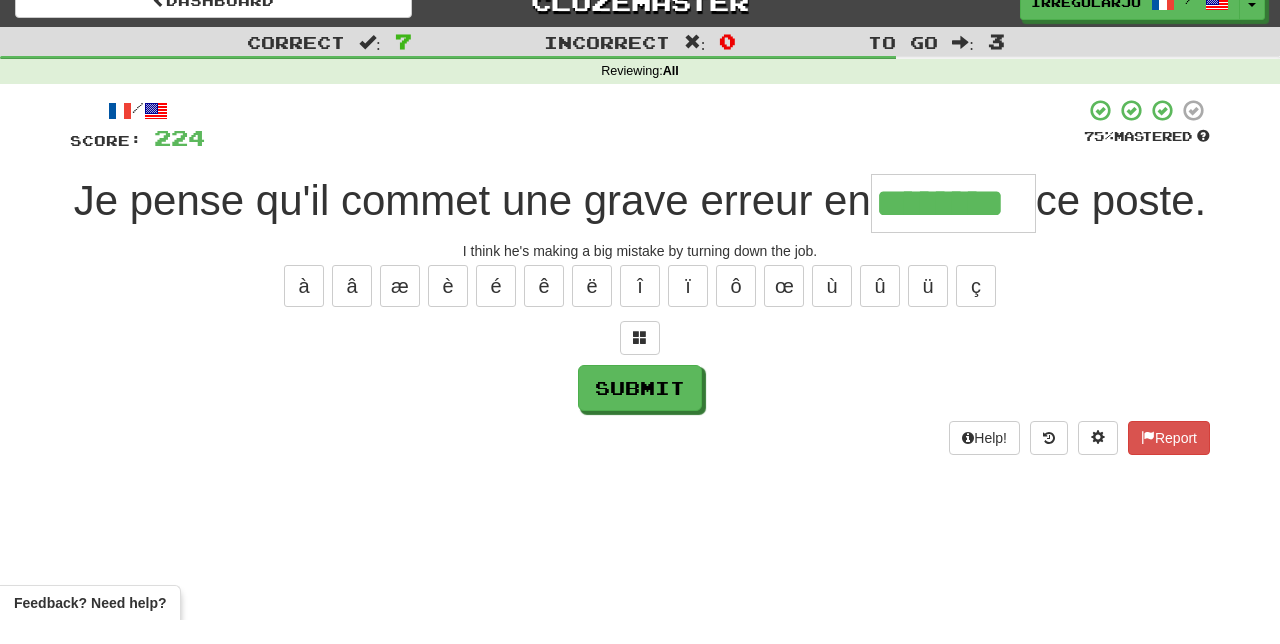 type on "********" 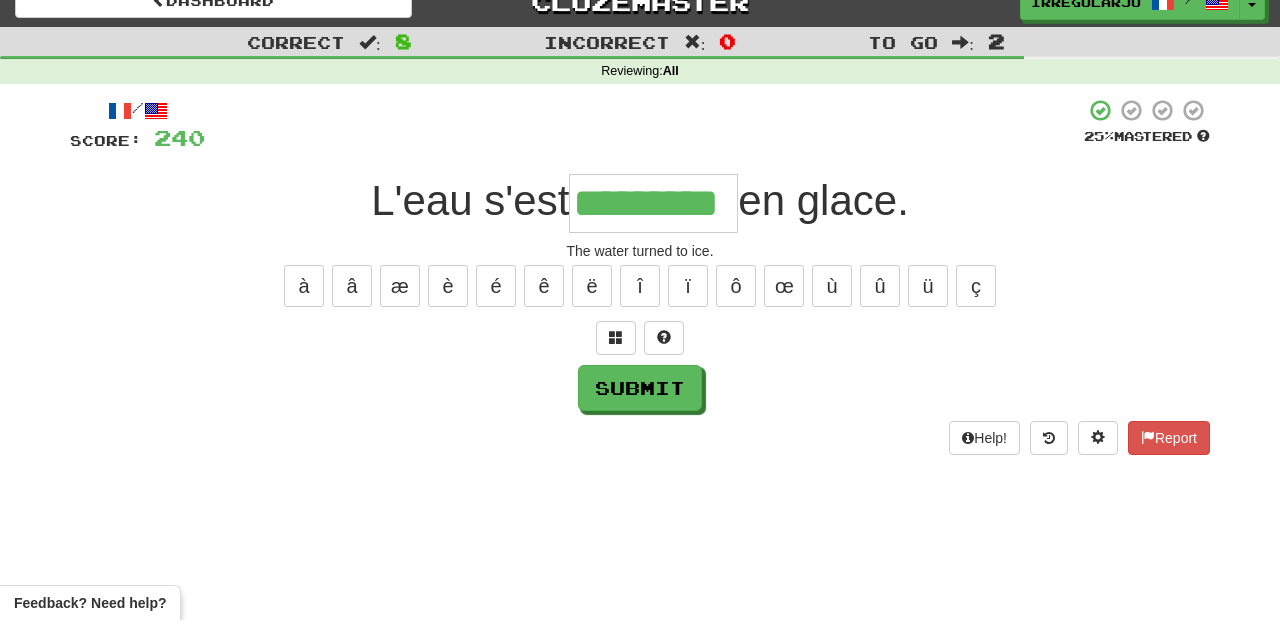 scroll, scrollTop: 0, scrollLeft: 22, axis: horizontal 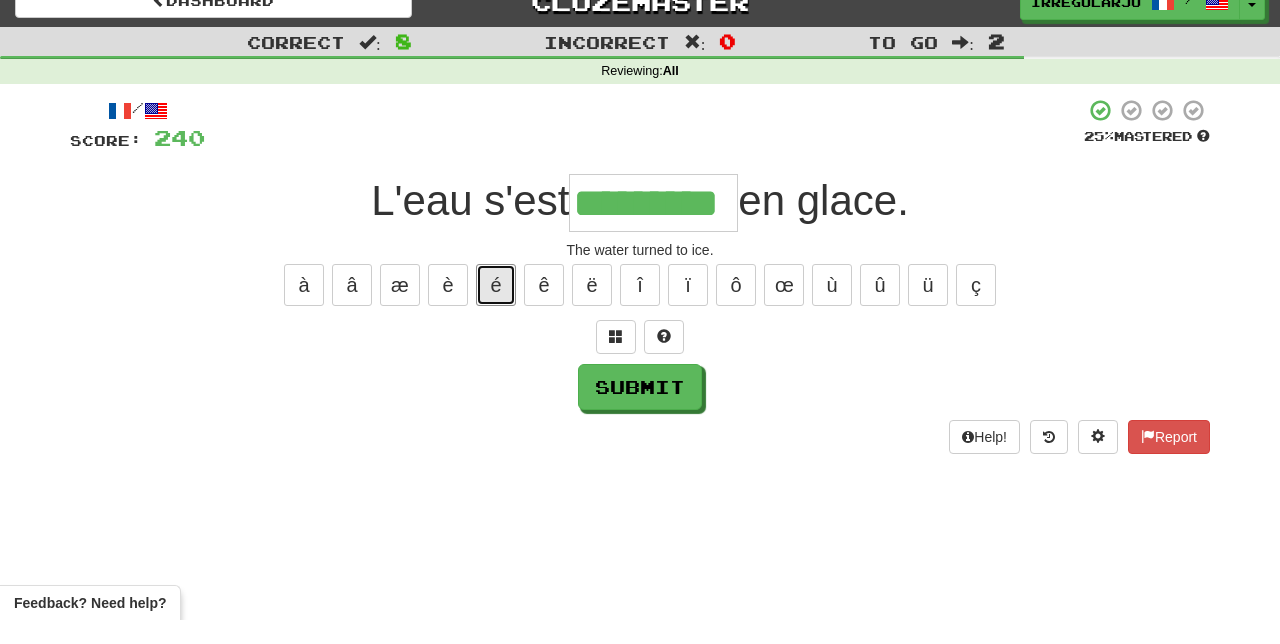 click on "é" at bounding box center [496, 309] 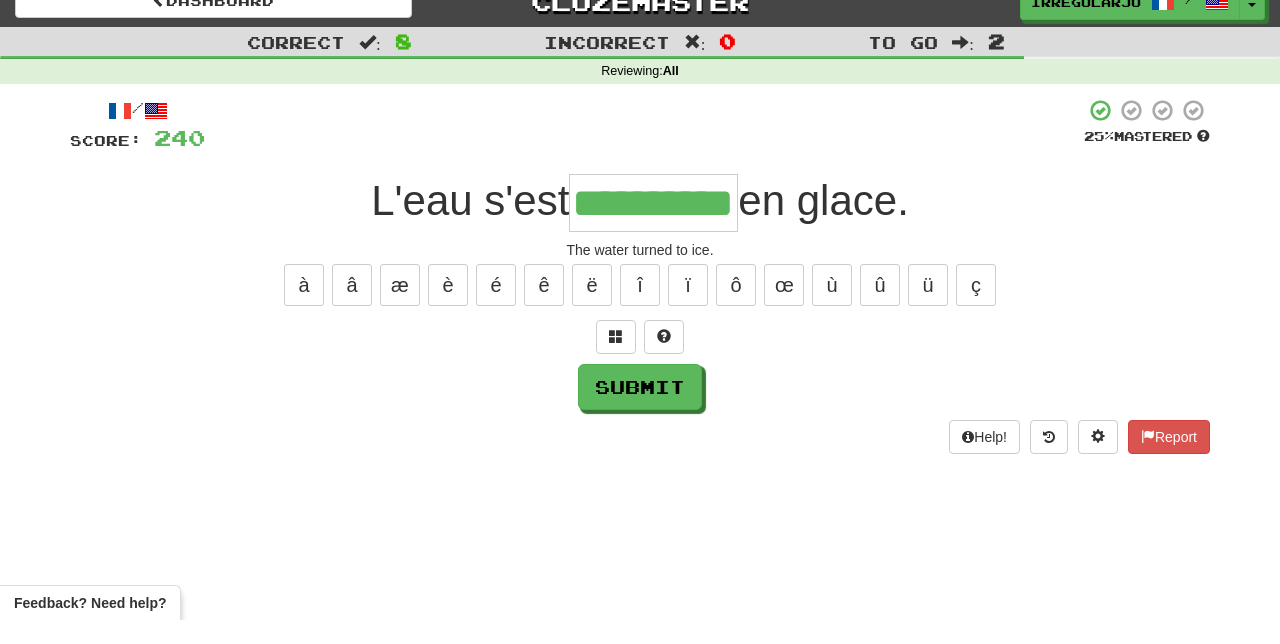 scroll, scrollTop: 0, scrollLeft: 44, axis: horizontal 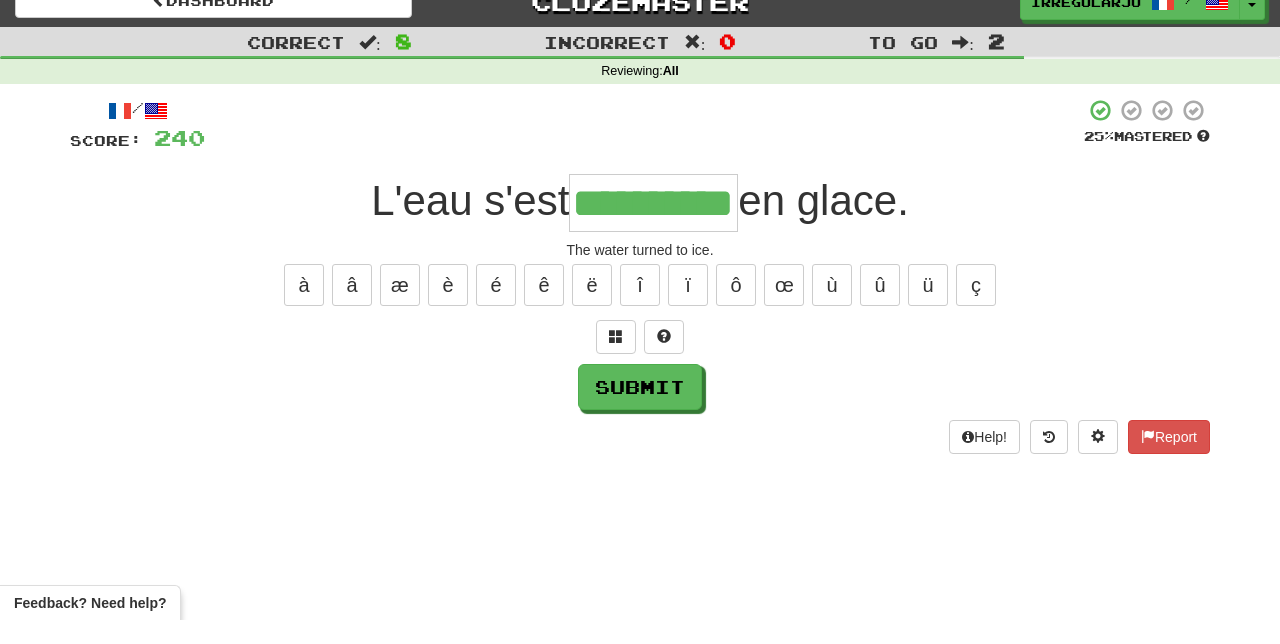 type on "*******" 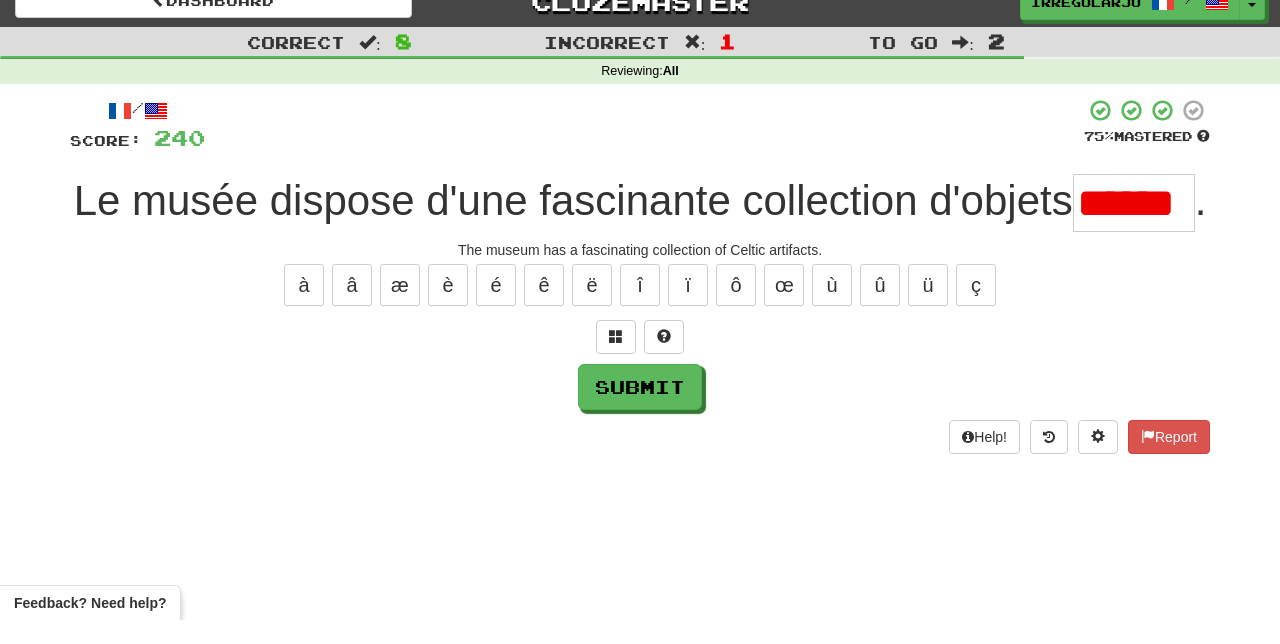 scroll, scrollTop: 0, scrollLeft: 0, axis: both 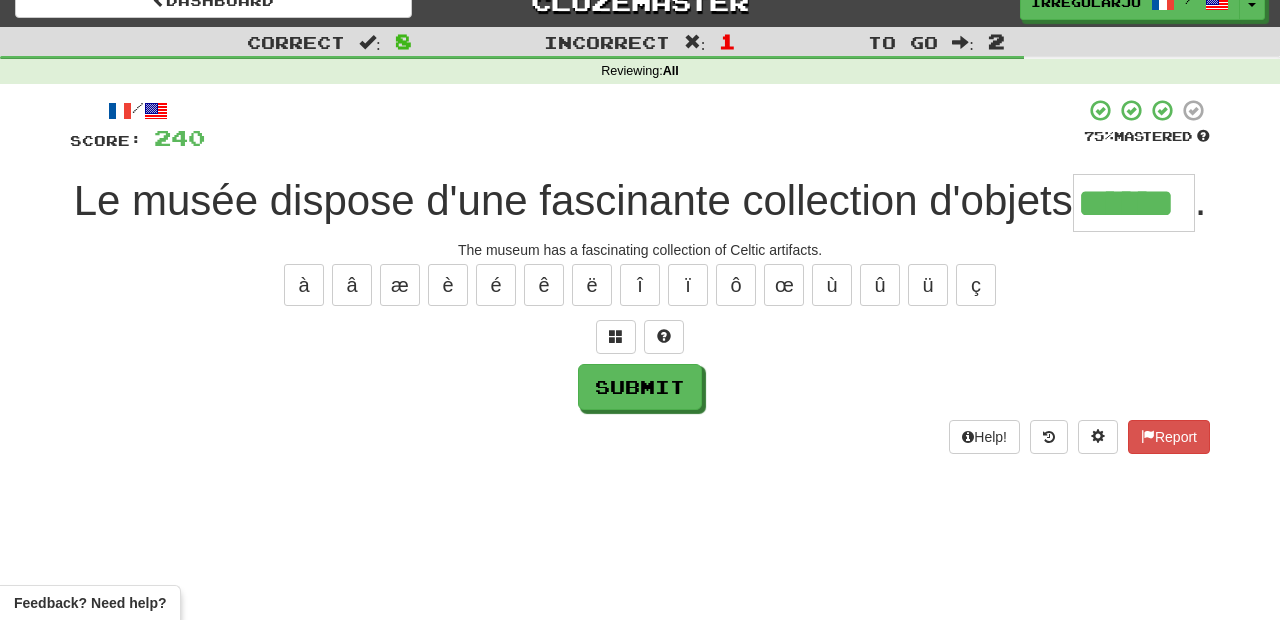 type on "******" 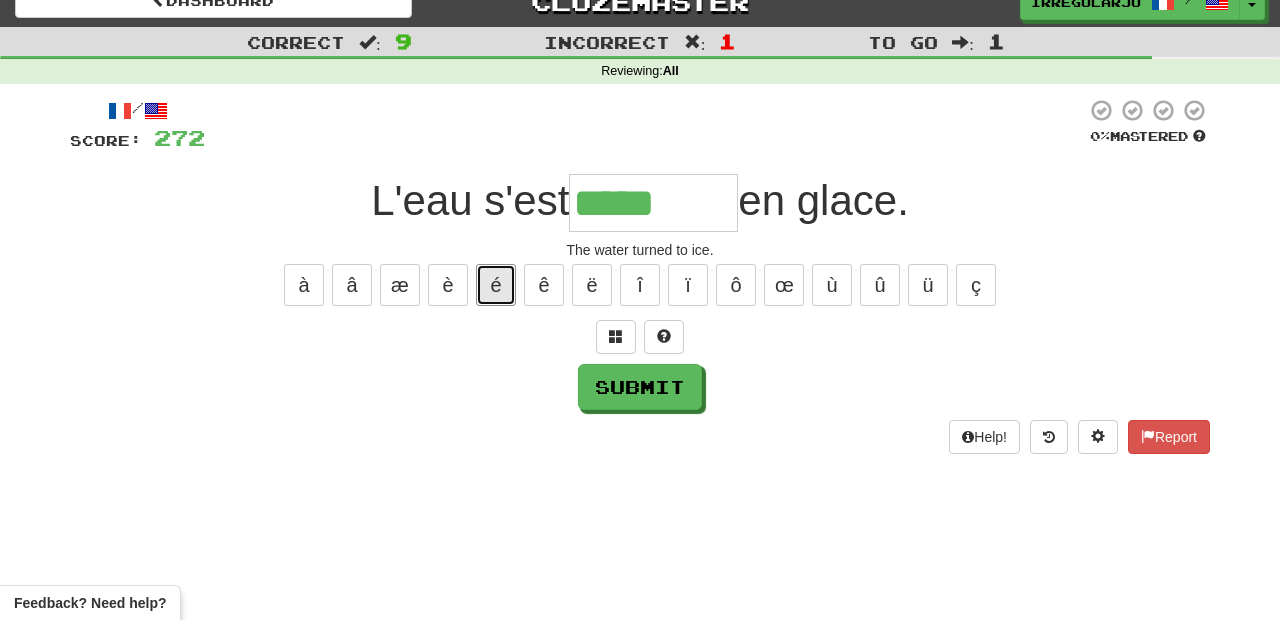 click on "é" at bounding box center (496, 309) 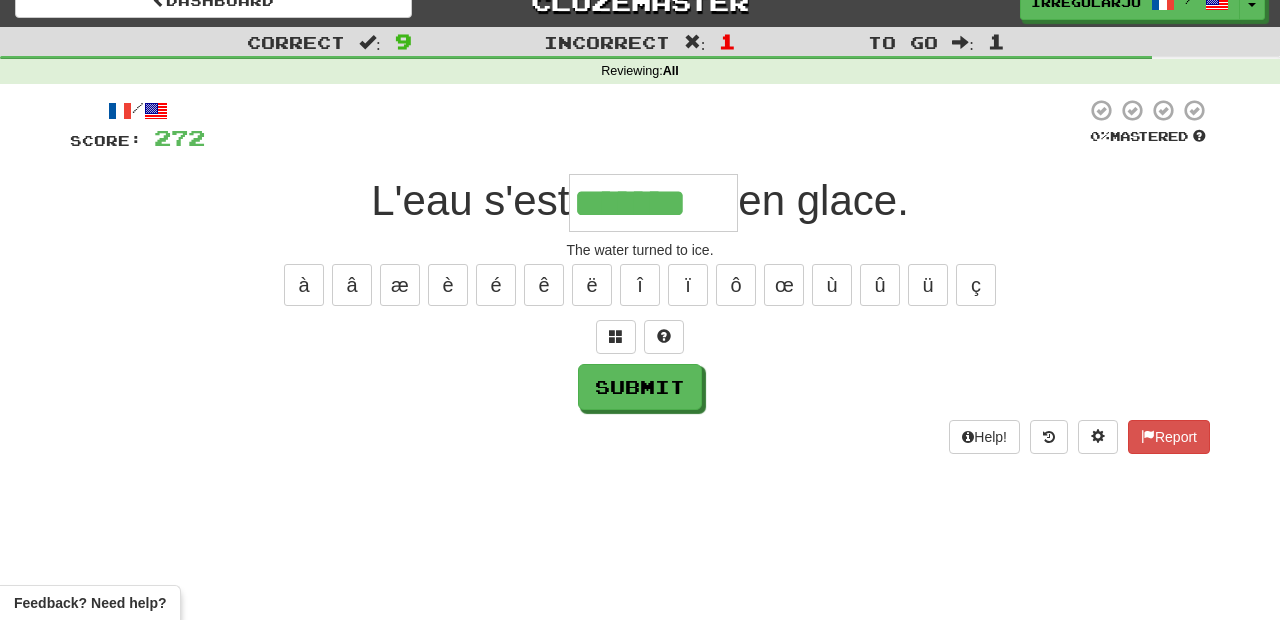 type on "*******" 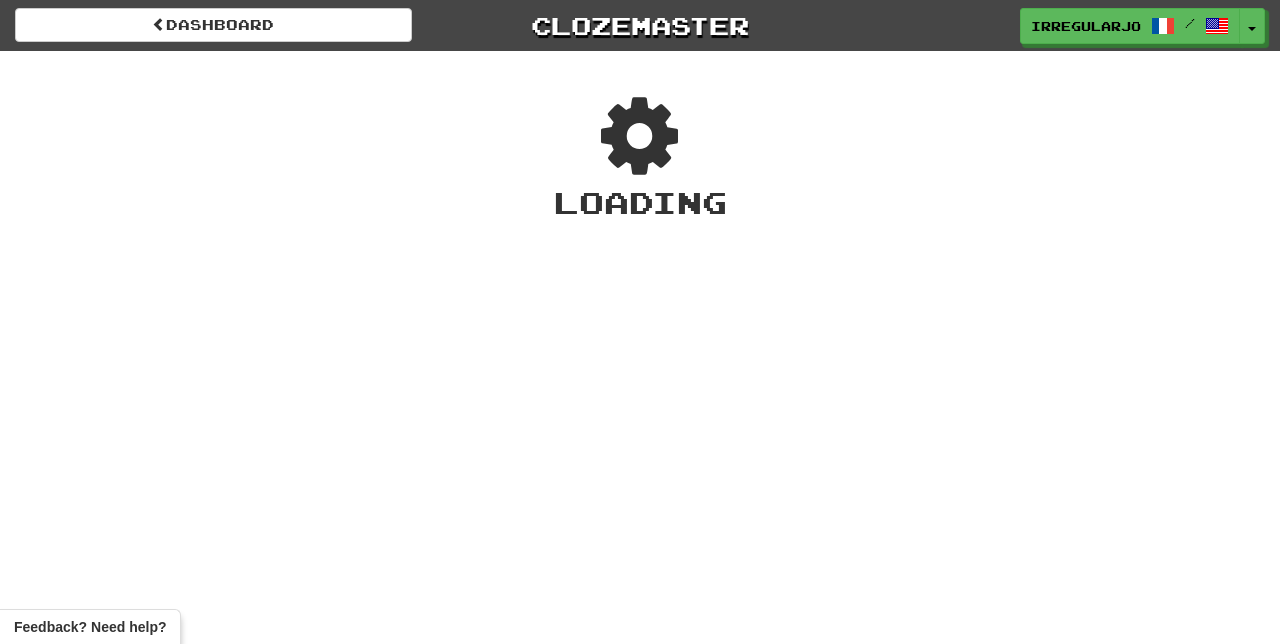 scroll, scrollTop: 0, scrollLeft: 0, axis: both 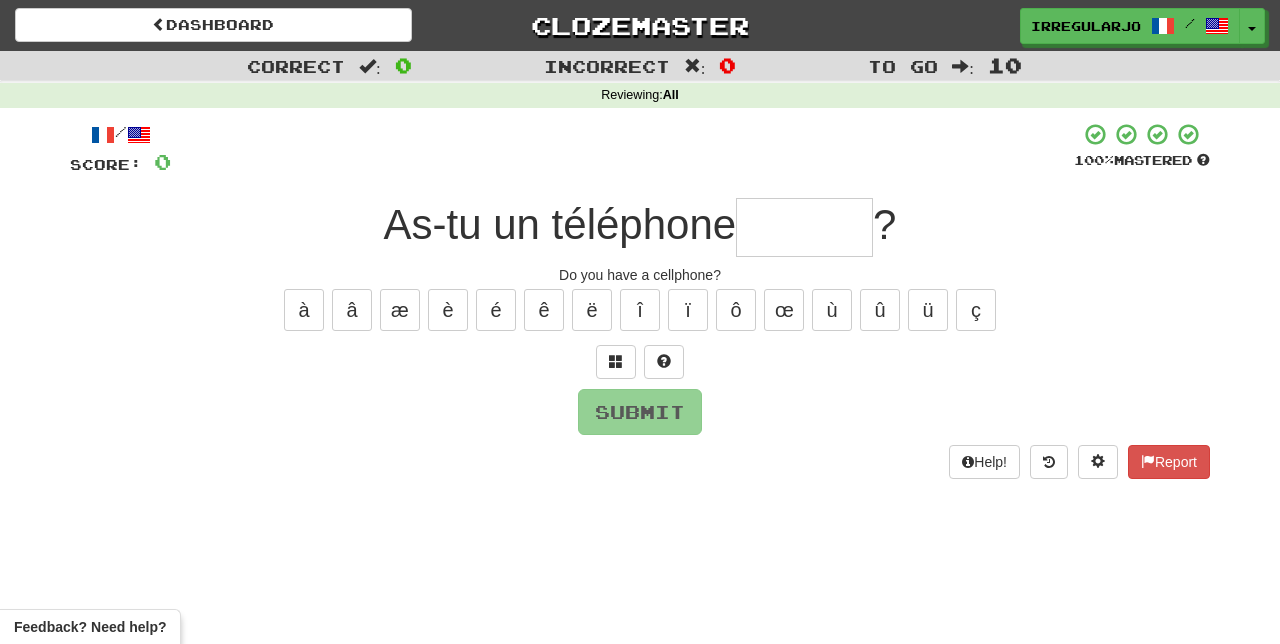 click at bounding box center [804, 227] 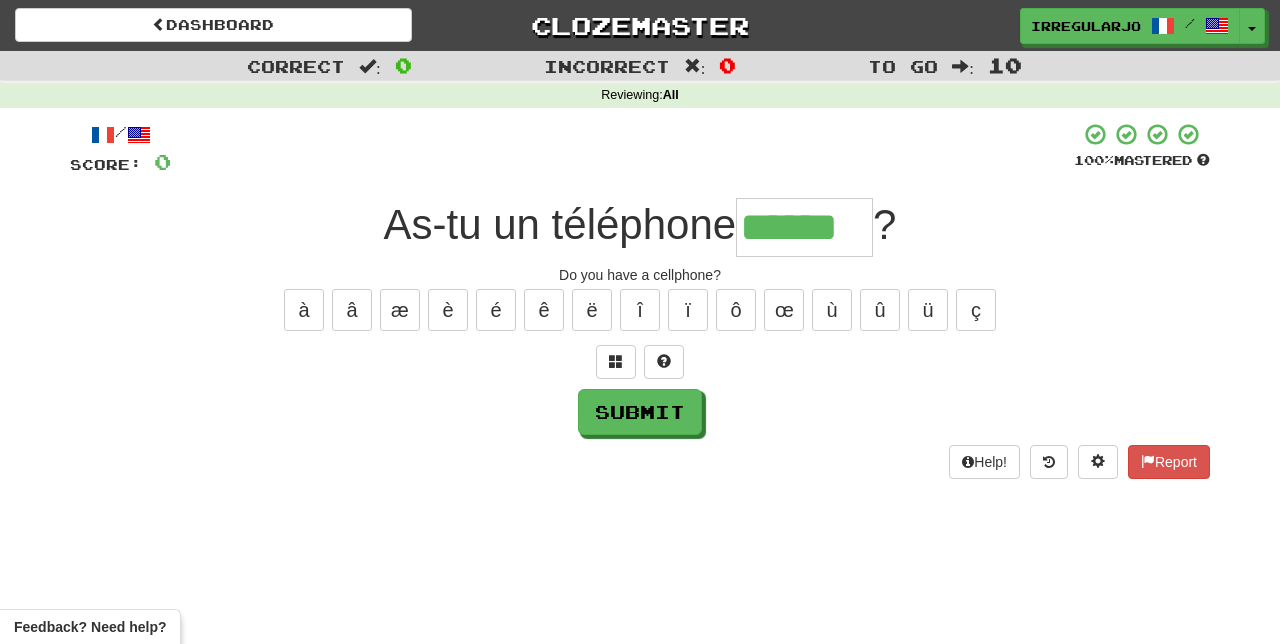 type on "******" 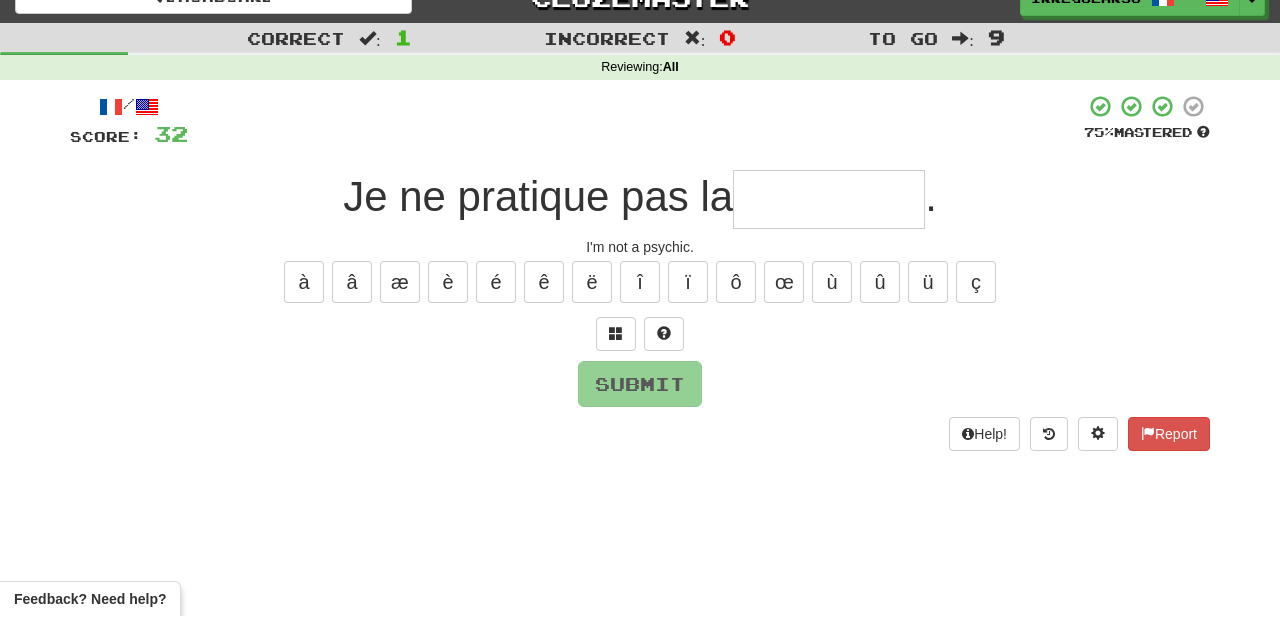 type on "*" 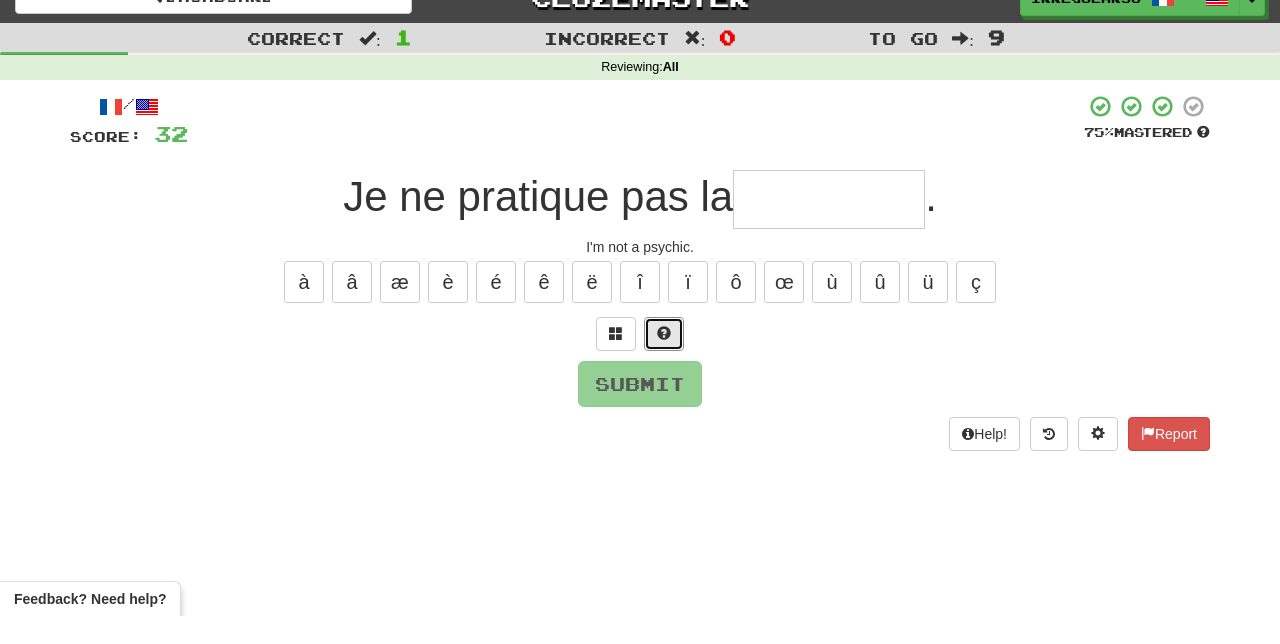 click at bounding box center [664, 362] 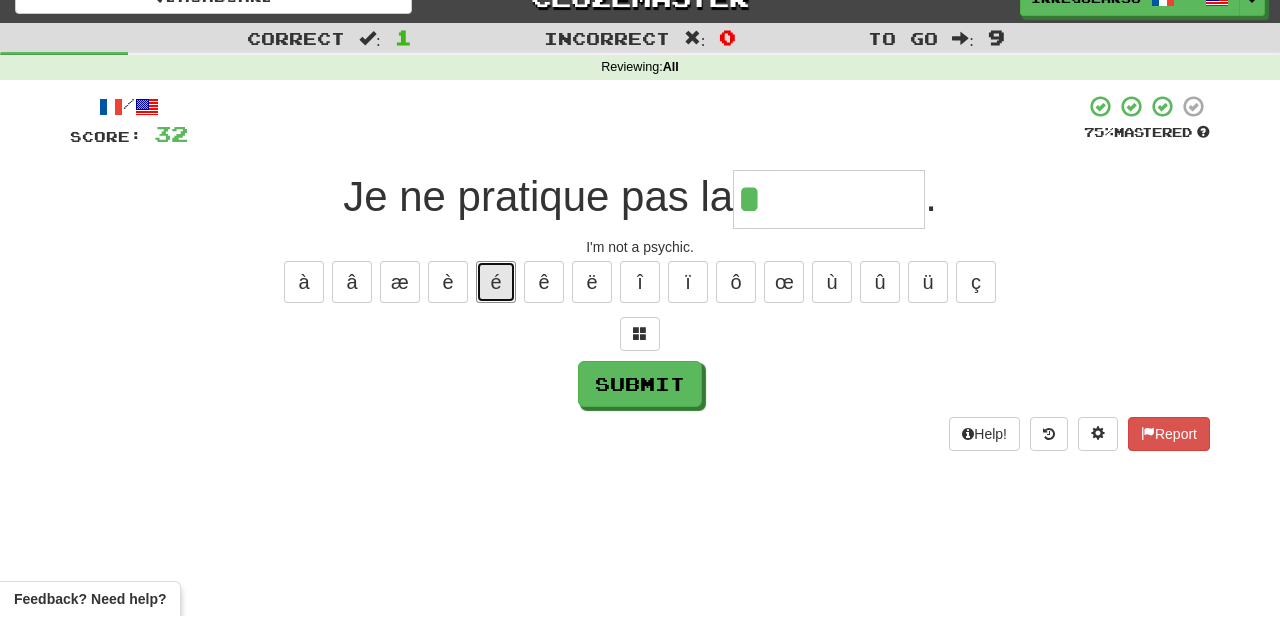click on "é" at bounding box center [496, 310] 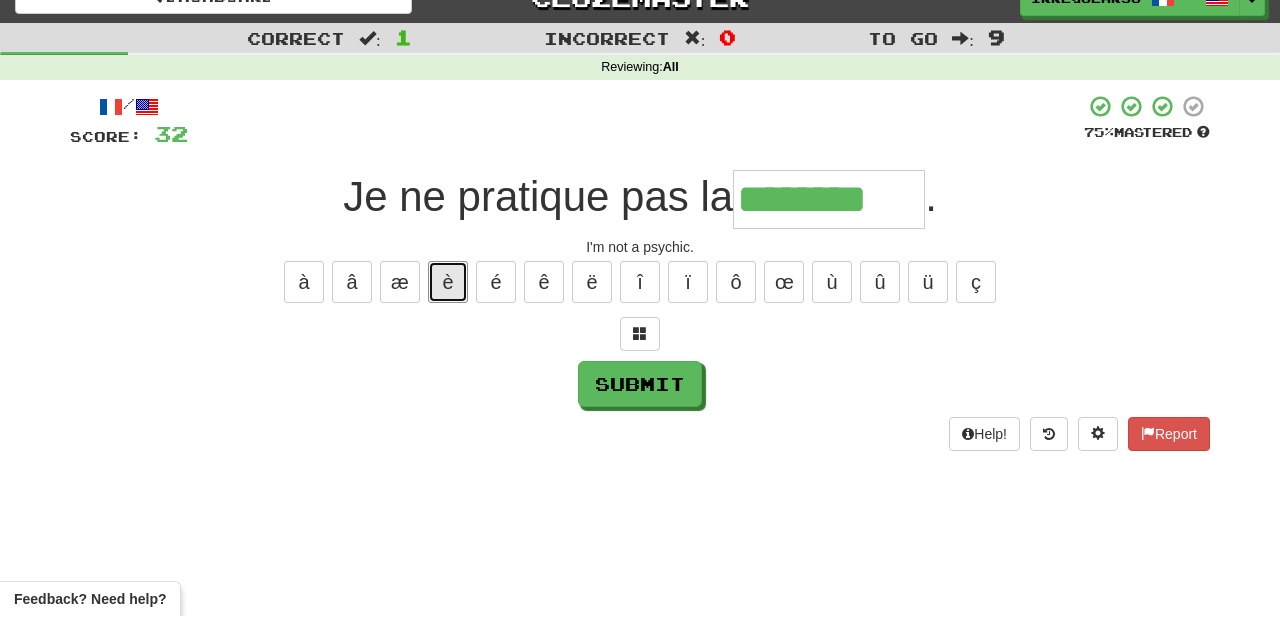 click on "è" at bounding box center (448, 310) 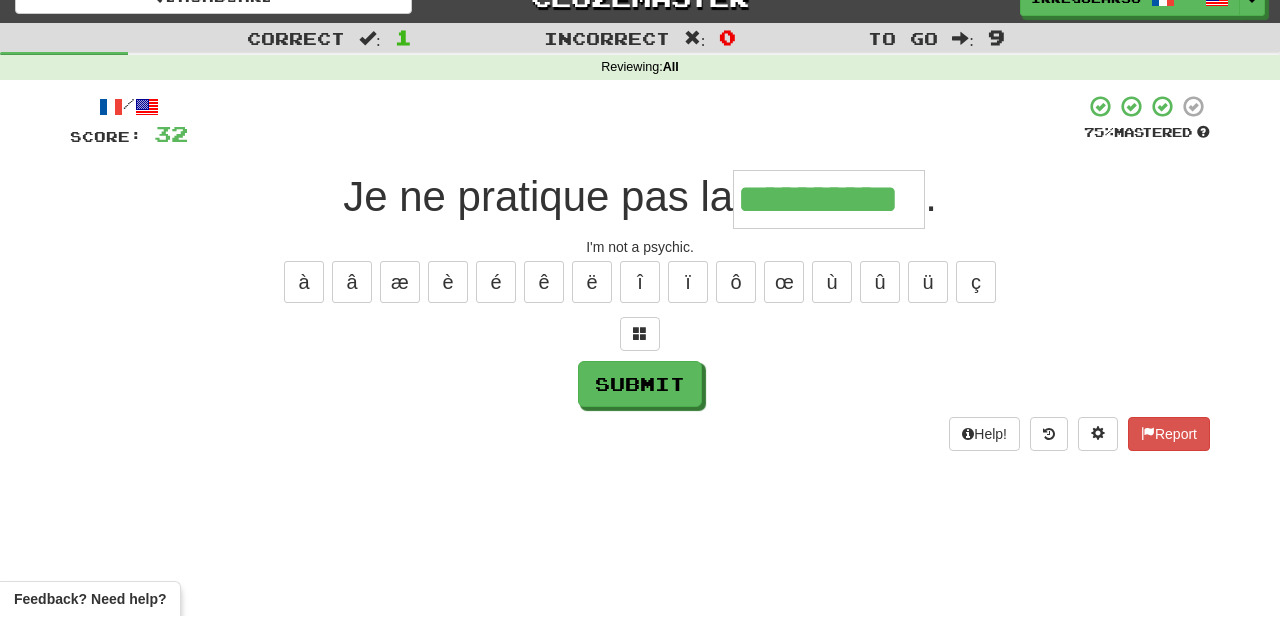 type on "**********" 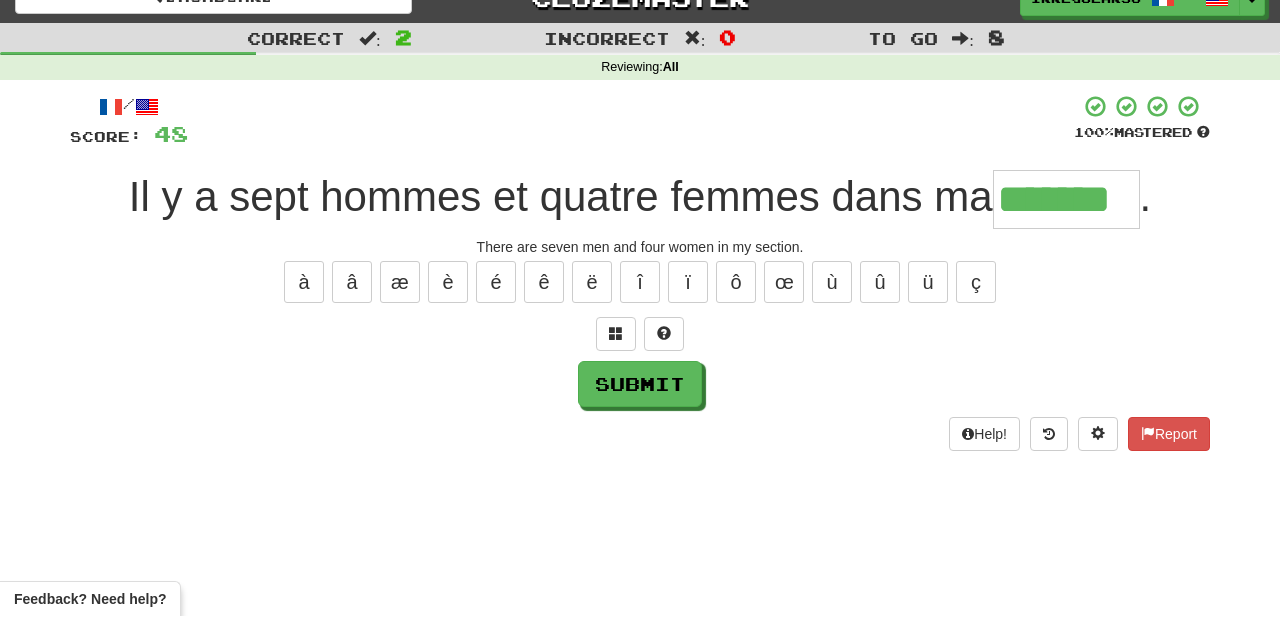 type on "*******" 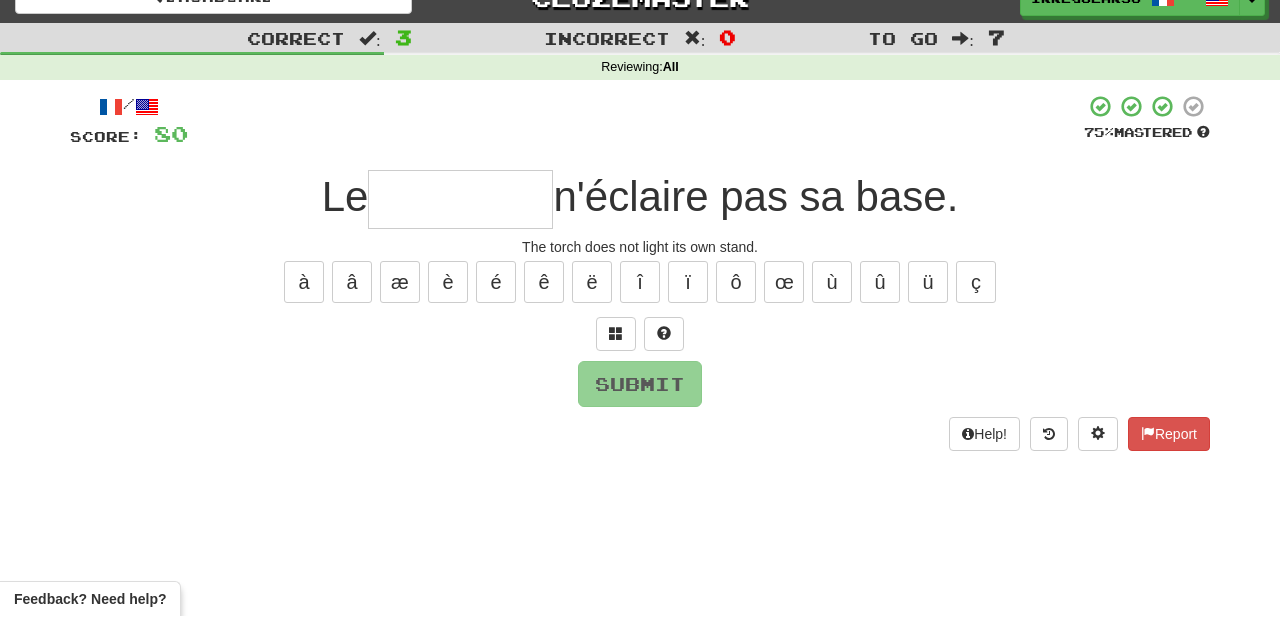 type on "*" 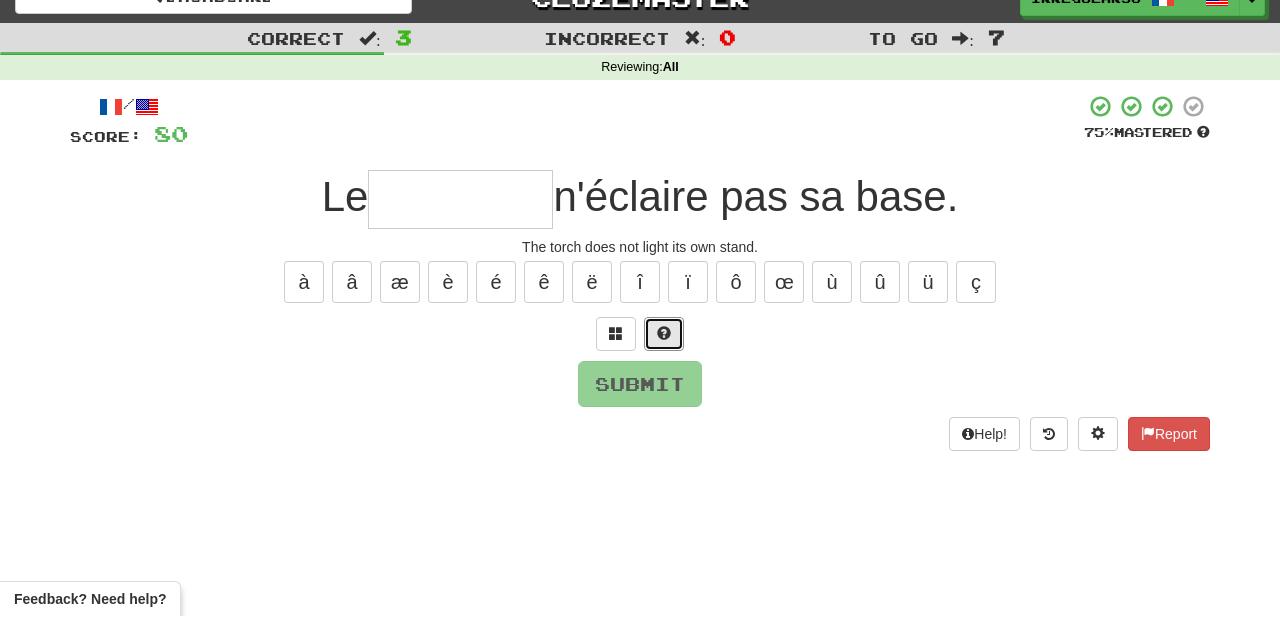 click at bounding box center (664, 362) 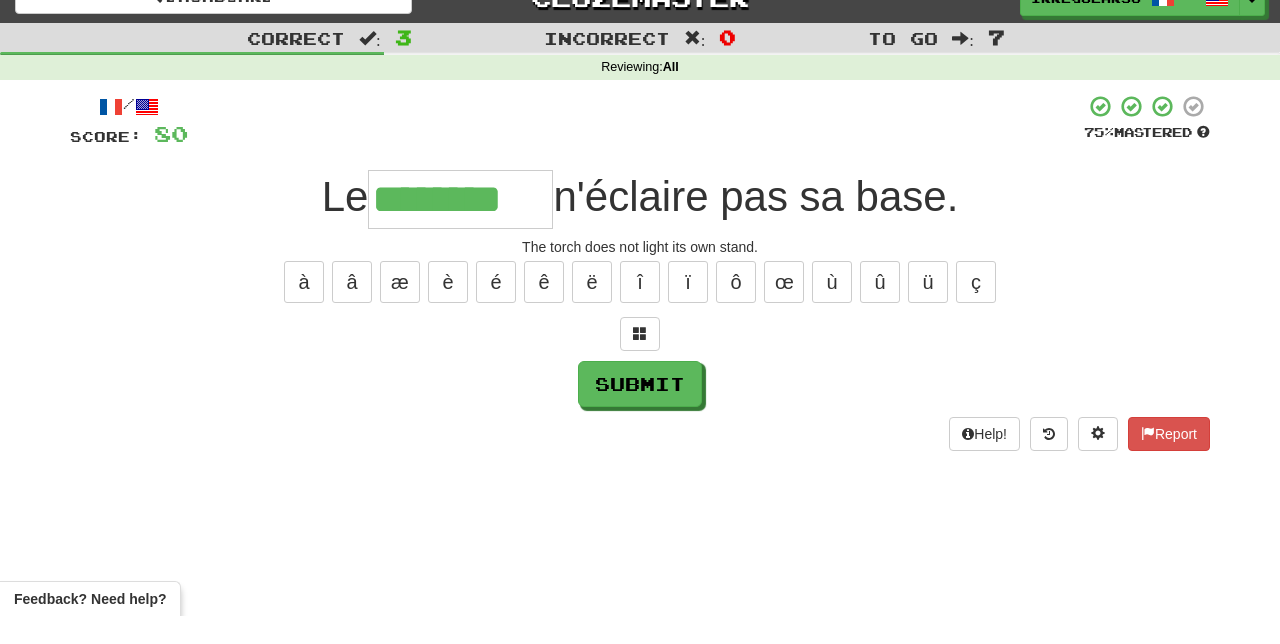 type on "********" 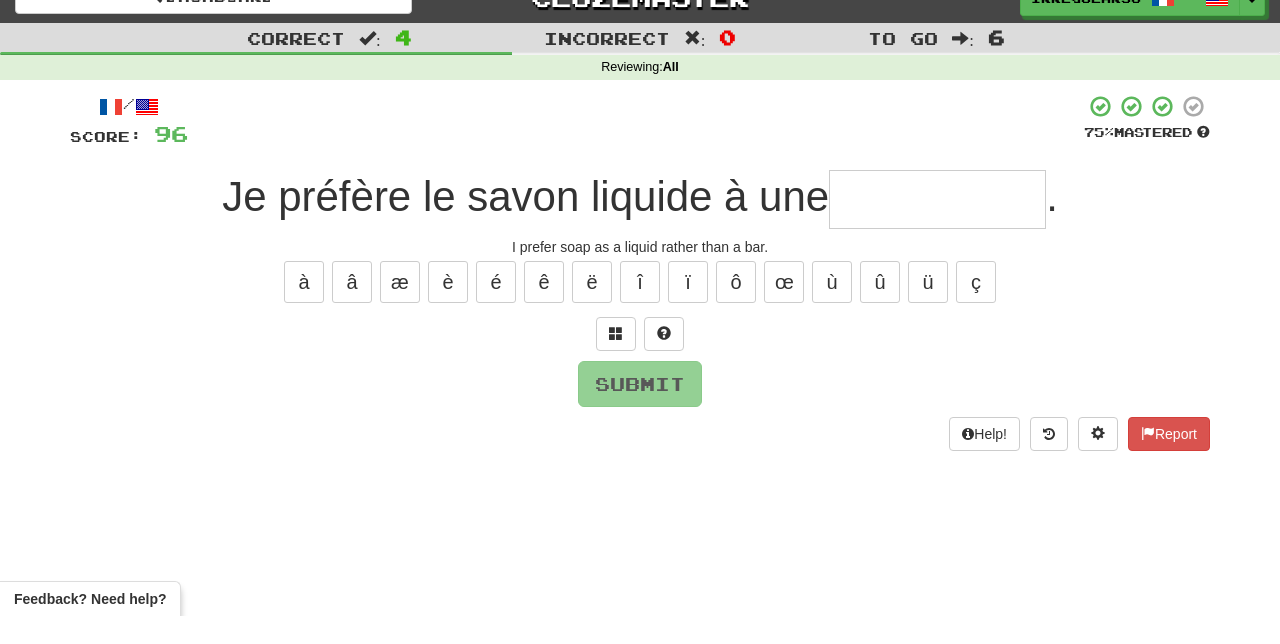 type on "*" 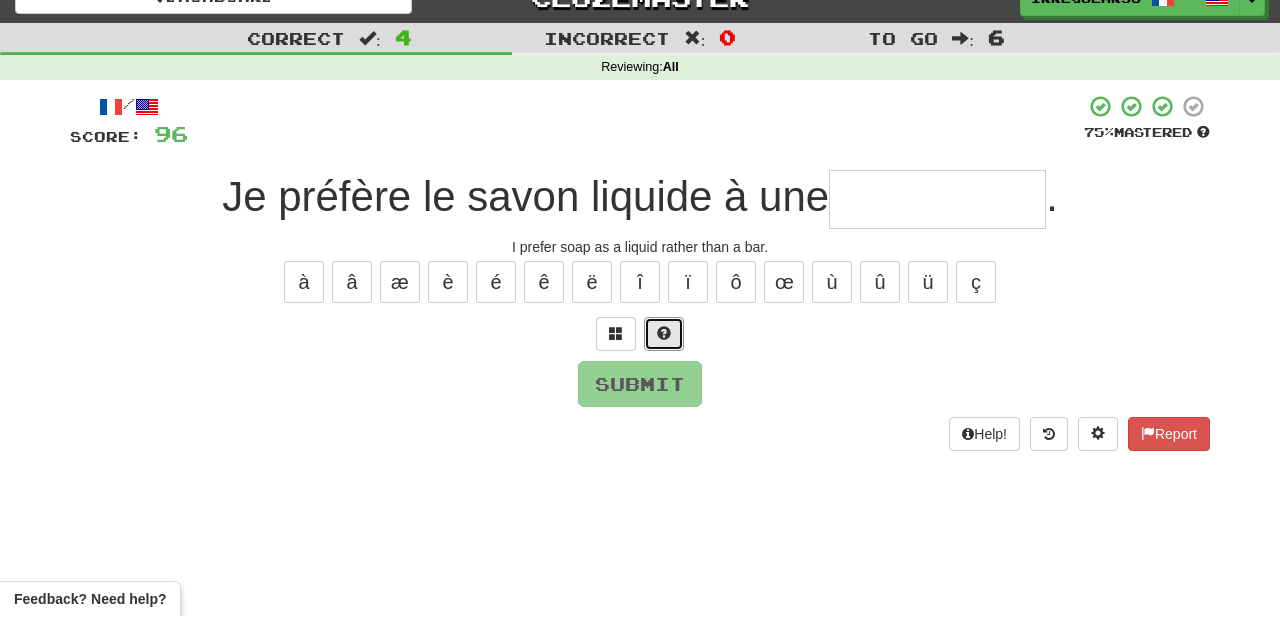 click at bounding box center (664, 361) 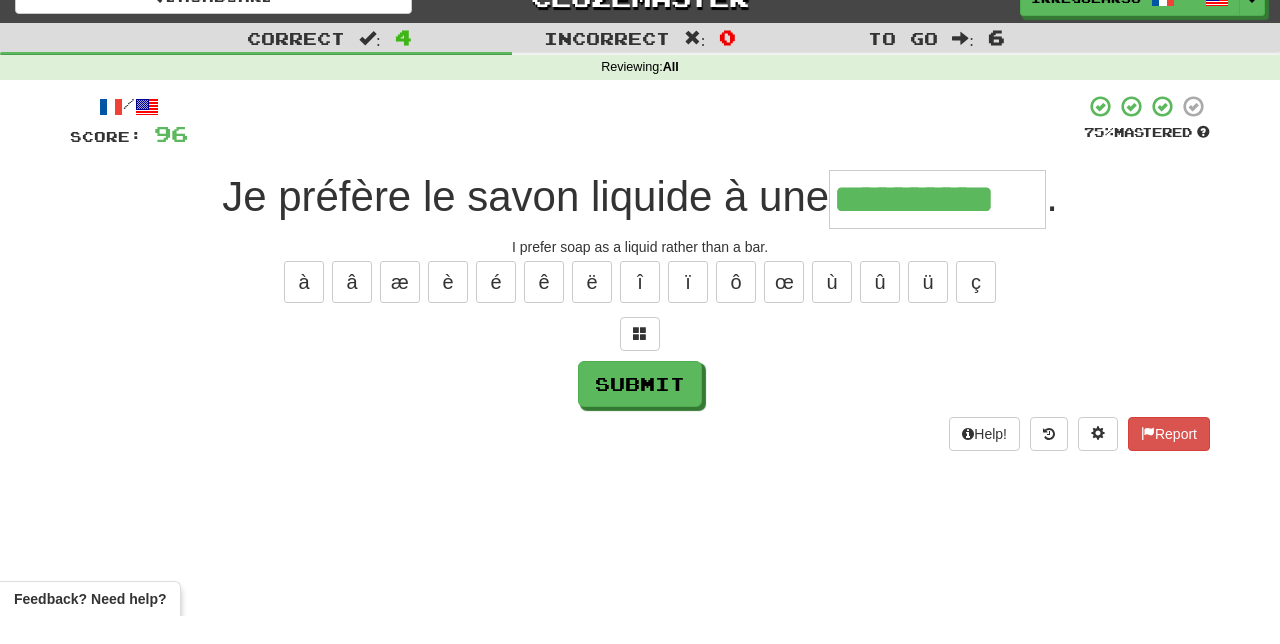 type on "**********" 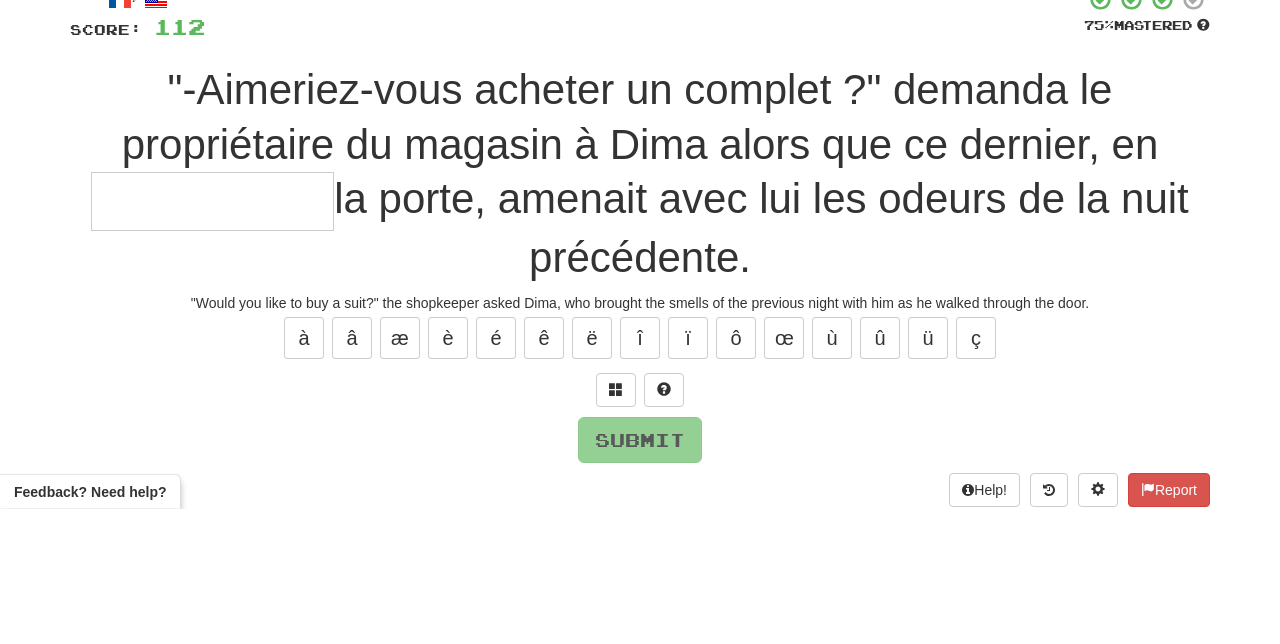 type on "*" 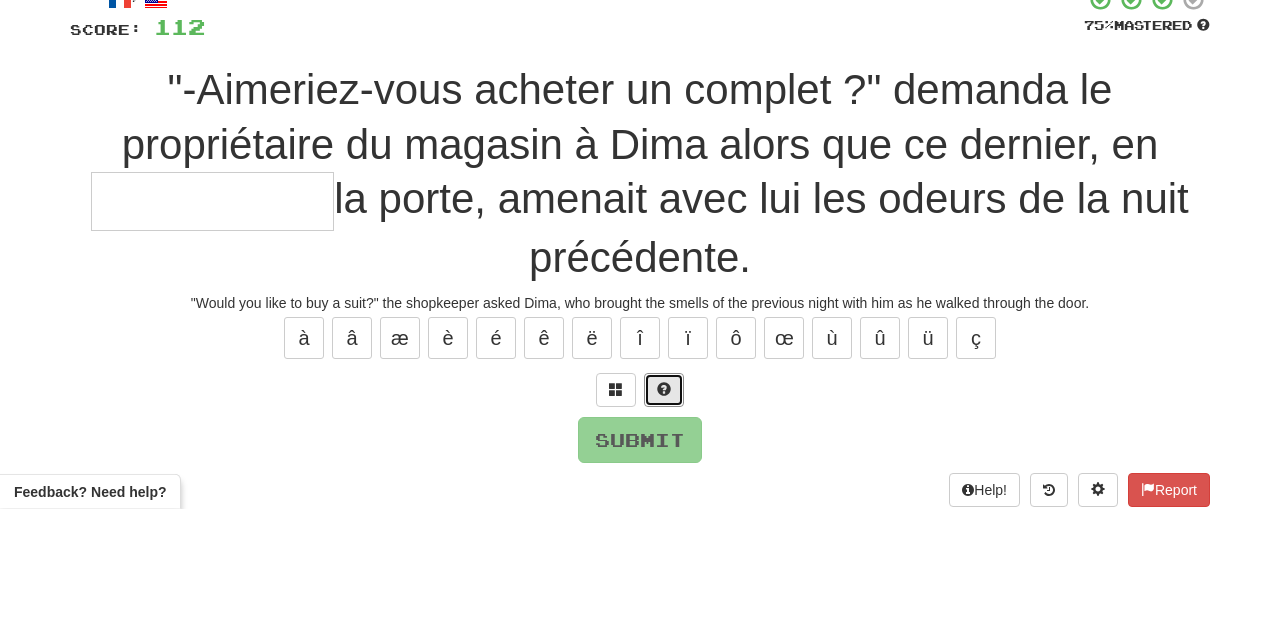 click at bounding box center (664, 525) 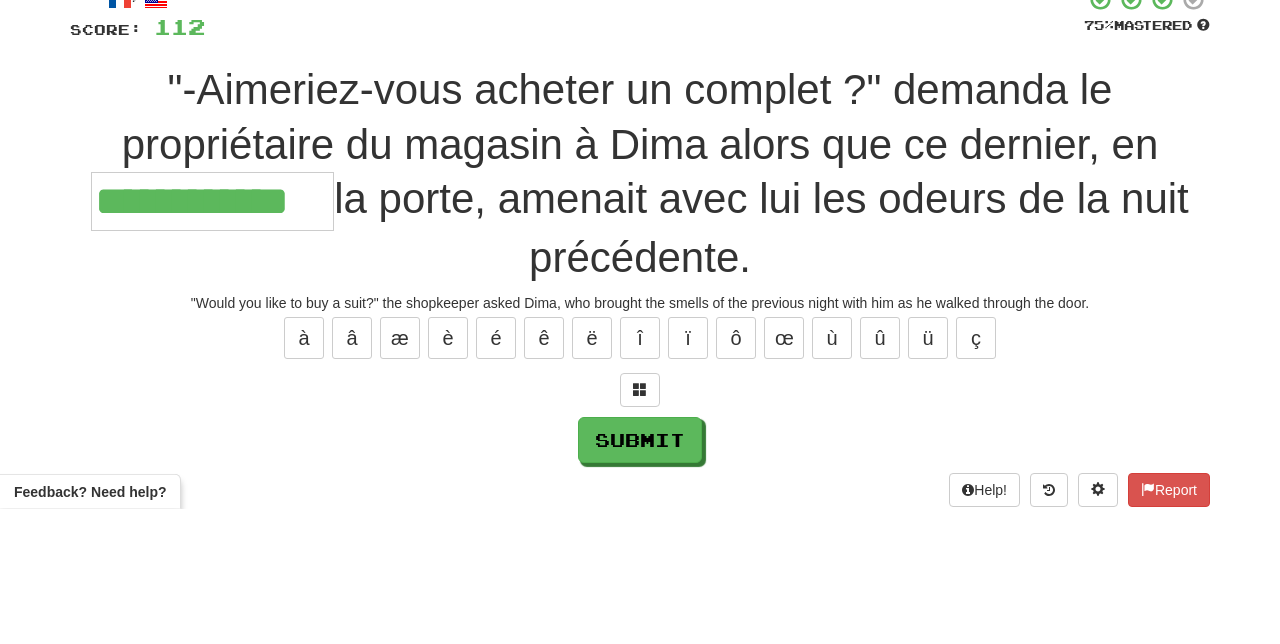 type on "**********" 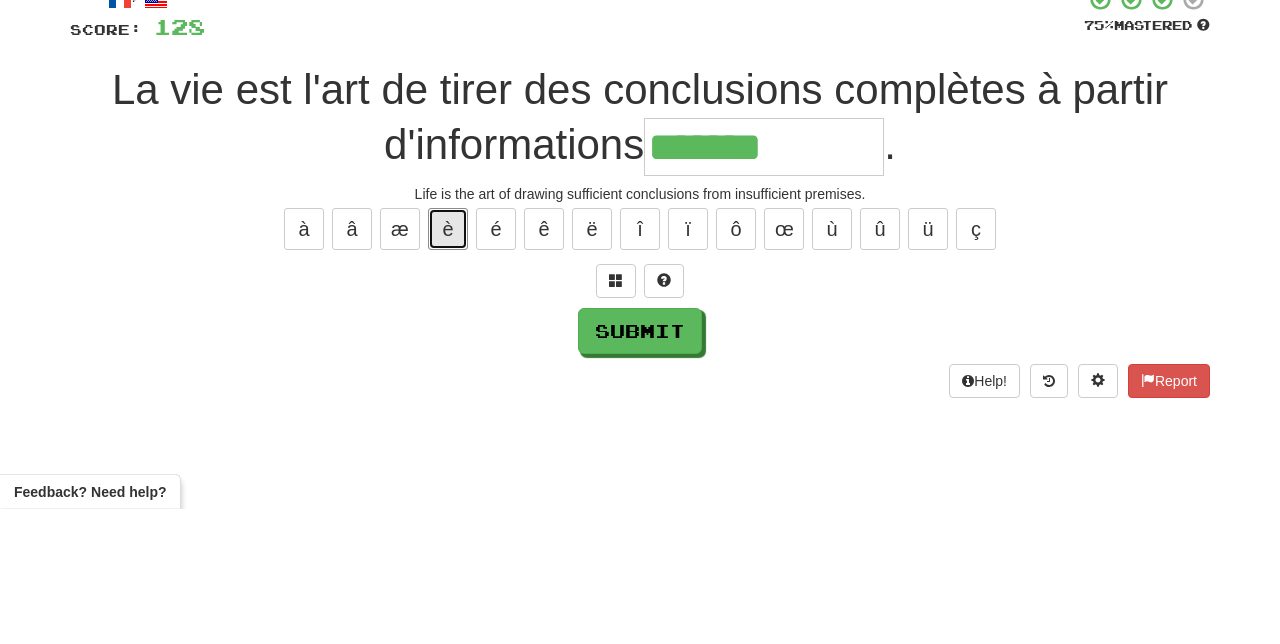 click on "è" at bounding box center (448, 364) 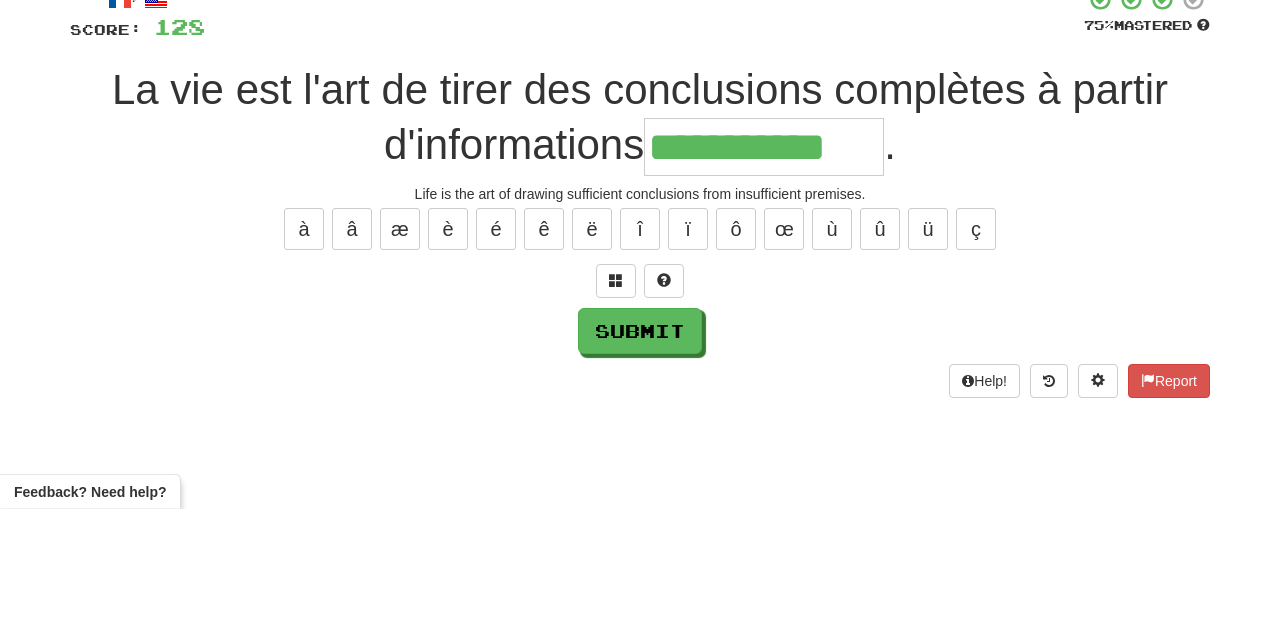 type on "**********" 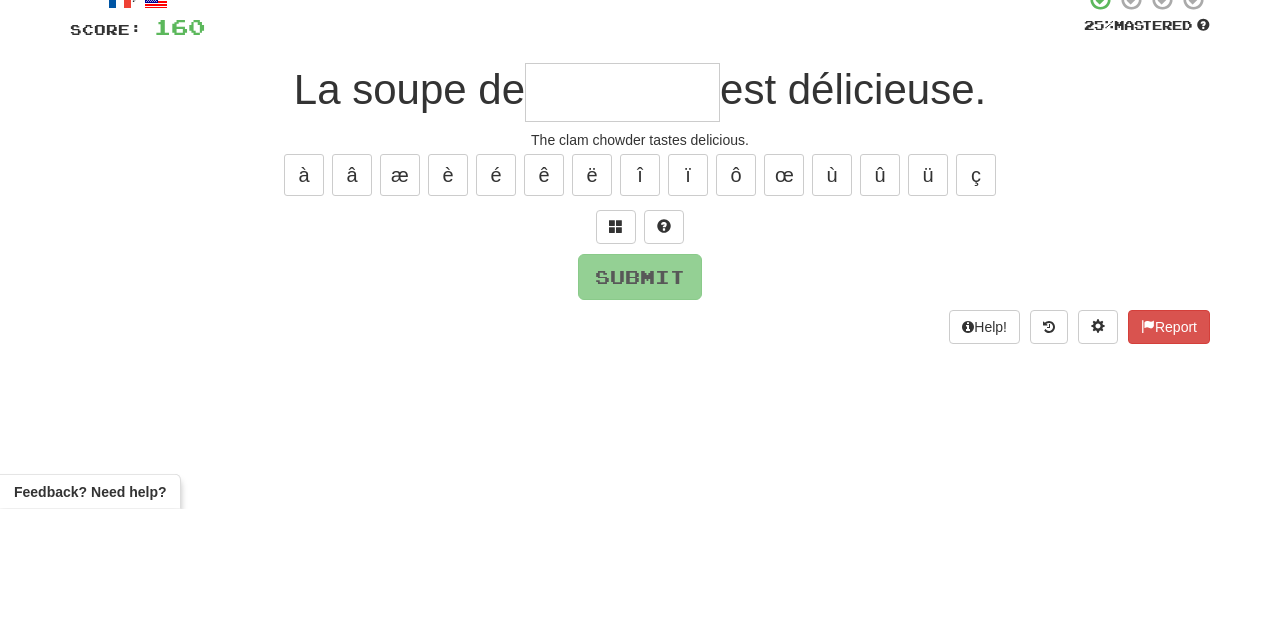 type on "*" 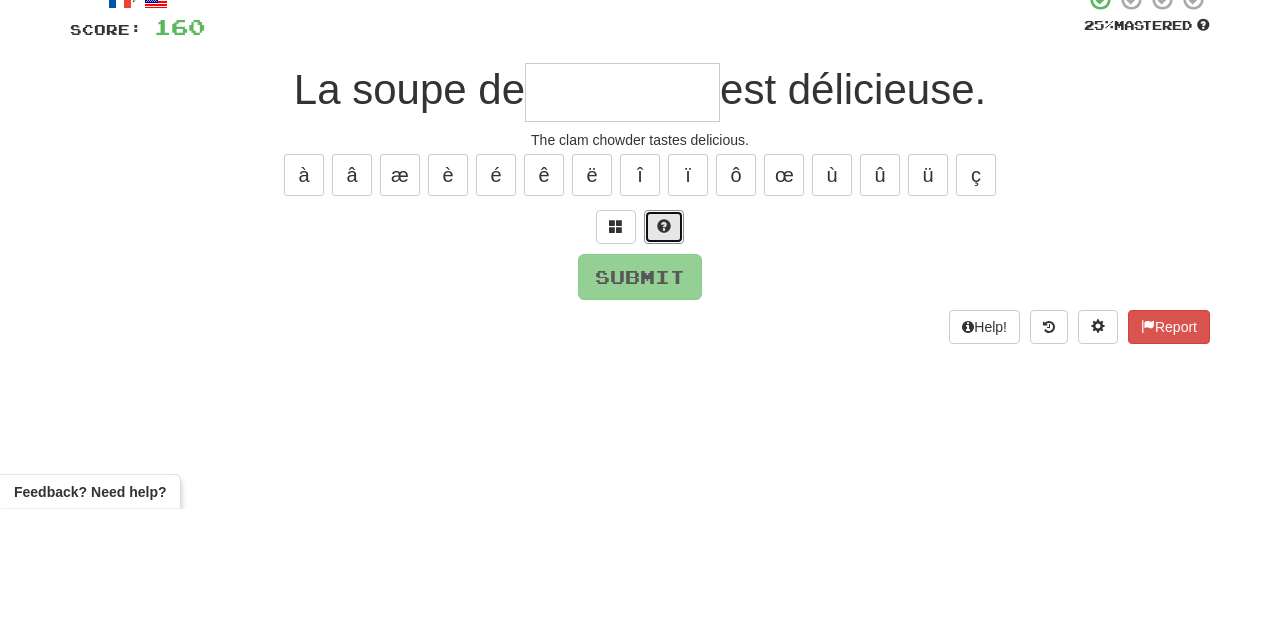click at bounding box center (664, 362) 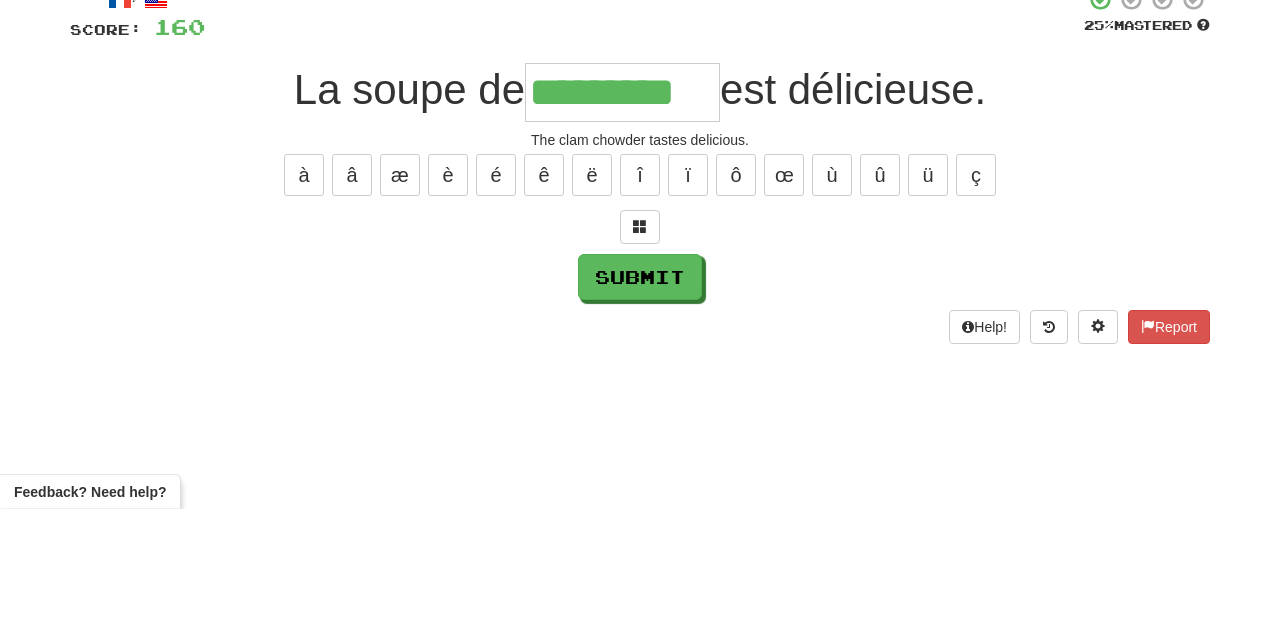 type on "*********" 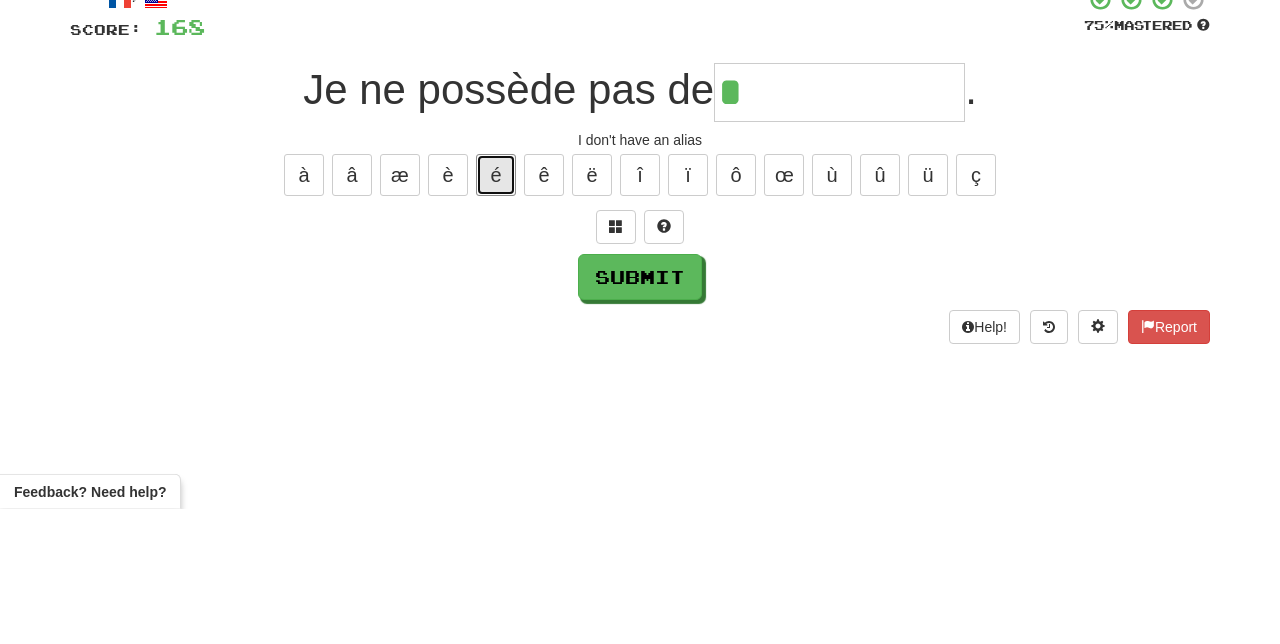 click on "é" at bounding box center (496, 310) 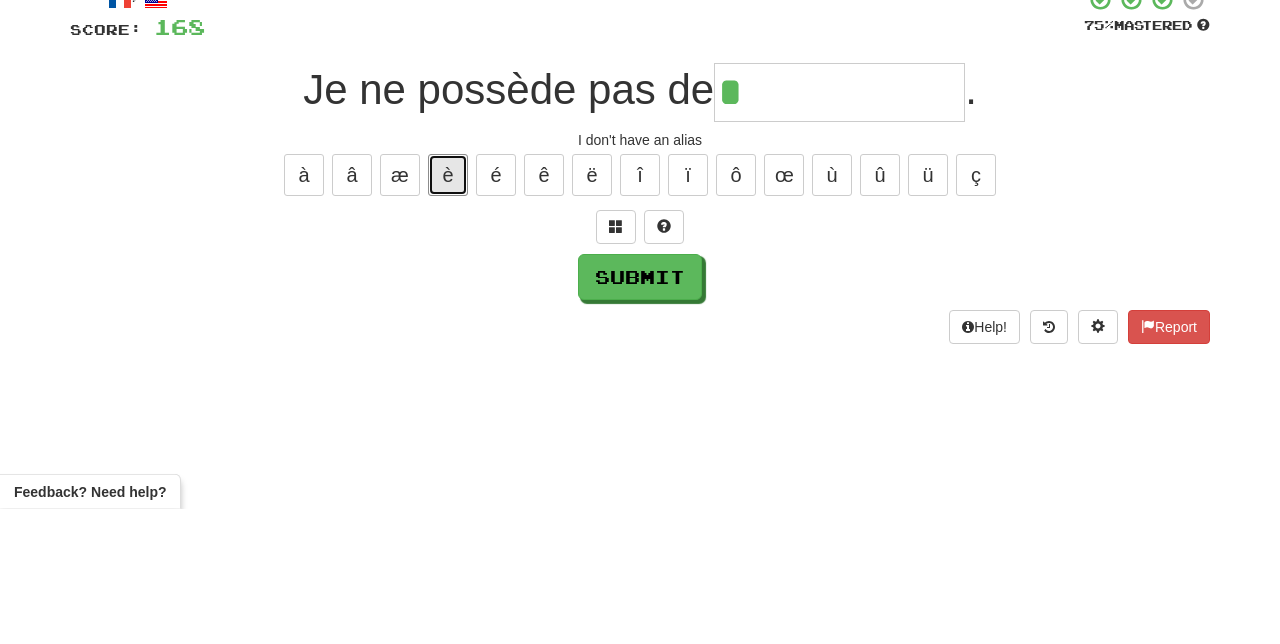 click on "è" at bounding box center [448, 310] 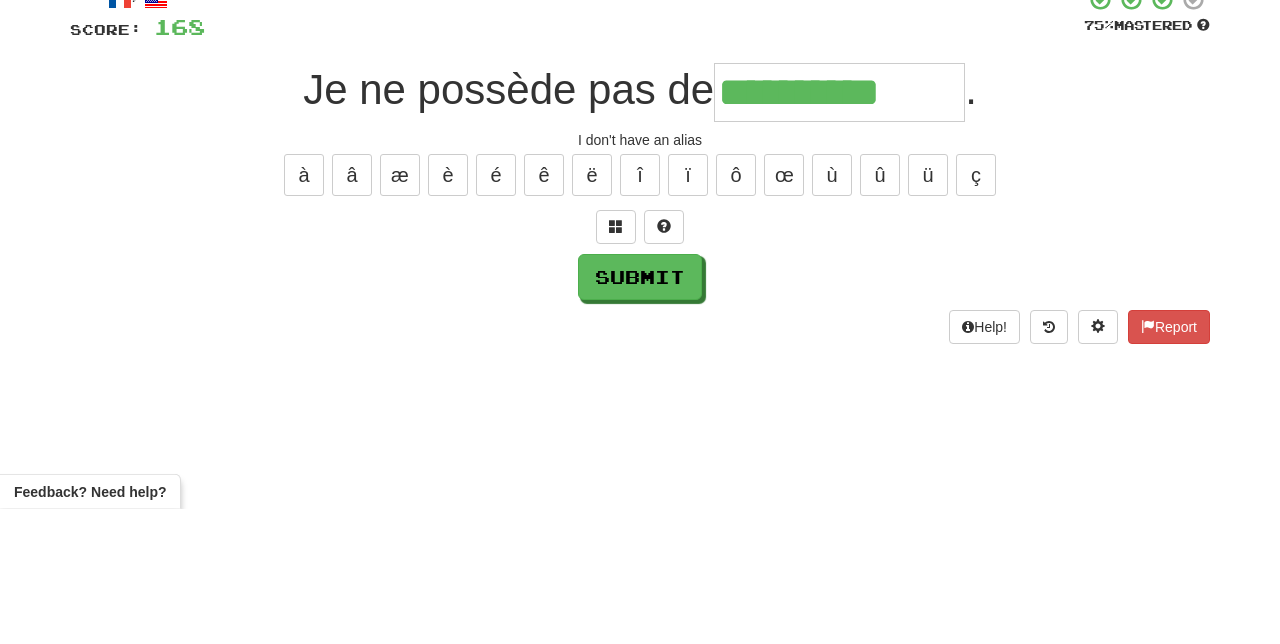 type on "**********" 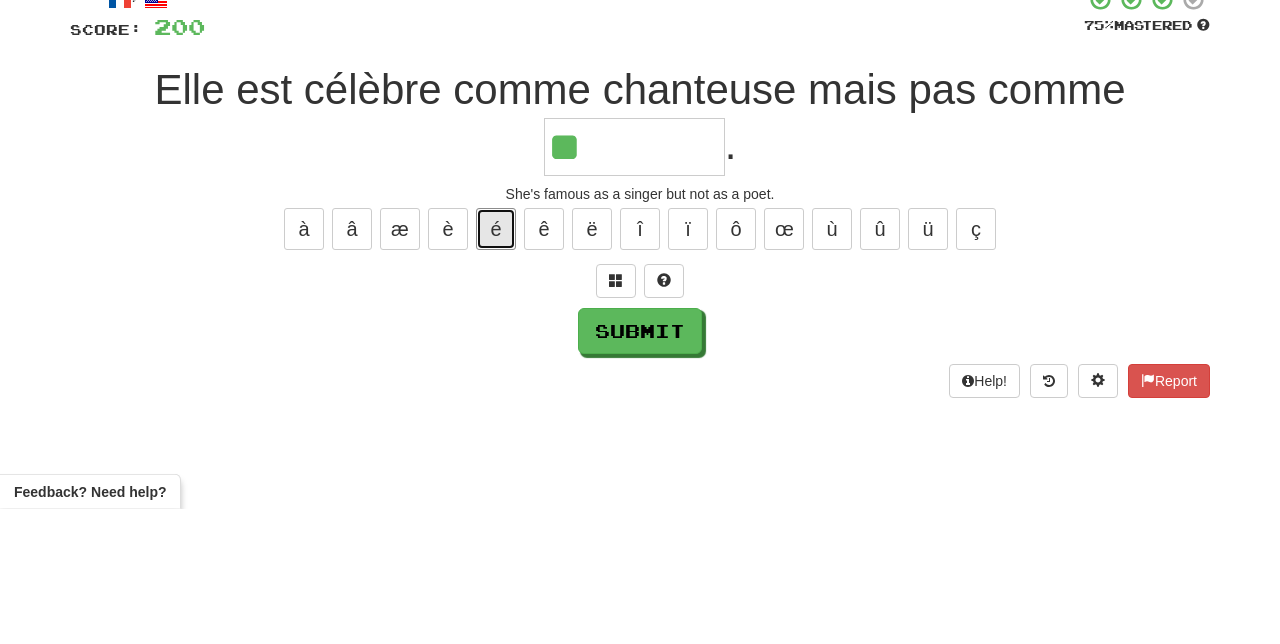 click on "é" at bounding box center [496, 364] 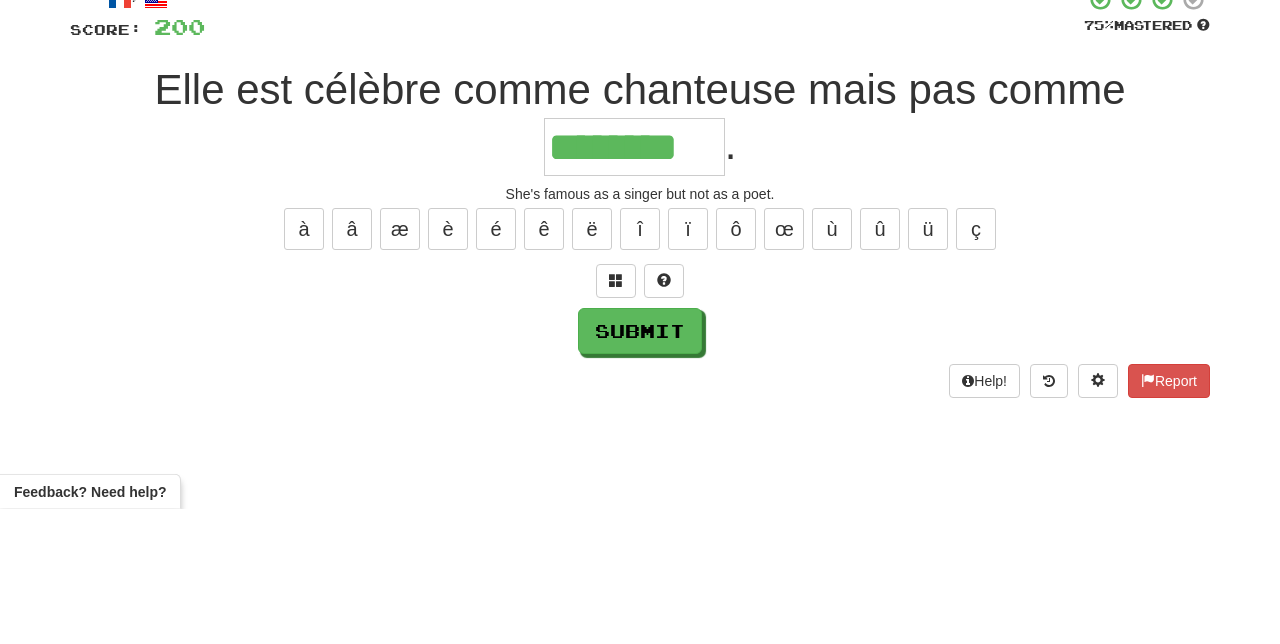 type on "********" 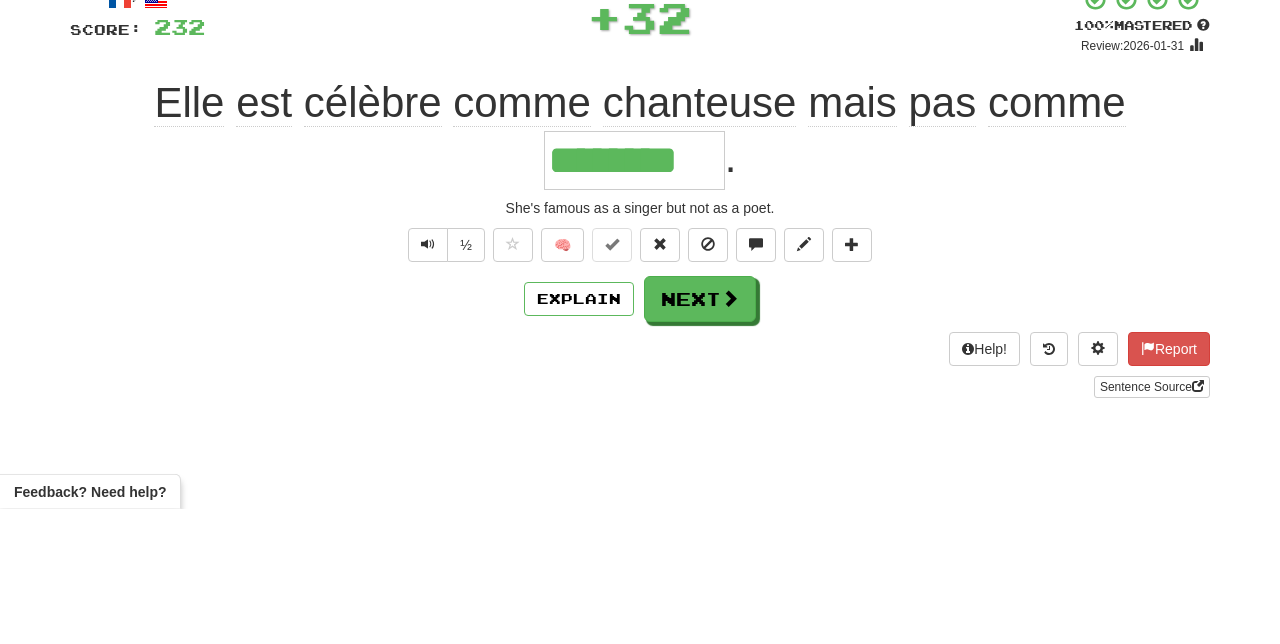 scroll, scrollTop: 14, scrollLeft: 0, axis: vertical 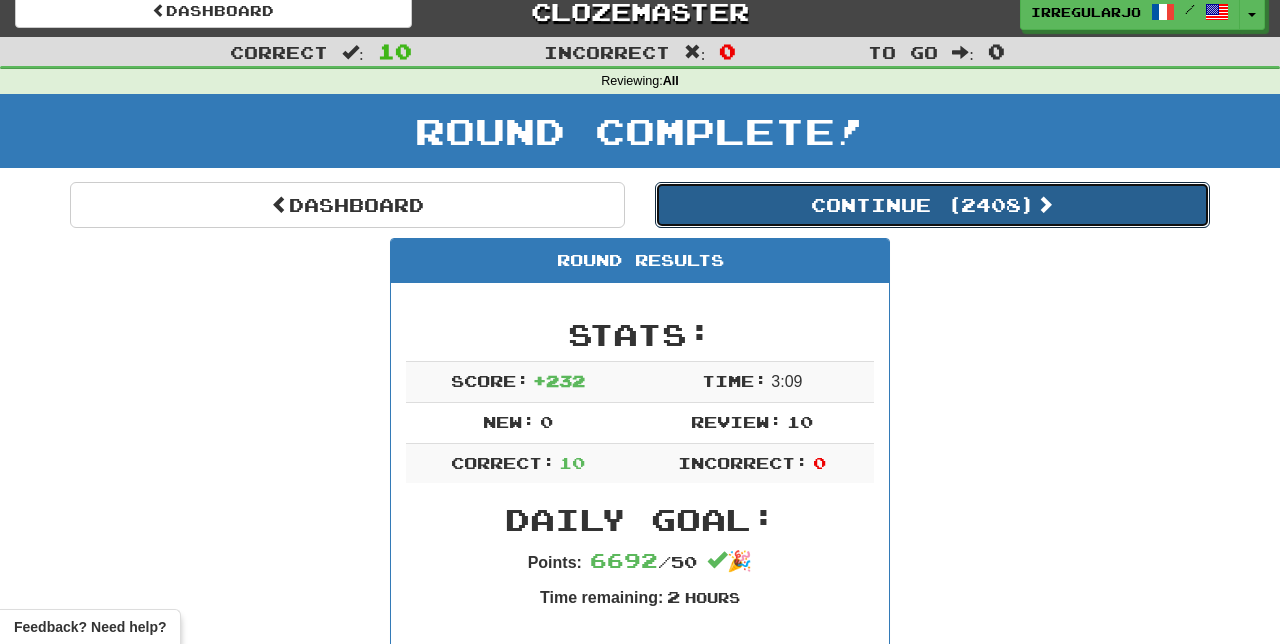 click on "Continue ( 2408 )" at bounding box center [932, 205] 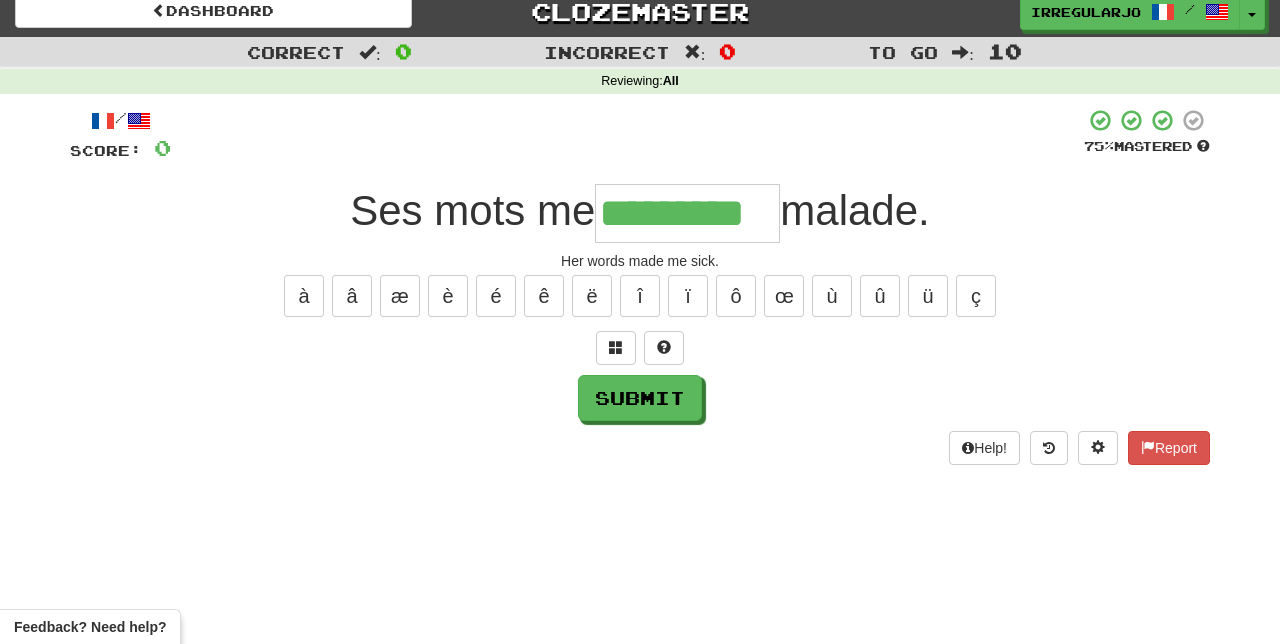 type on "*********" 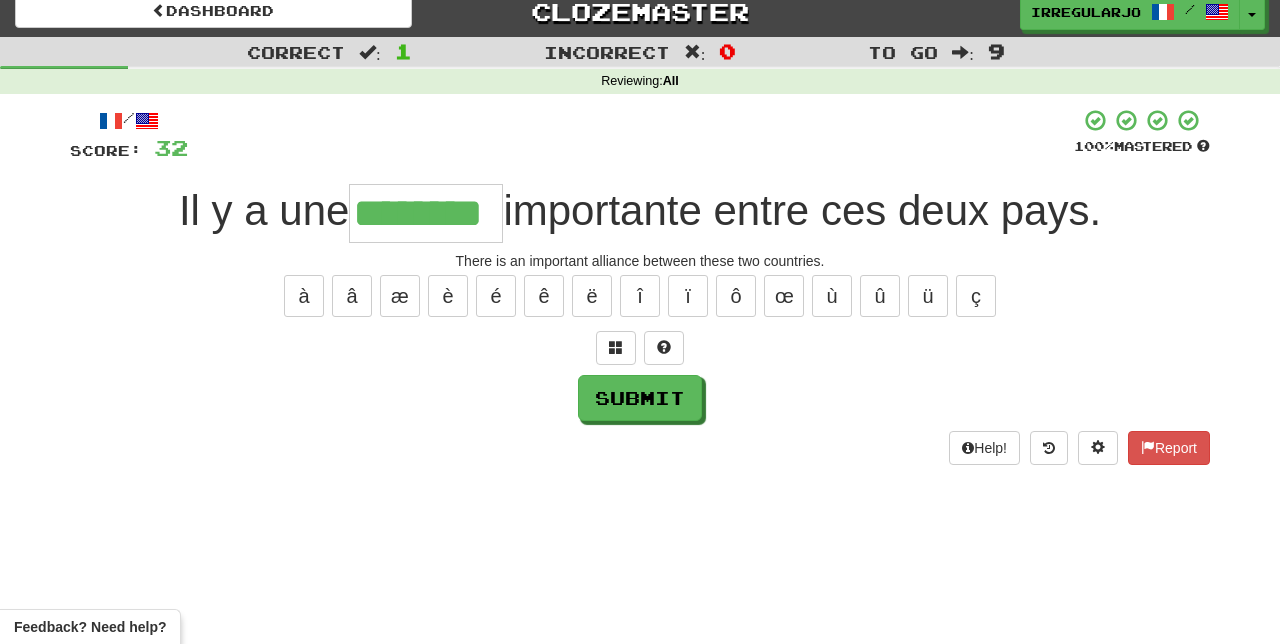 type on "********" 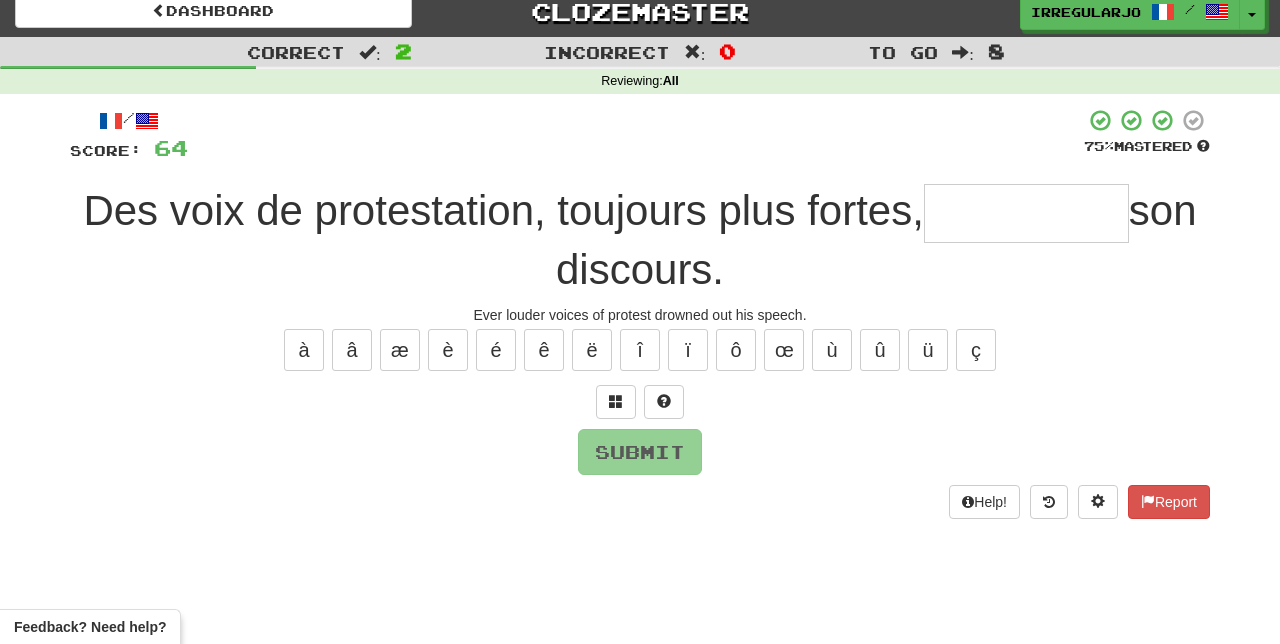 type on "*" 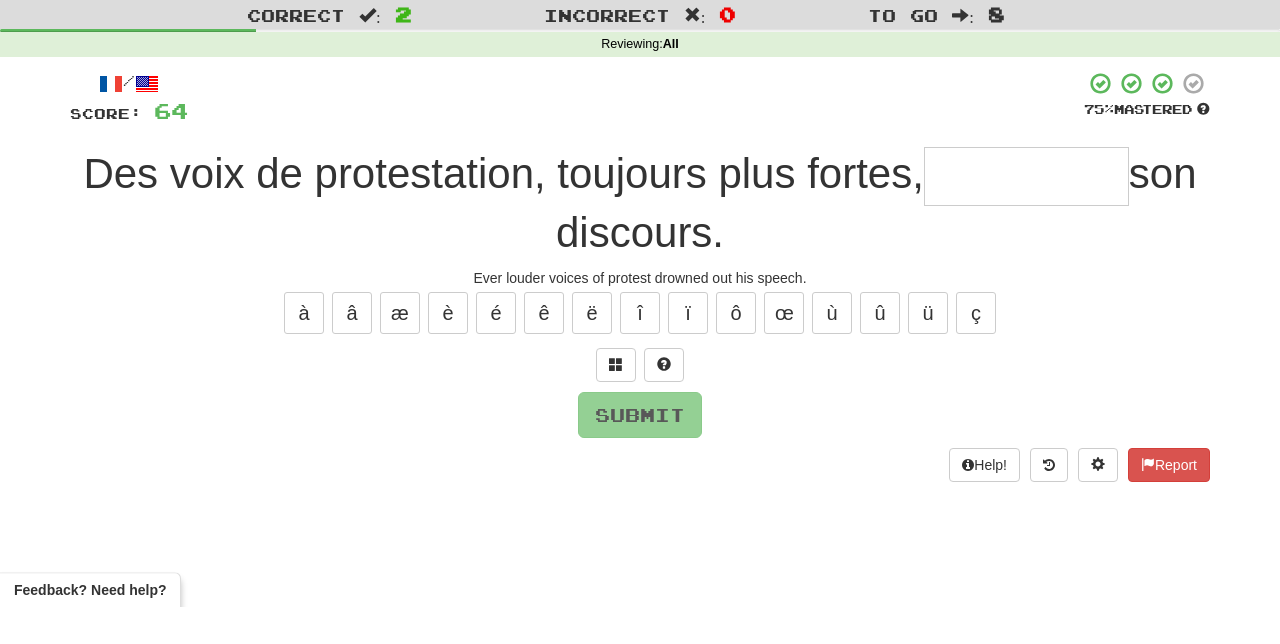 scroll, scrollTop: 14, scrollLeft: 0, axis: vertical 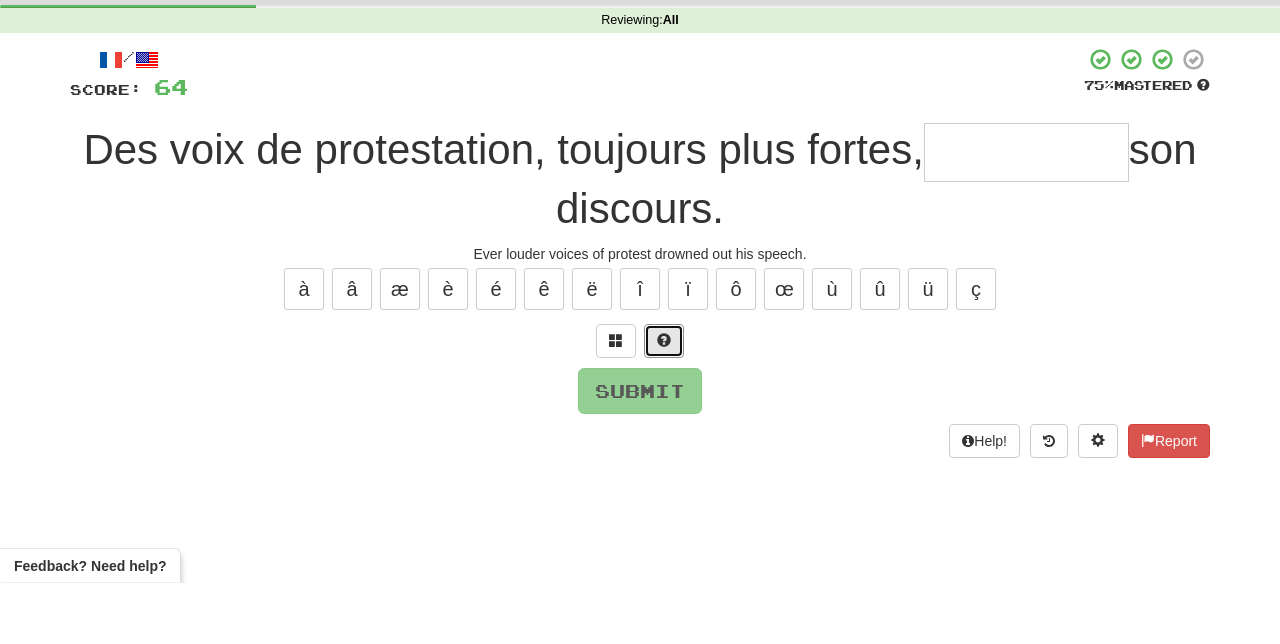 click at bounding box center (664, 402) 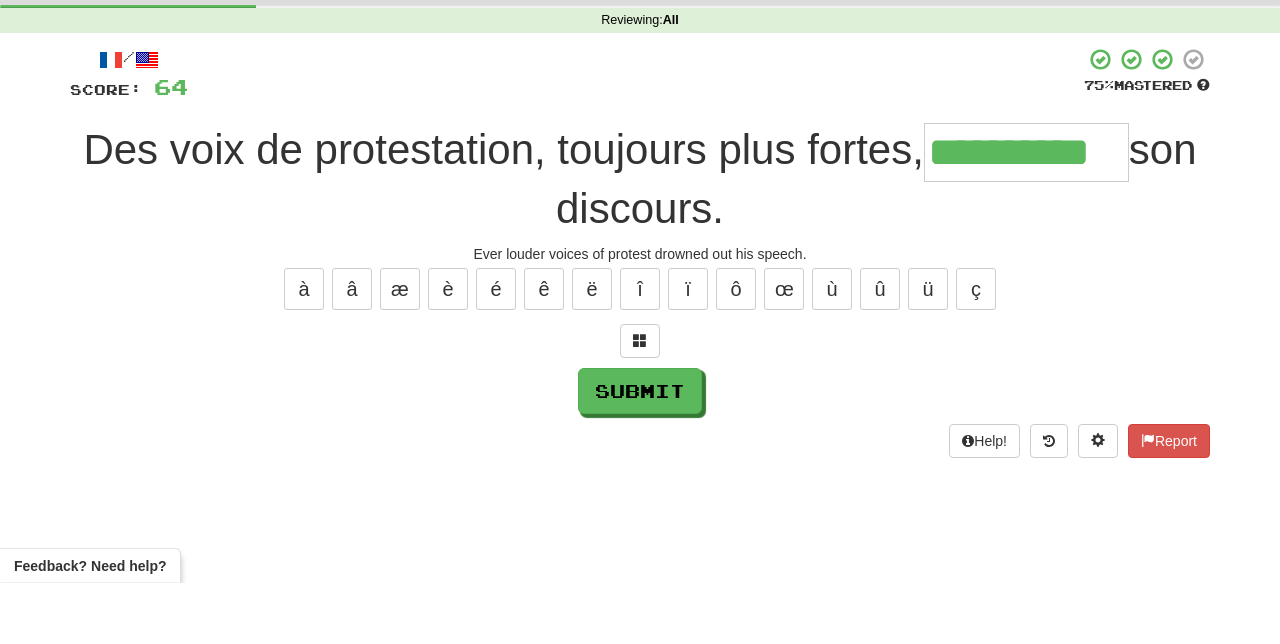 type on "**********" 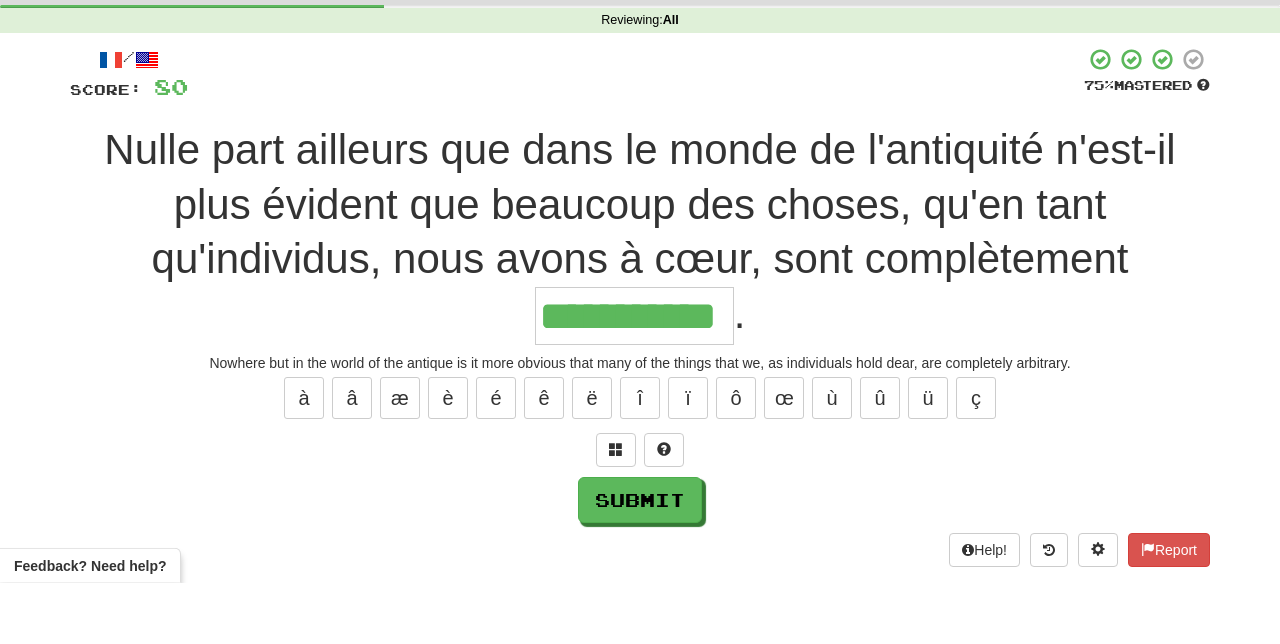type on "**********" 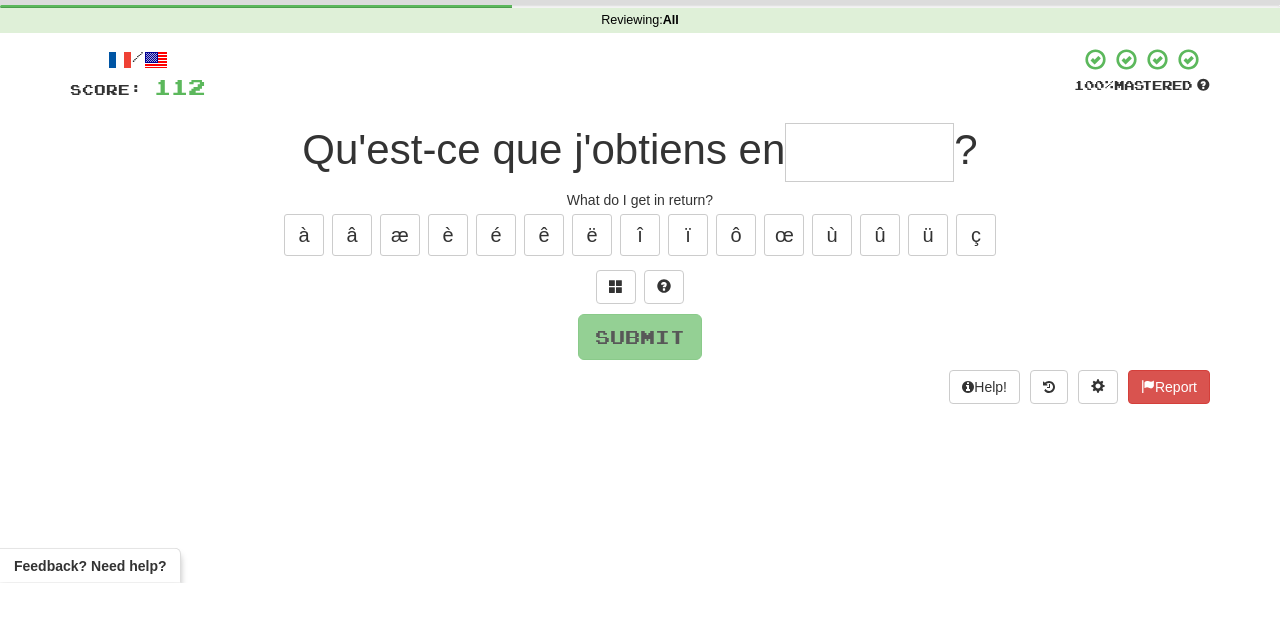 type on "*" 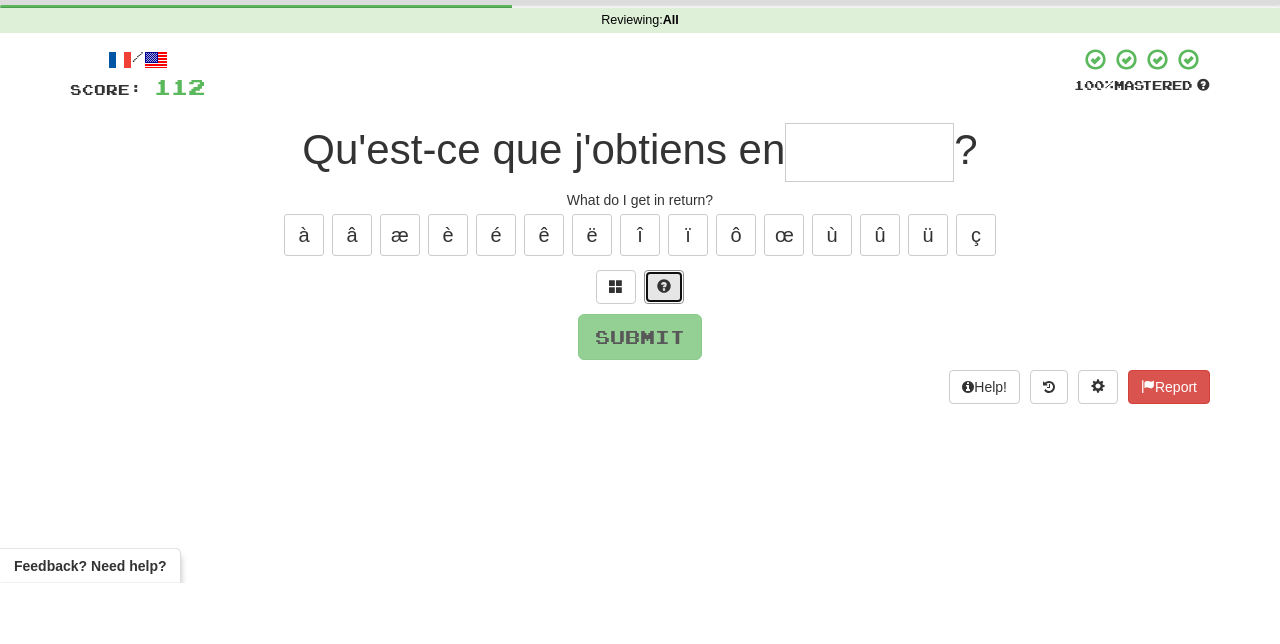 click at bounding box center (664, 348) 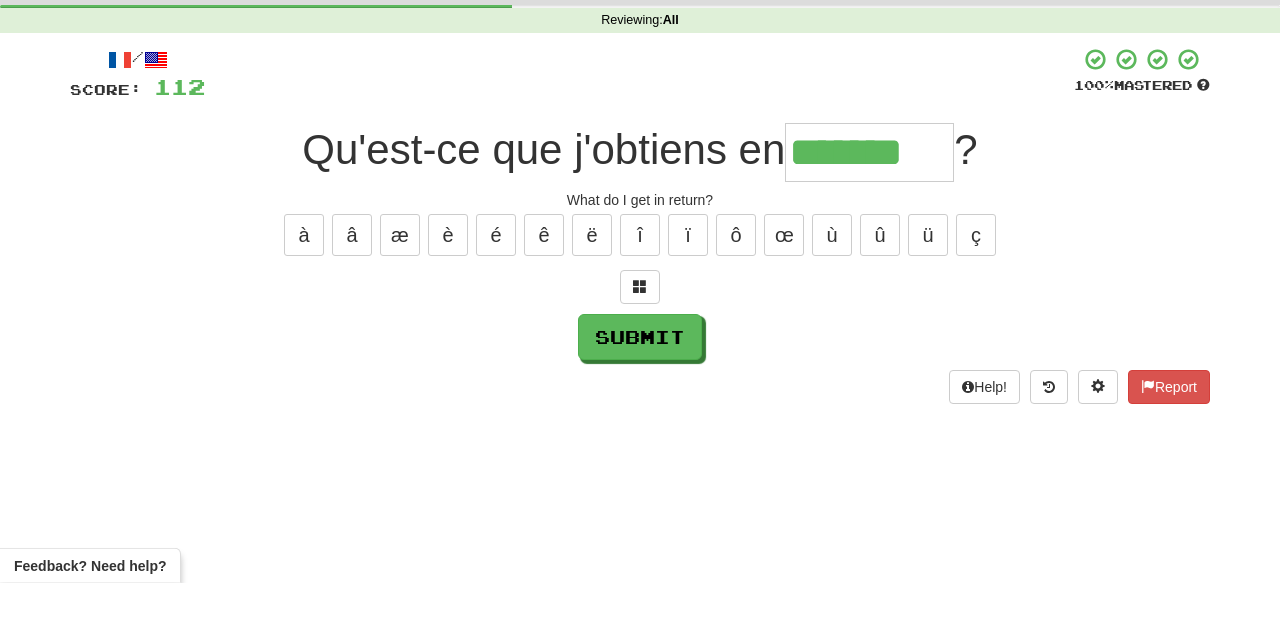 type on "*******" 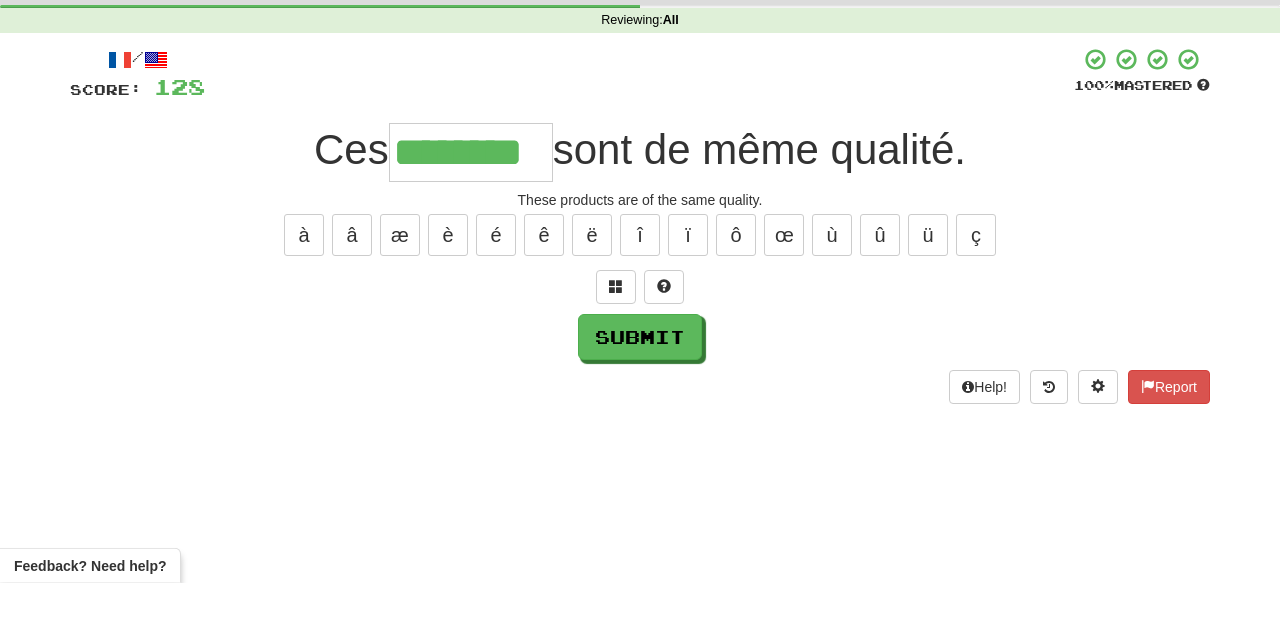type on "********" 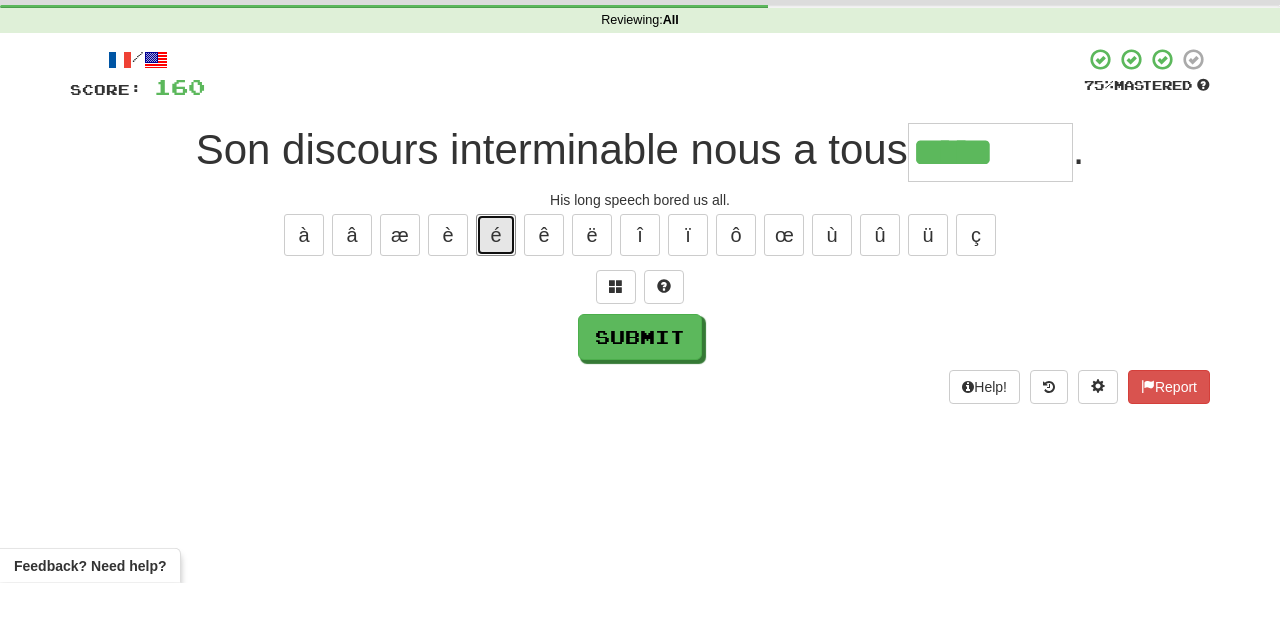 click on "é" at bounding box center (496, 296) 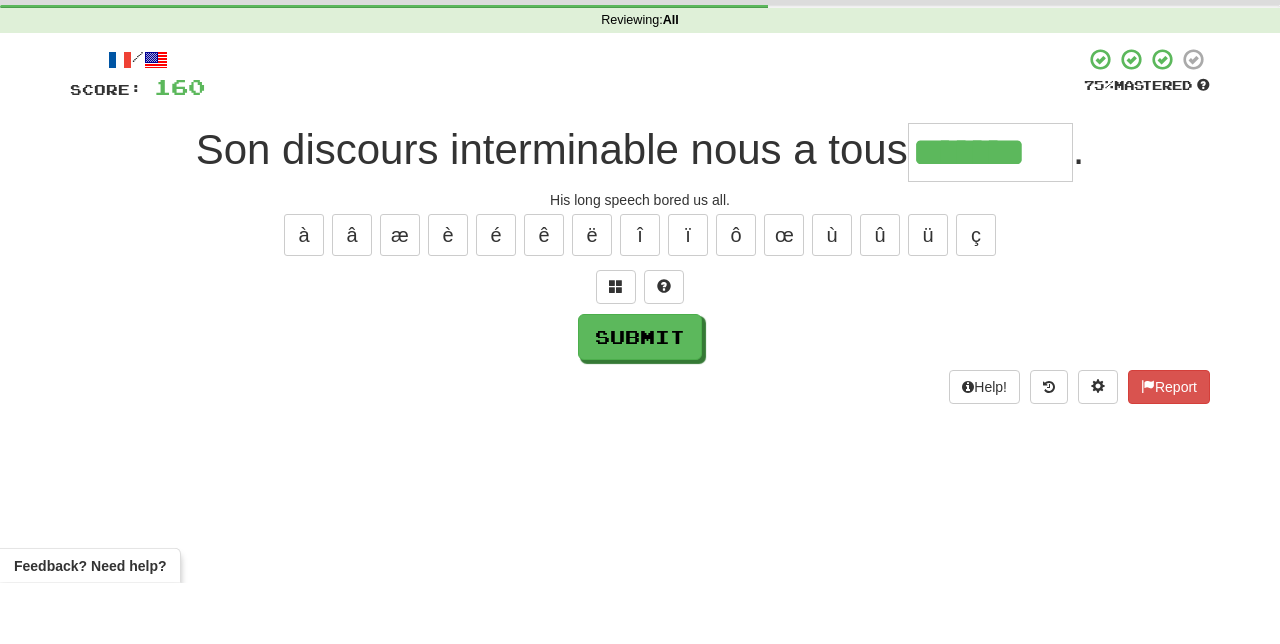 type on "*******" 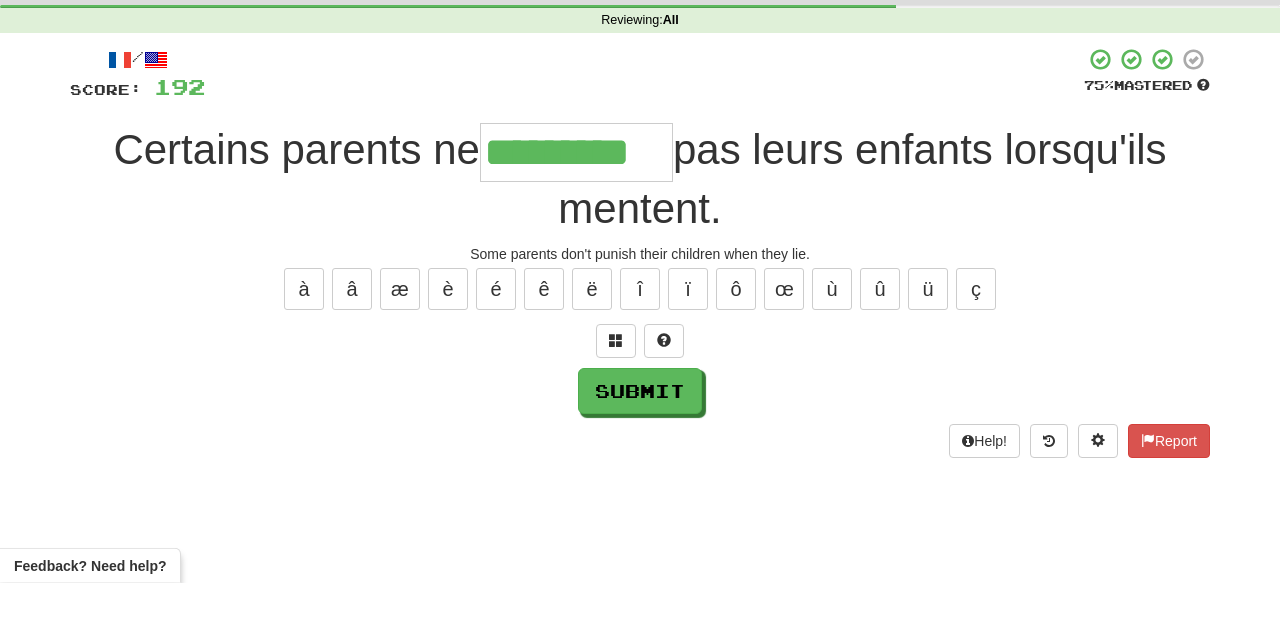 type on "*********" 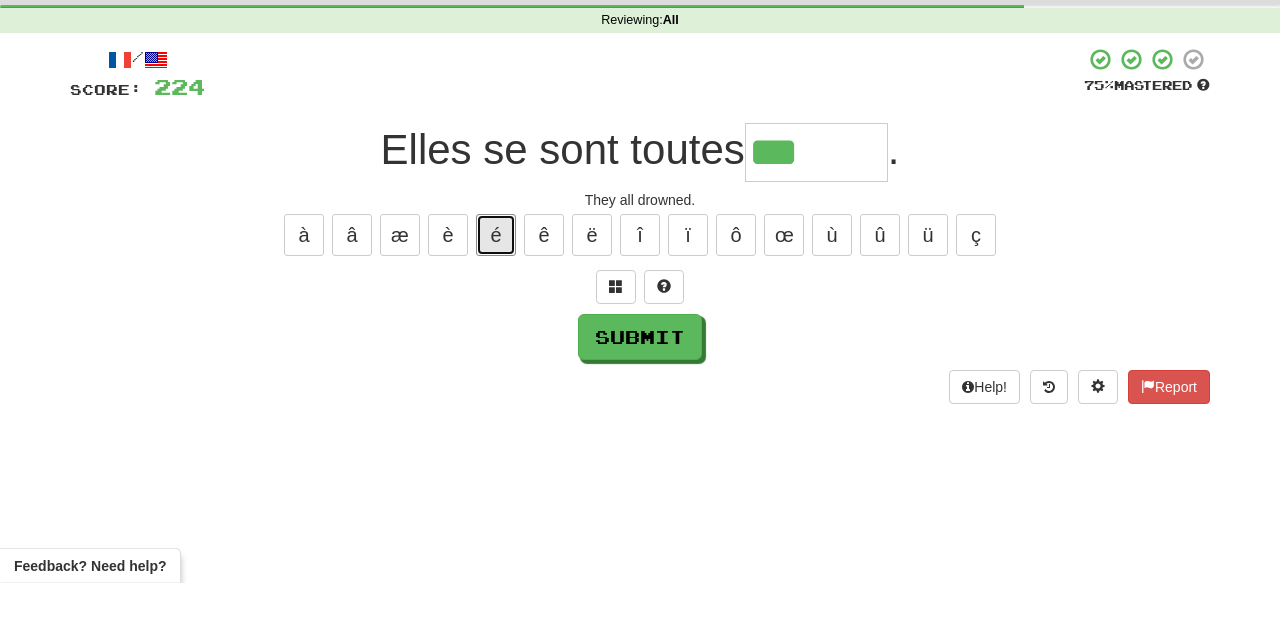 click on "é" at bounding box center [496, 296] 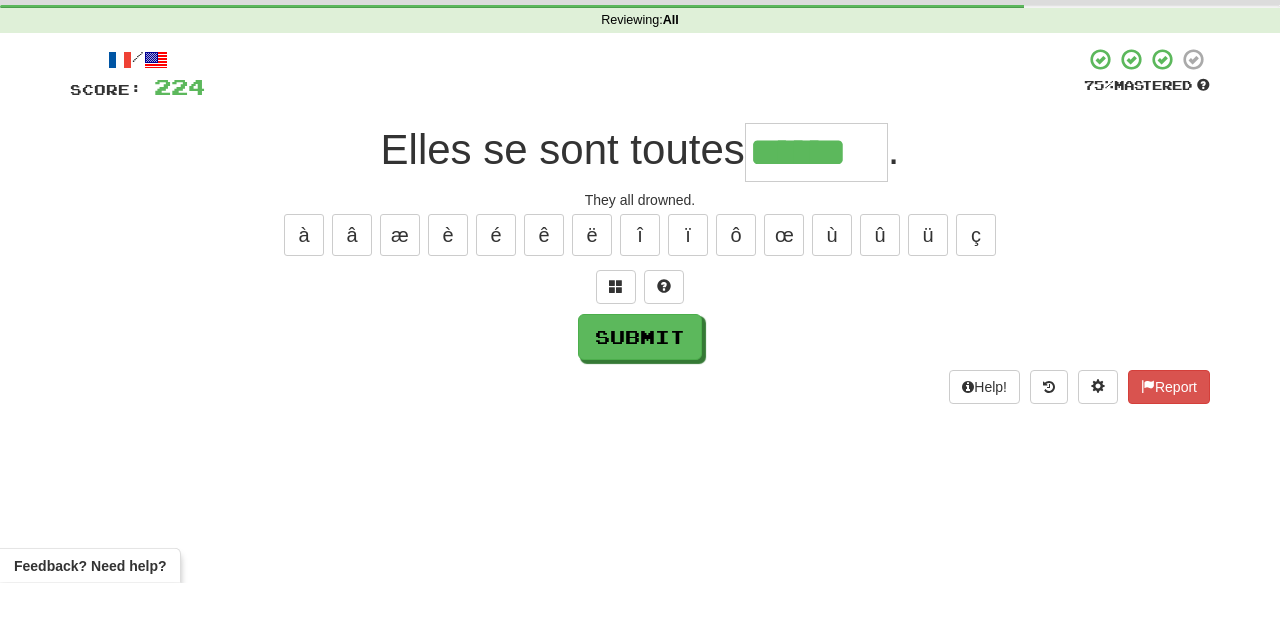 type on "******" 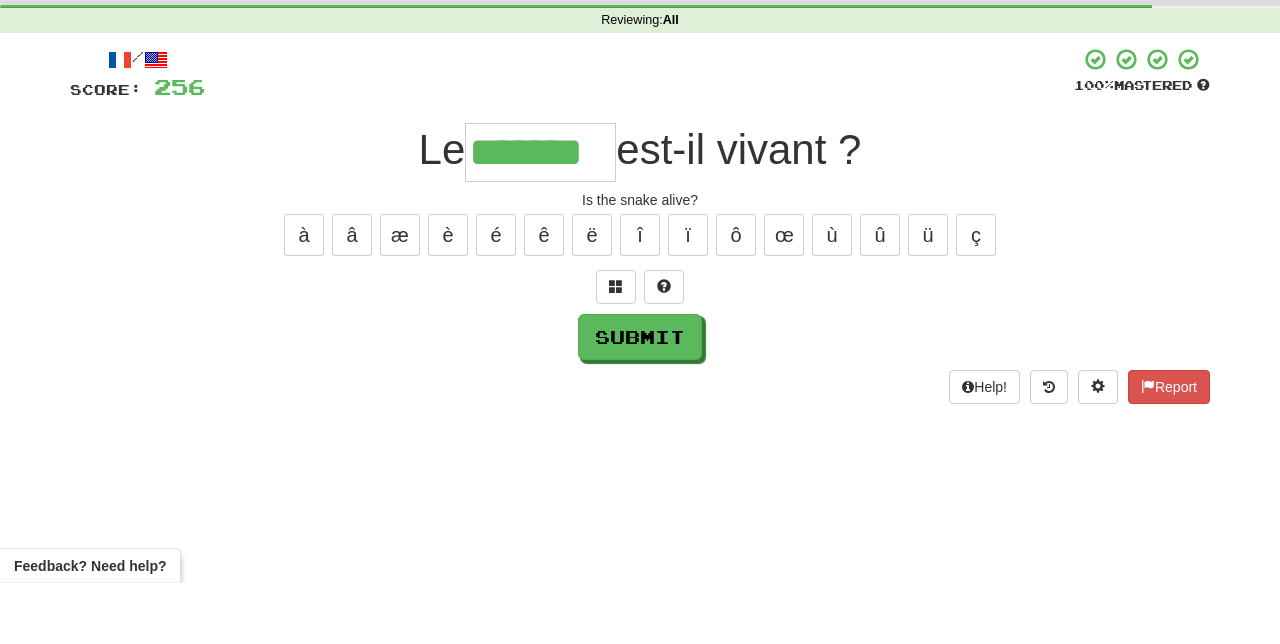 type on "*******" 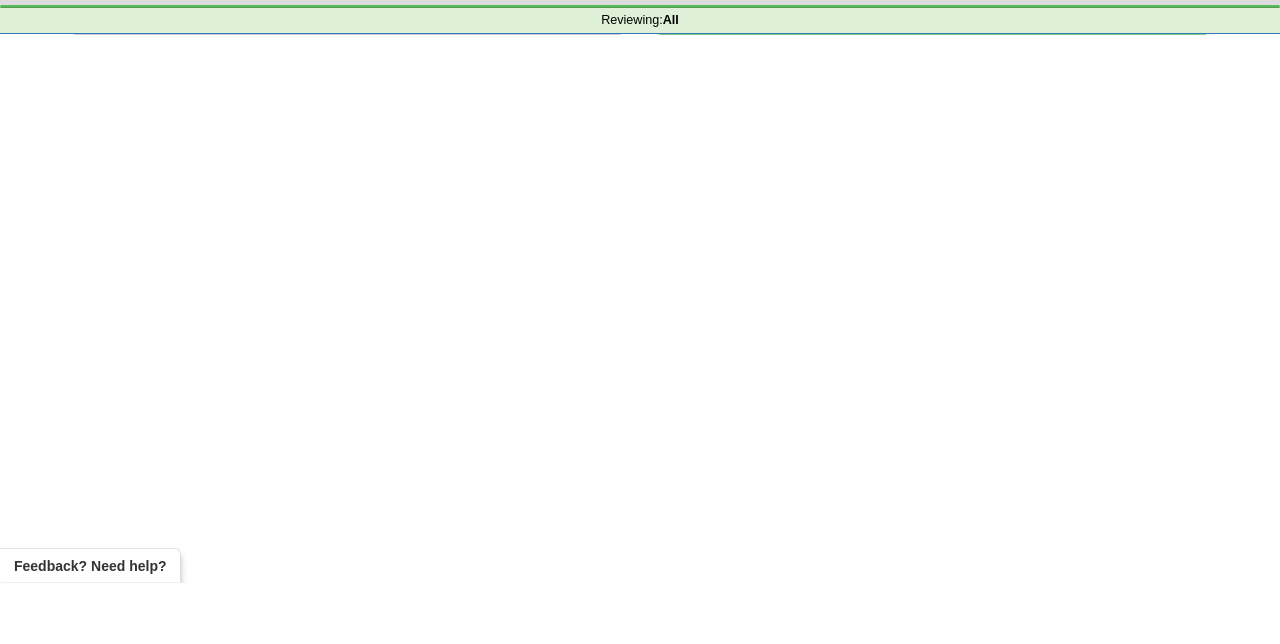 scroll, scrollTop: 14, scrollLeft: 0, axis: vertical 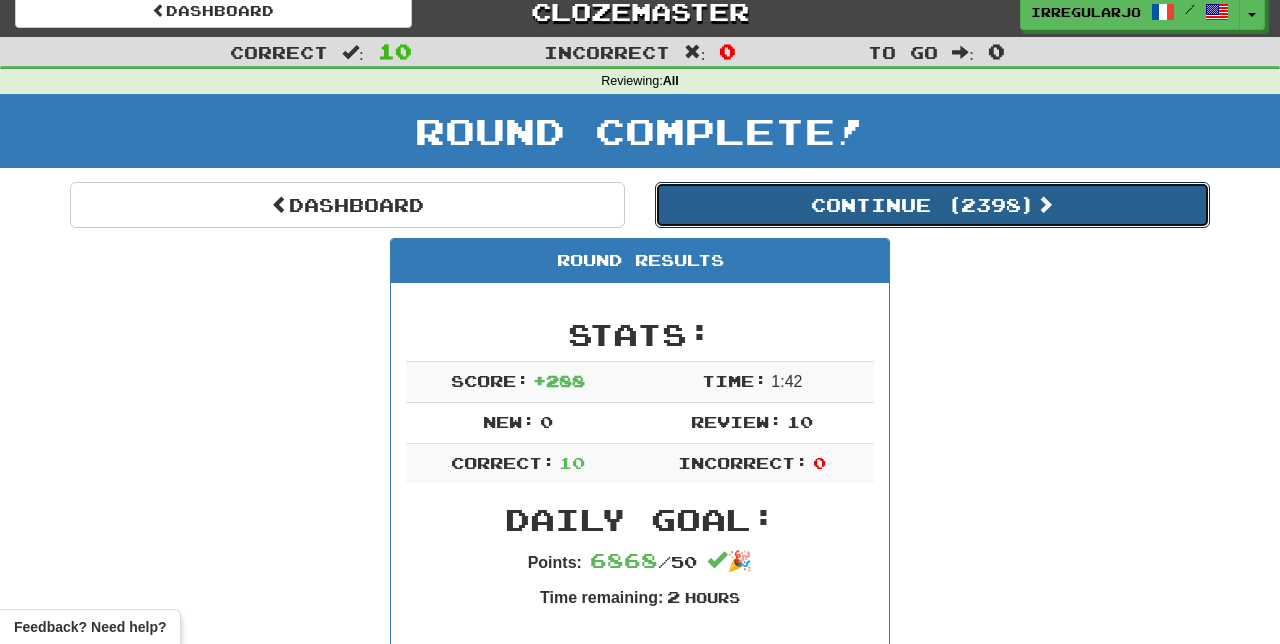 click at bounding box center [1045, 204] 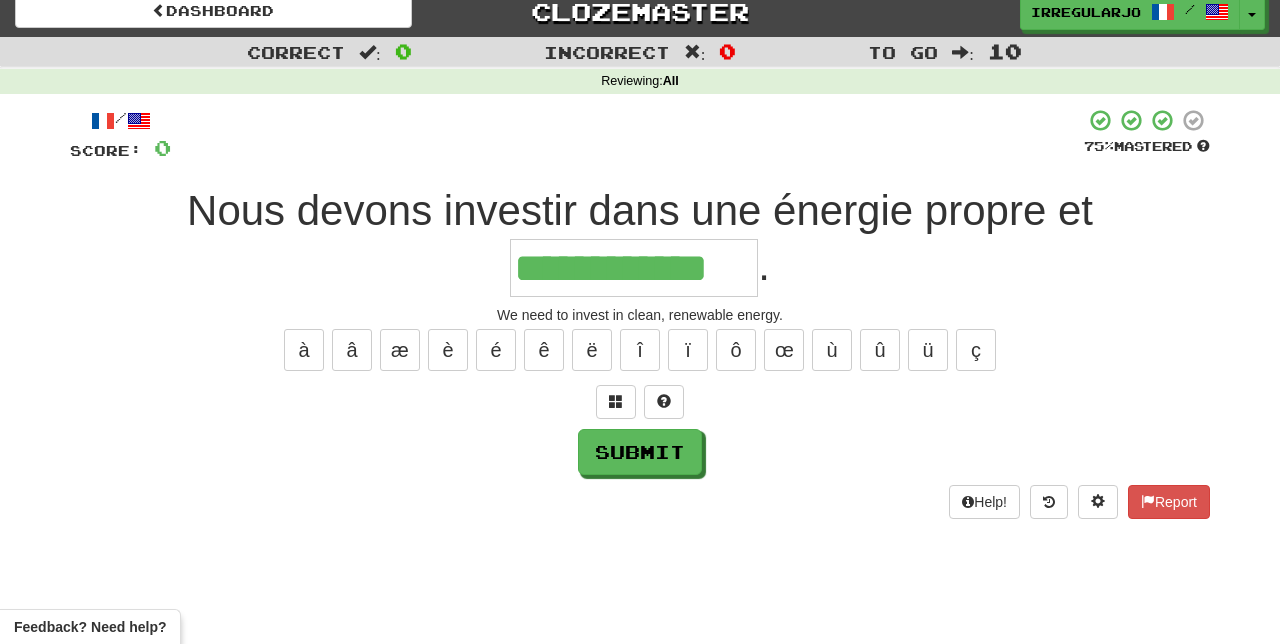 type on "**********" 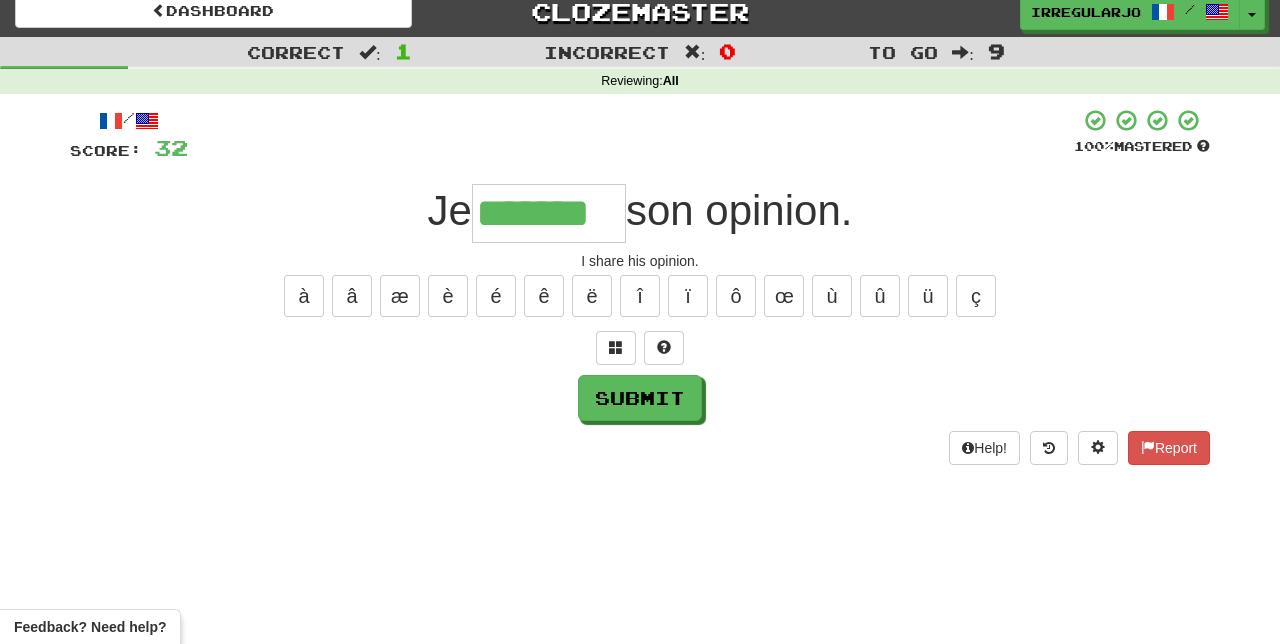 type on "*******" 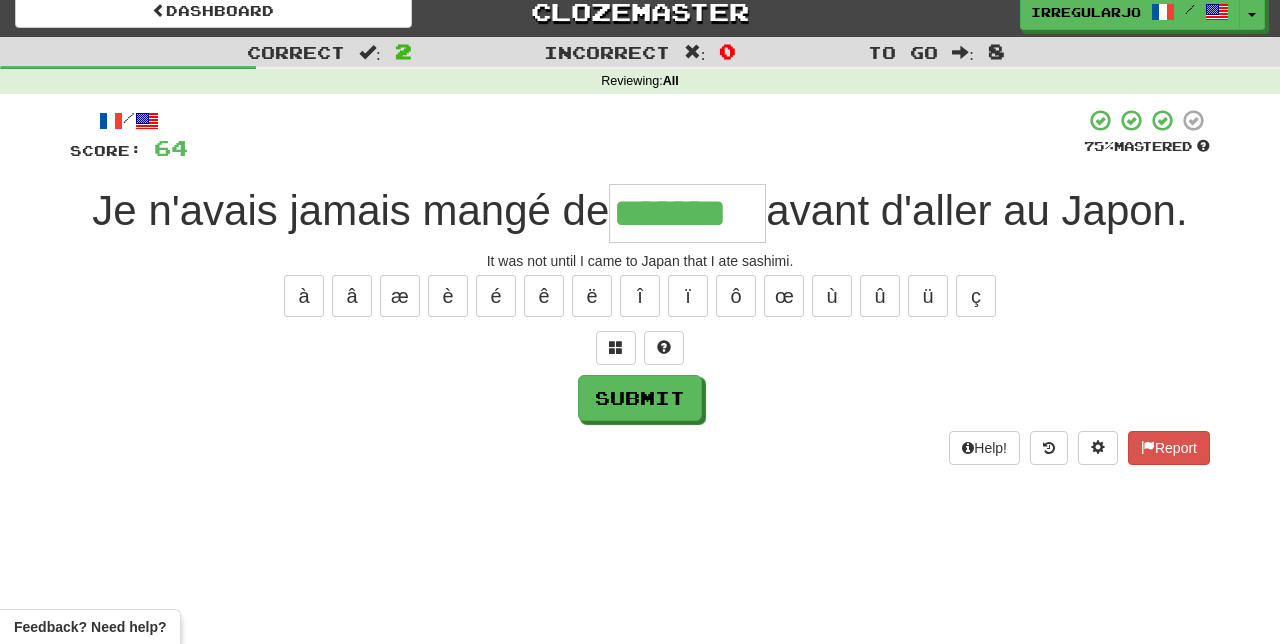 type on "*******" 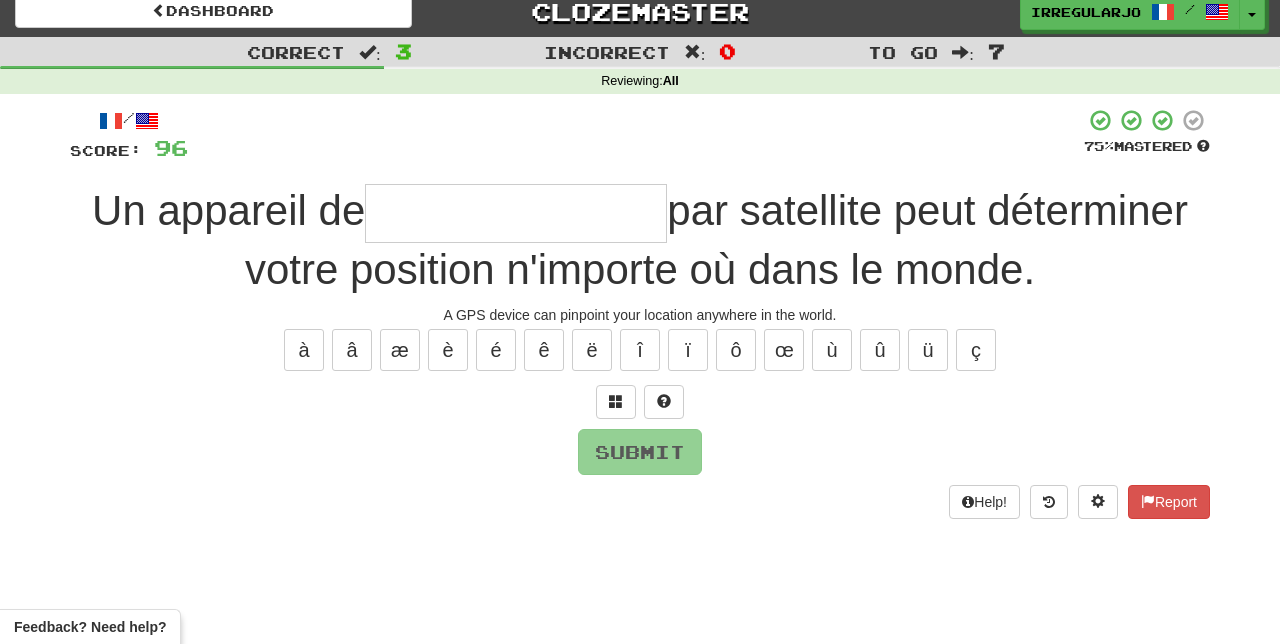 type on "*" 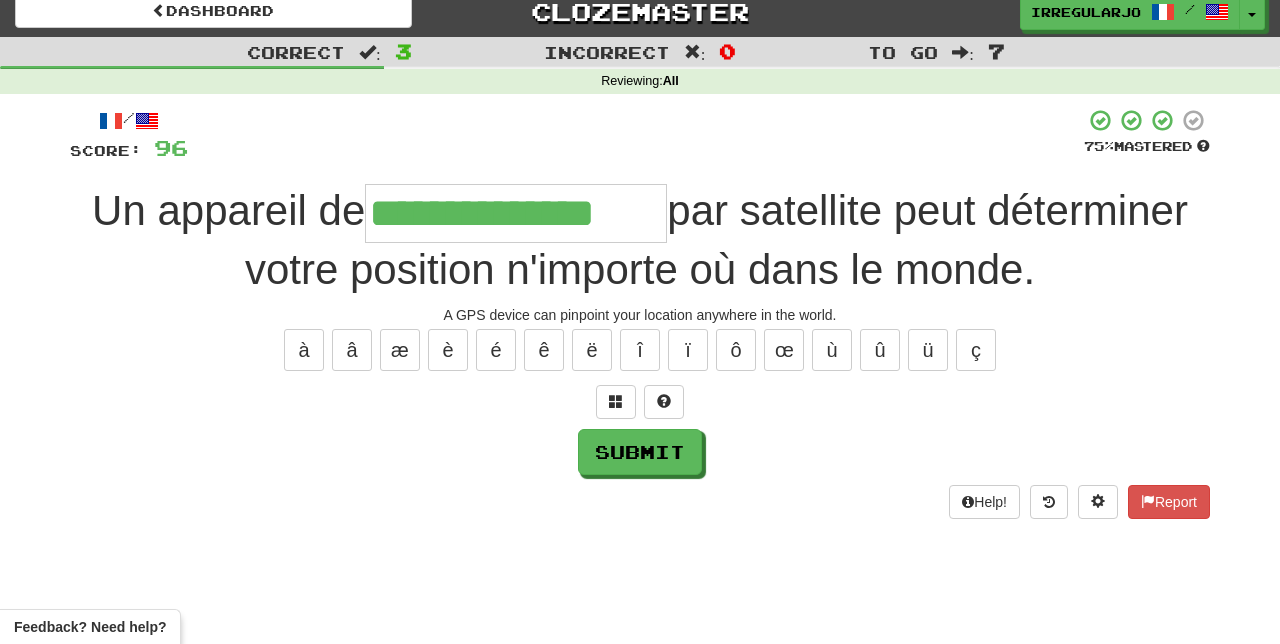 type on "**********" 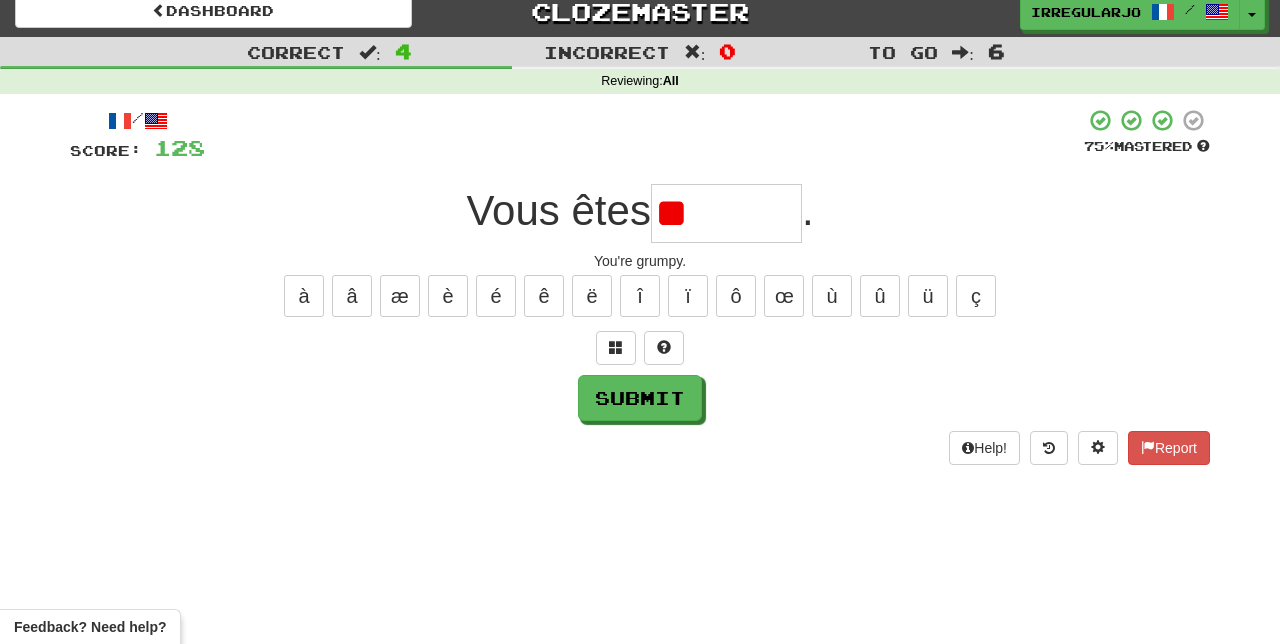 type on "*" 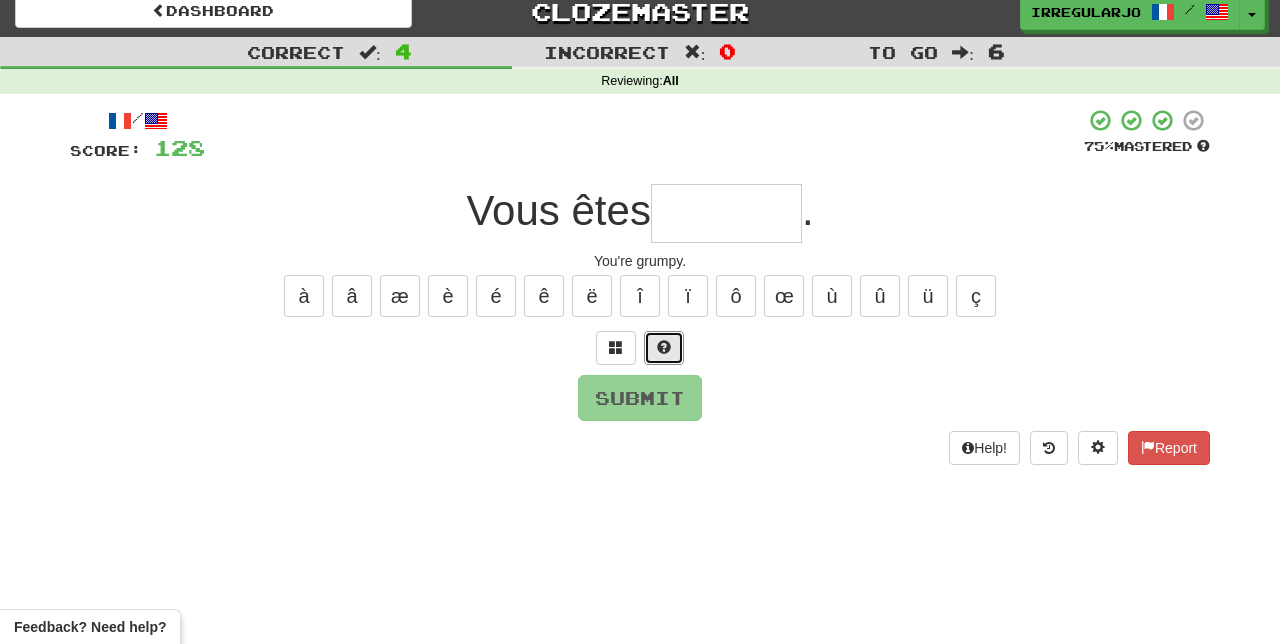 click at bounding box center (664, 347) 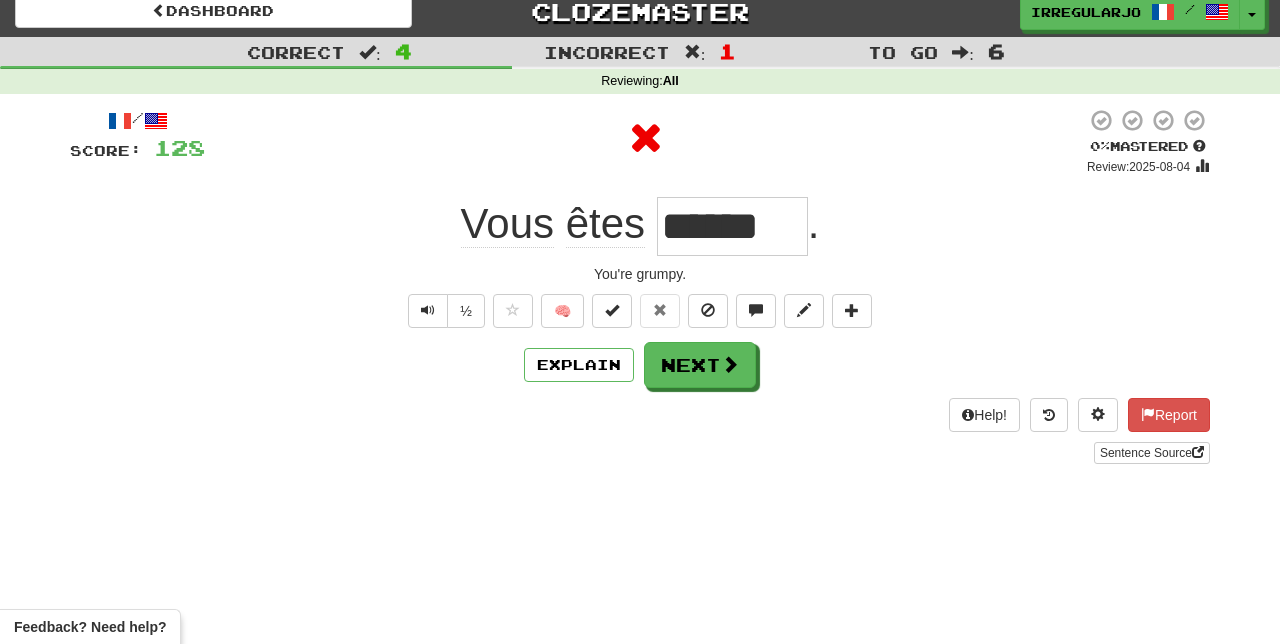 type on "*" 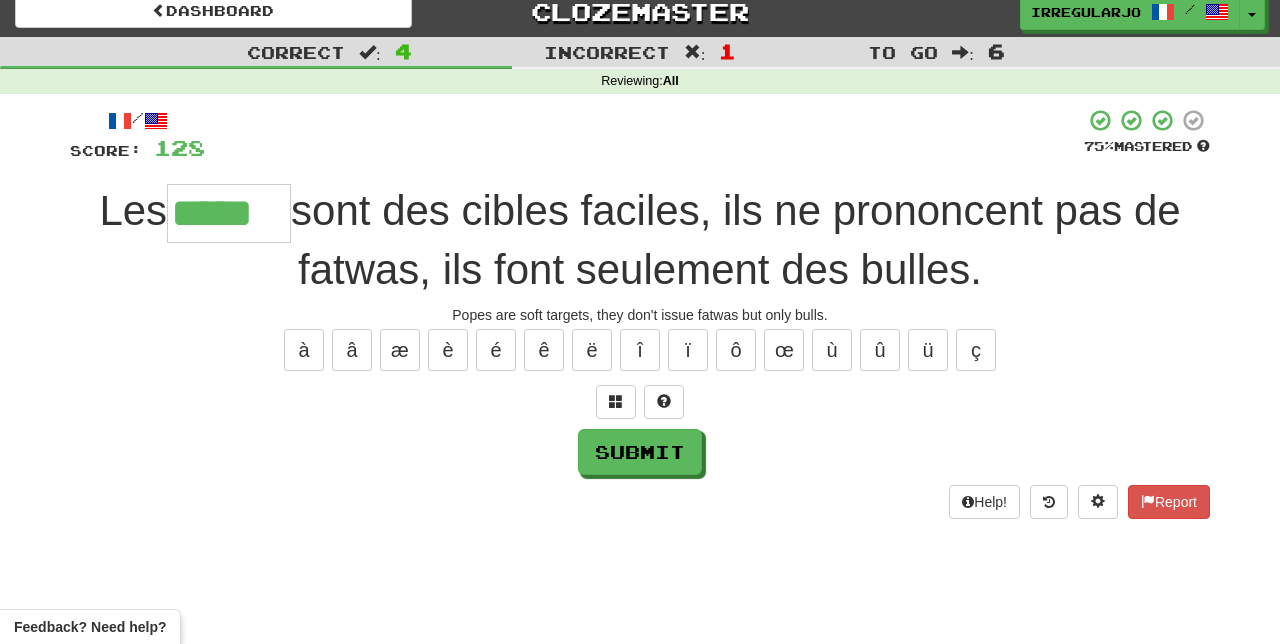 type on "*****" 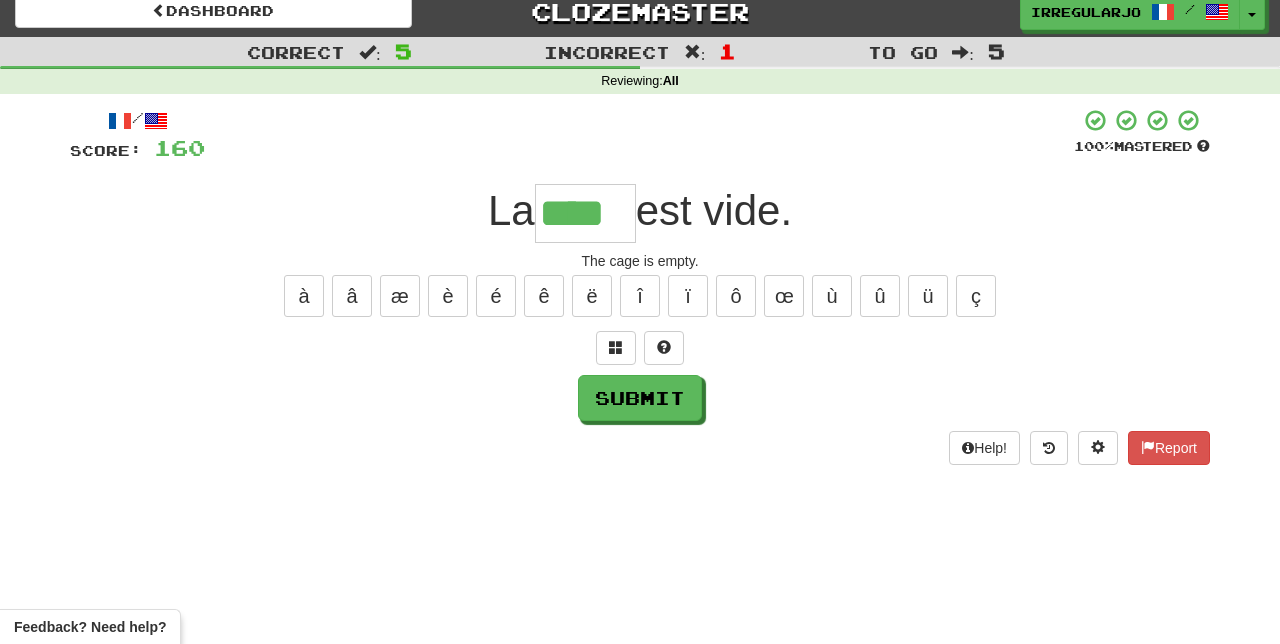 type on "****" 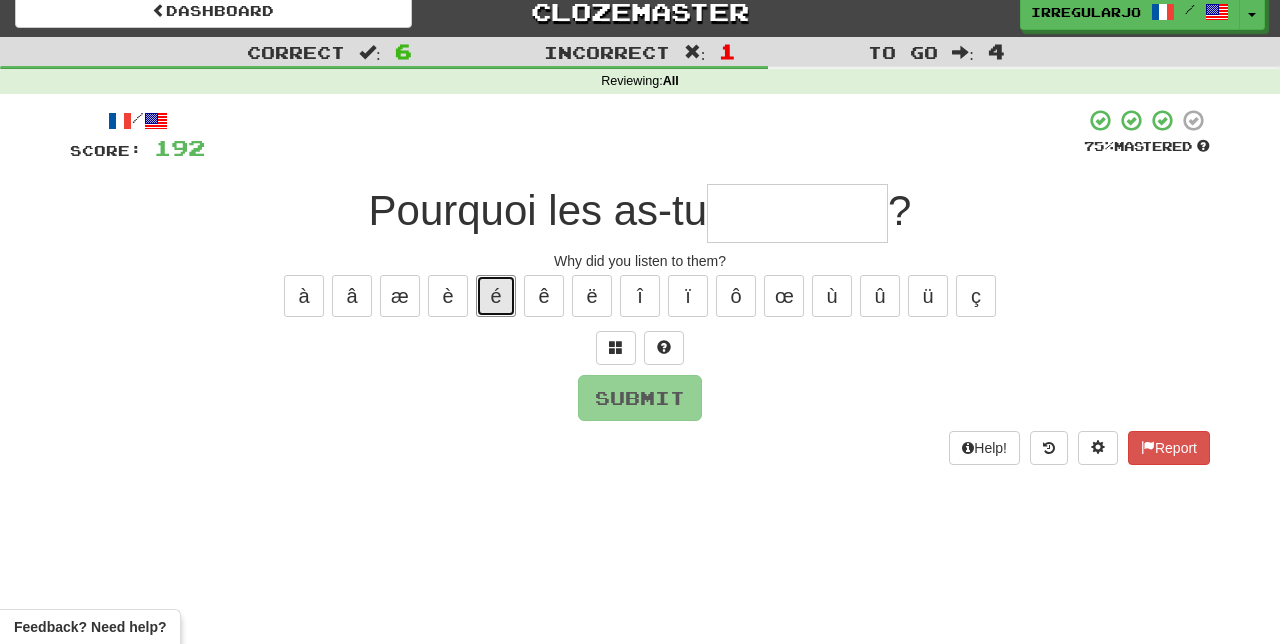 click on "é" at bounding box center (496, 296) 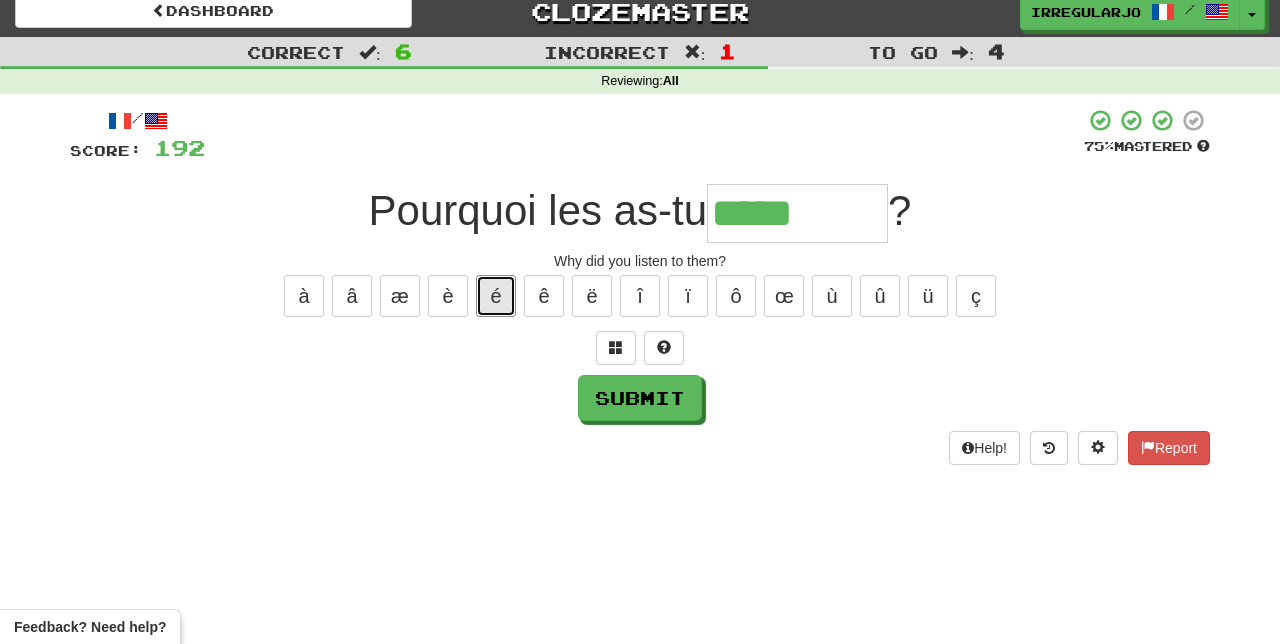 click on "é" at bounding box center [496, 296] 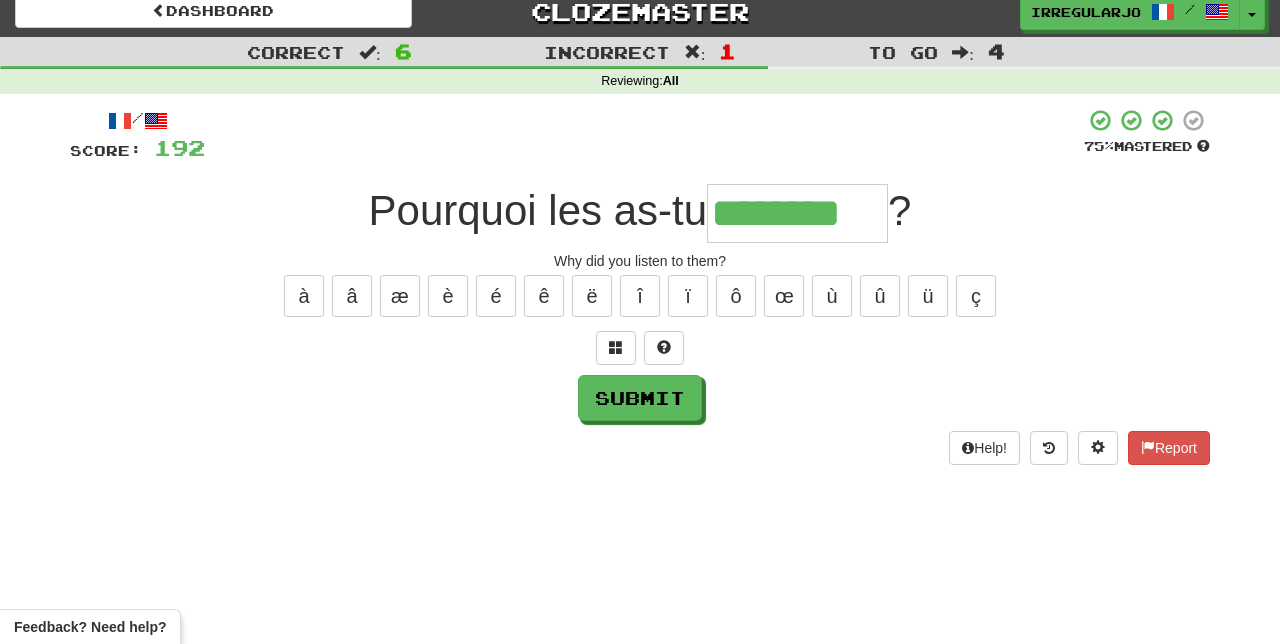 type on "********" 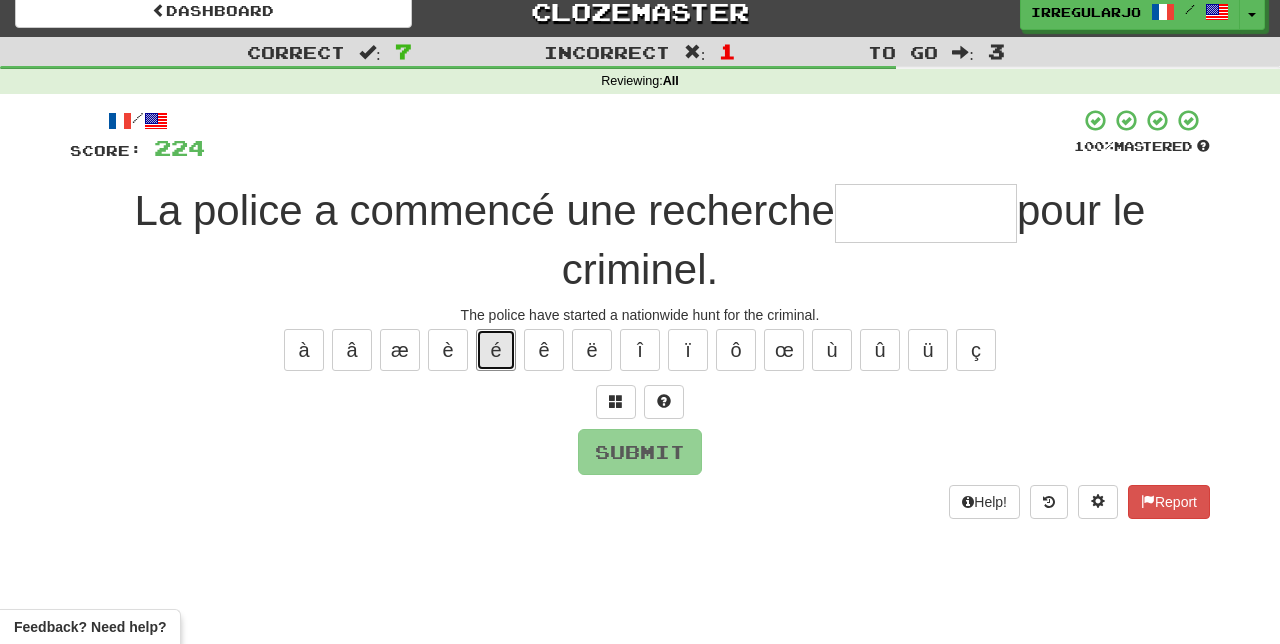 click on "é" at bounding box center [496, 350] 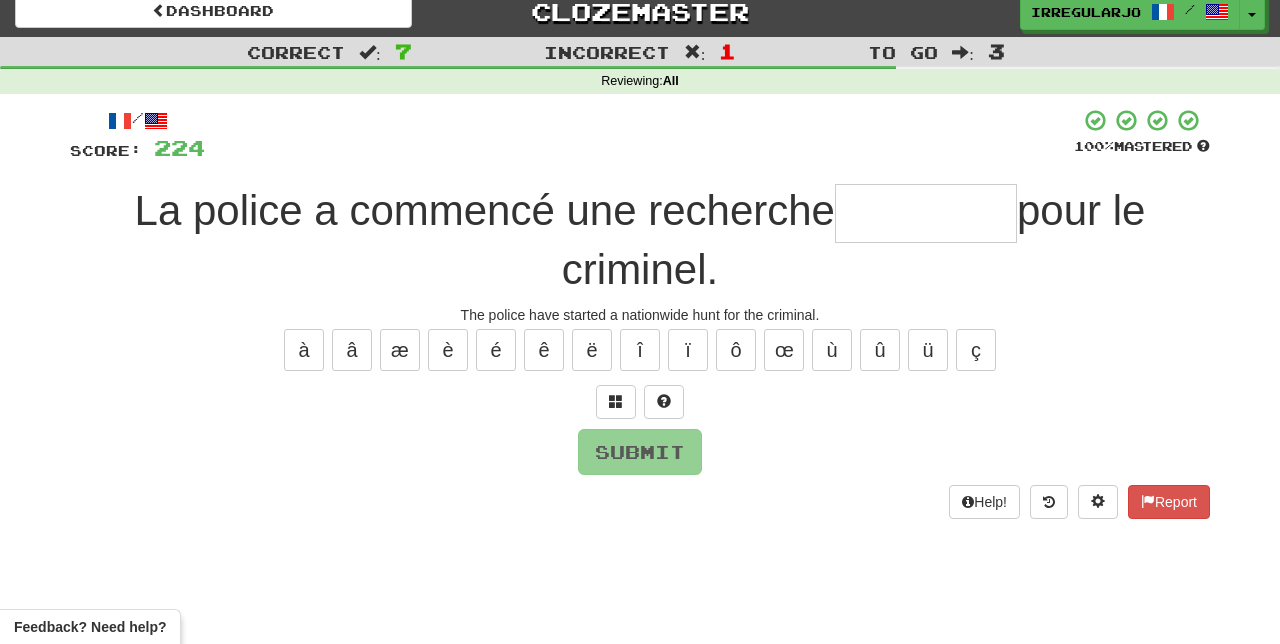 type on "*" 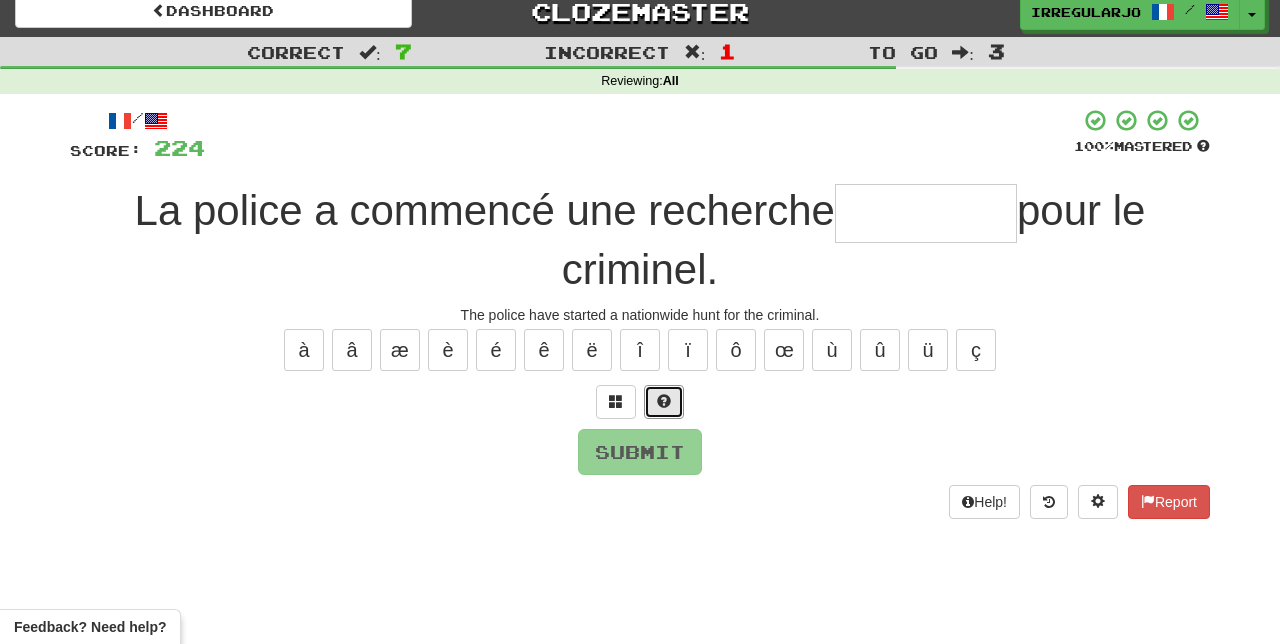 click at bounding box center (664, 402) 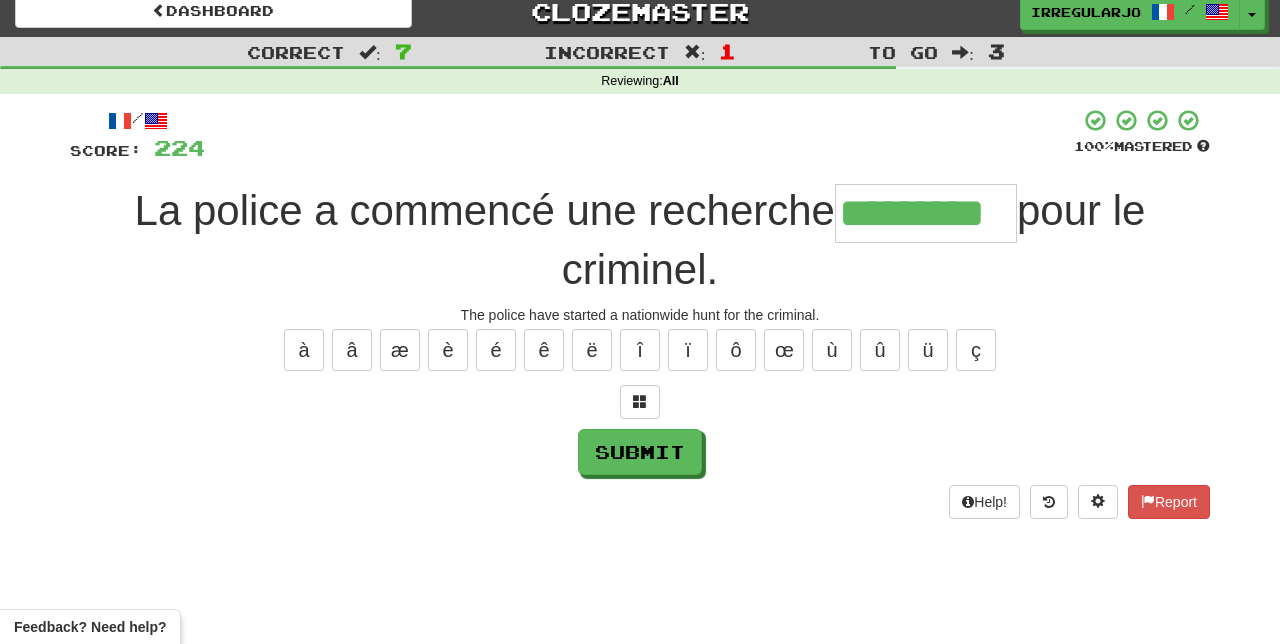 type on "*********" 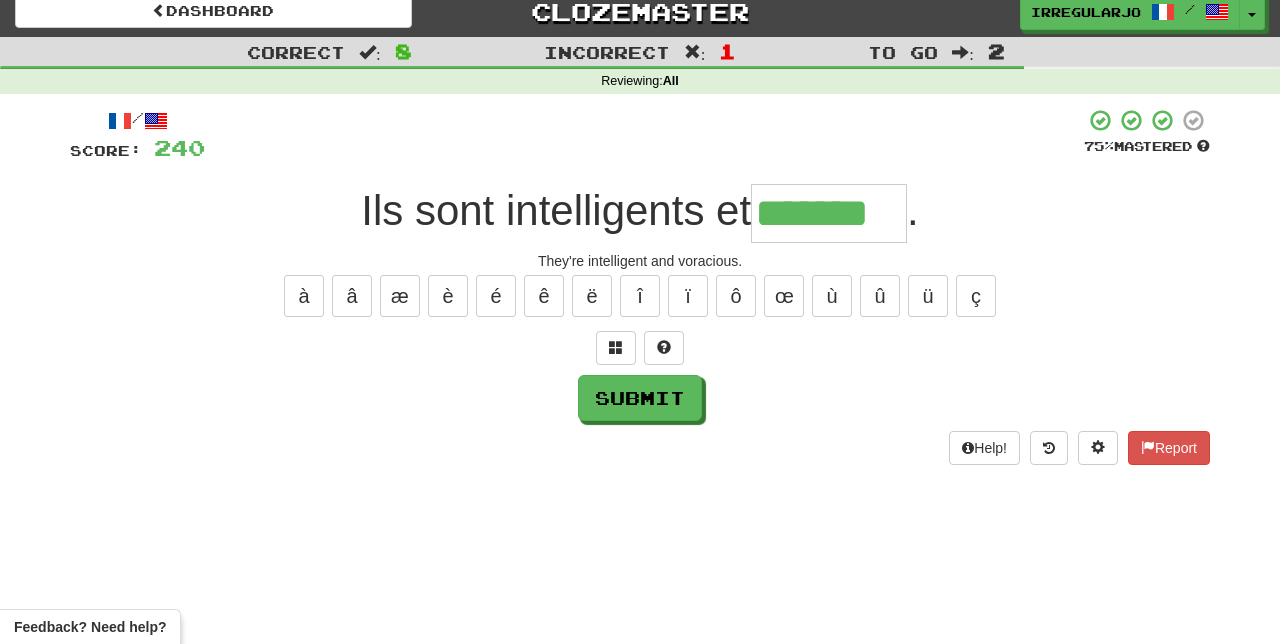 type on "*******" 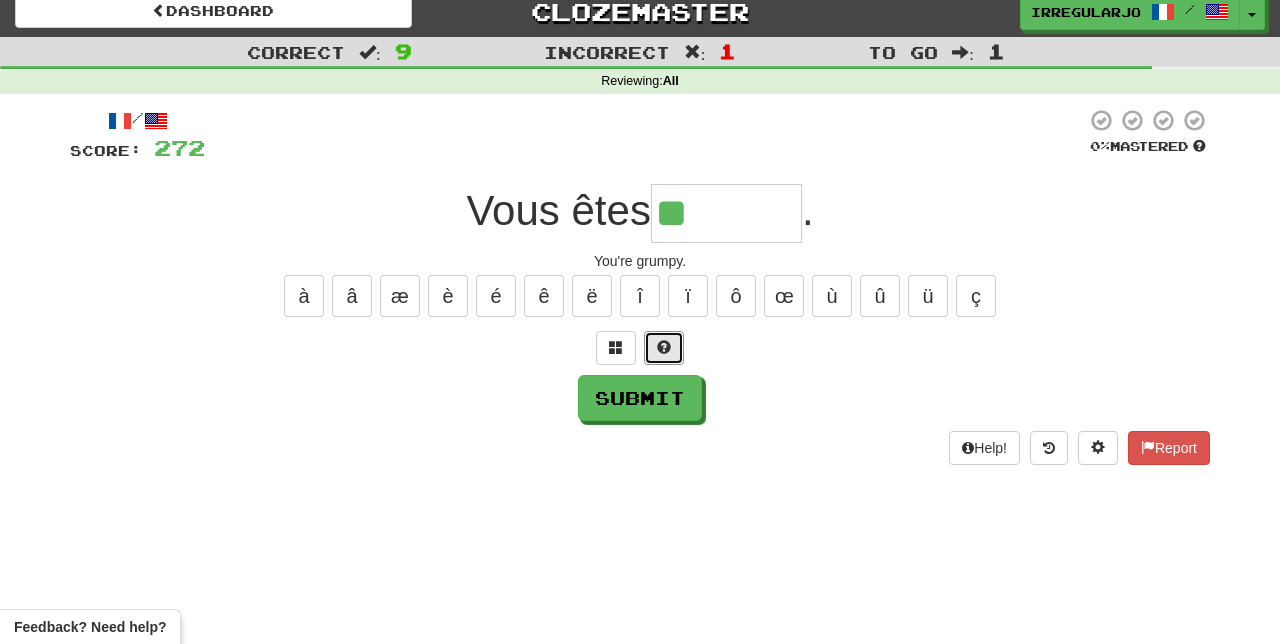 click at bounding box center [664, 348] 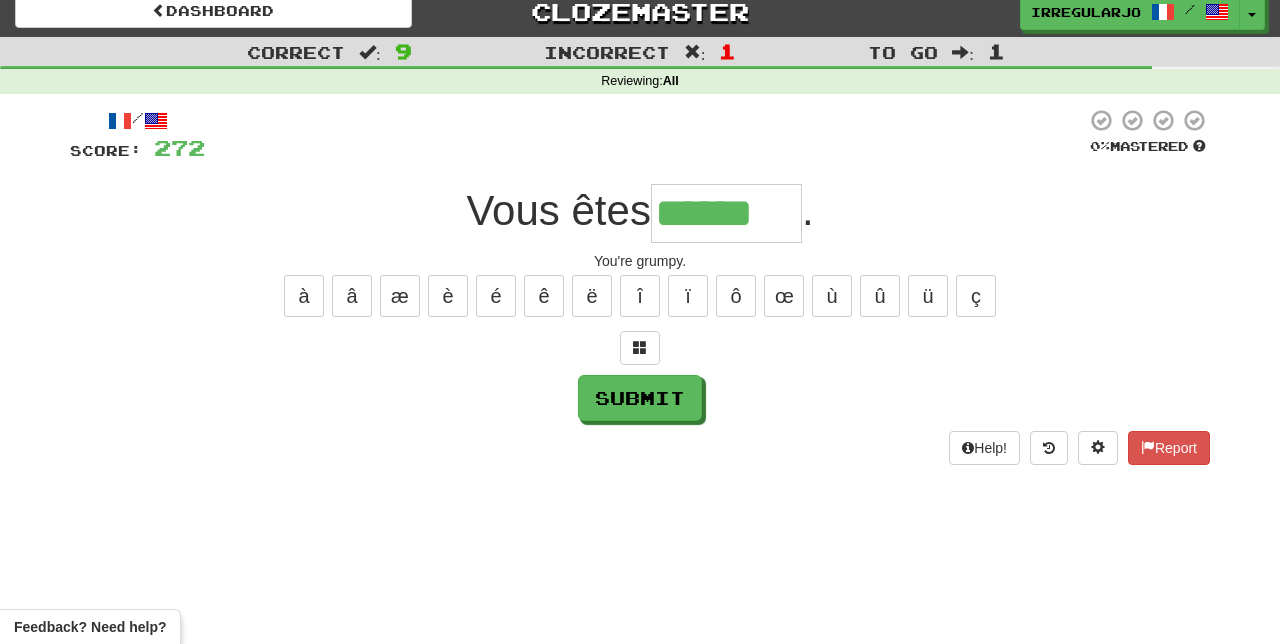 type on "******" 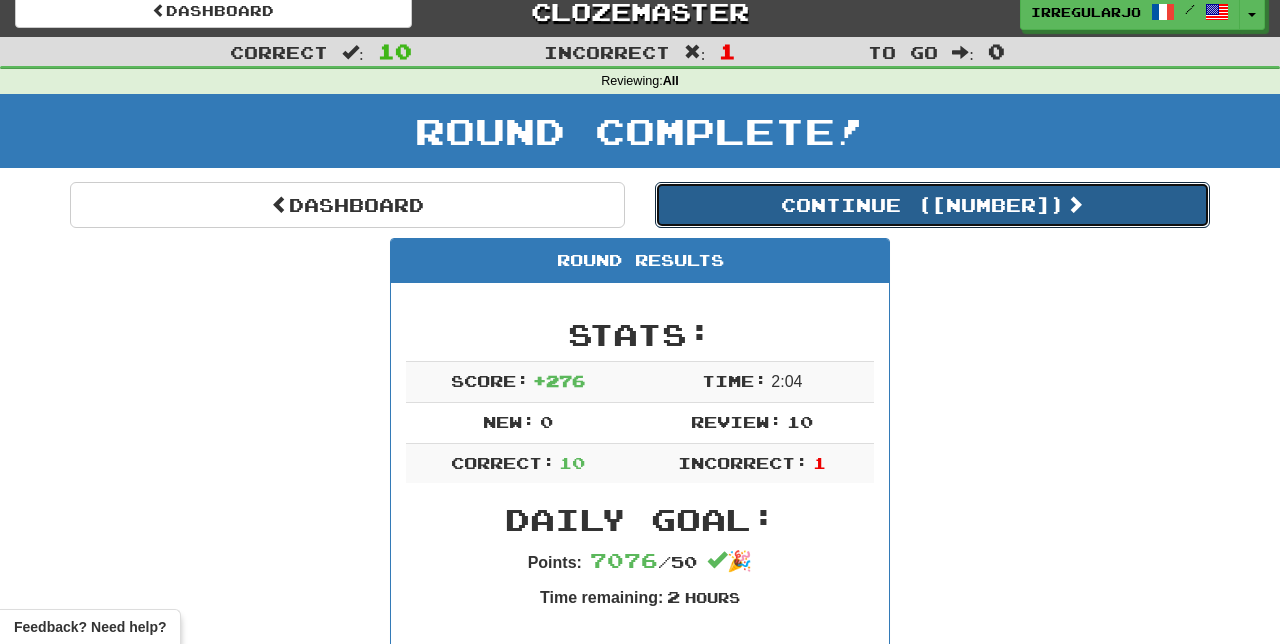 click on "Continue ( 2389 )" at bounding box center (932, 205) 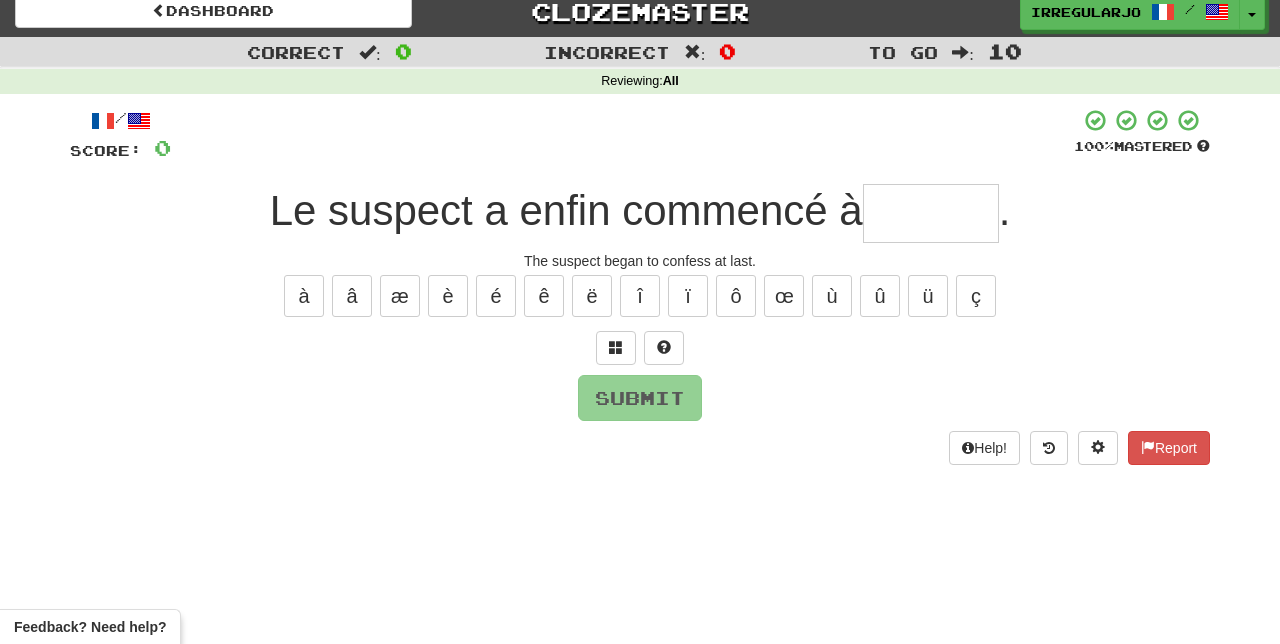 type on "*" 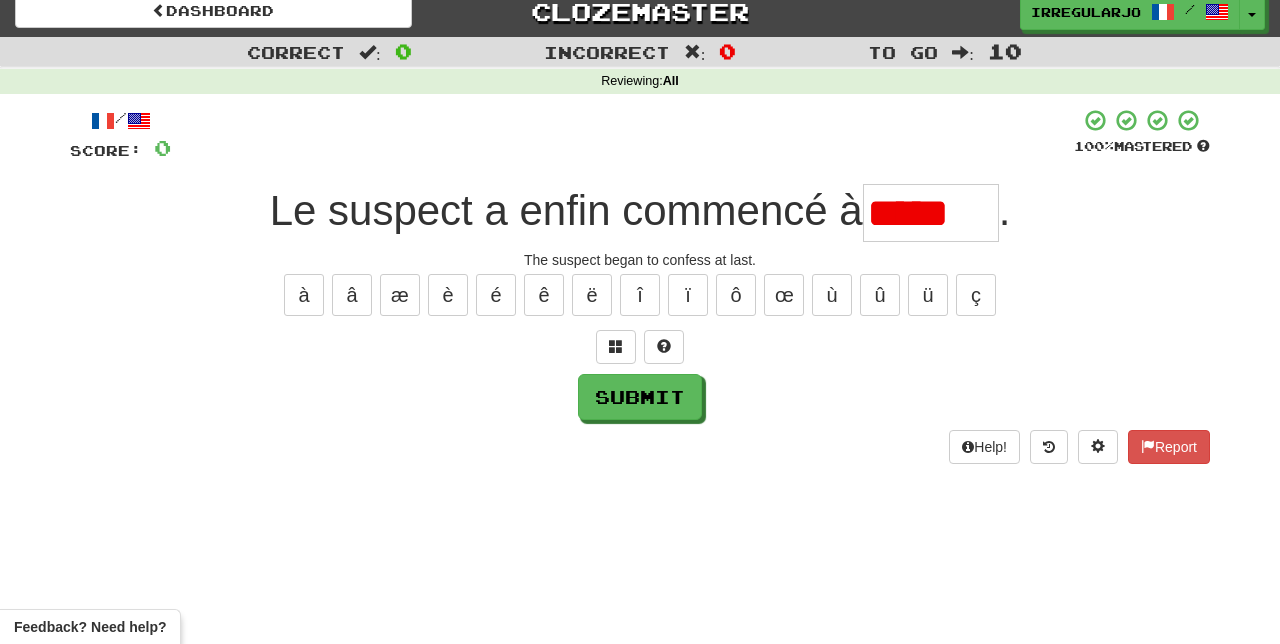scroll, scrollTop: 0, scrollLeft: 0, axis: both 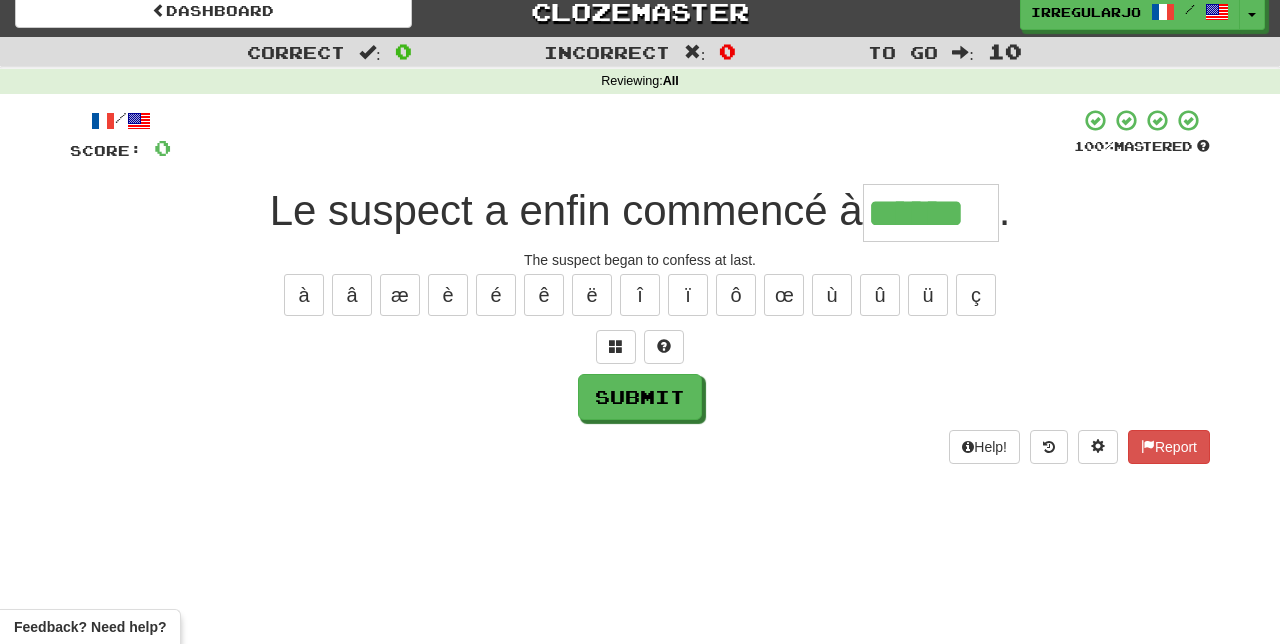 type on "******" 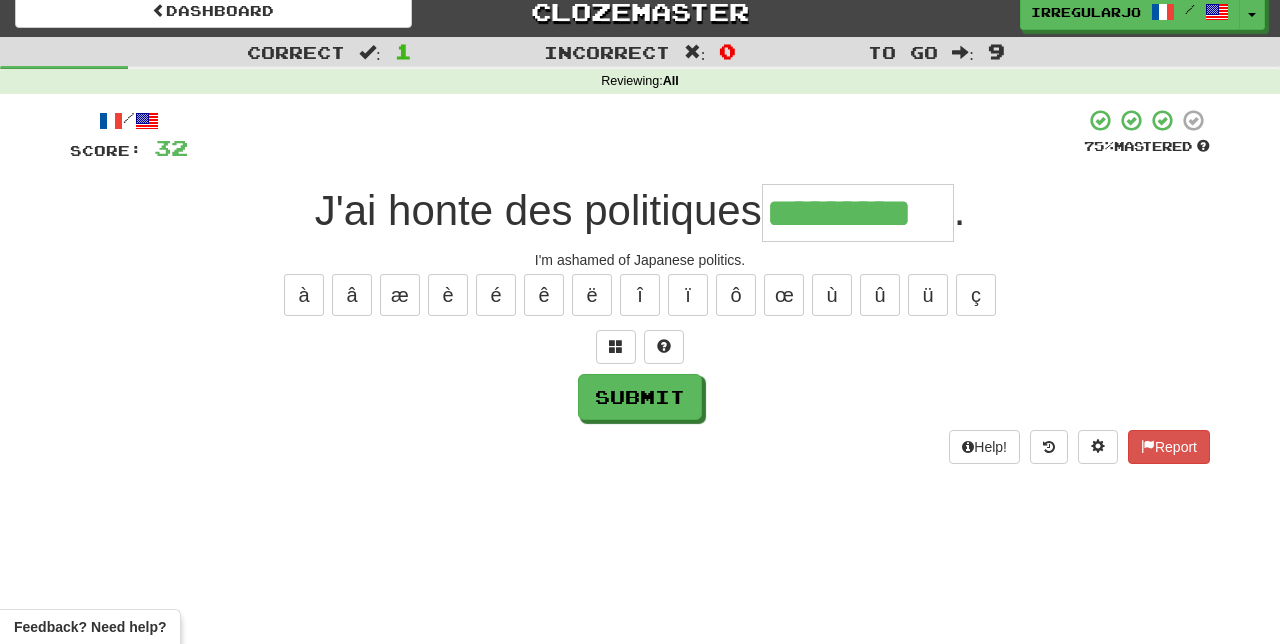 type on "*********" 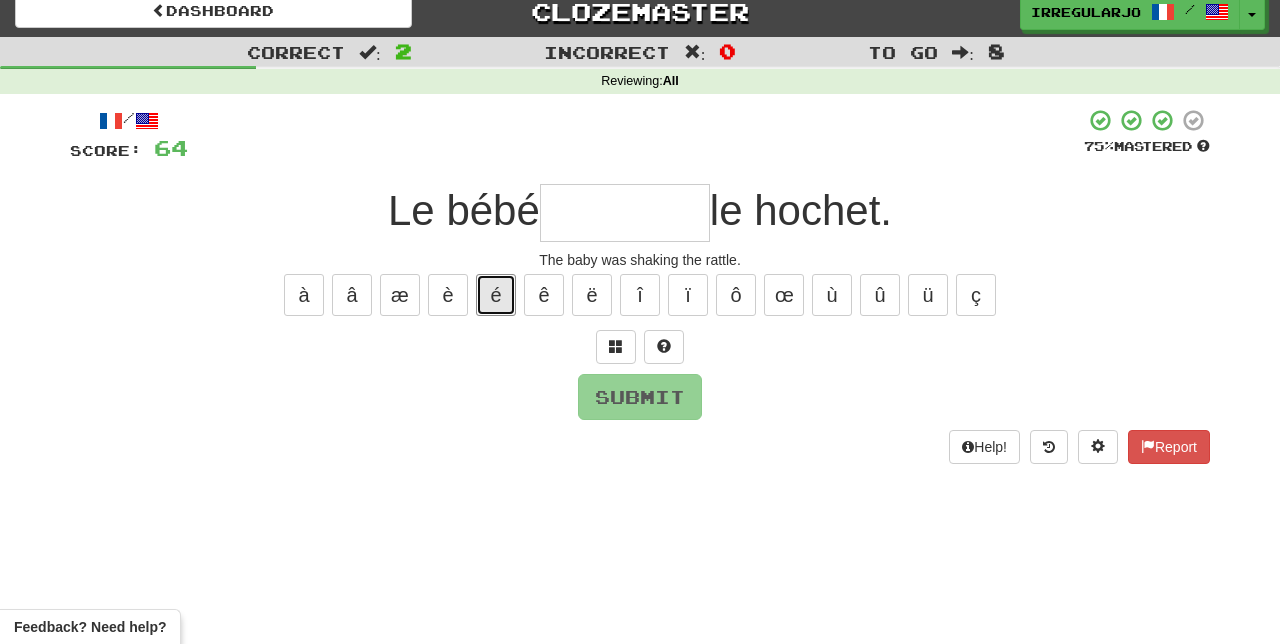 click on "é" at bounding box center (496, 295) 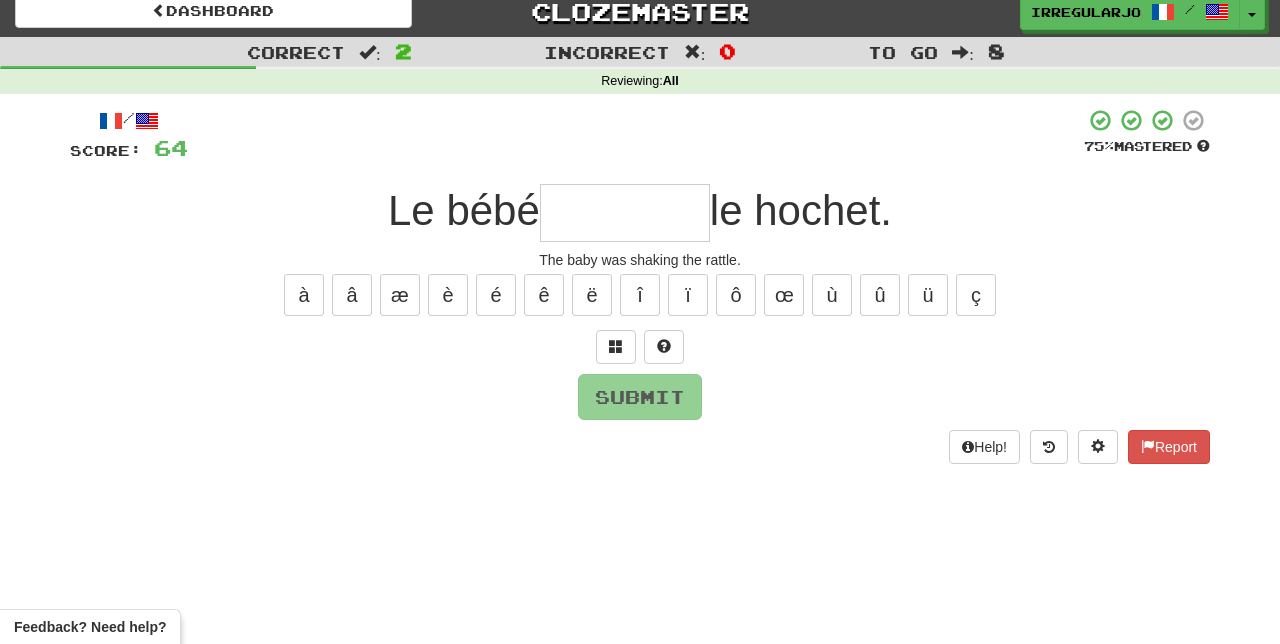 type on "*" 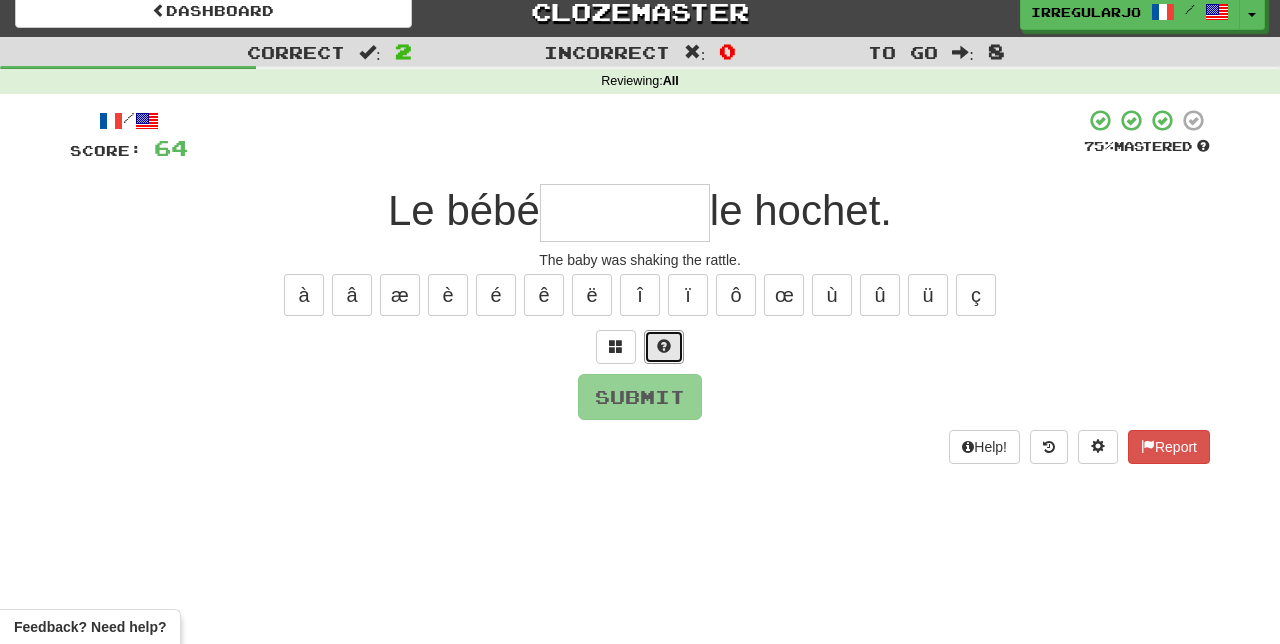 click at bounding box center (664, 347) 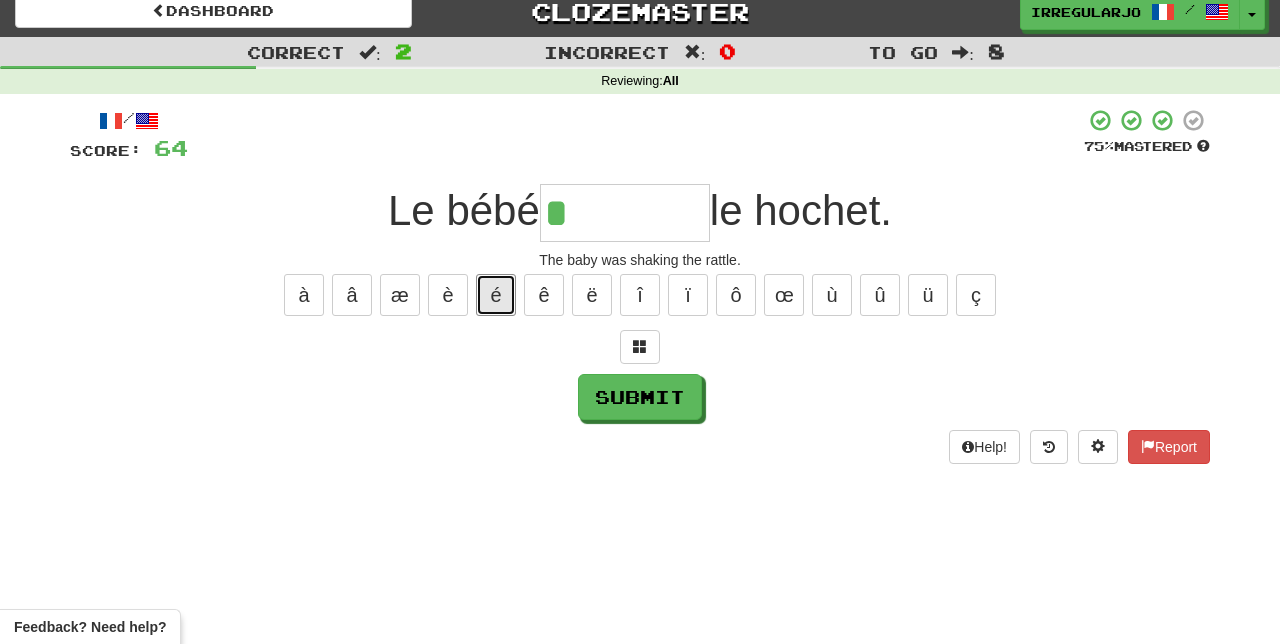 click on "é" at bounding box center (496, 295) 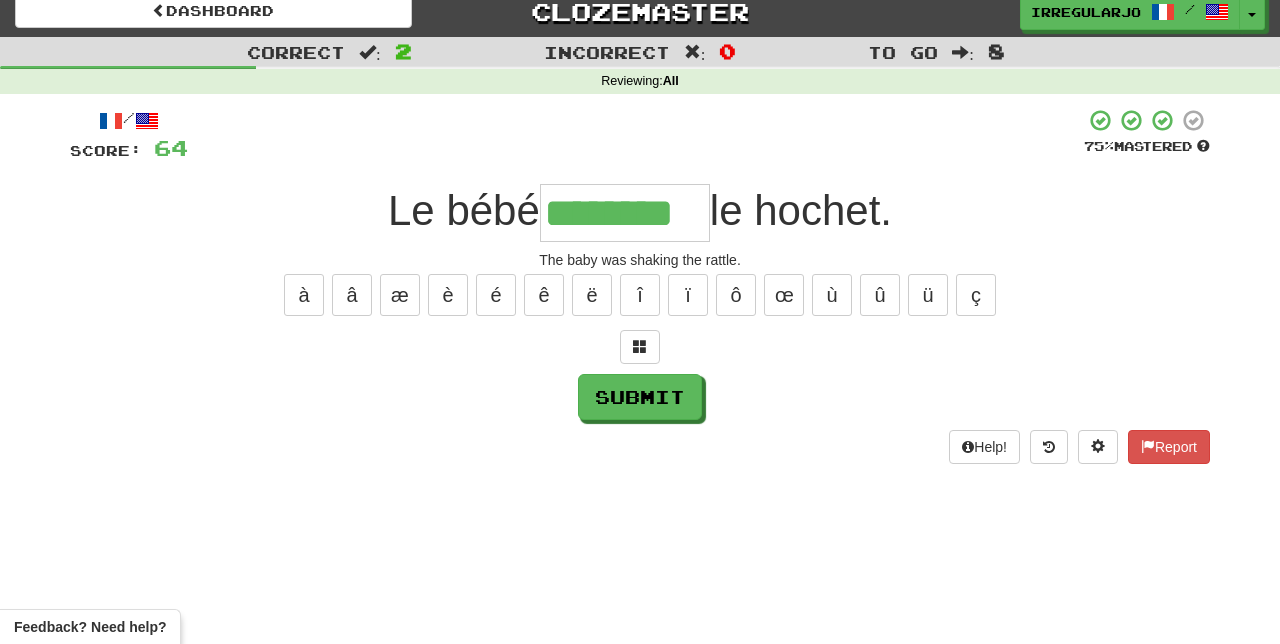 type on "********" 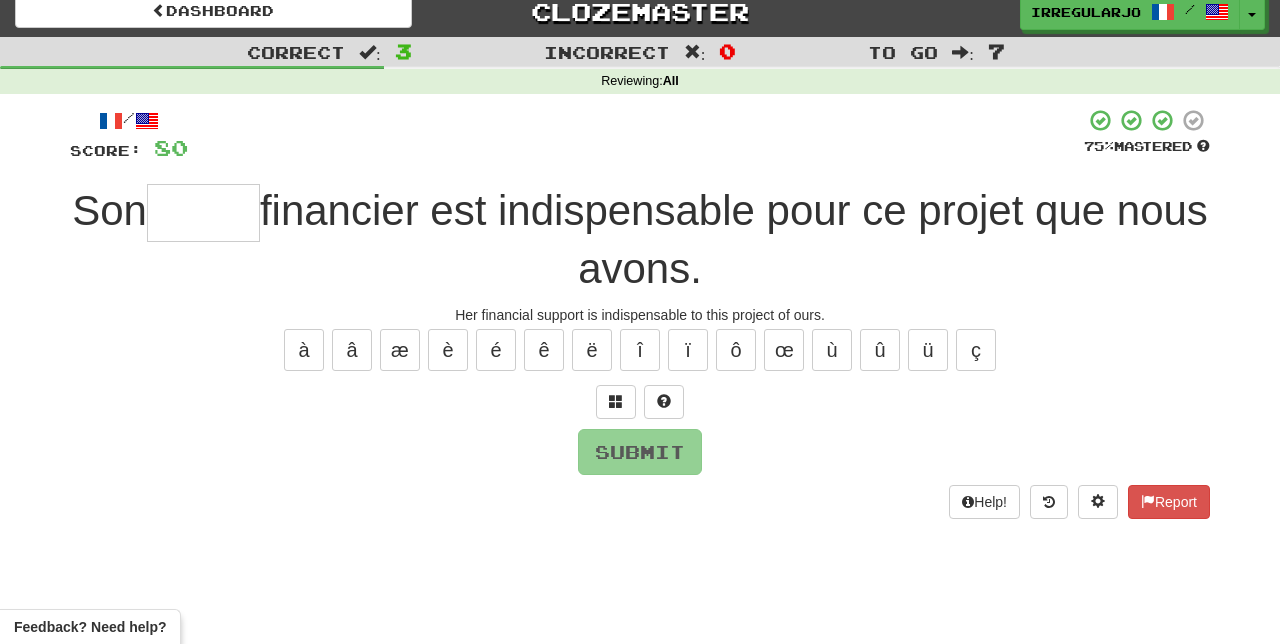 type on "*" 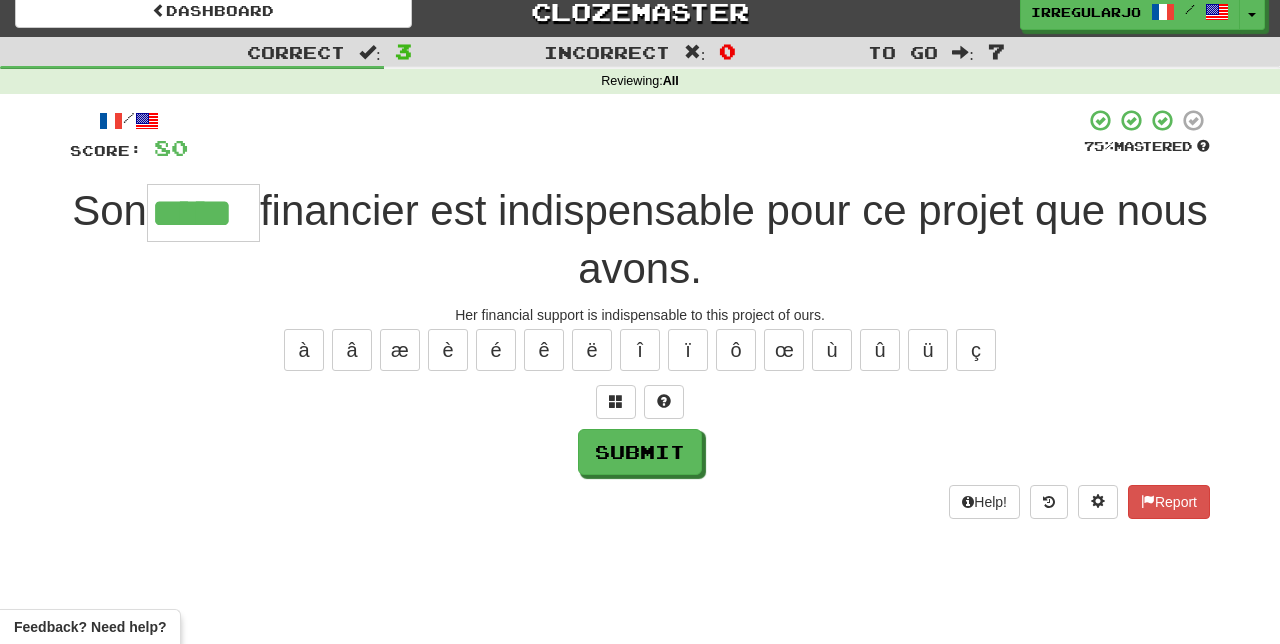 type on "*****" 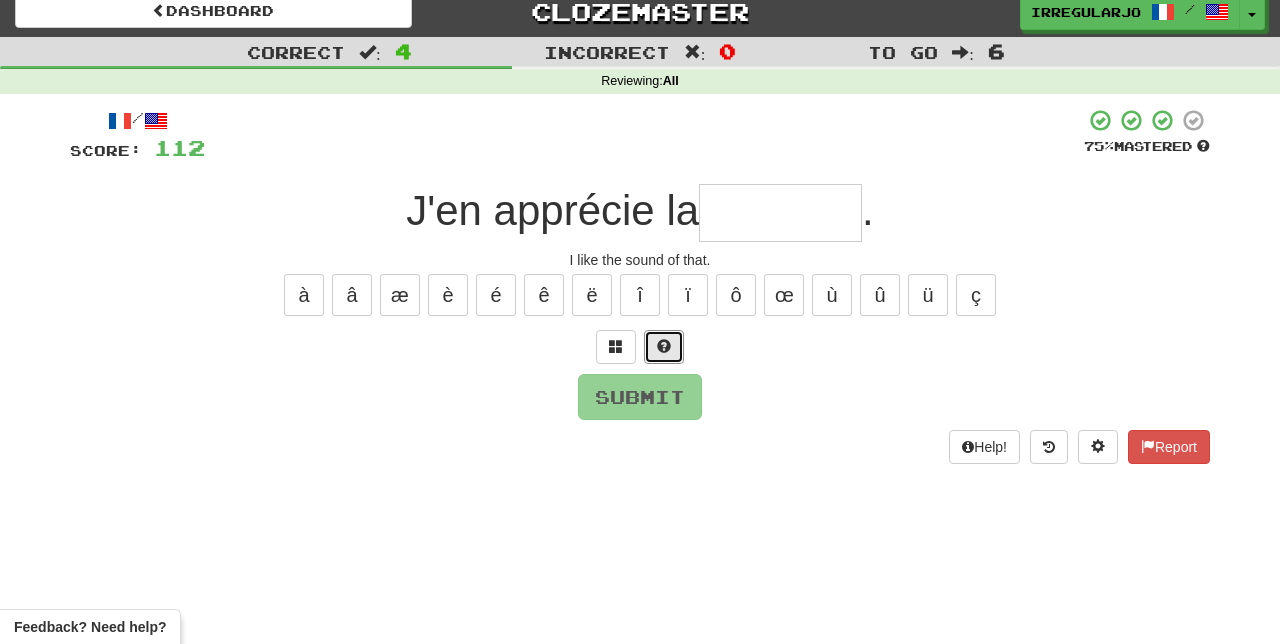 click at bounding box center [664, 347] 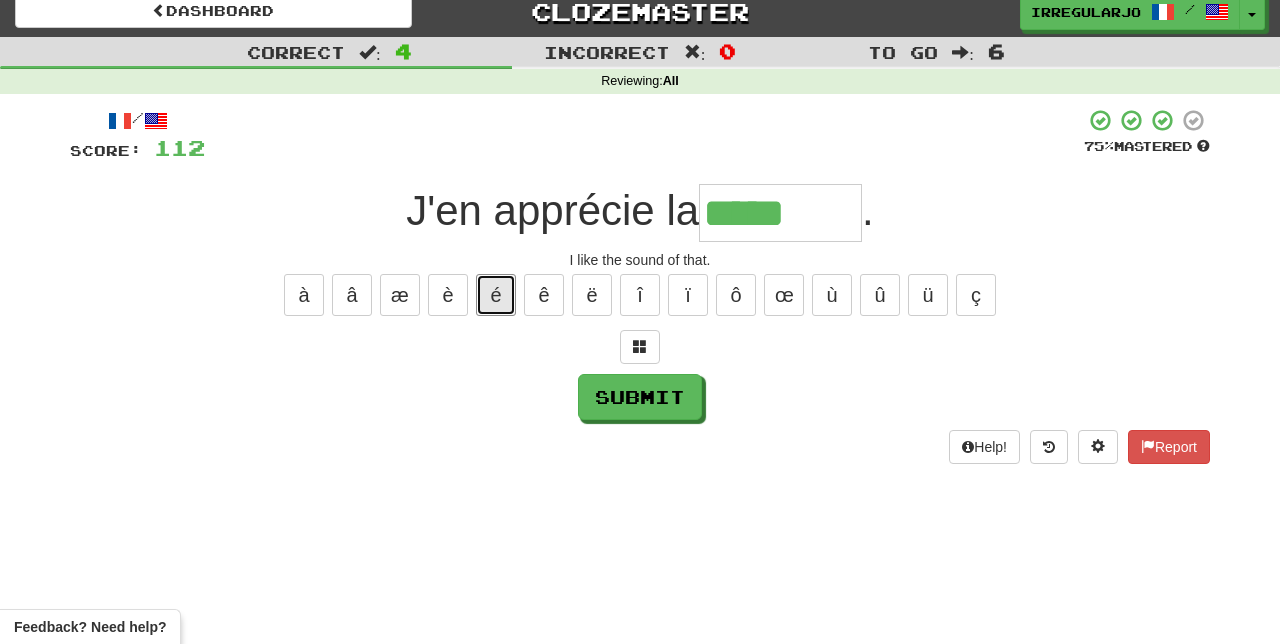 click on "é" at bounding box center (496, 295) 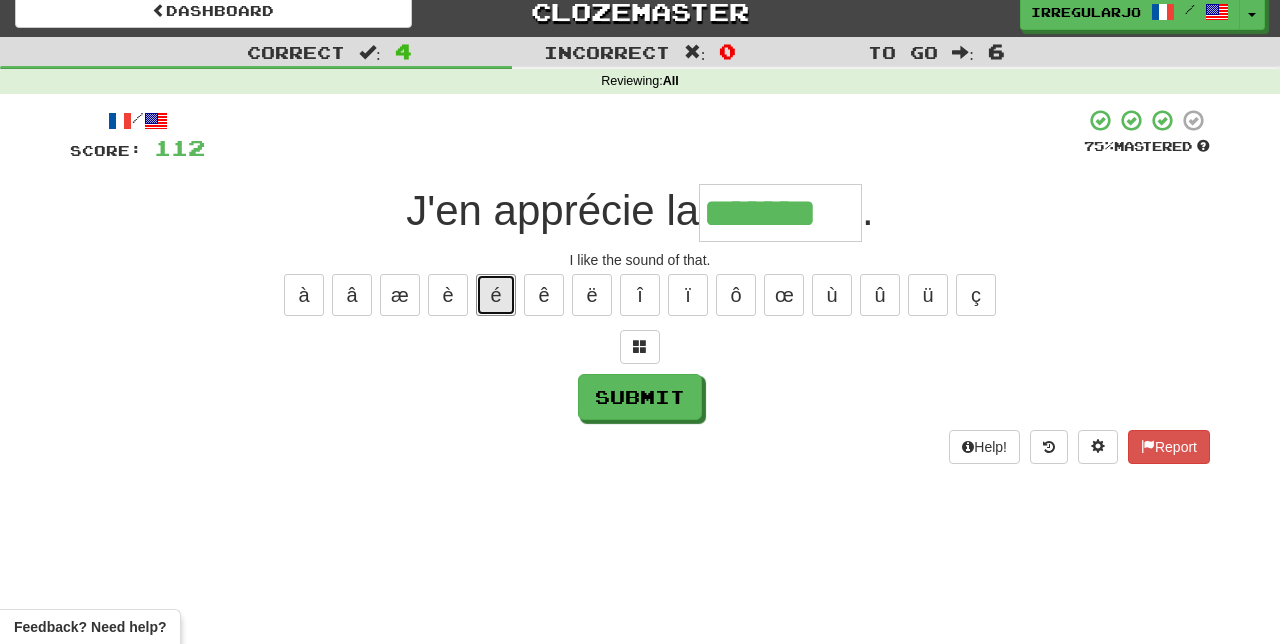 click on "é" at bounding box center (496, 295) 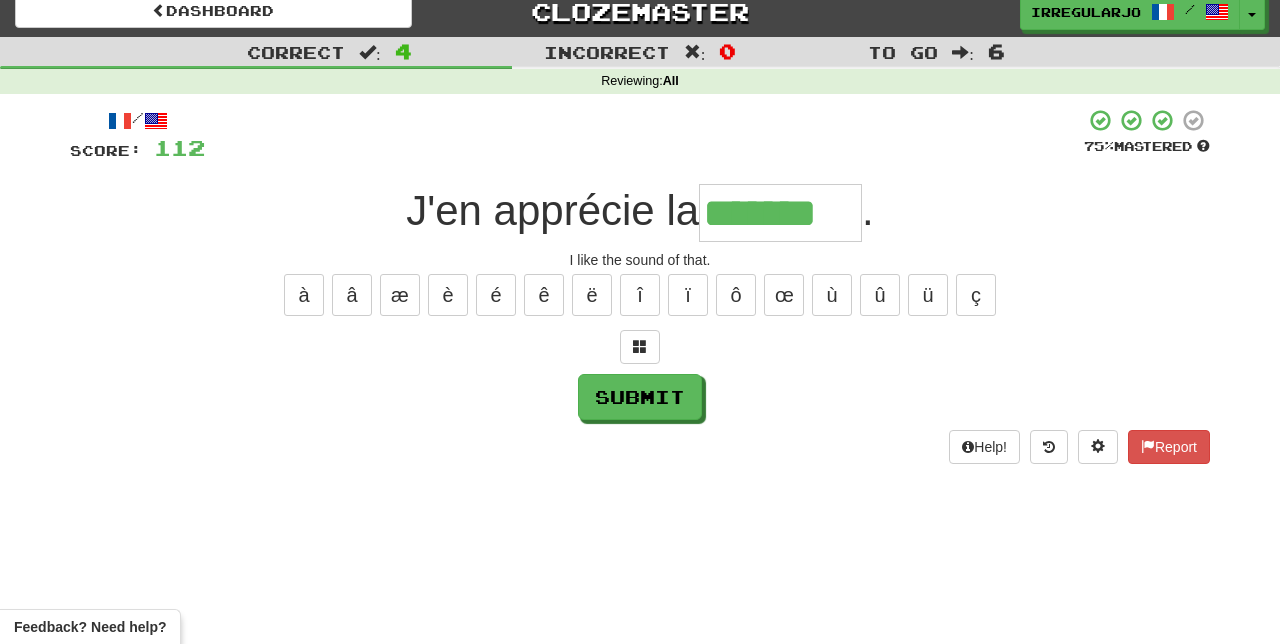 type on "********" 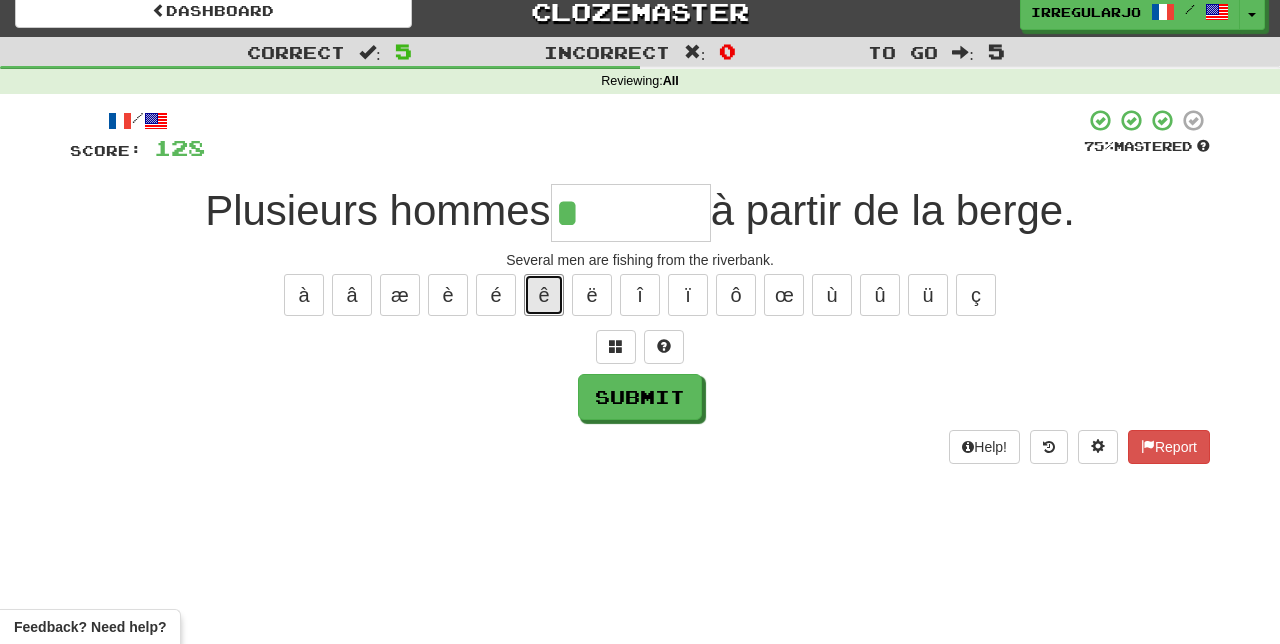click on "ê" at bounding box center [544, 295] 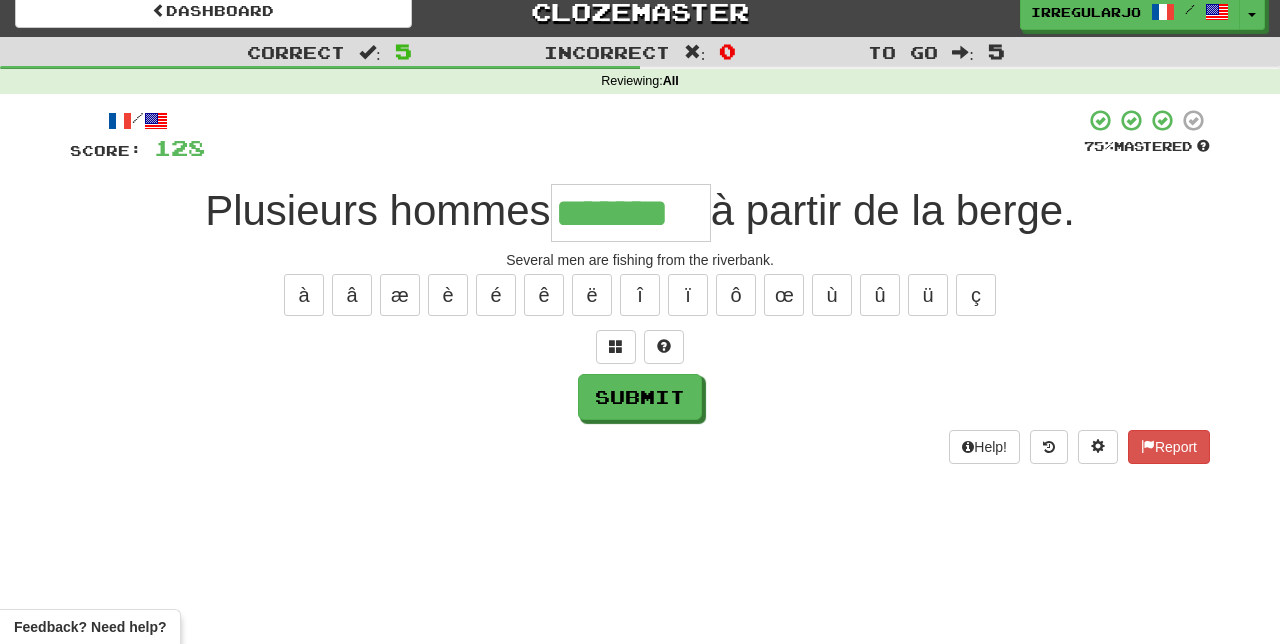 type on "*******" 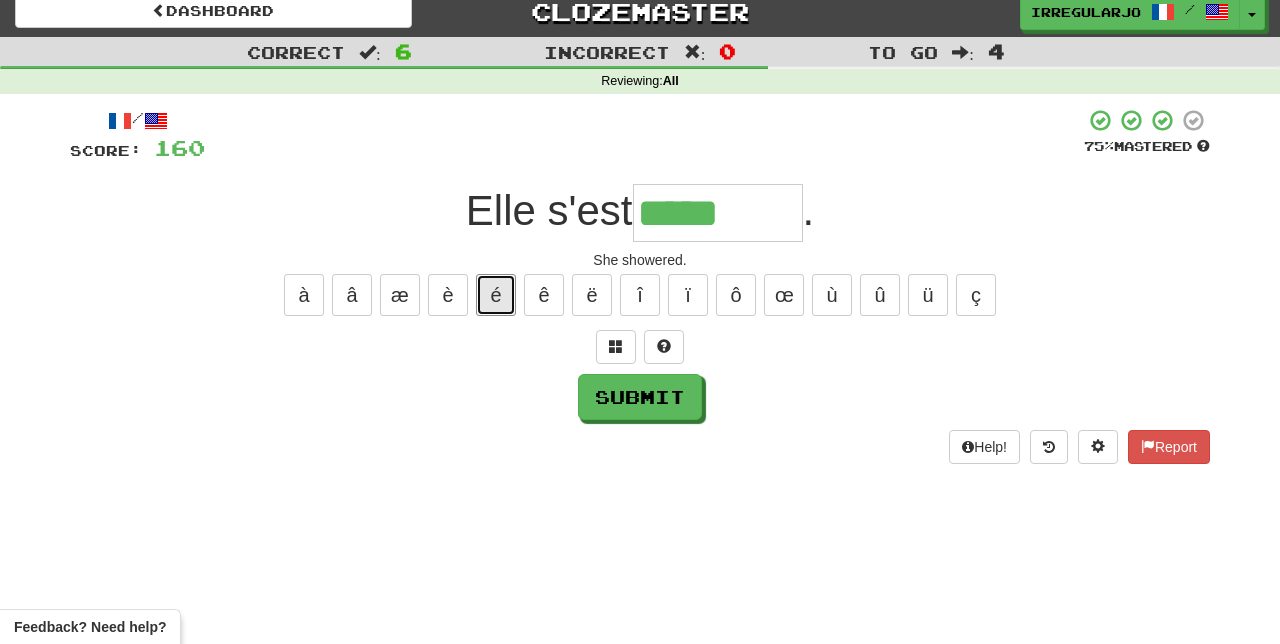 click on "é" at bounding box center [496, 295] 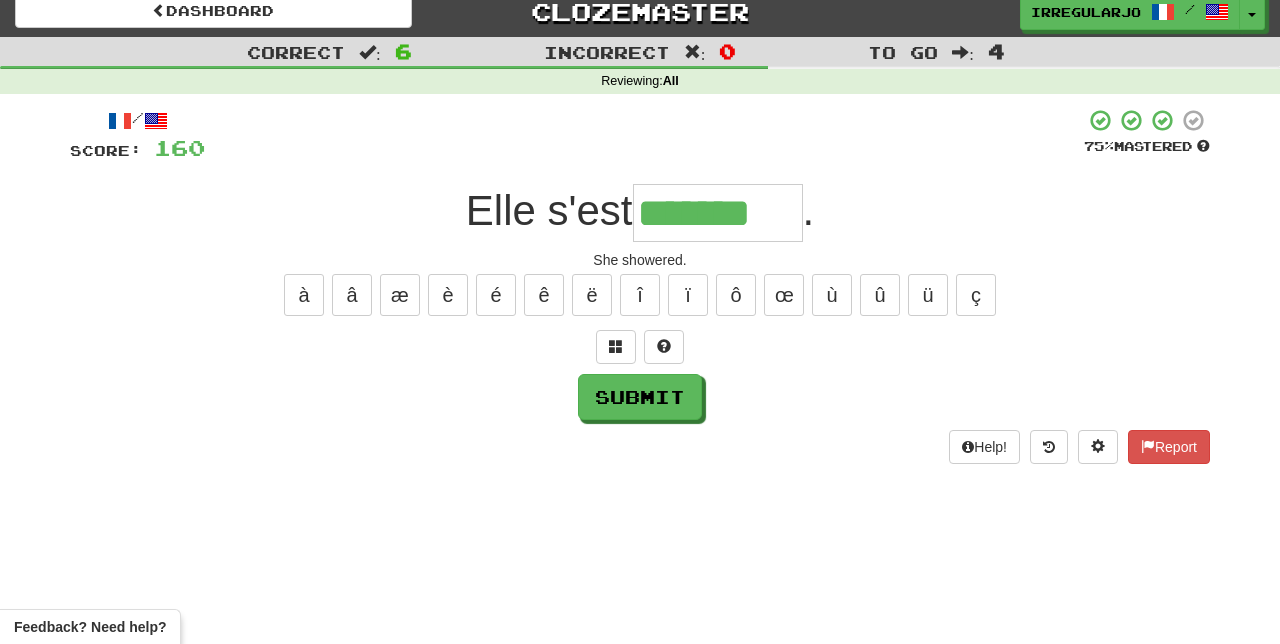 type on "*******" 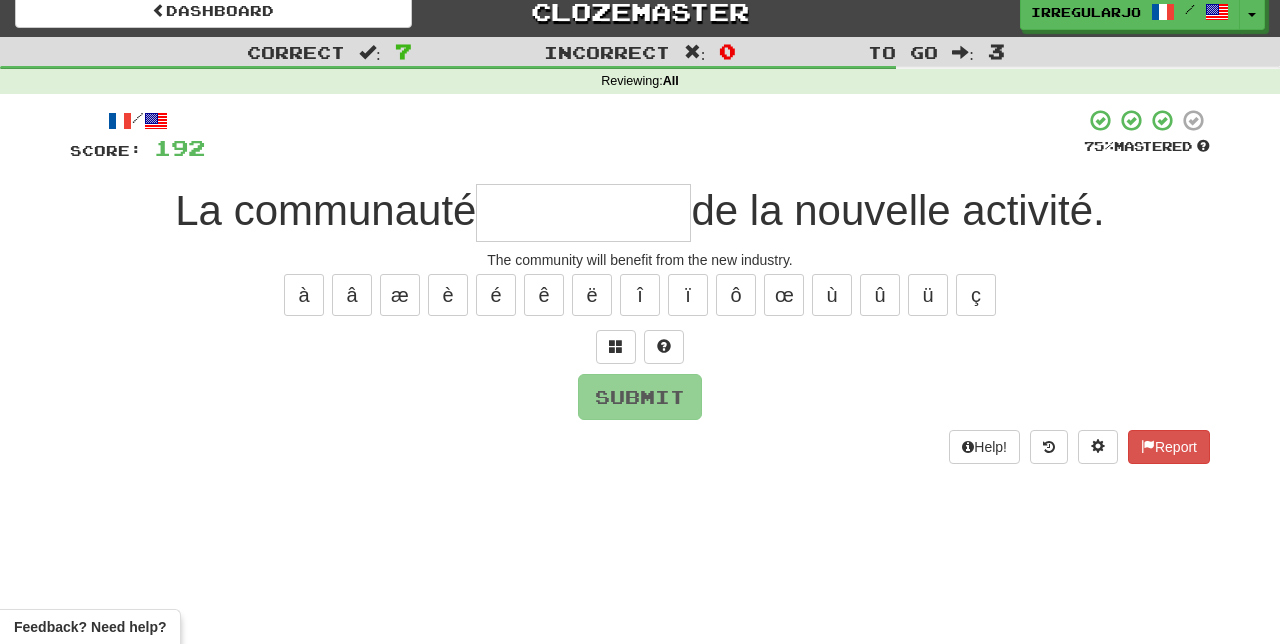 type on "*" 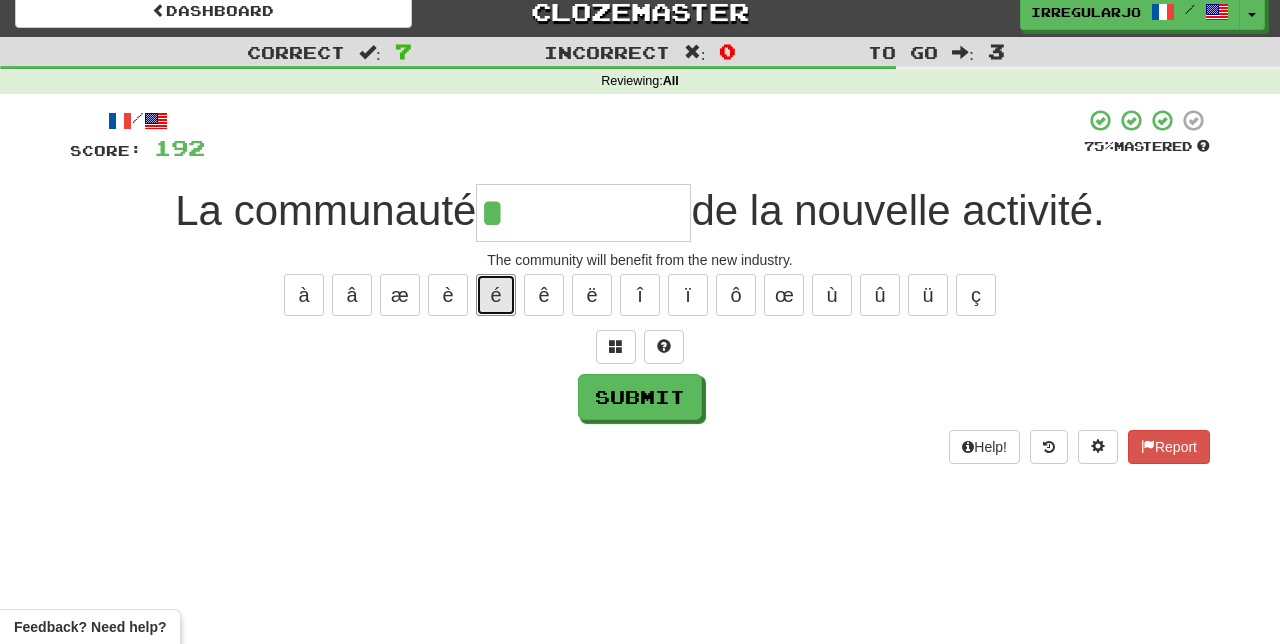 click on "é" at bounding box center [496, 295] 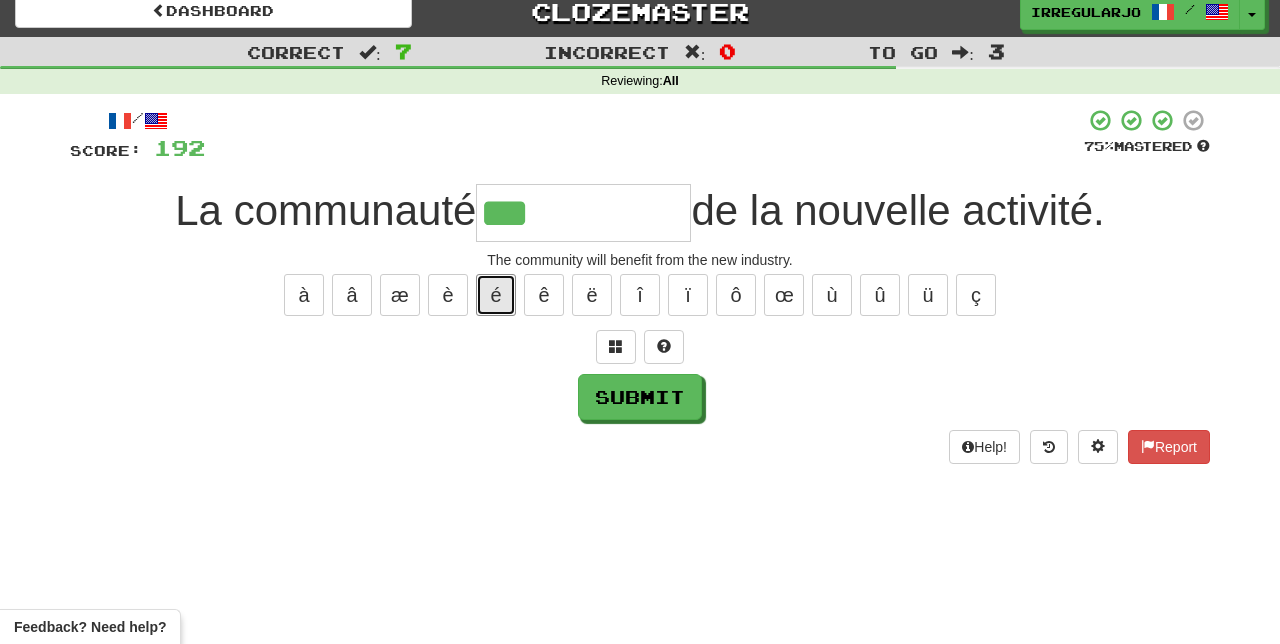 click on "é" at bounding box center (496, 295) 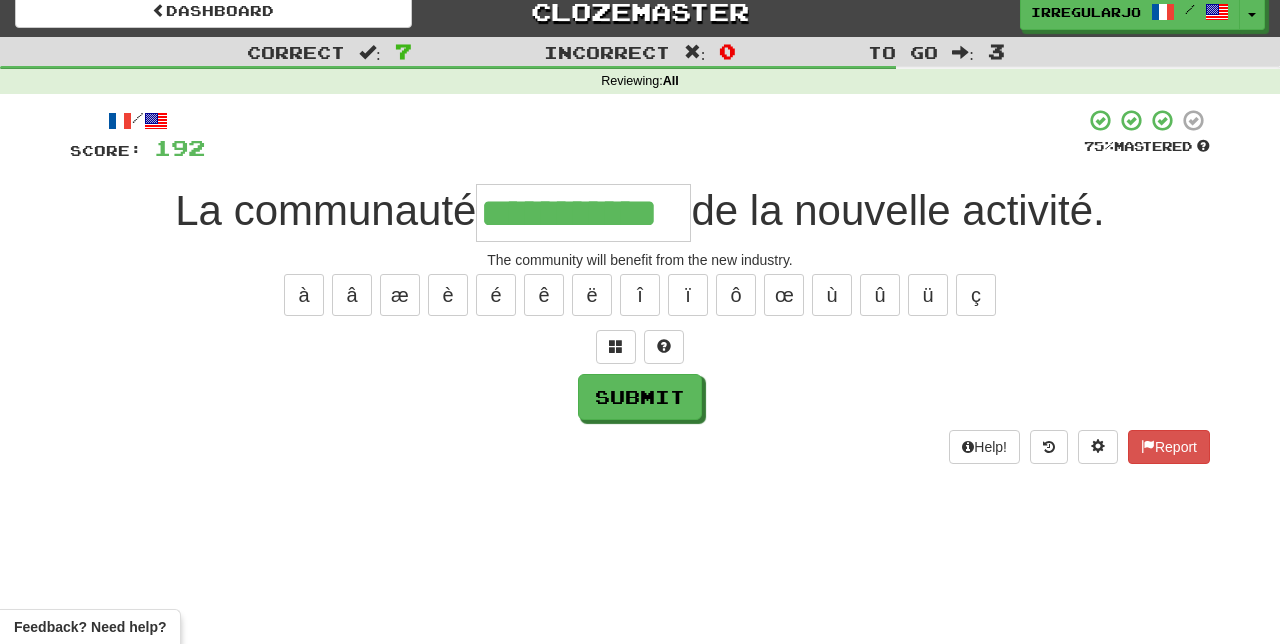 type on "**********" 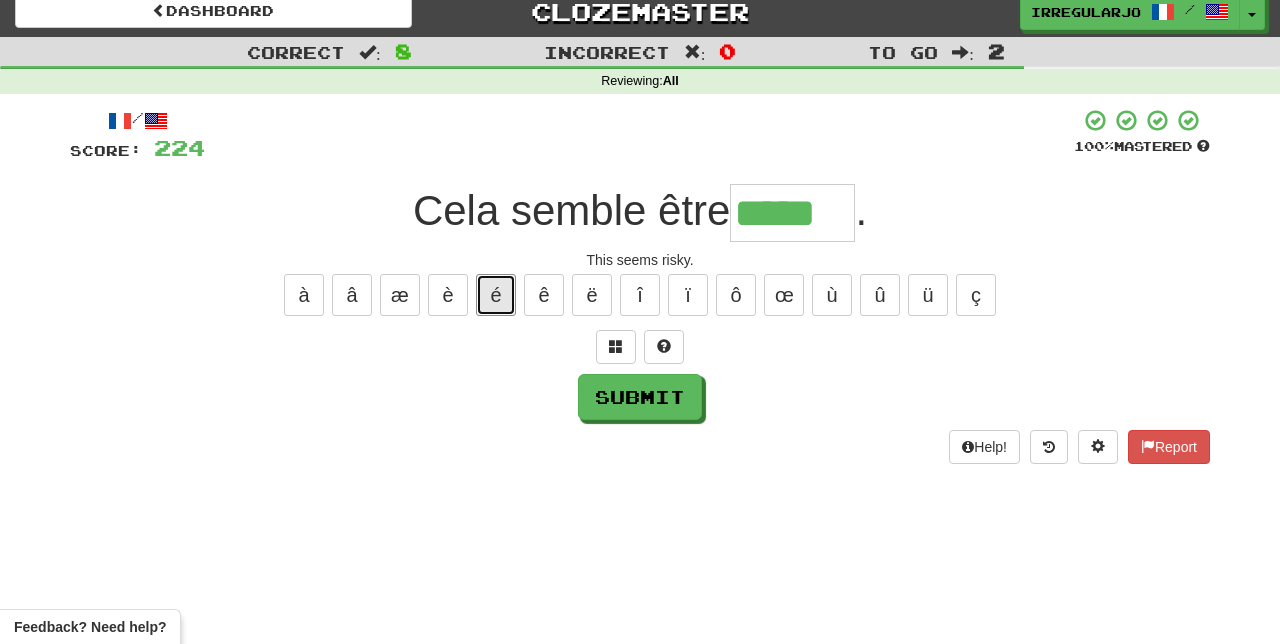 click on "é" at bounding box center [496, 295] 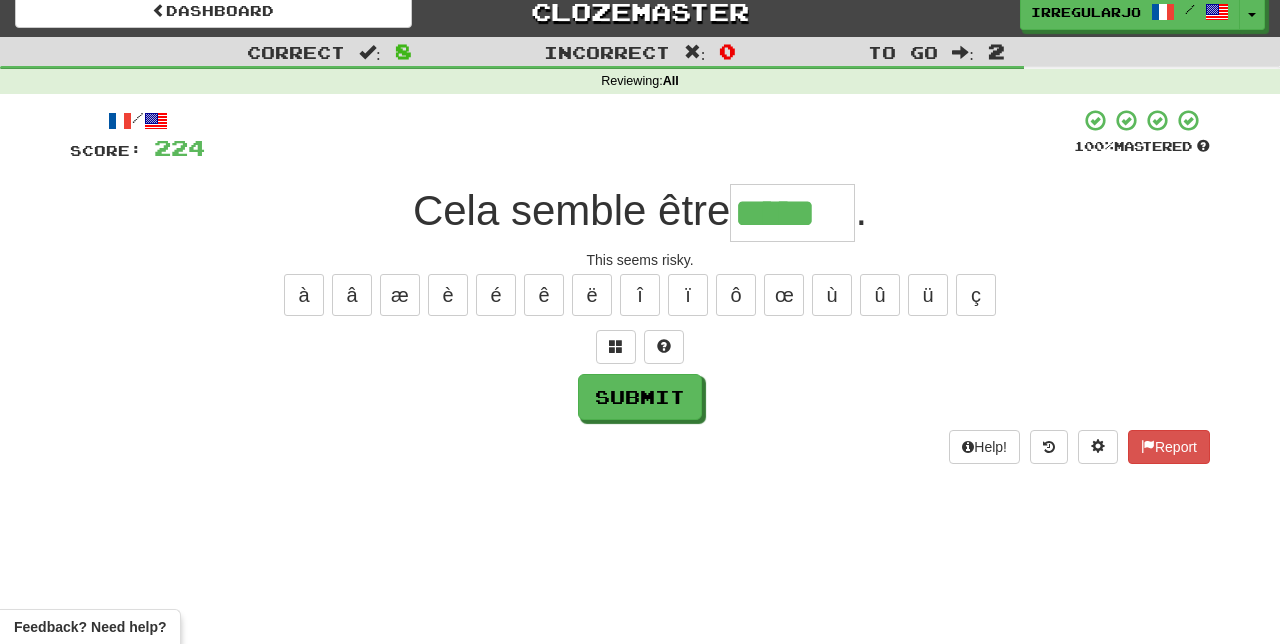 type on "******" 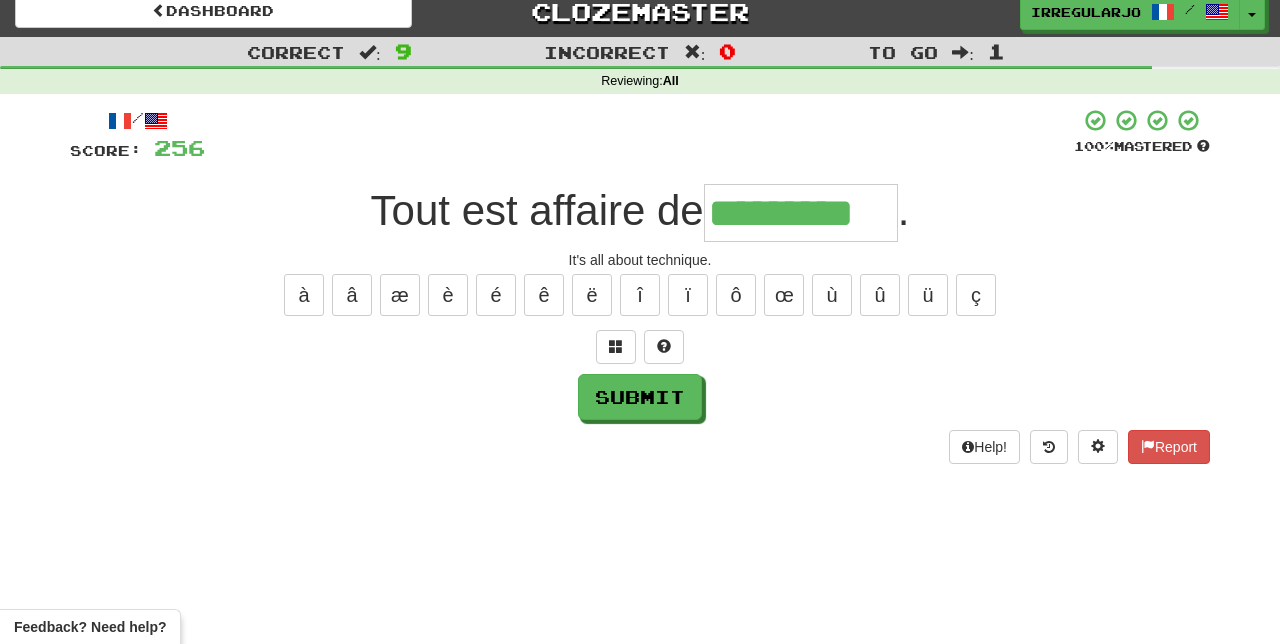 type on "*********" 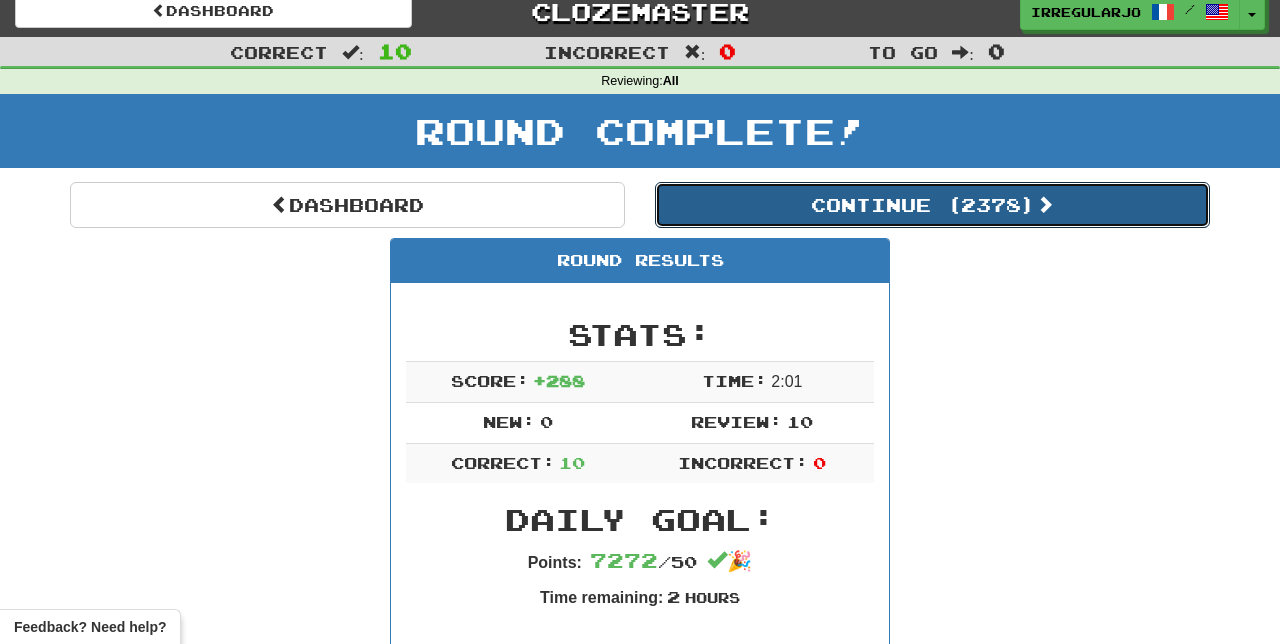 click on "Continue ( 2378 )" at bounding box center [932, 205] 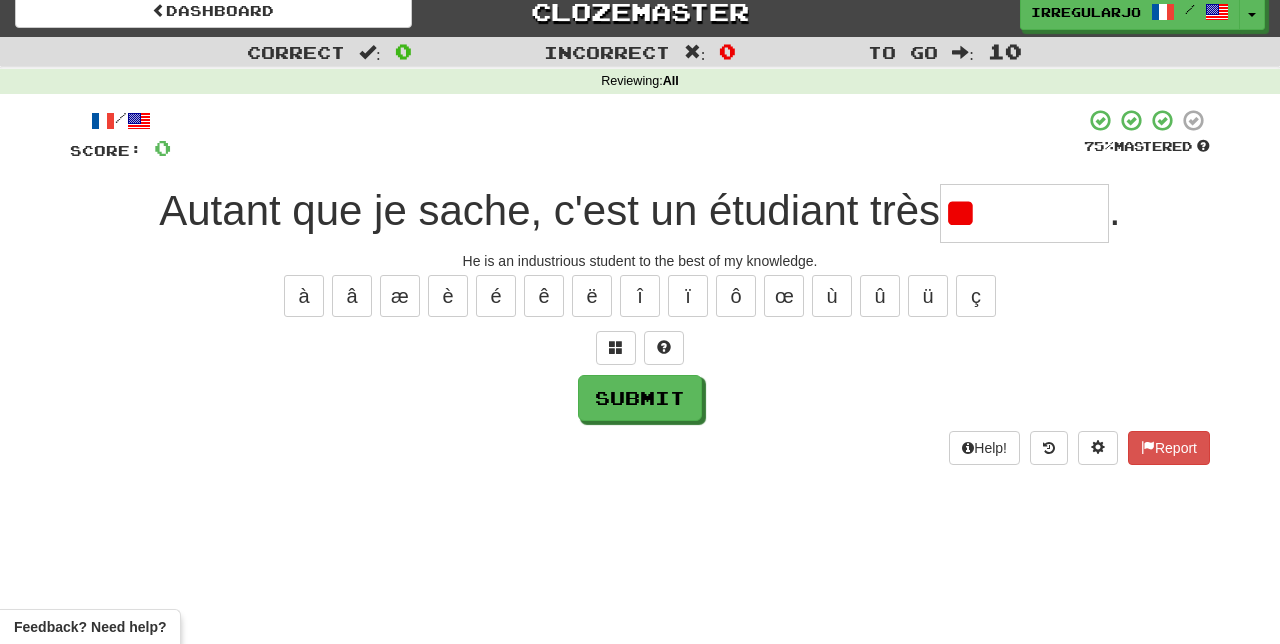 type on "*" 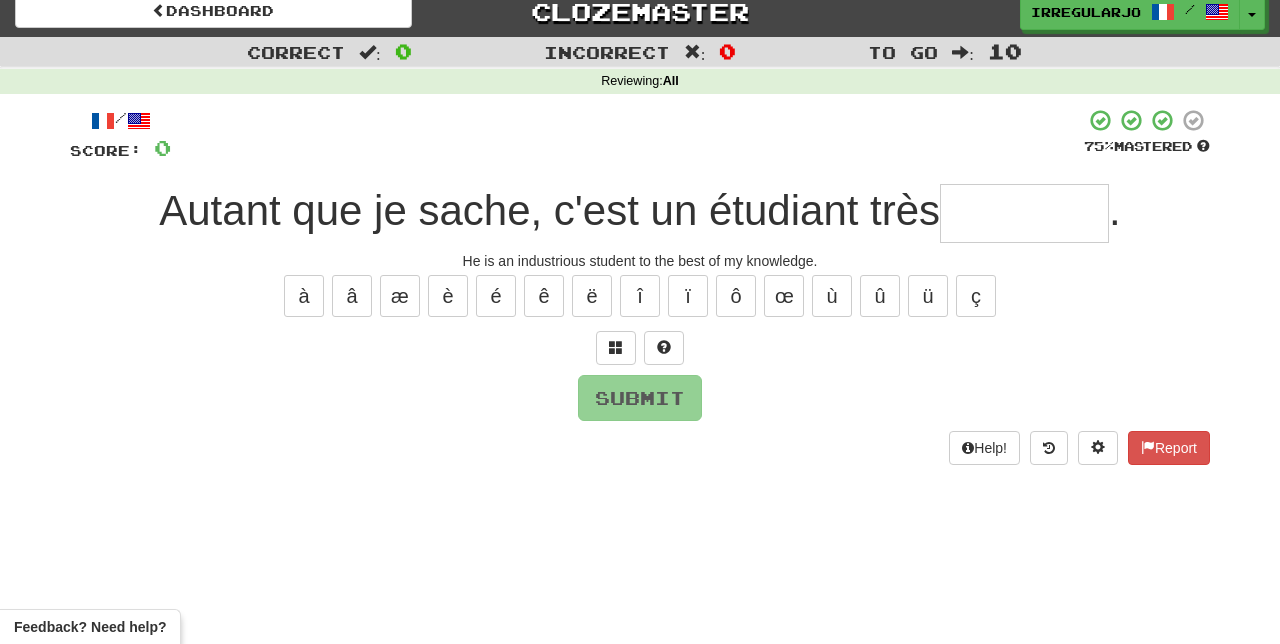 type on "*" 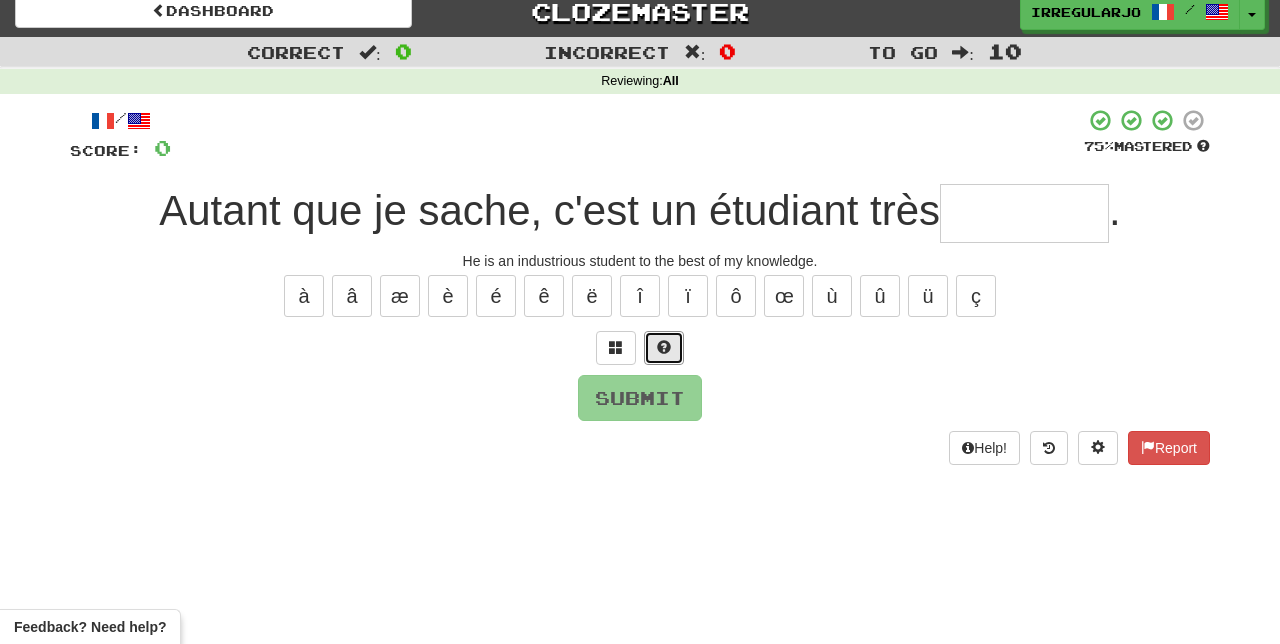 click at bounding box center [664, 347] 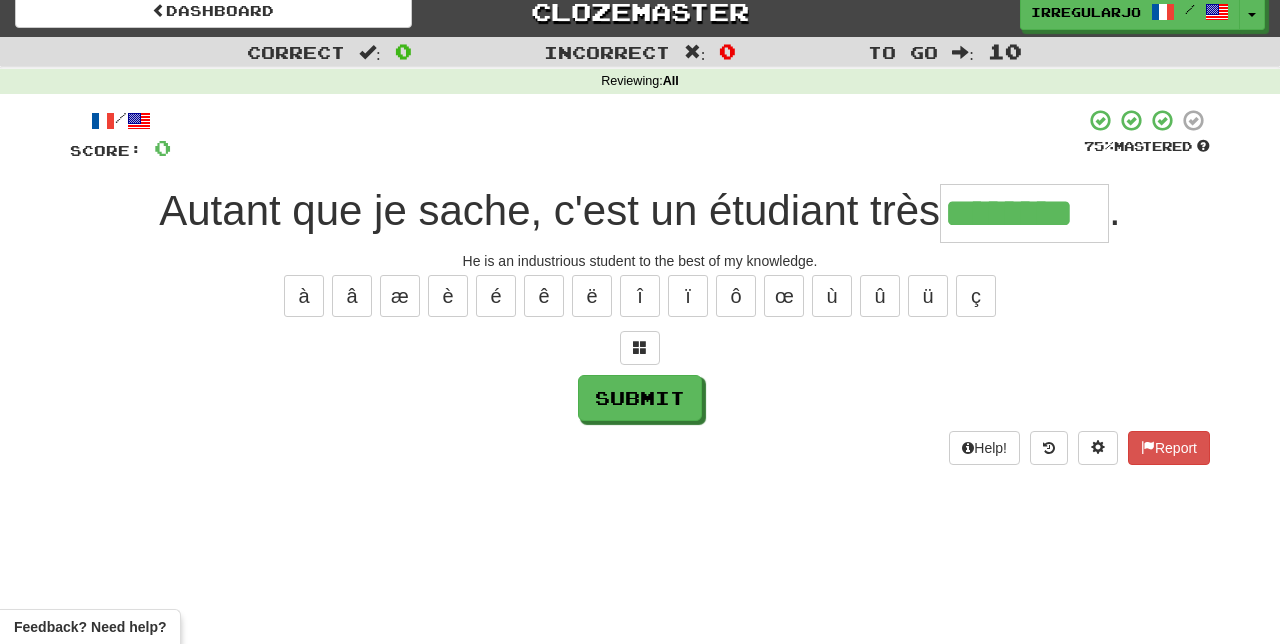 type on "********" 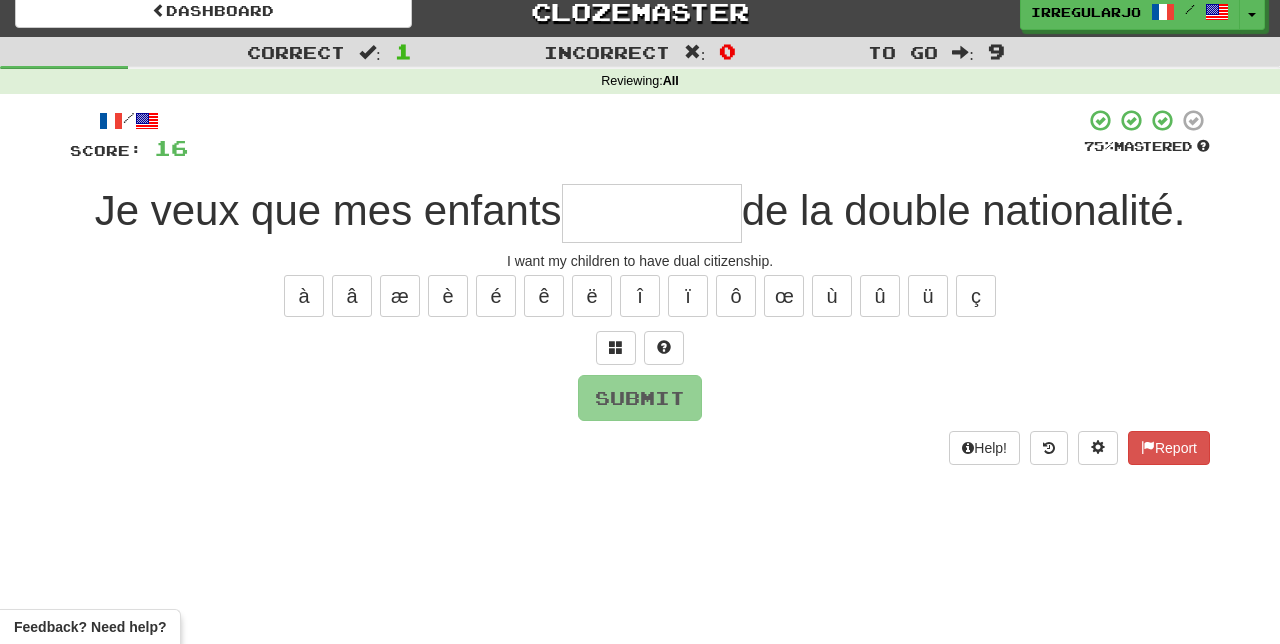 type on "*" 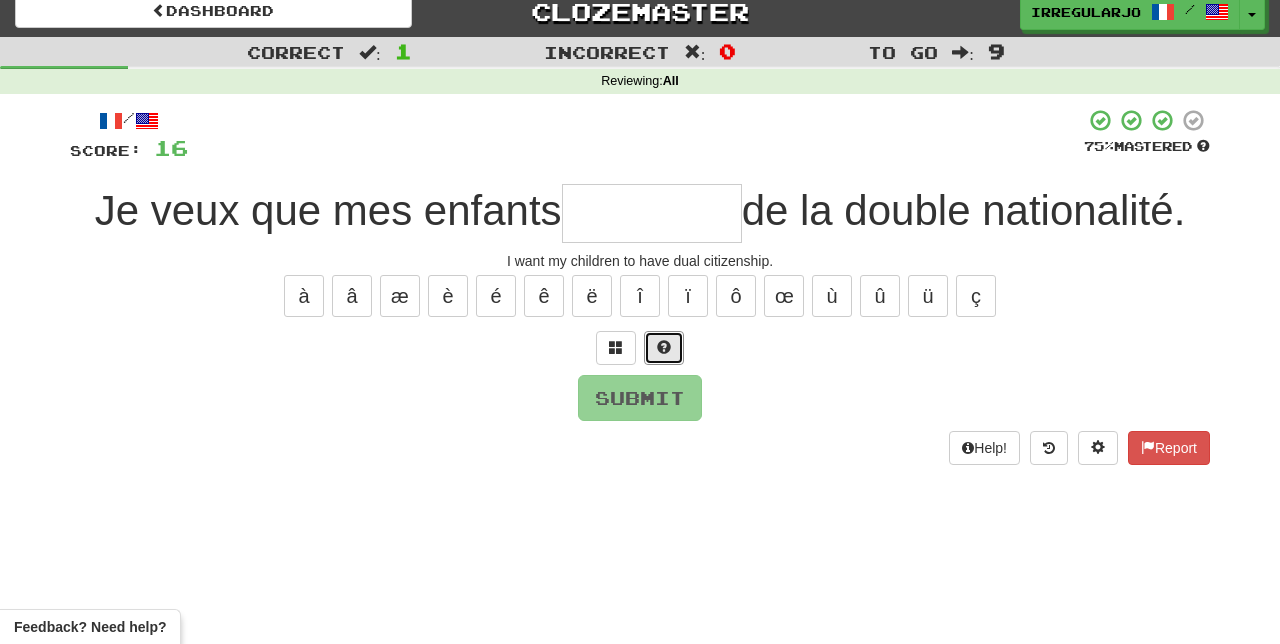 click at bounding box center [664, 348] 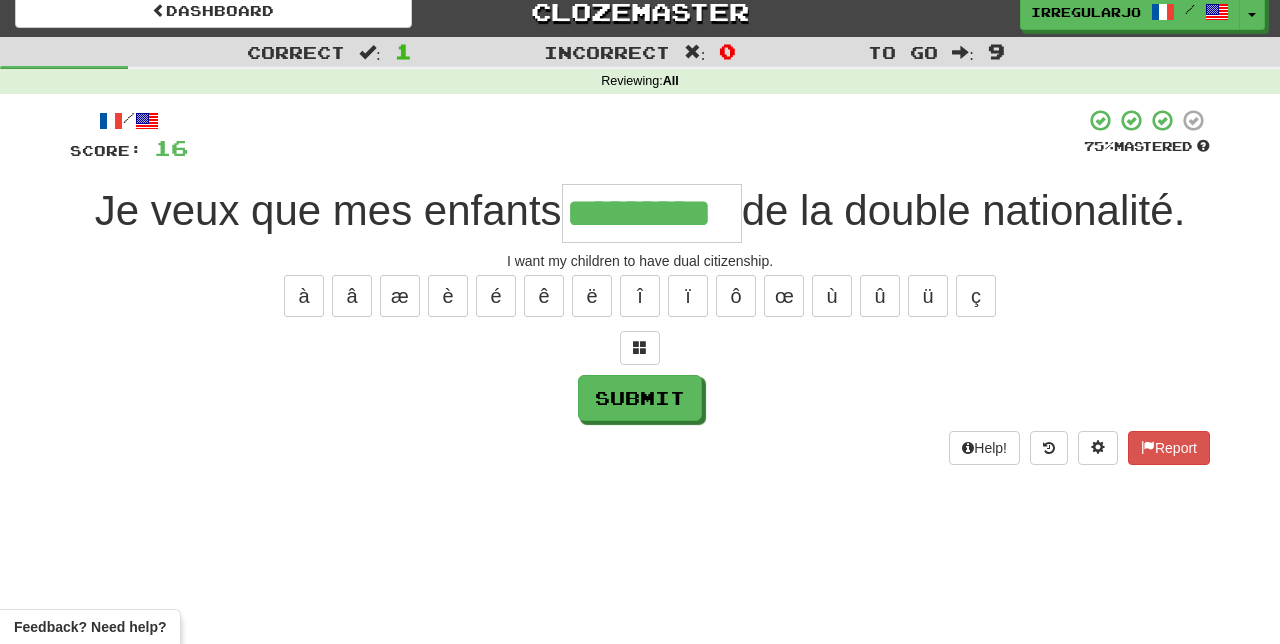type on "*********" 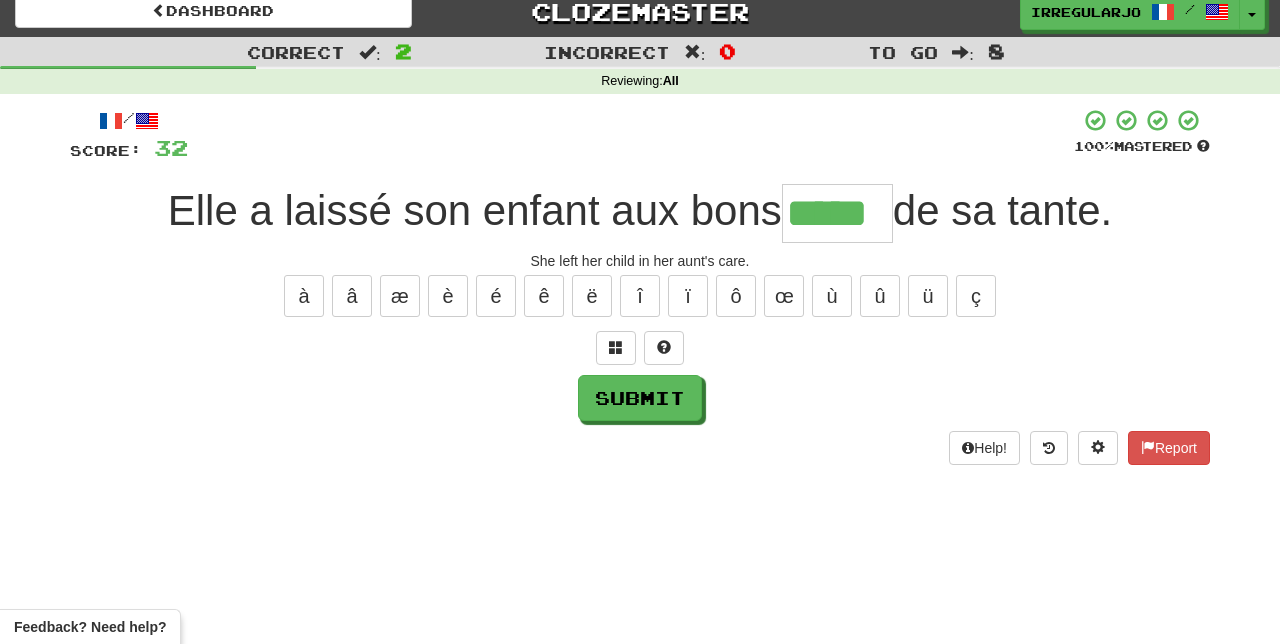 type on "*****" 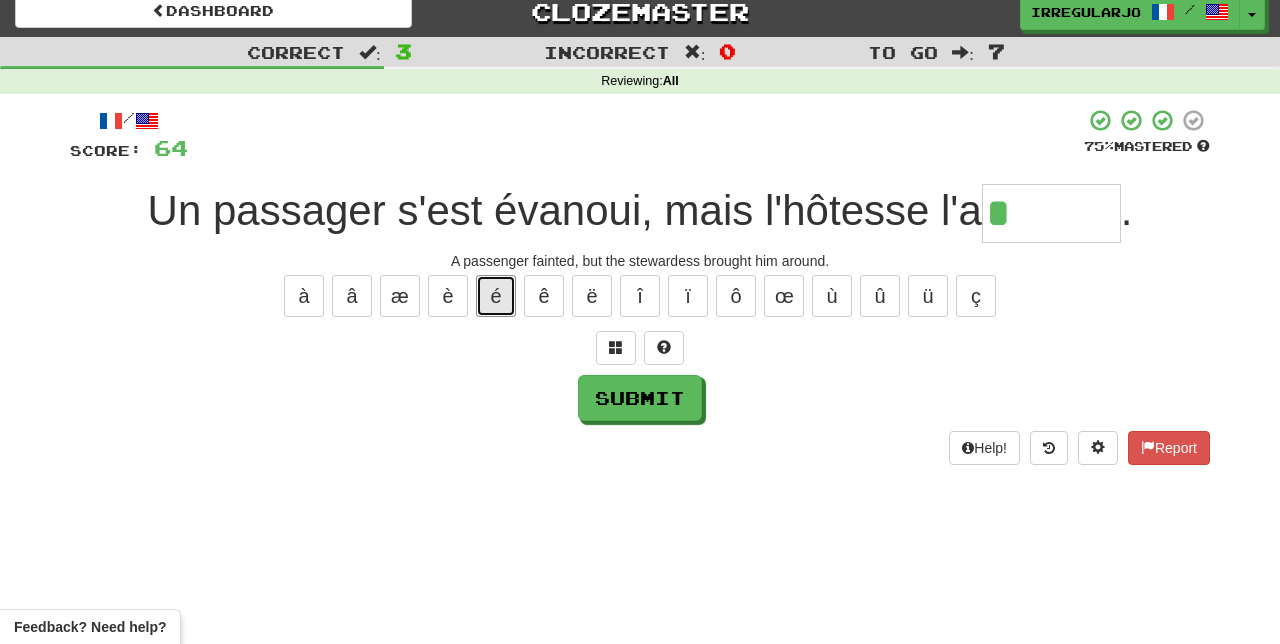 click on "é" at bounding box center [496, 296] 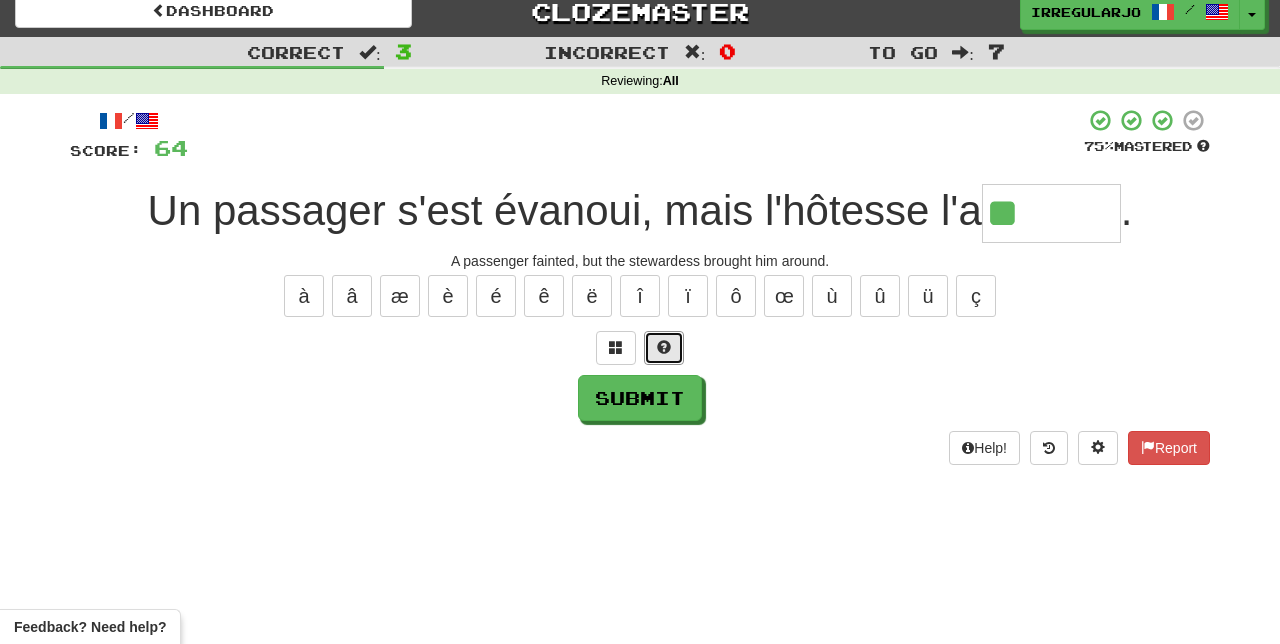click at bounding box center (664, 347) 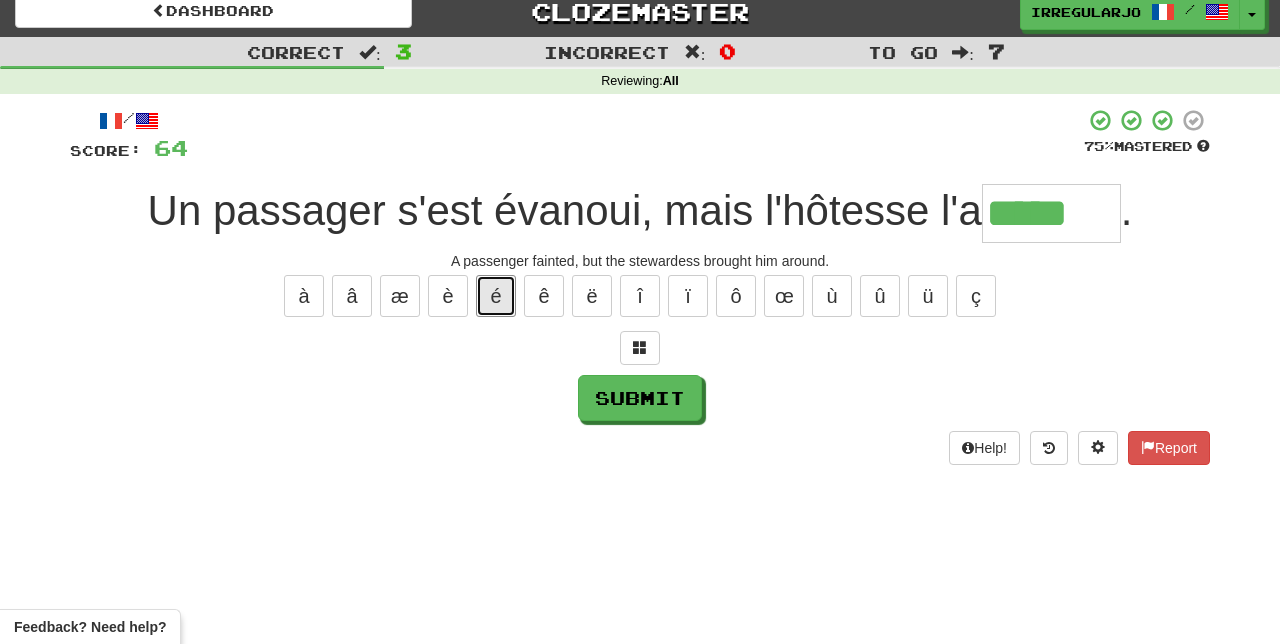 click on "é" at bounding box center [496, 296] 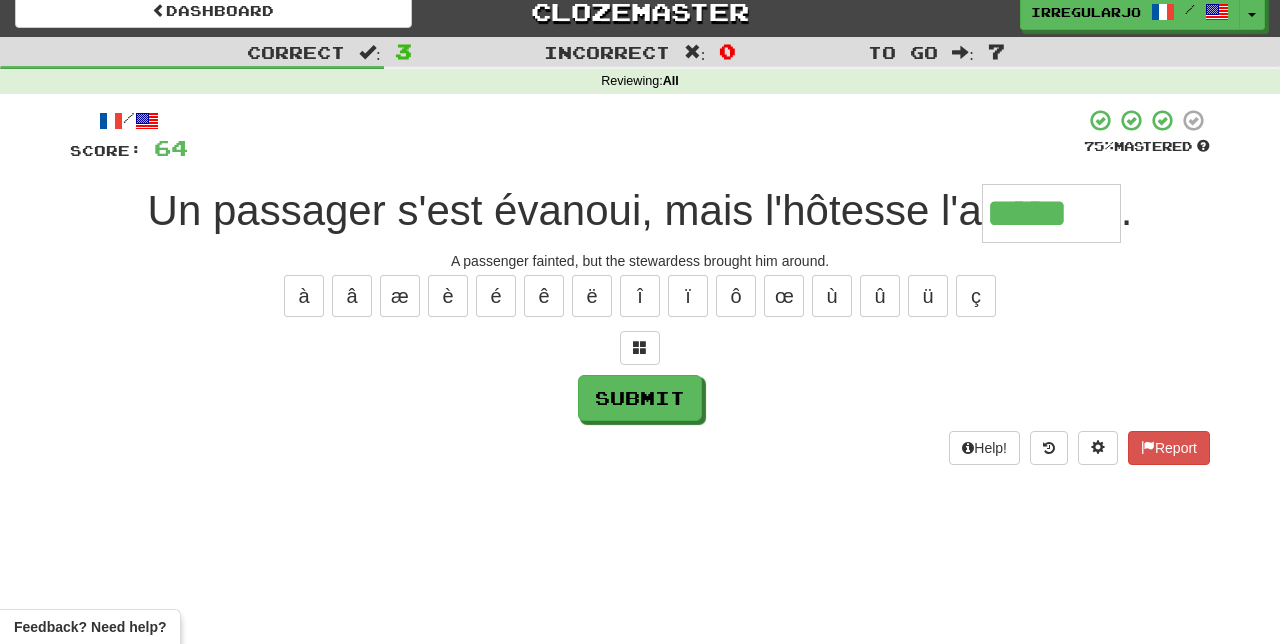 type on "******" 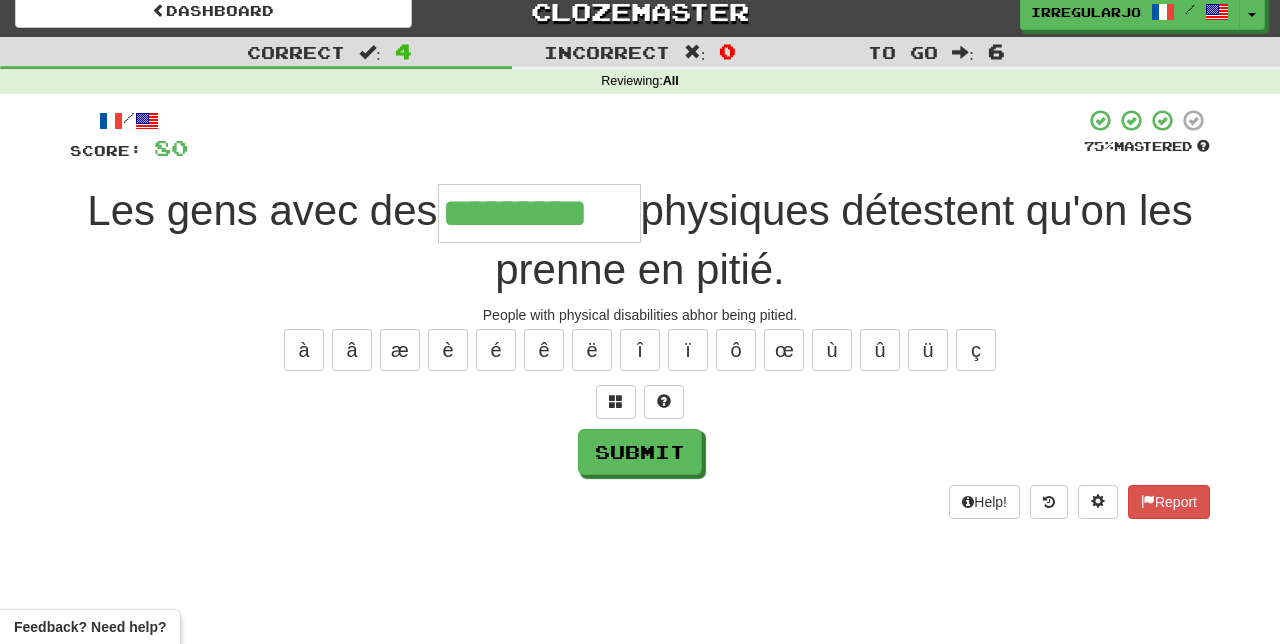 type on "*********" 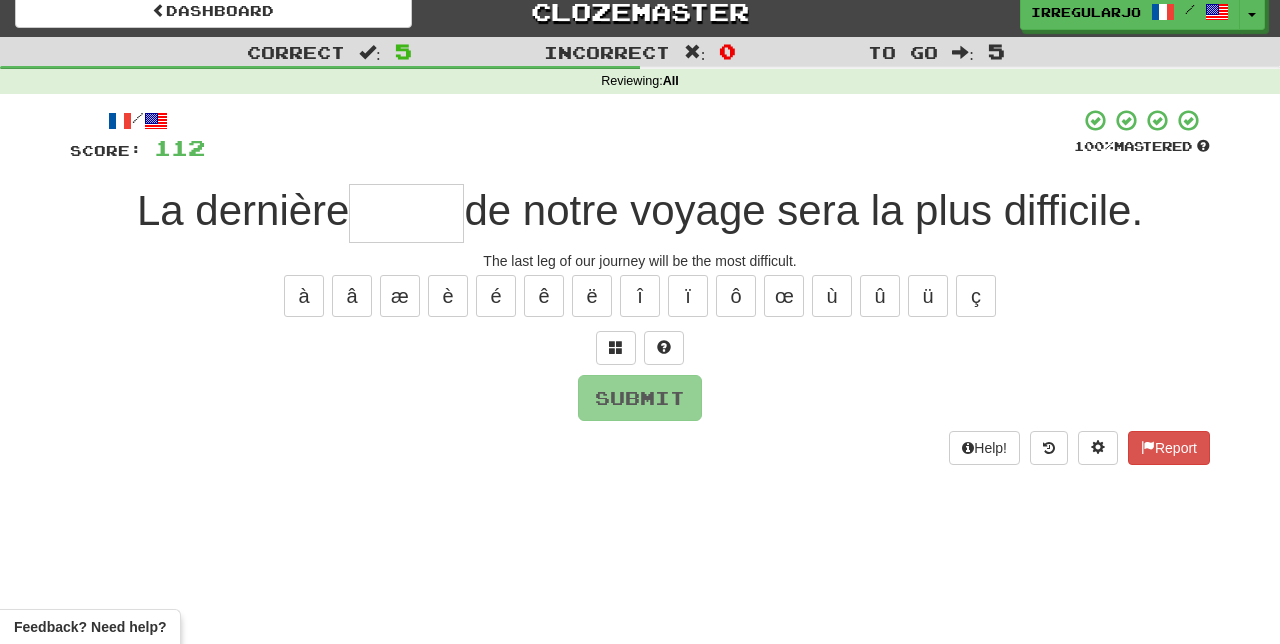 type on "*" 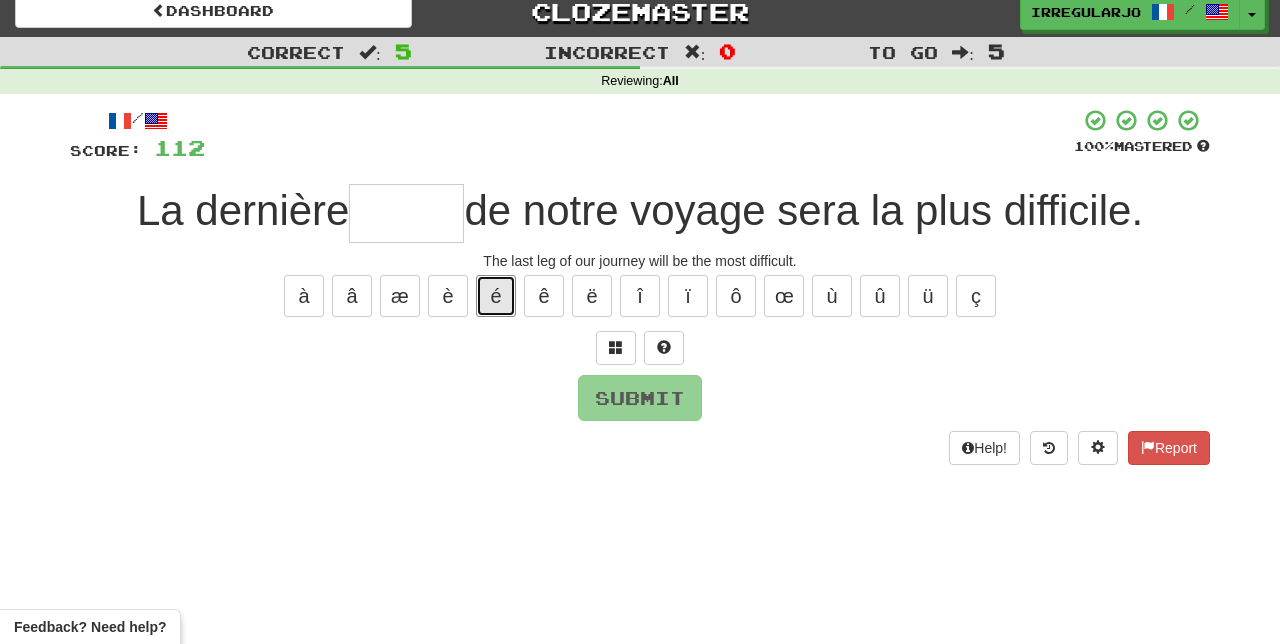 click on "é" at bounding box center [496, 296] 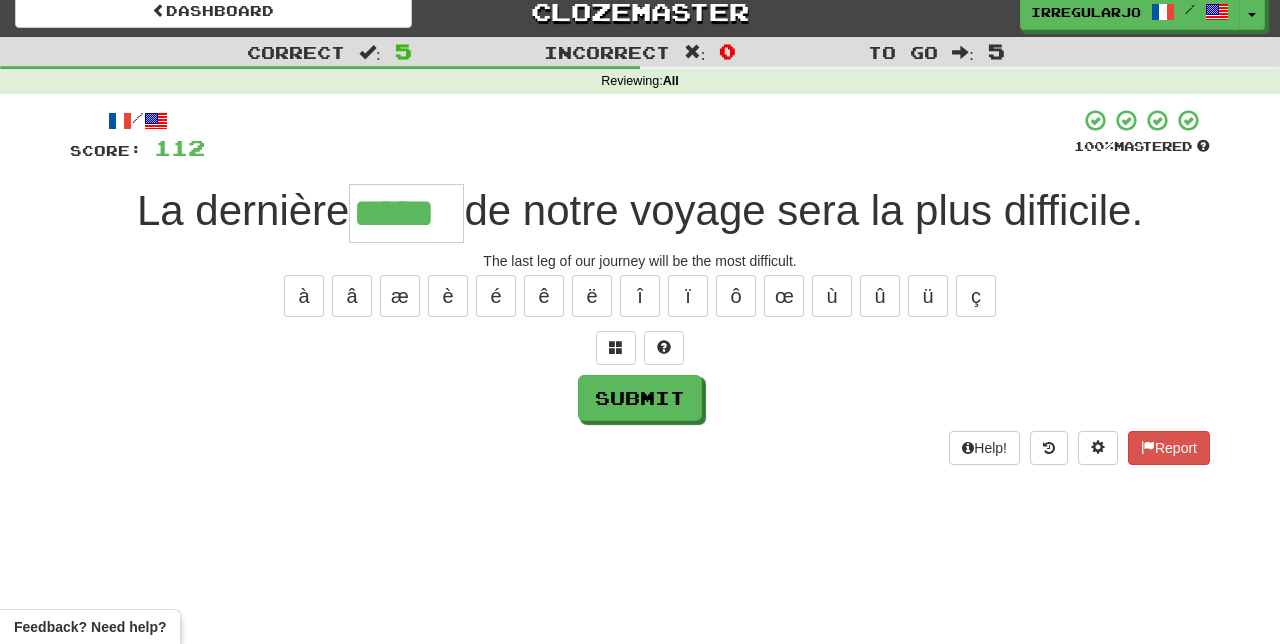 type on "*****" 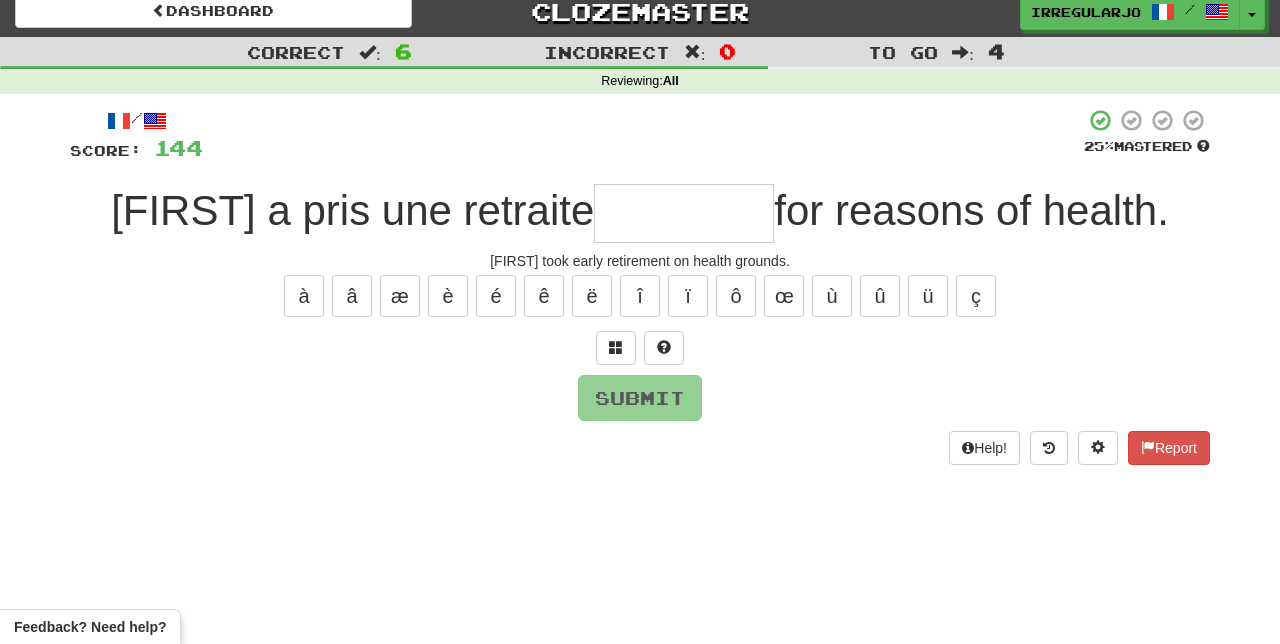 type on "*" 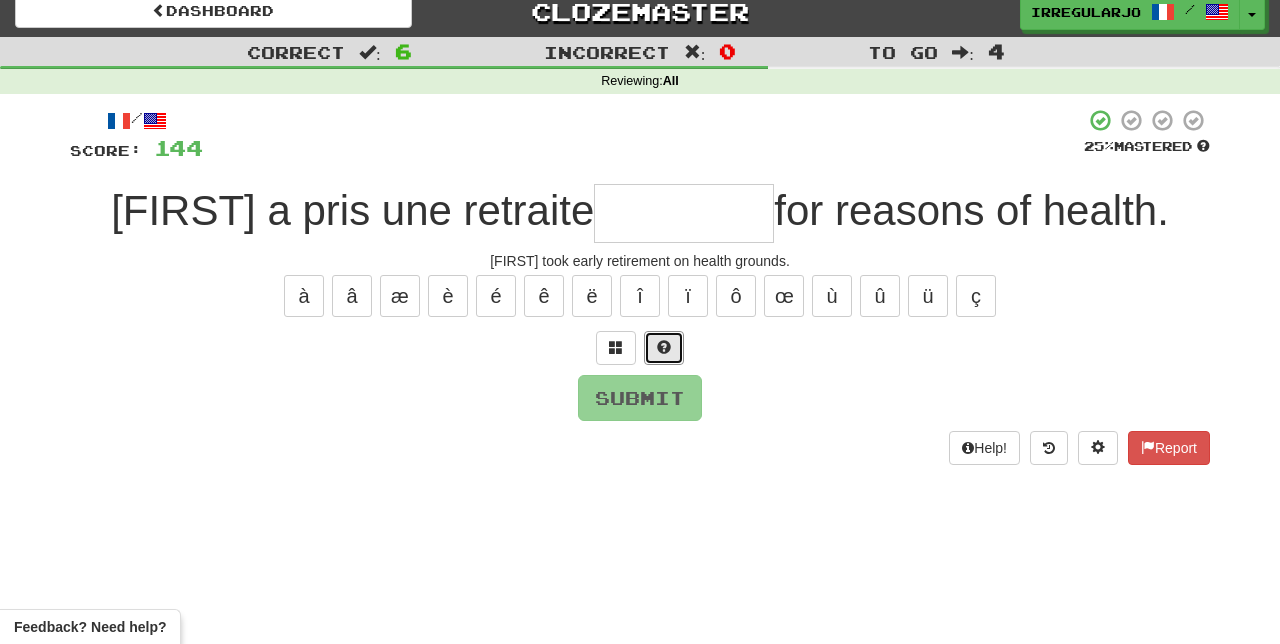 click at bounding box center (664, 348) 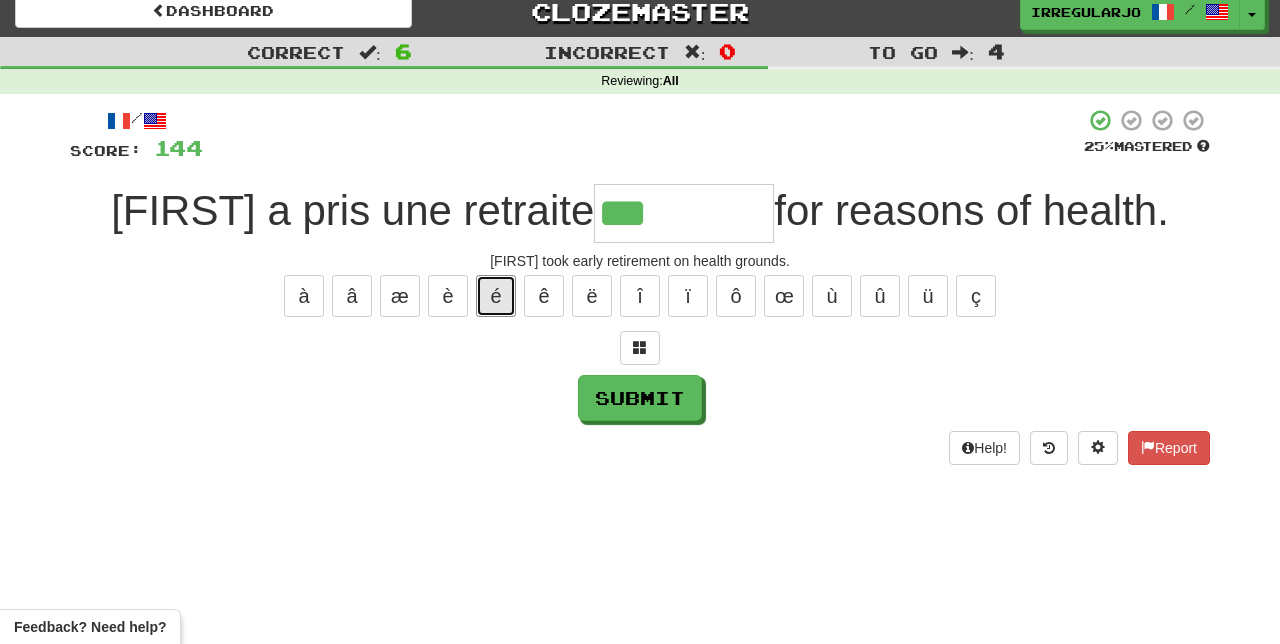 click on "é" at bounding box center [496, 296] 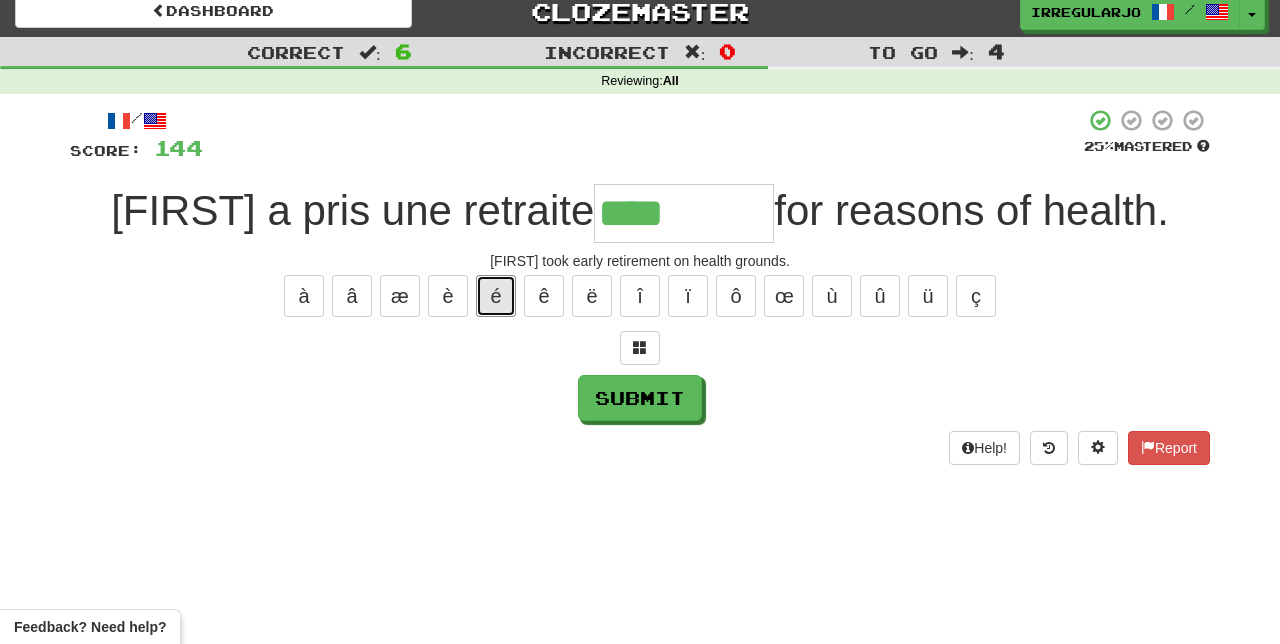 click on "é" at bounding box center (496, 296) 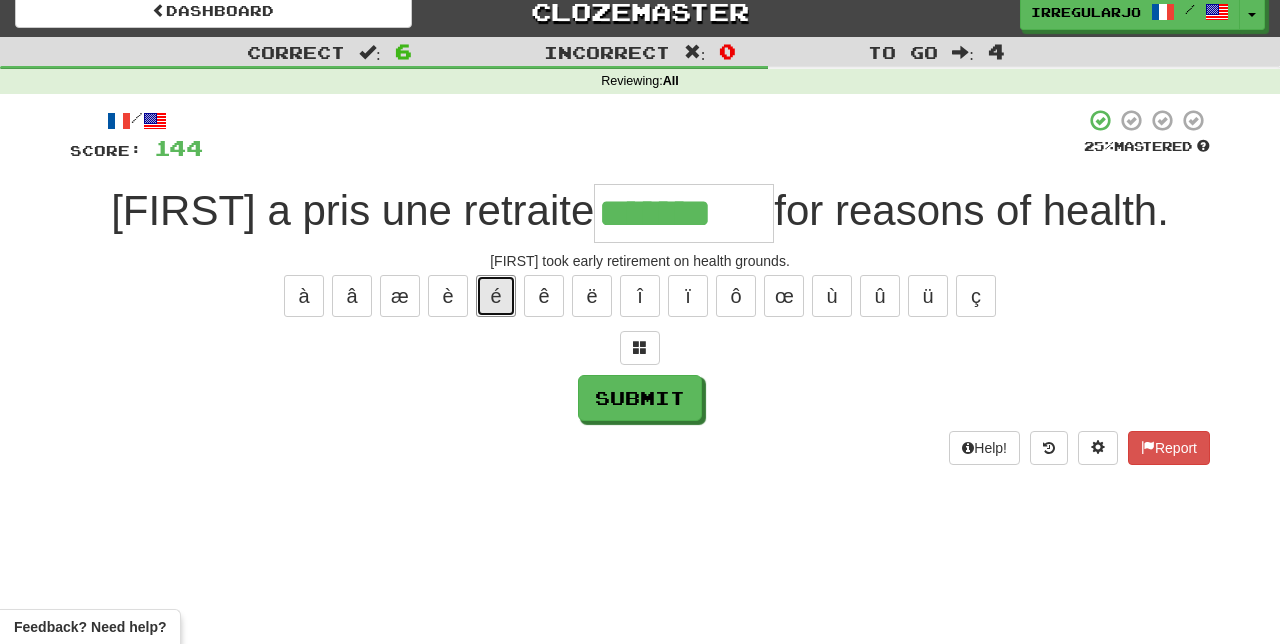 click on "é" at bounding box center (496, 296) 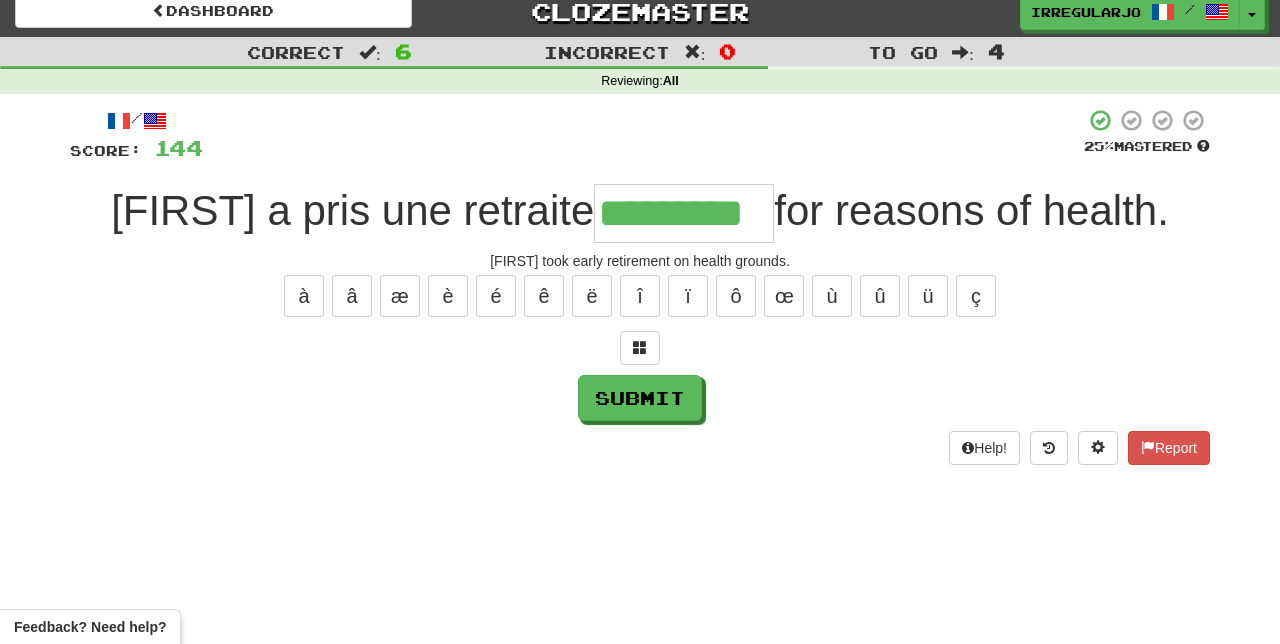 type on "*********" 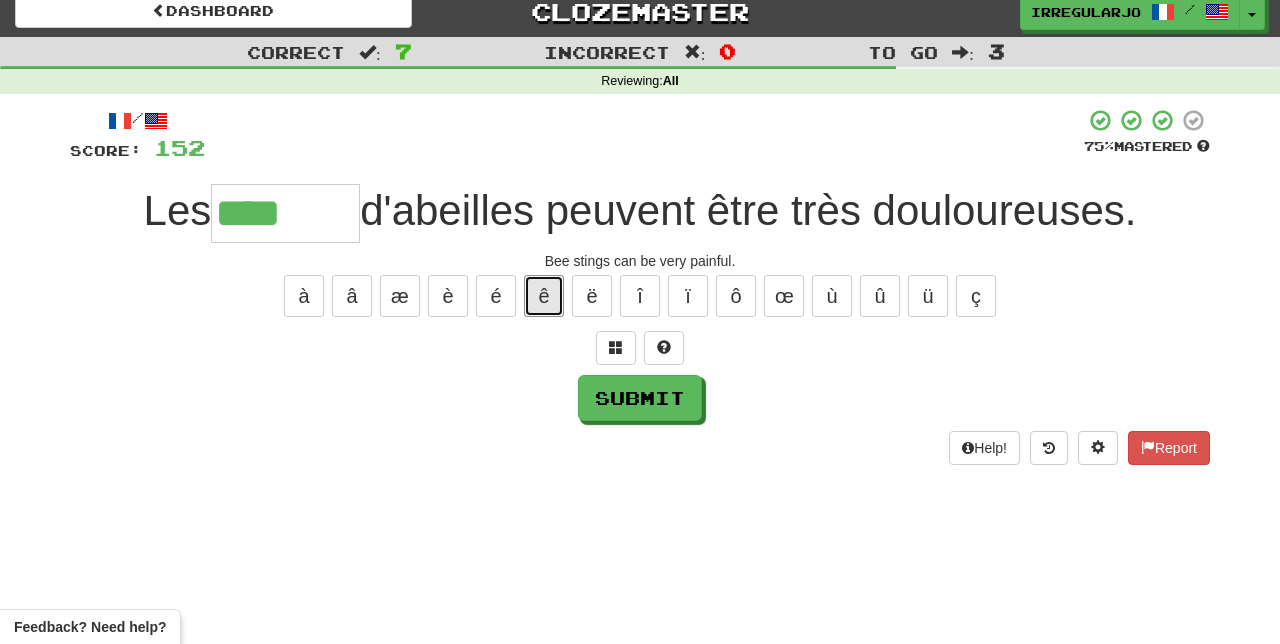 click on "ê" at bounding box center (544, 296) 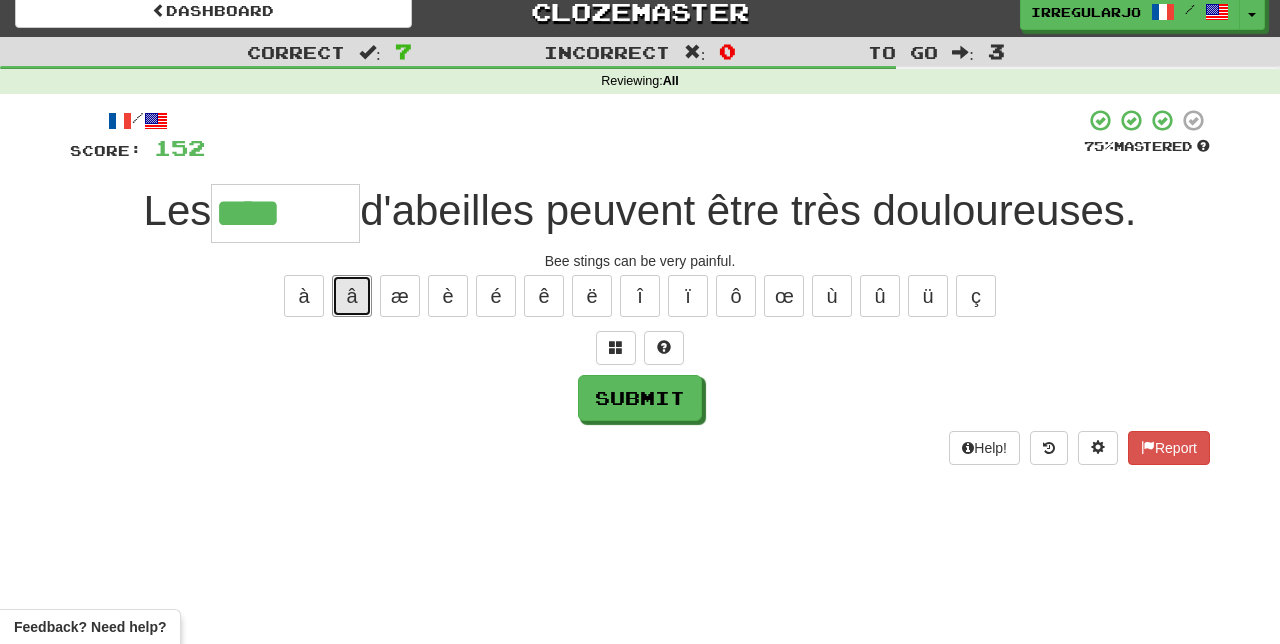 click on "â" at bounding box center (352, 296) 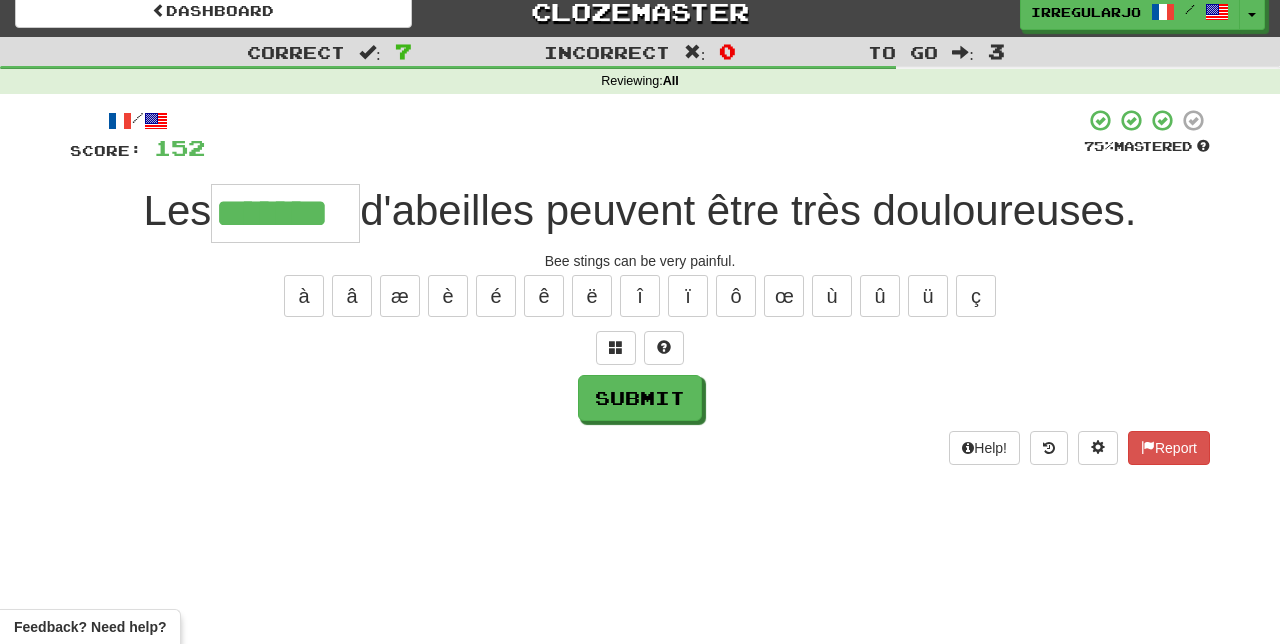 type on "*******" 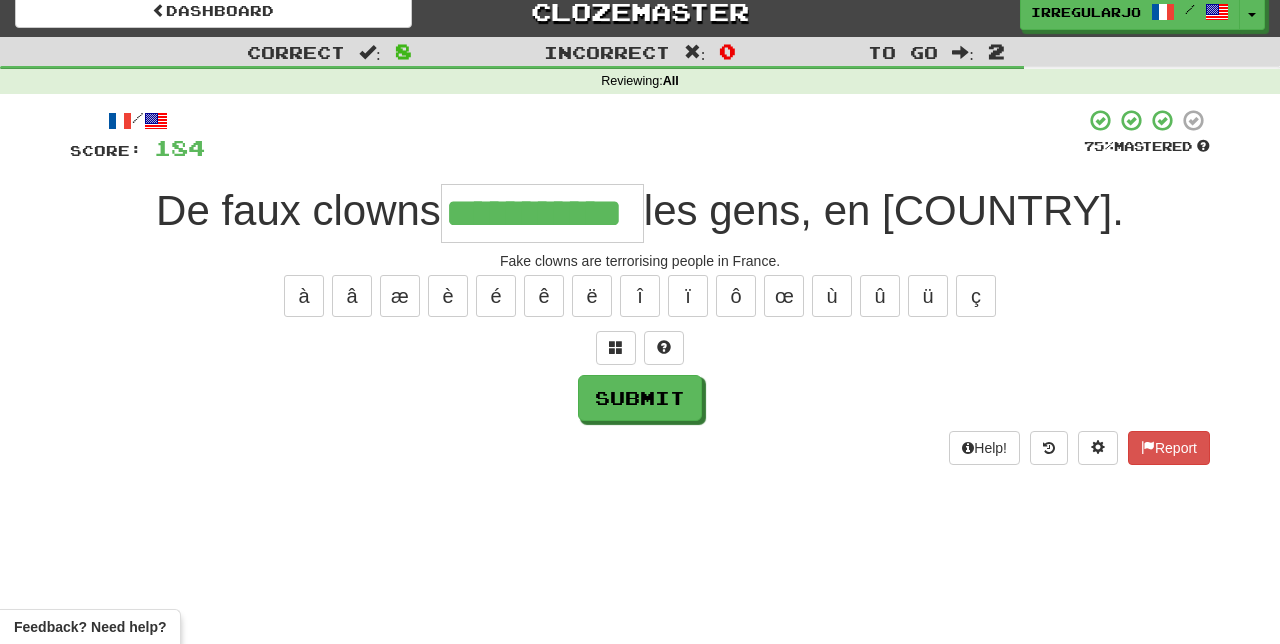 type on "**********" 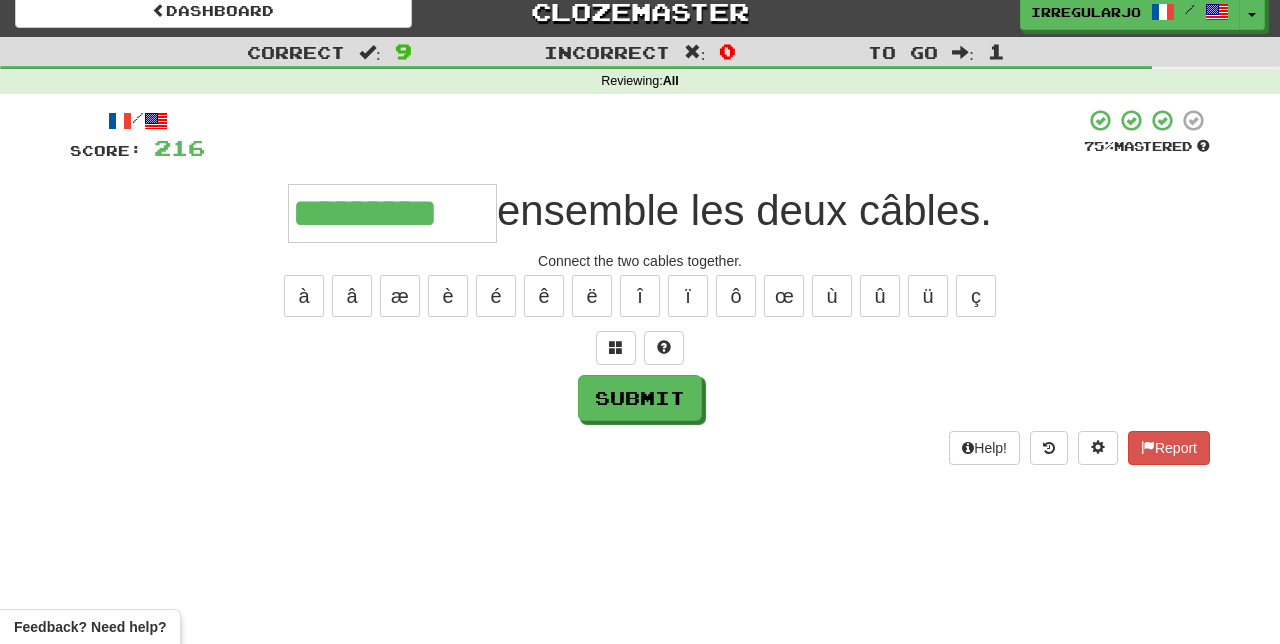 type on "*********" 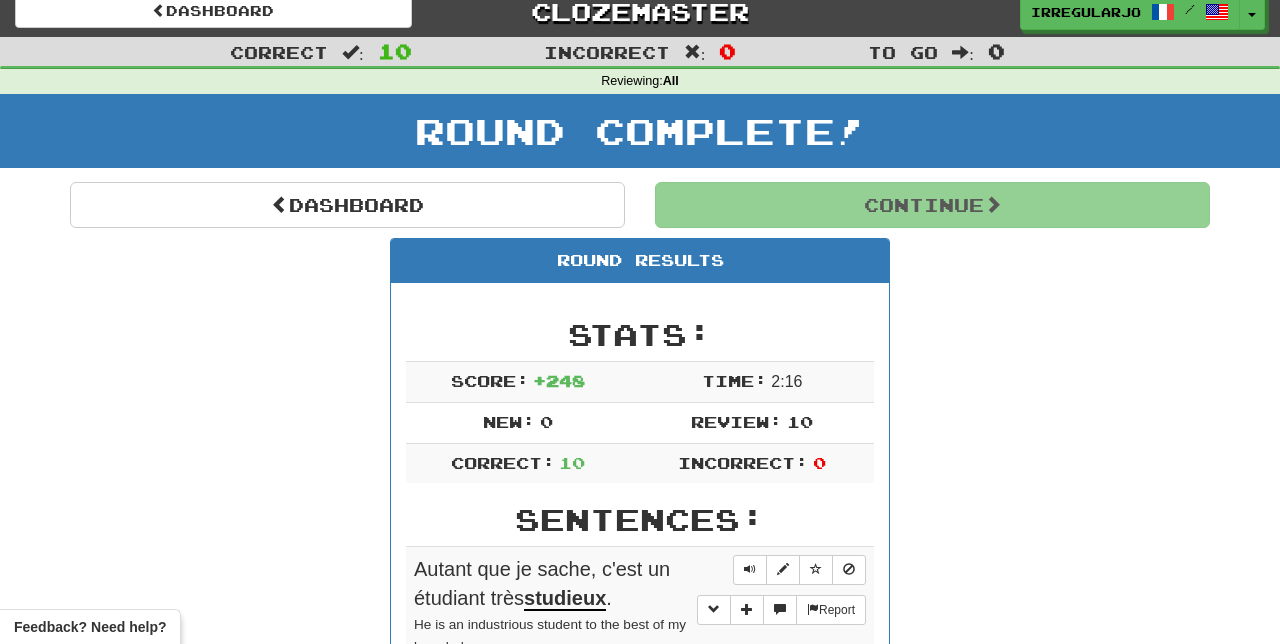 scroll, scrollTop: 0, scrollLeft: 0, axis: both 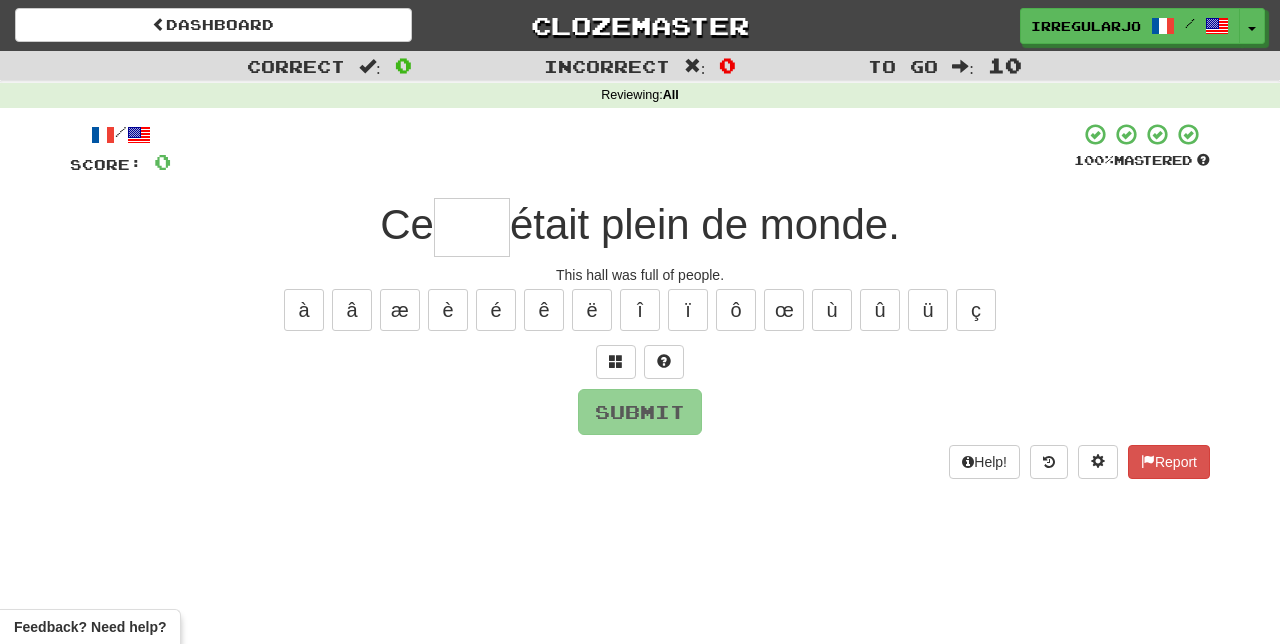 click at bounding box center (472, 227) 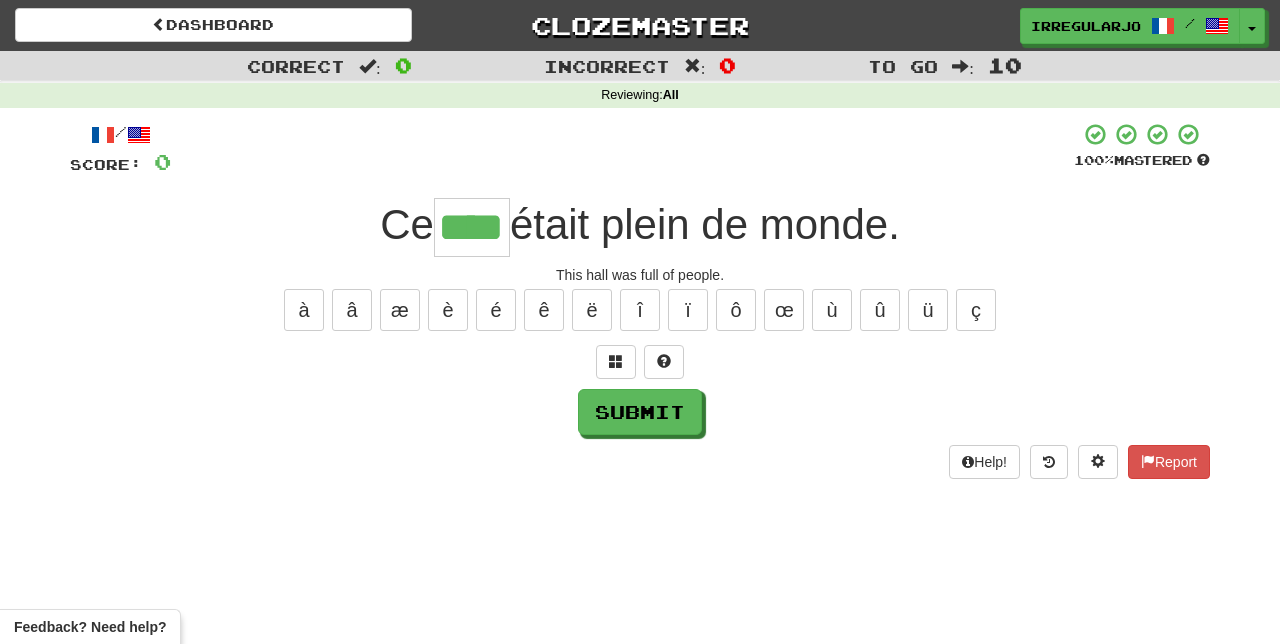 type on "****" 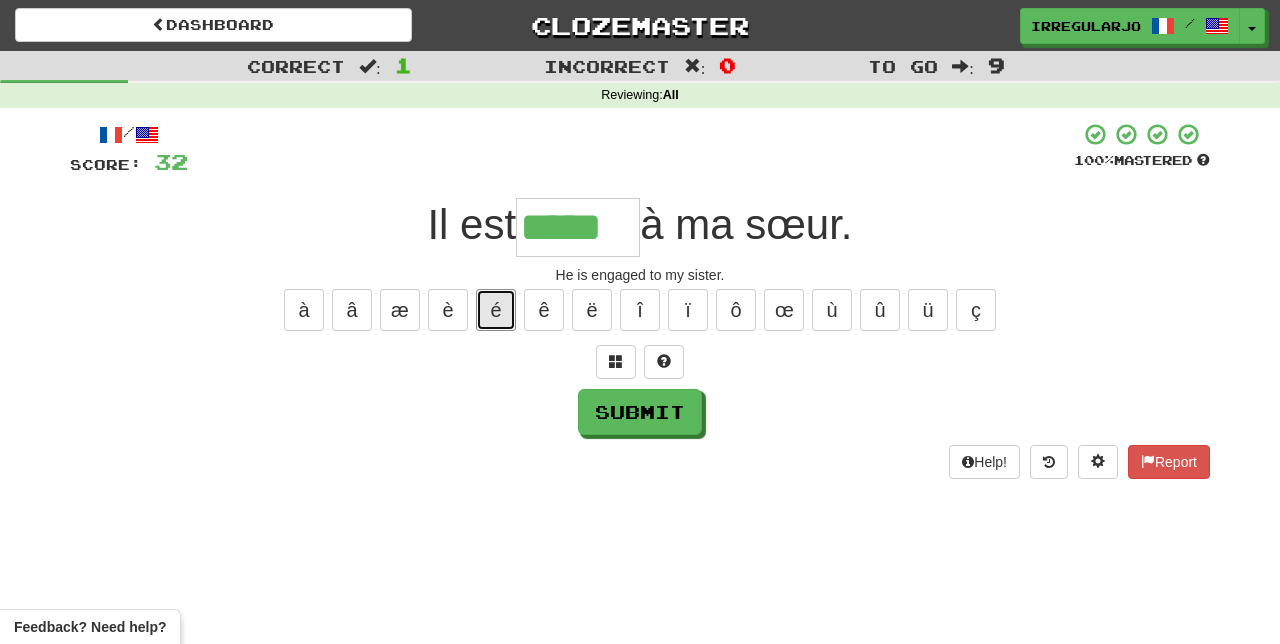 click on "é" at bounding box center (496, 310) 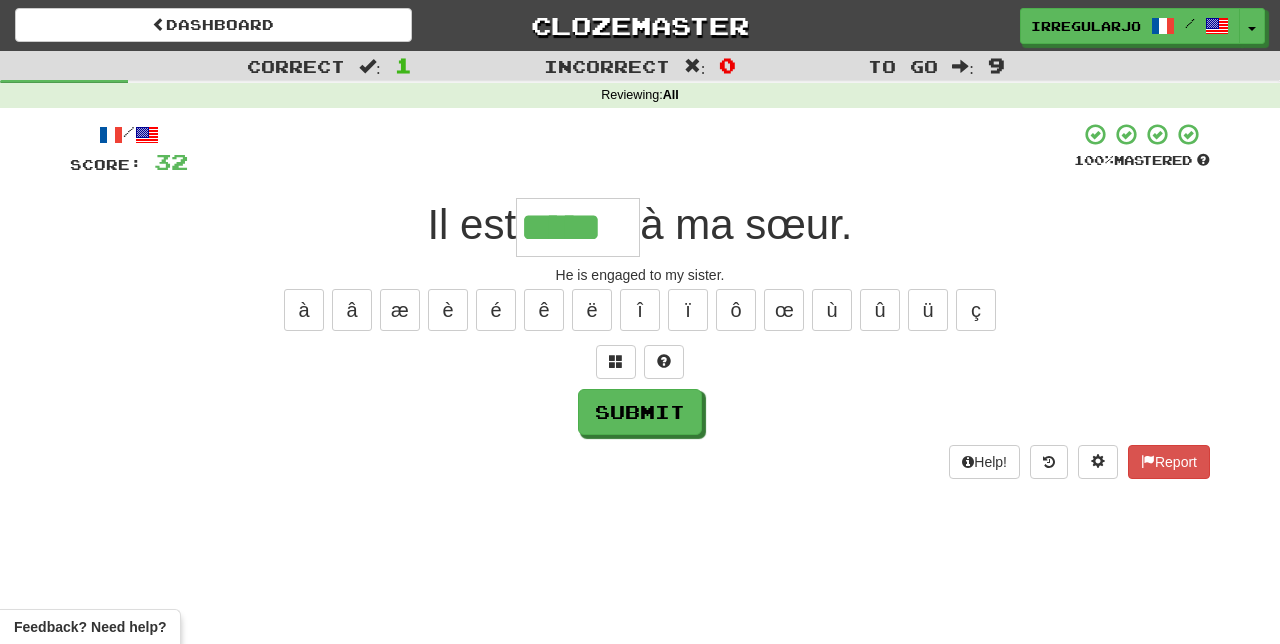 type on "******" 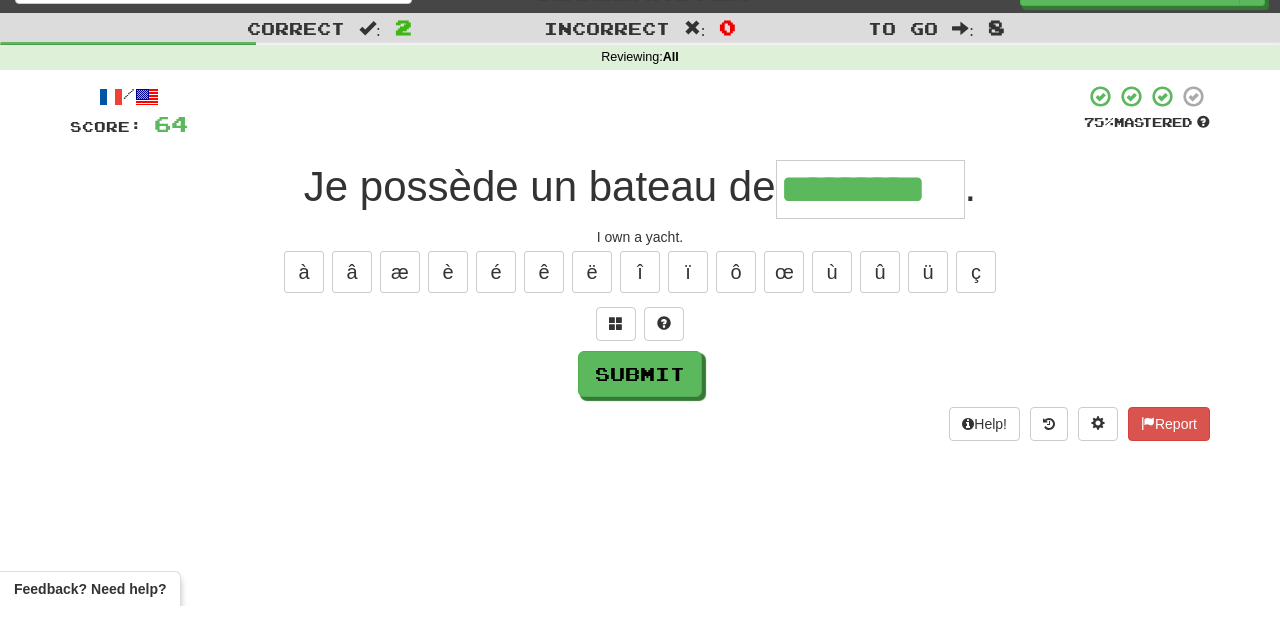 type on "*********" 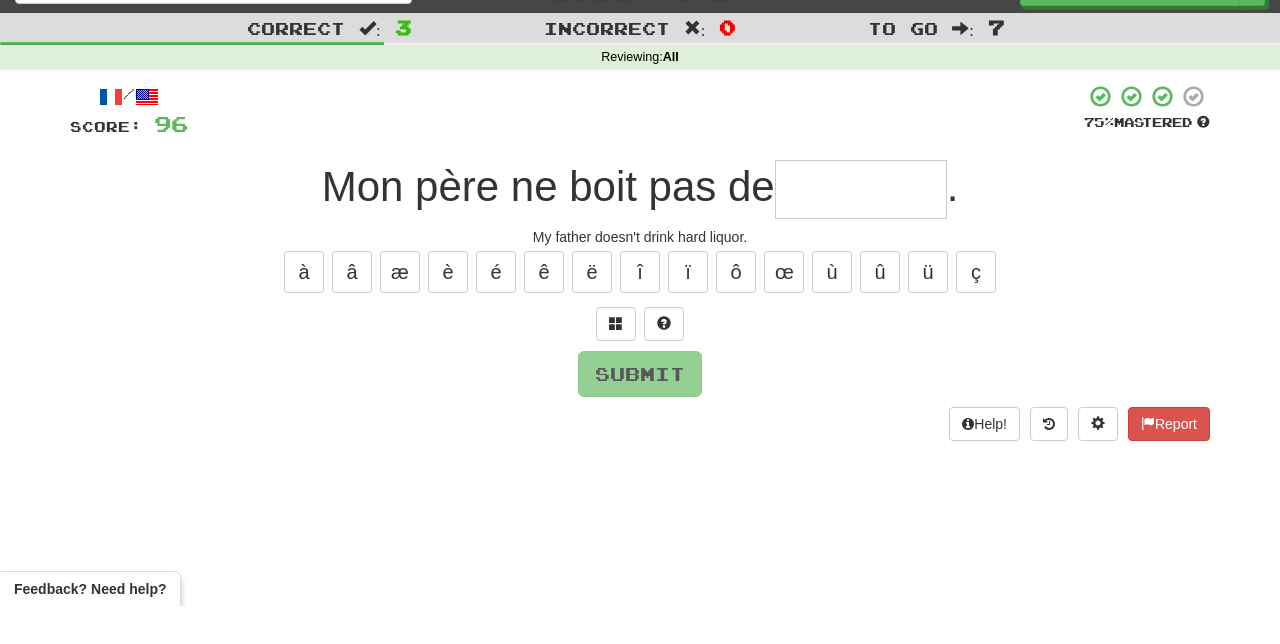 type on "*" 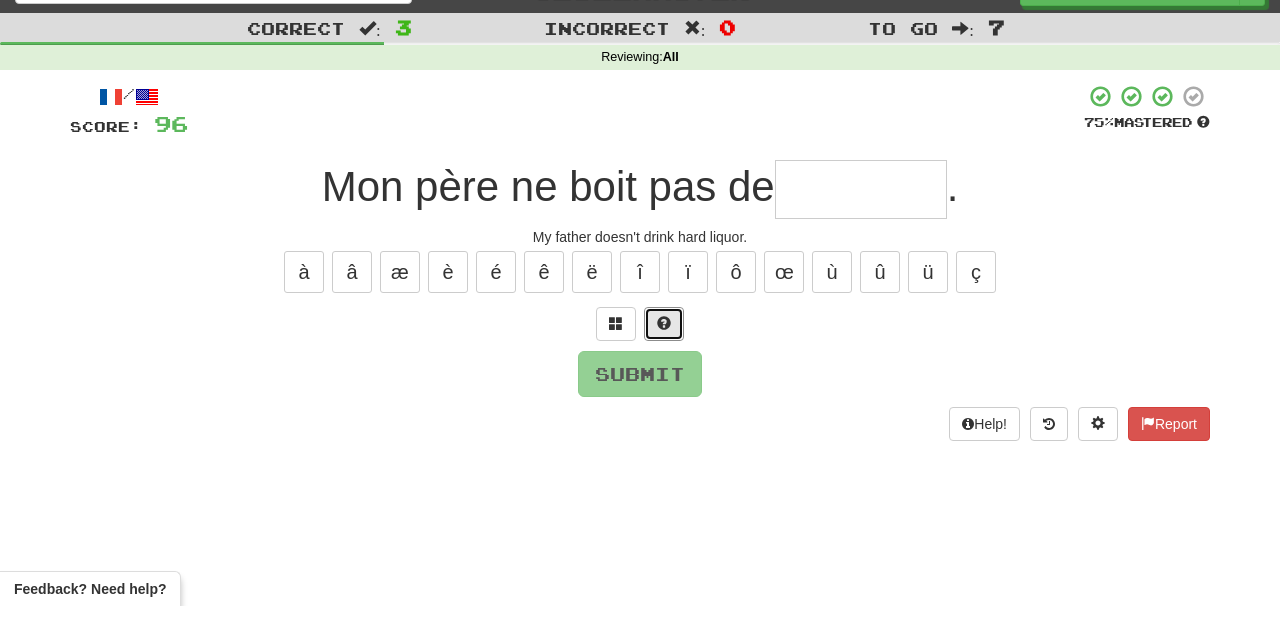 click at bounding box center [664, 362] 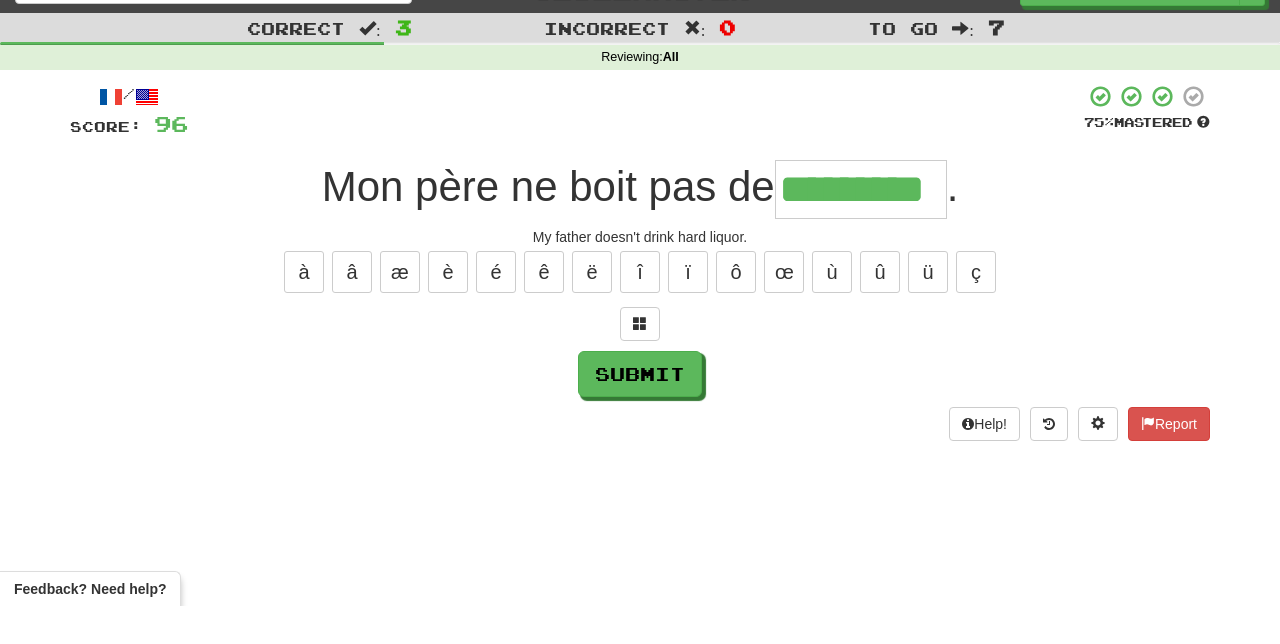 type on "*********" 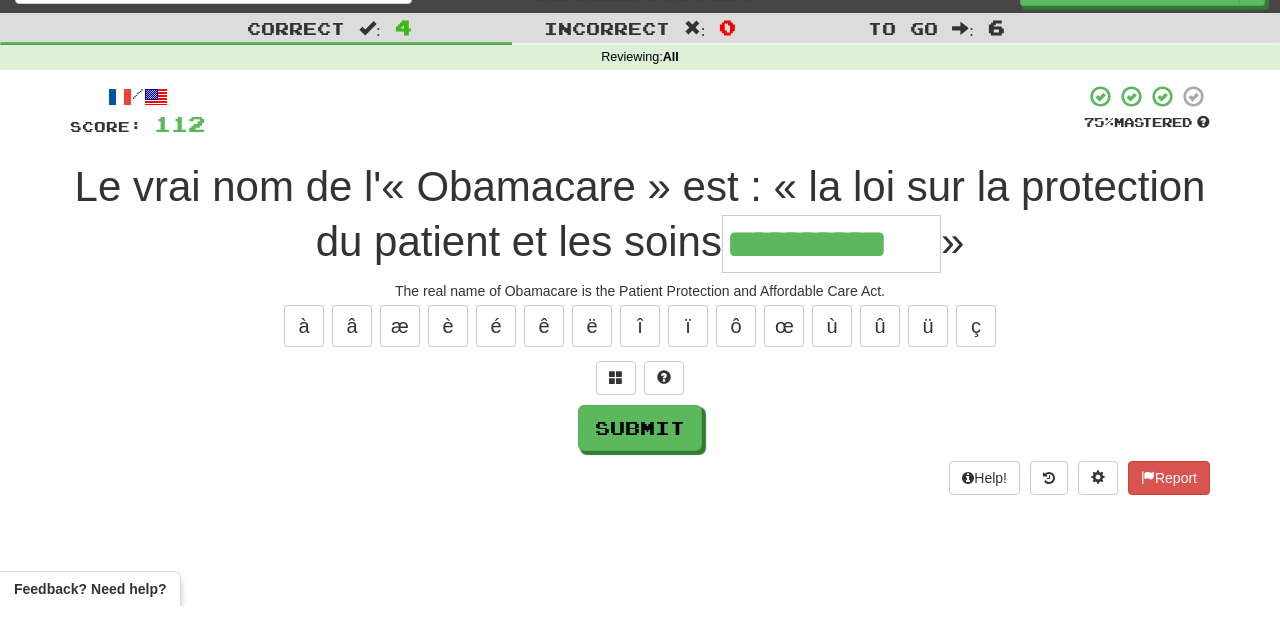 type on "**********" 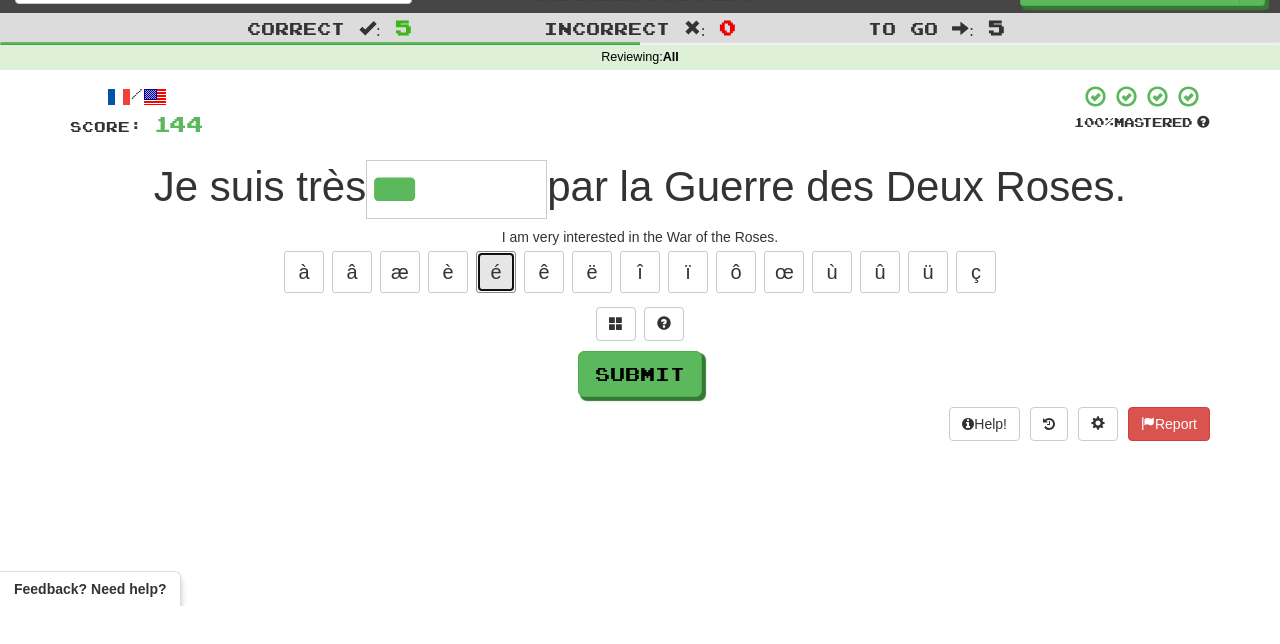 click on "é" at bounding box center (496, 310) 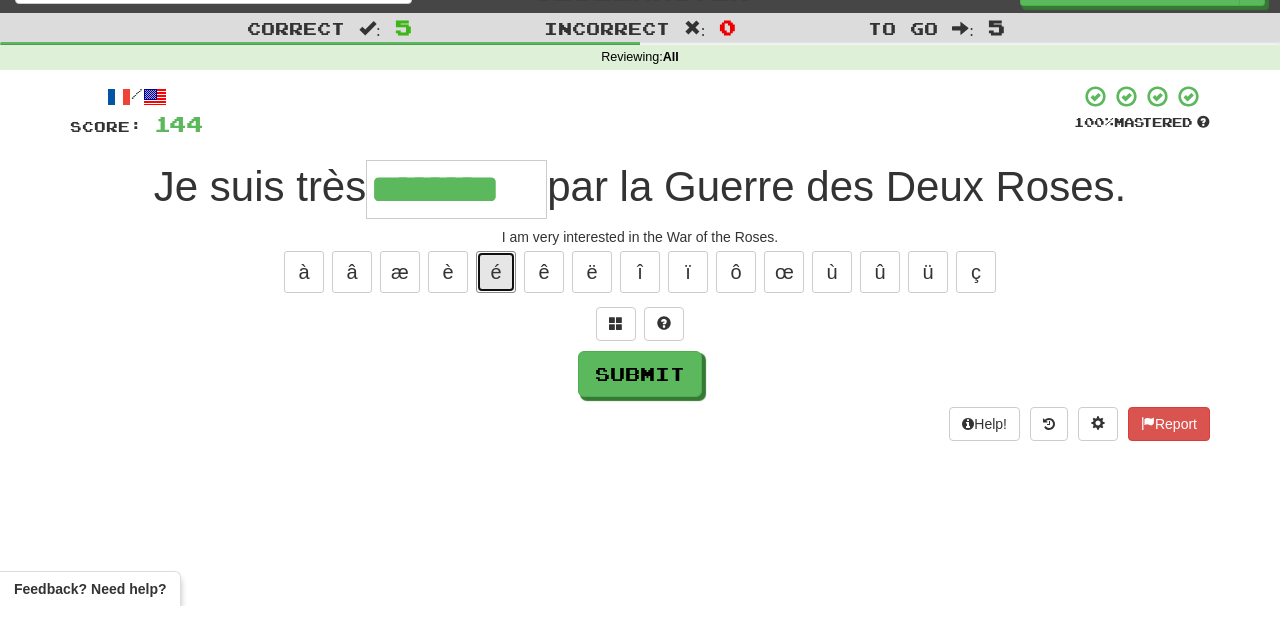 click on "é" at bounding box center (496, 310) 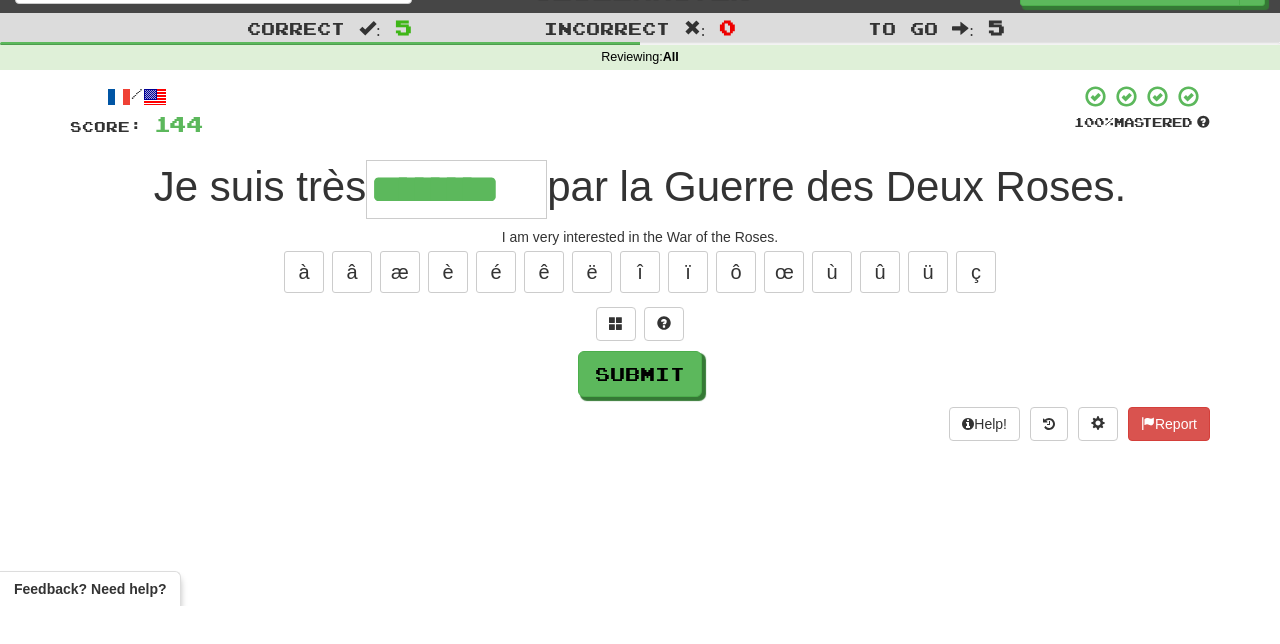 type on "*********" 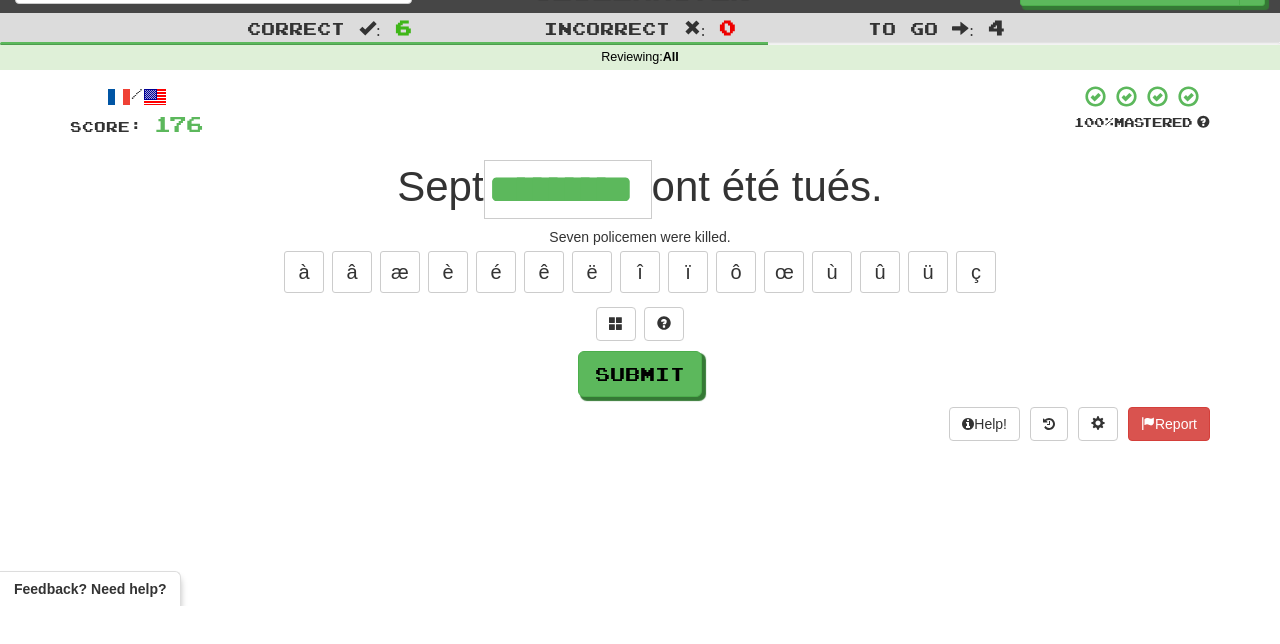type on "*********" 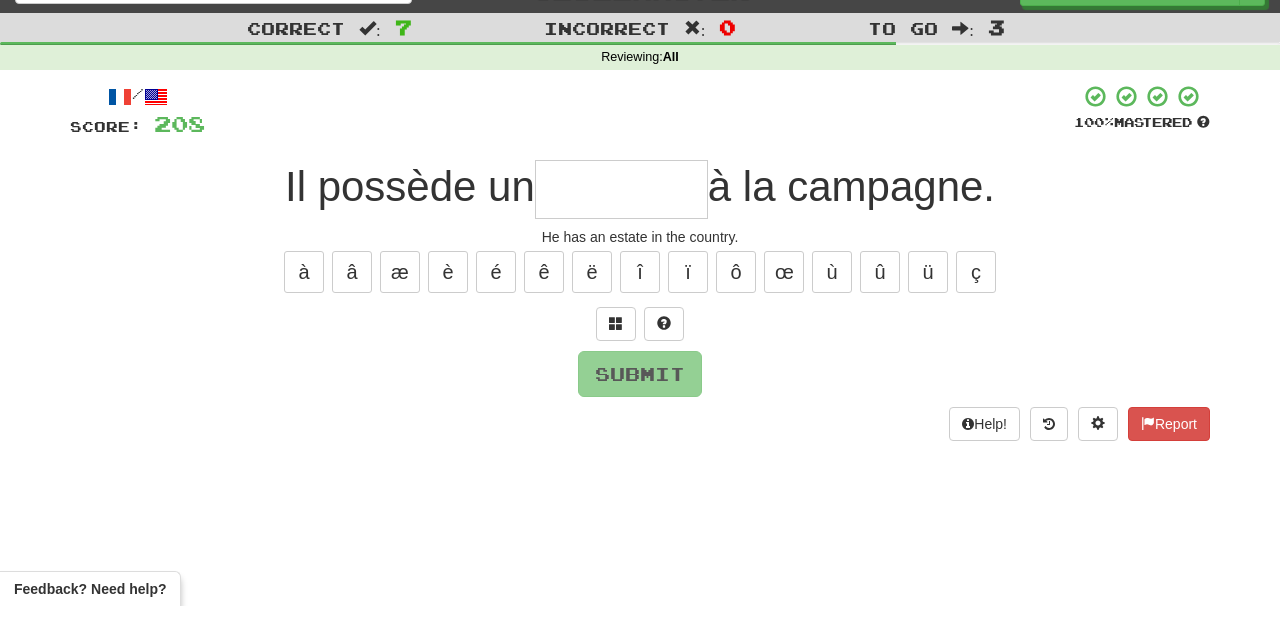 type on "*" 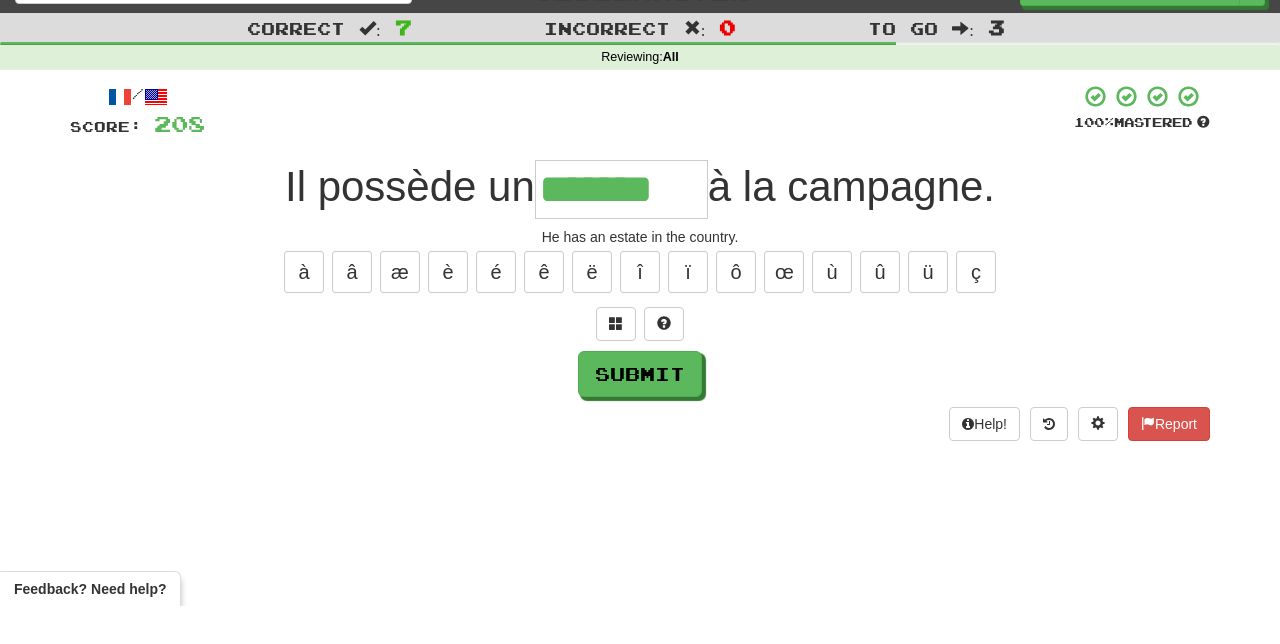 type on "*******" 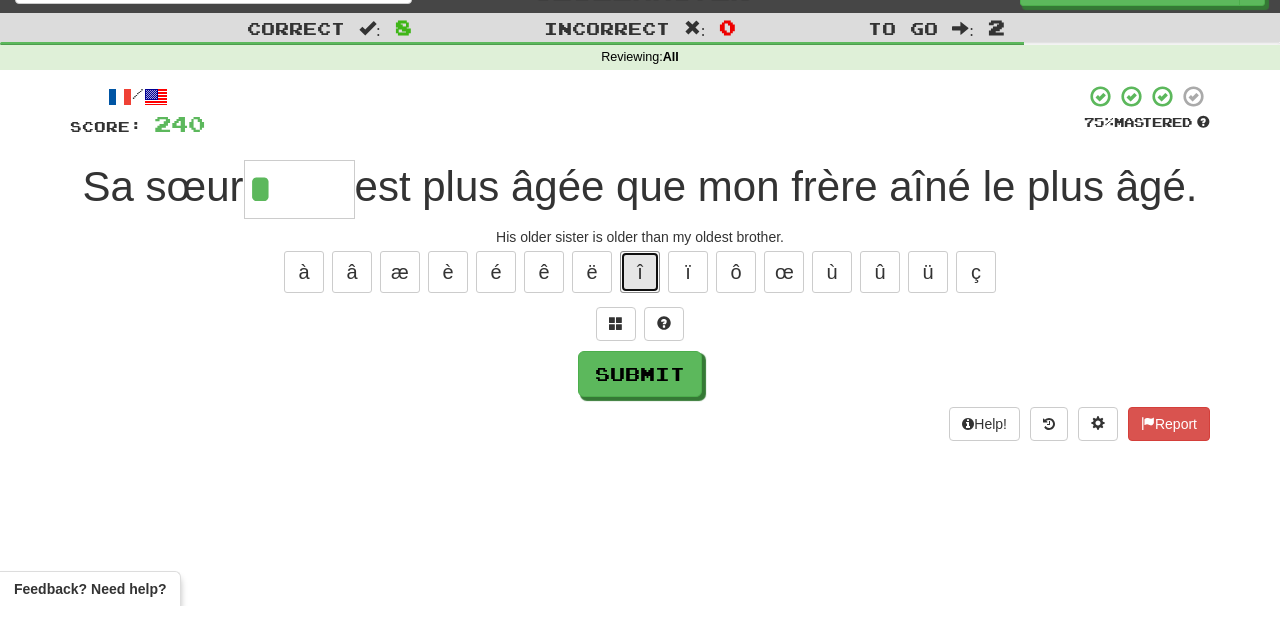 click on "î" at bounding box center (640, 310) 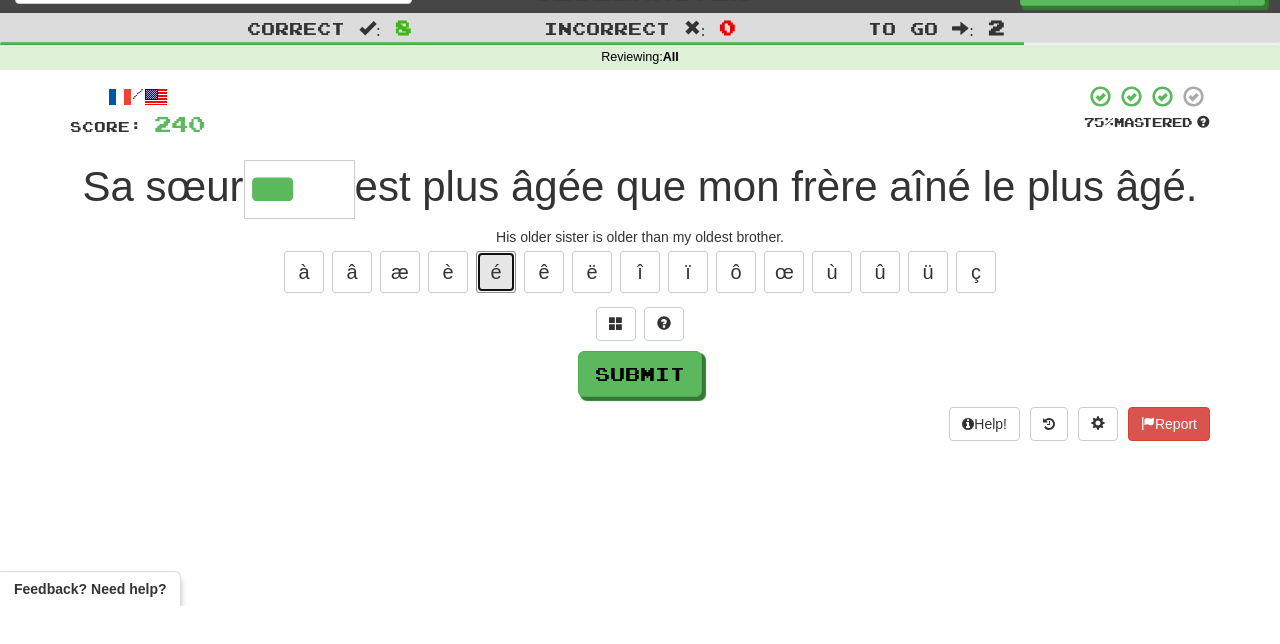click on "é" at bounding box center [496, 310] 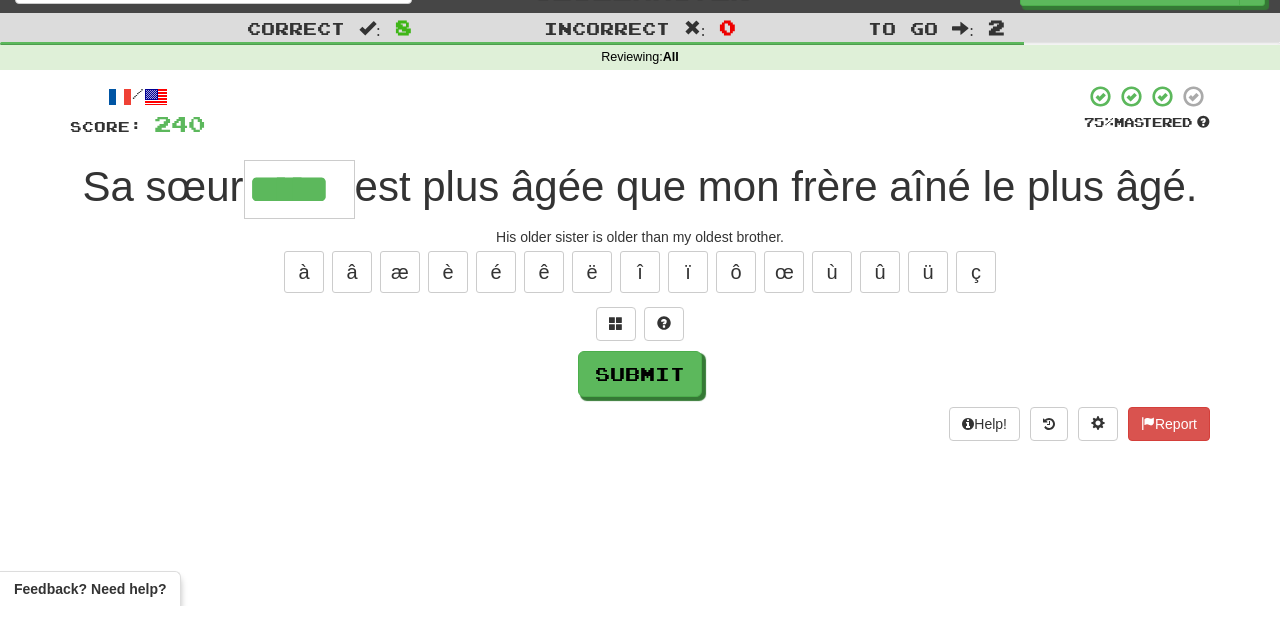 type on "*****" 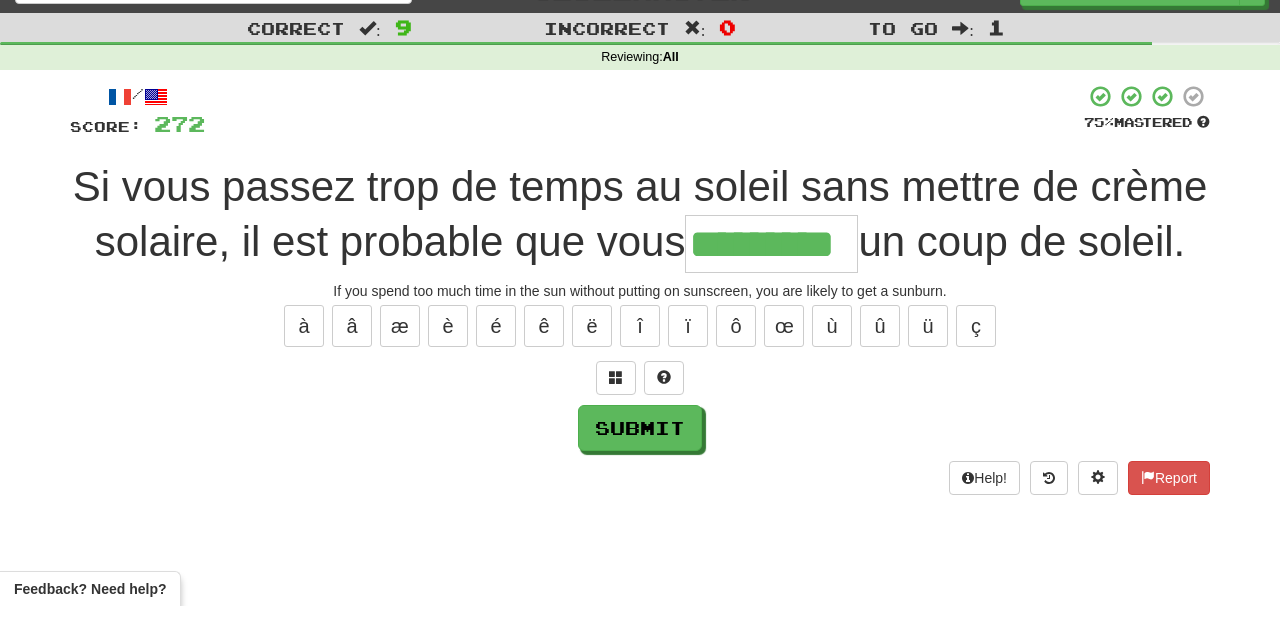 type on "*********" 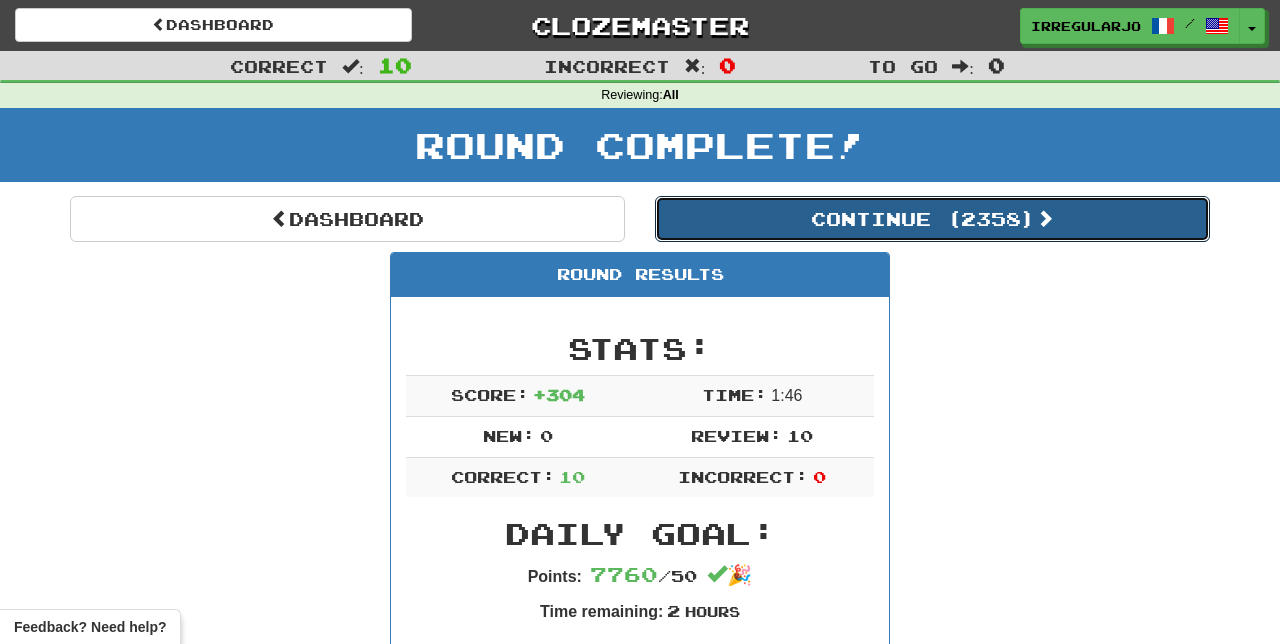 click on "Continue ( 2358 )" at bounding box center [932, 219] 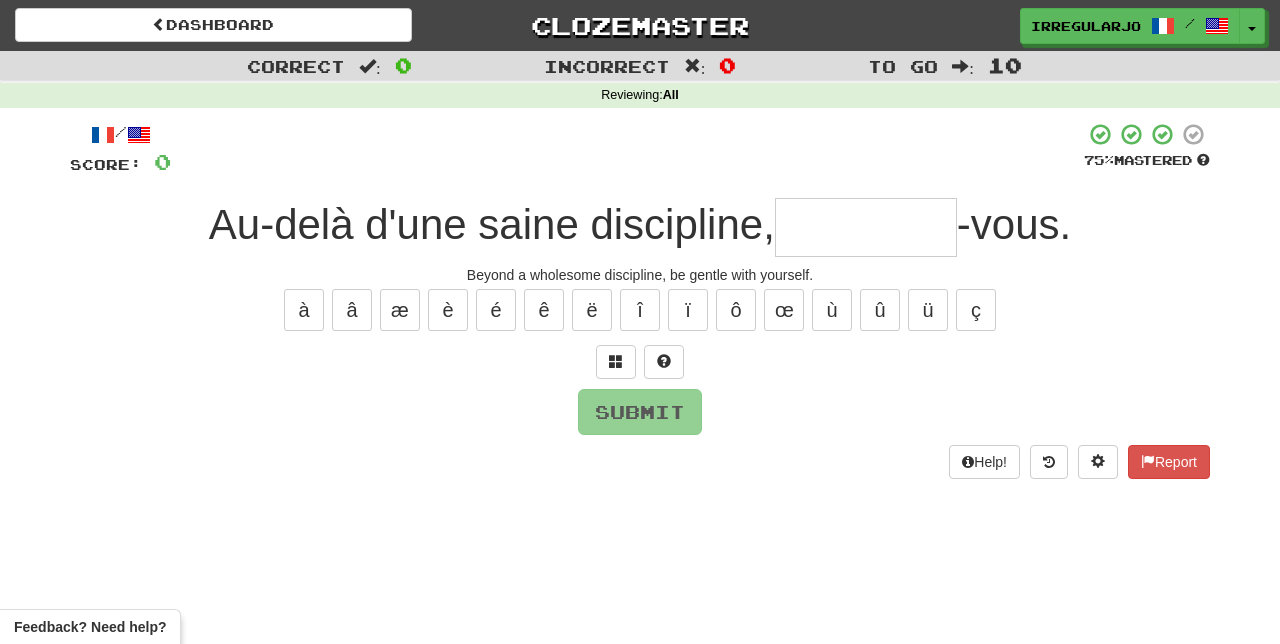 type on "*" 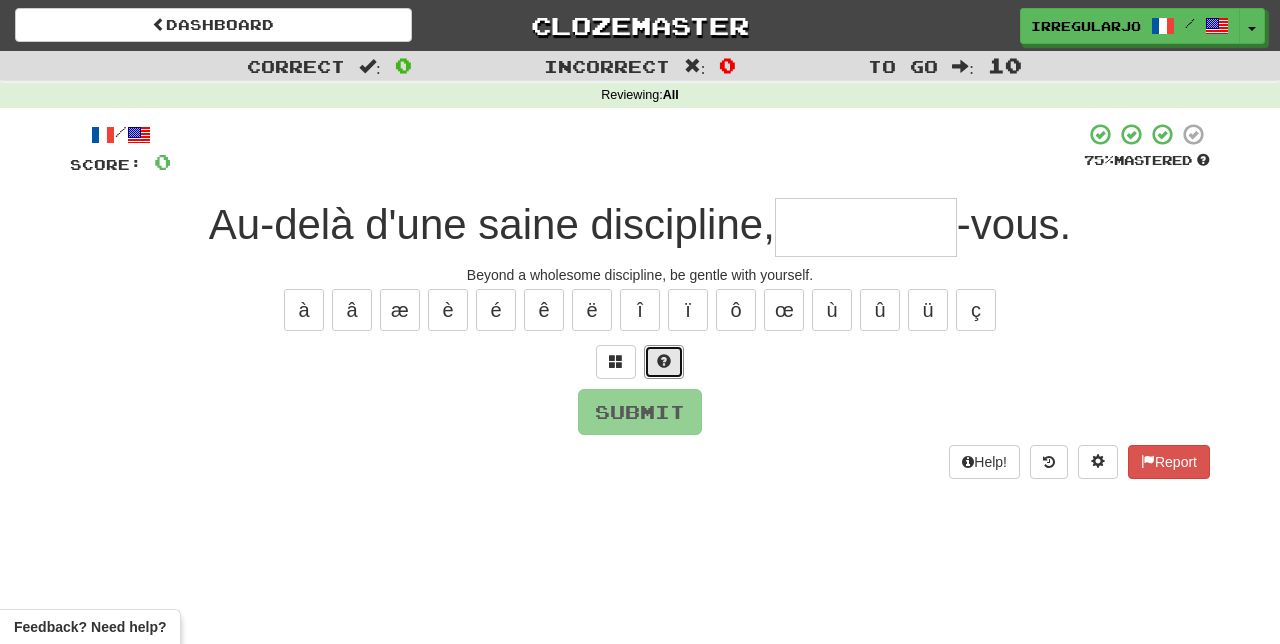 click at bounding box center [664, 361] 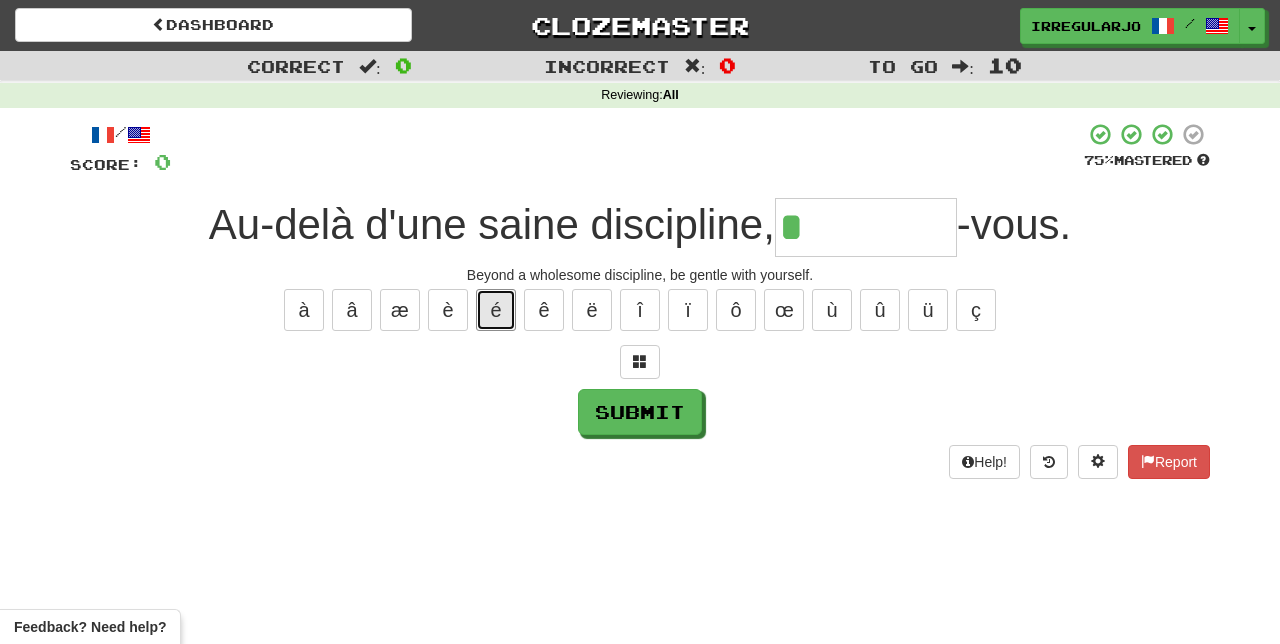 click on "é" at bounding box center [496, 310] 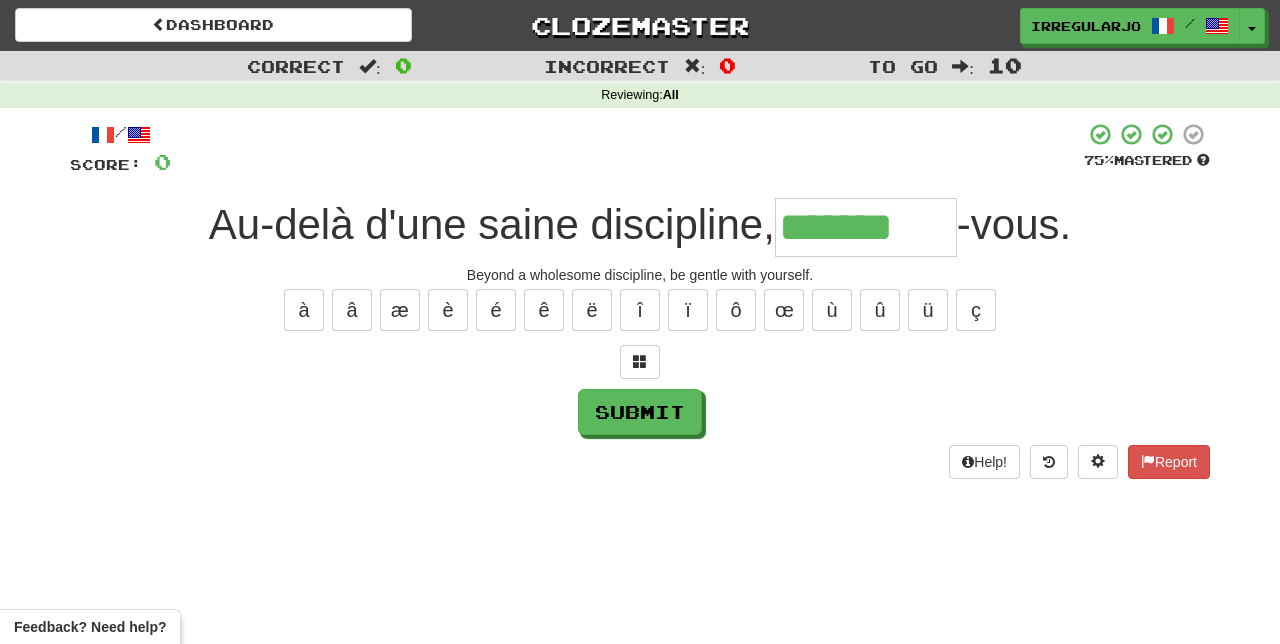 type on "*******" 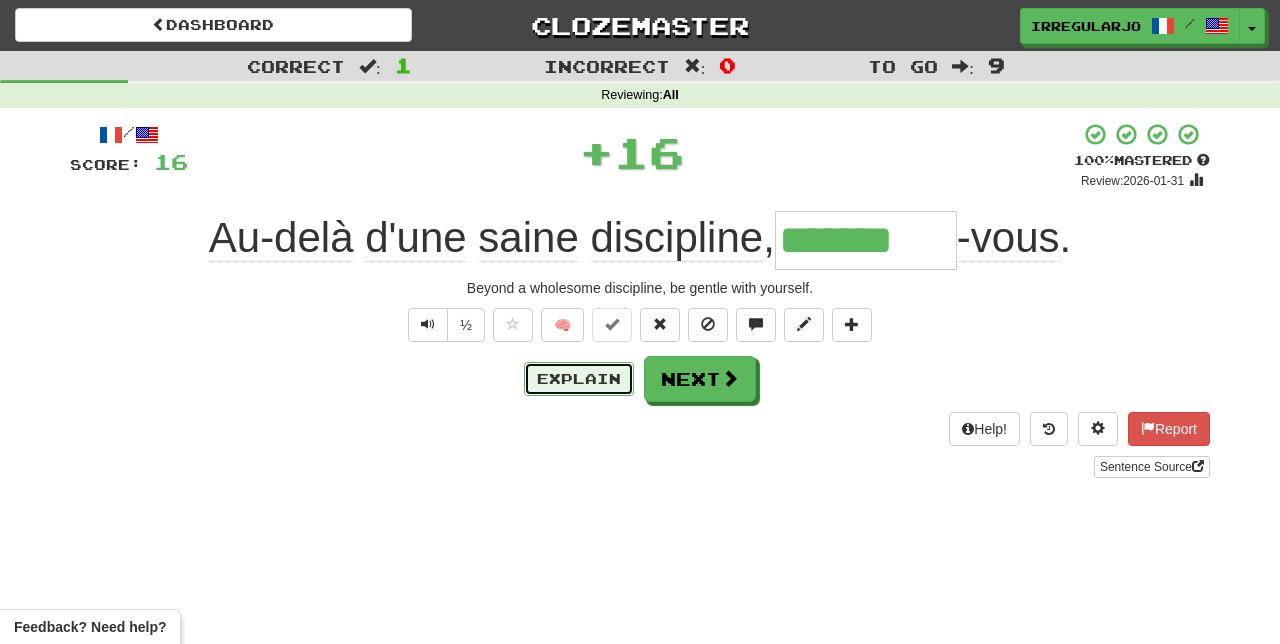 click on "Explain" at bounding box center (579, 379) 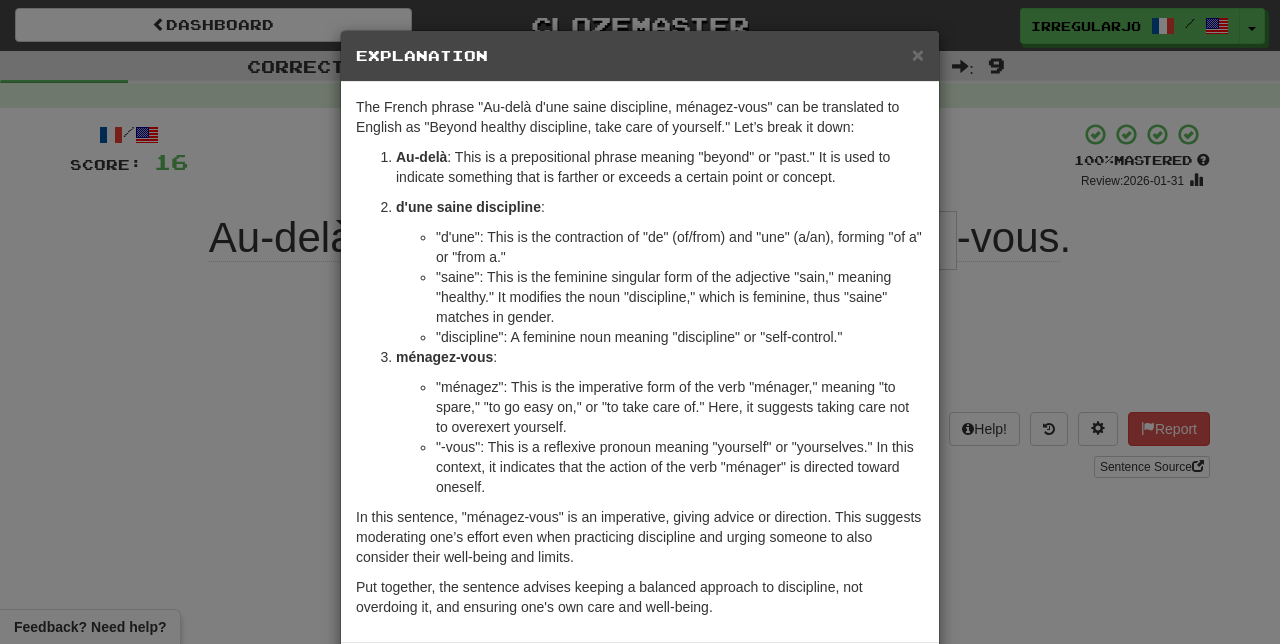 click on "× Explanation The French phrase "Au-delà d'une saine discipline, ménagez-vous" can be translated to English as "Beyond healthy discipline, take care of yourself." Let’s break it down:
Au-delà : This is a prepositional phrase meaning "beyond" or "past." It is used to indicate something that is farther or exceeds a certain point or concept.
d'une saine discipline :
"d'une": This is the contraction of "de" (of/from) and "une" (a/an), forming "of a" or "from a."
"saine": This is the feminine singular form of the adjective "sain," meaning "healthy." It modifies the noun "discipline," which is feminine, thus "saine" matches in gender.
"discipline": A feminine noun meaning "discipline" or "self-control."
ménagez-vous :
"ménagez": This is the imperative form of the verb "ménager," meaning "to spare," "to go easy on," or "to take care of." Here, it suggests taking care not to overexert yourself.
In beta. Generated by ChatGPT. Like it? Hate it?  Let us know ! Close" at bounding box center [640, 322] 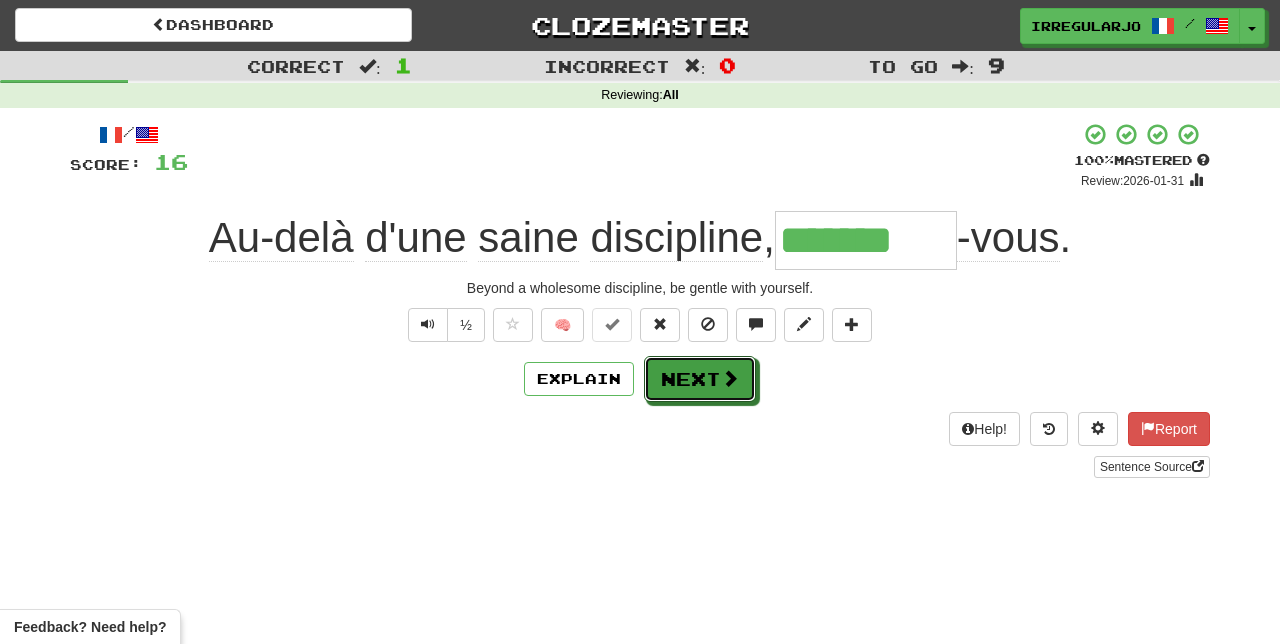 click on "Next" at bounding box center [700, 379] 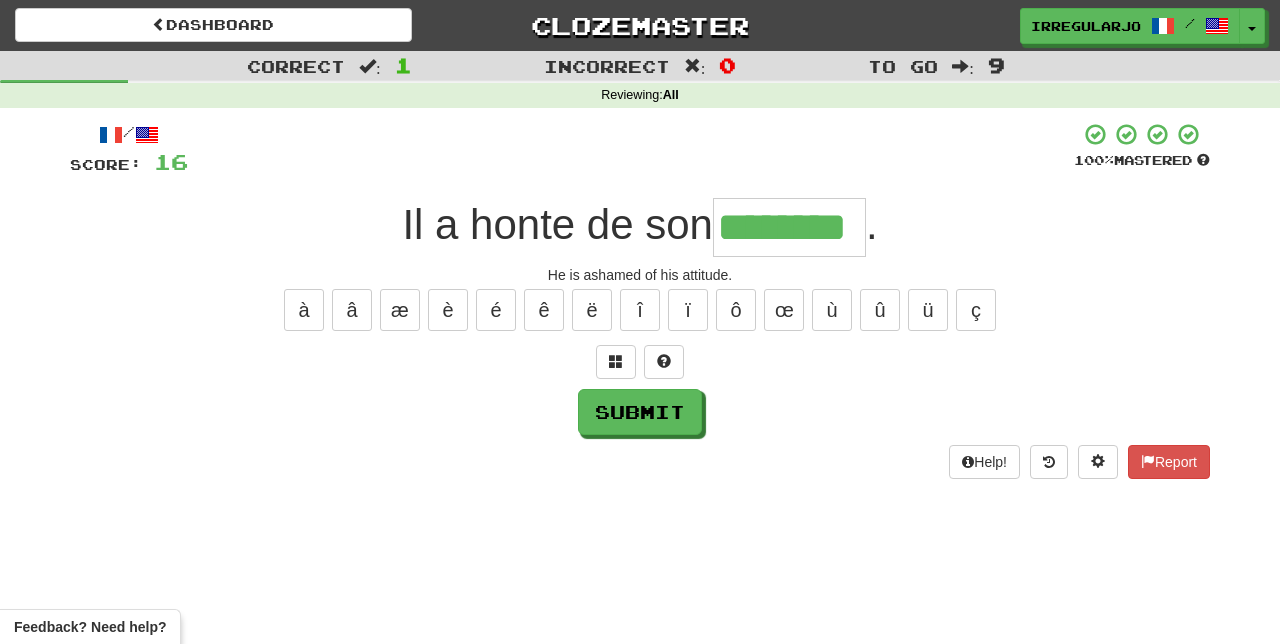 type on "********" 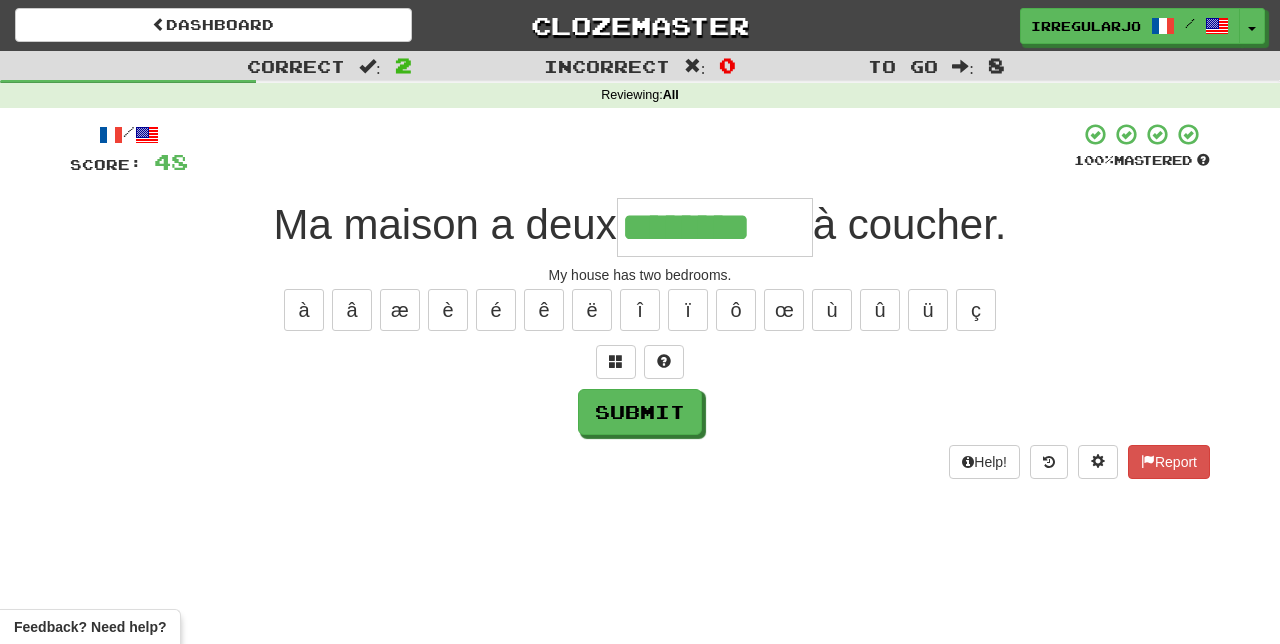 type on "********" 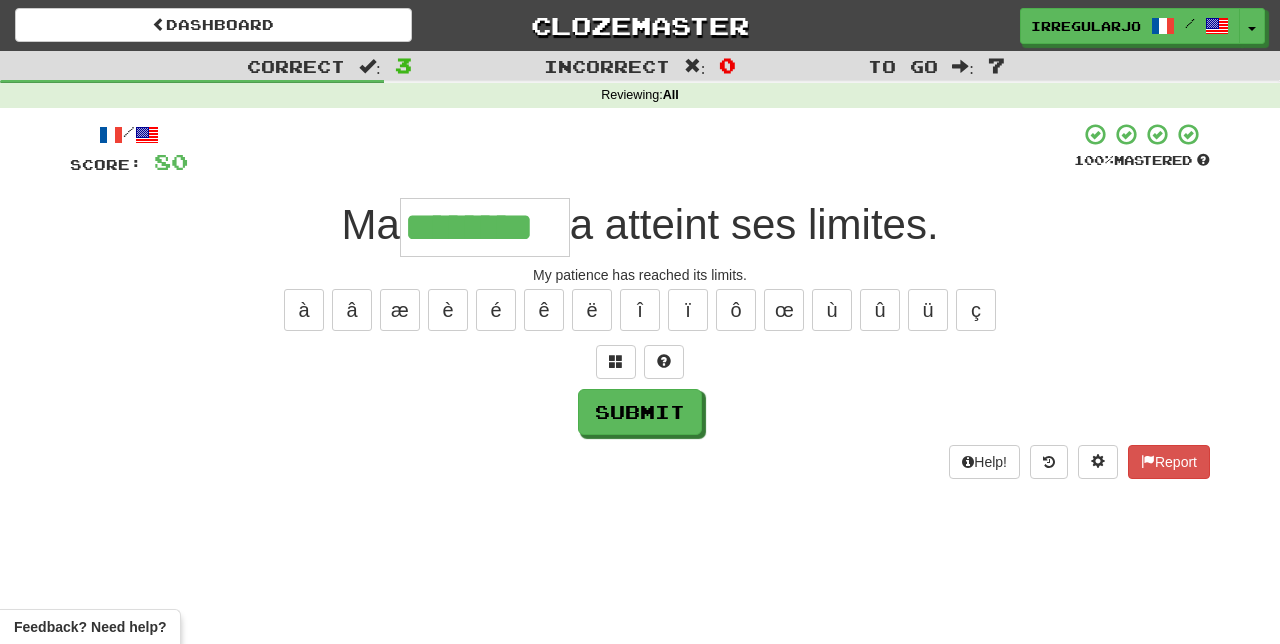 type on "********" 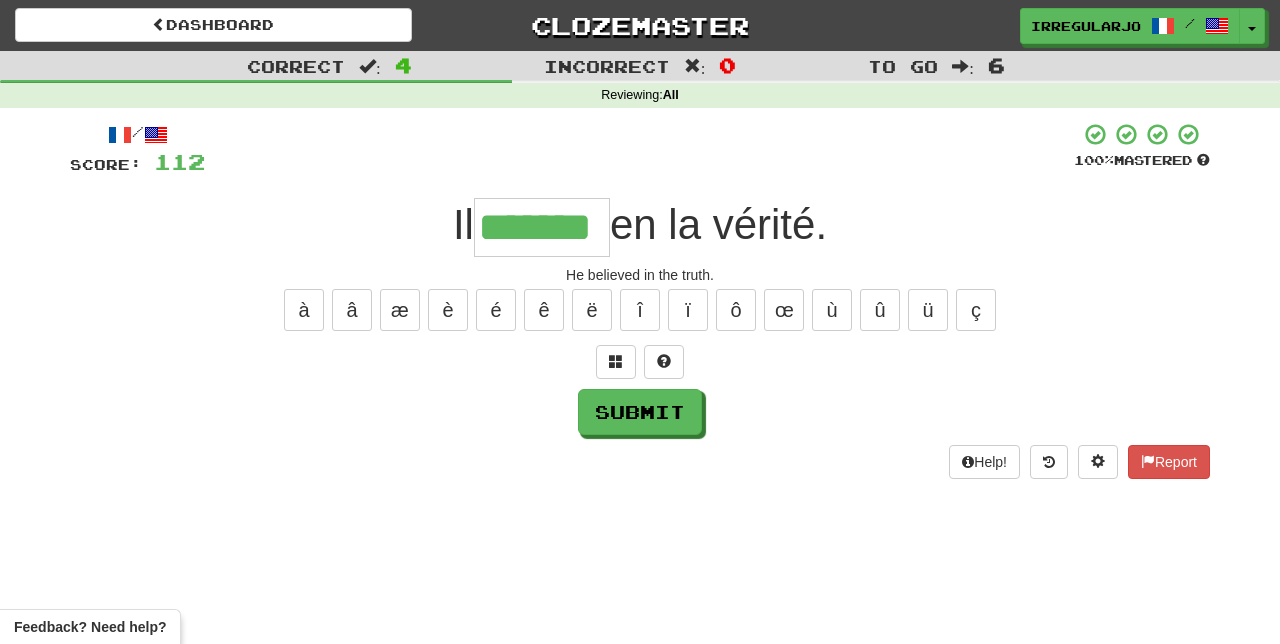 type on "*******" 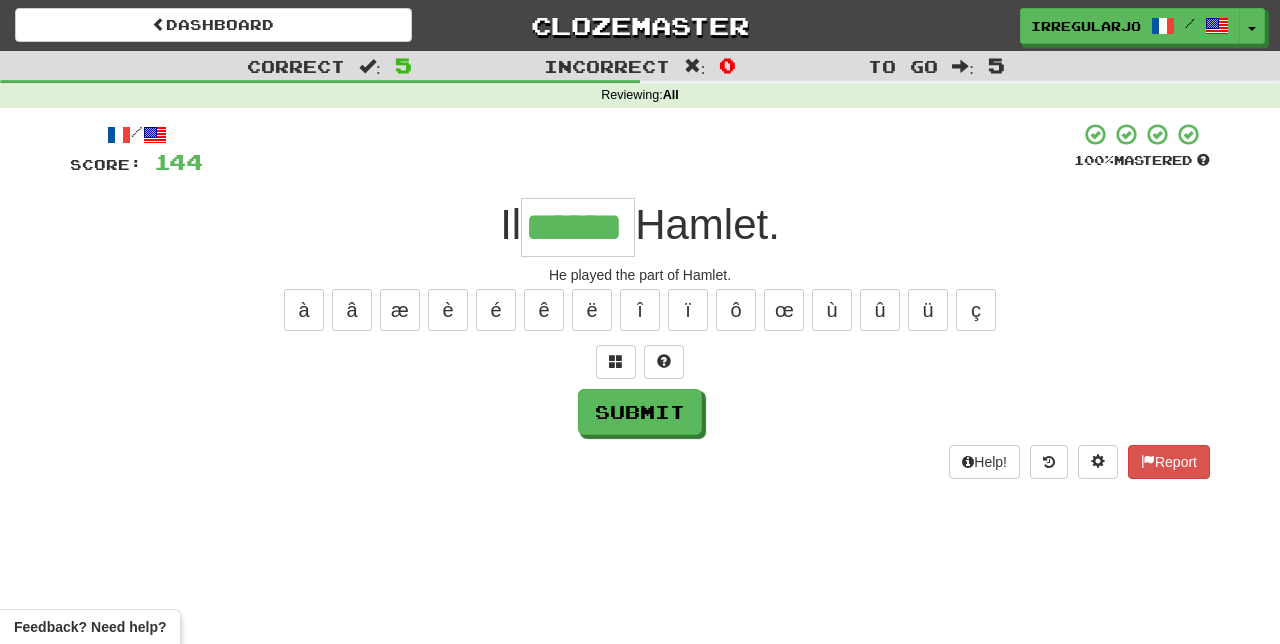 type on "******" 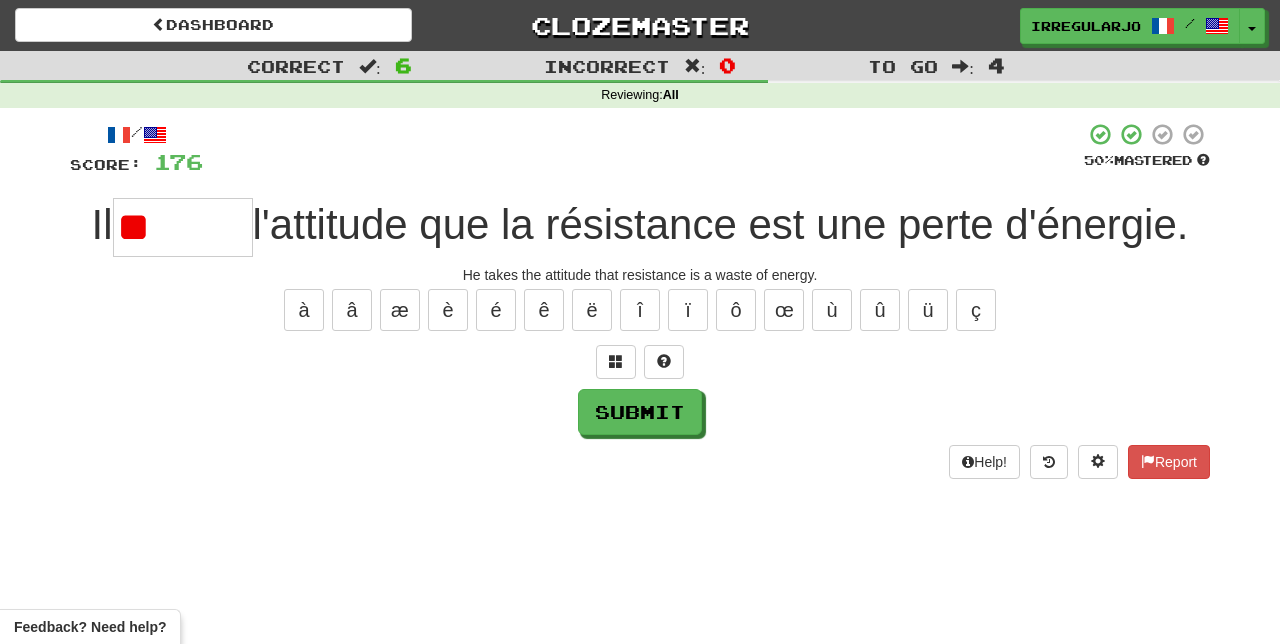 type on "*" 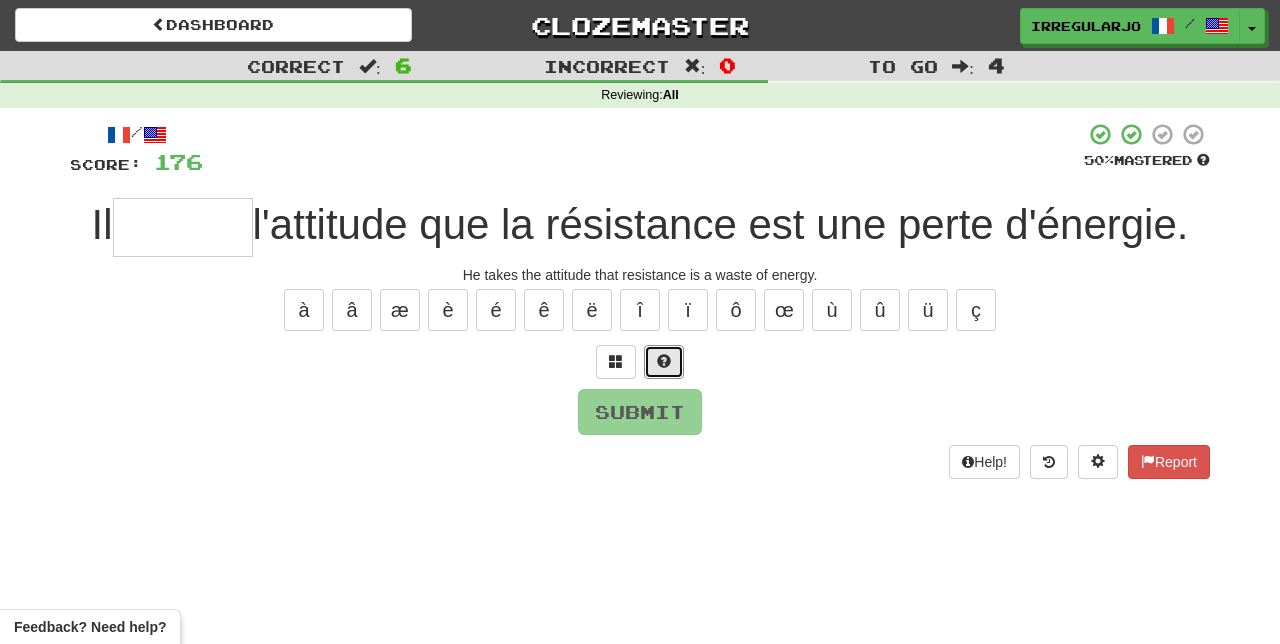 click at bounding box center (664, 361) 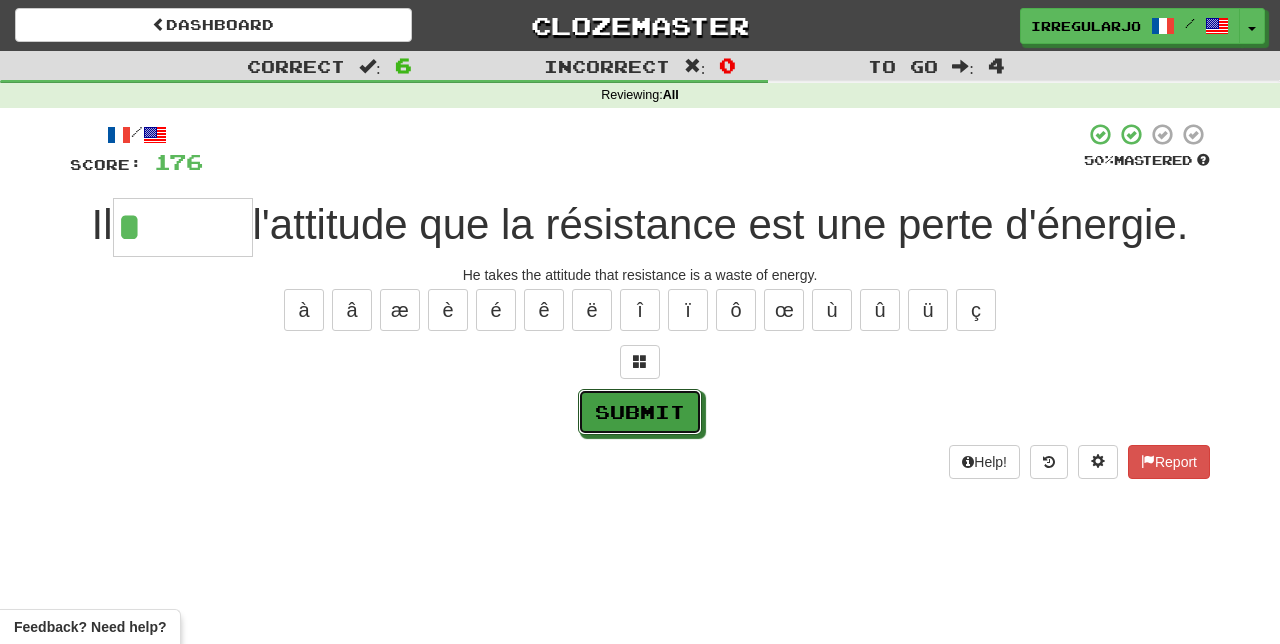 click on "Submit" at bounding box center (640, 412) 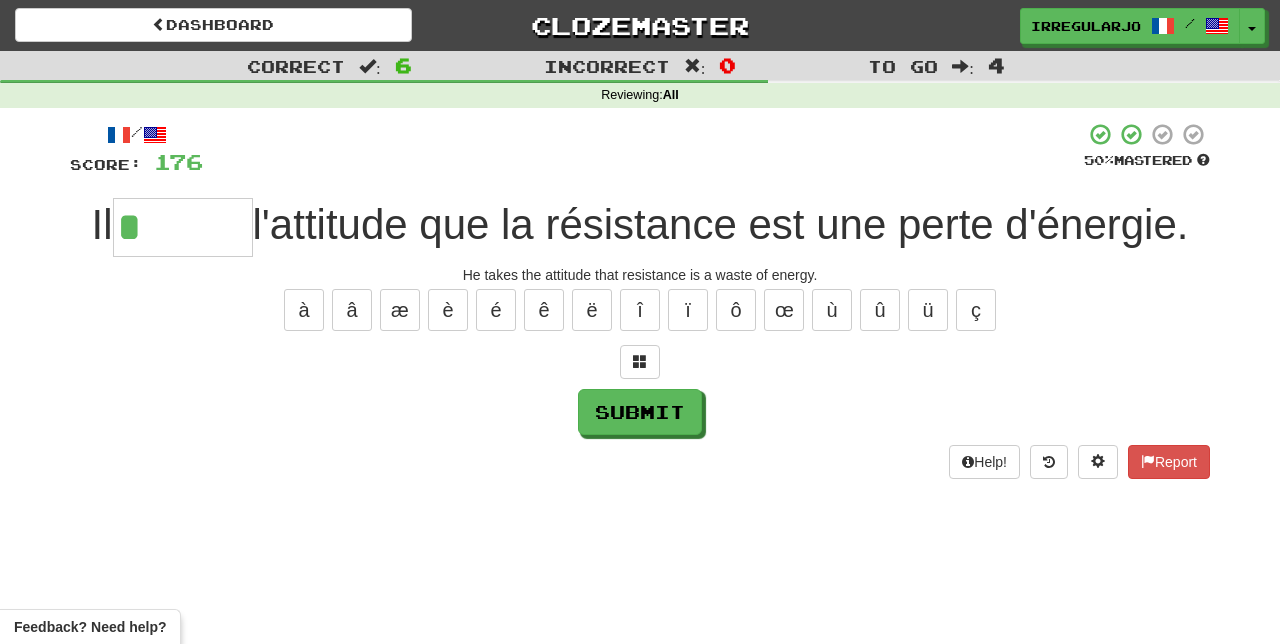 type on "******" 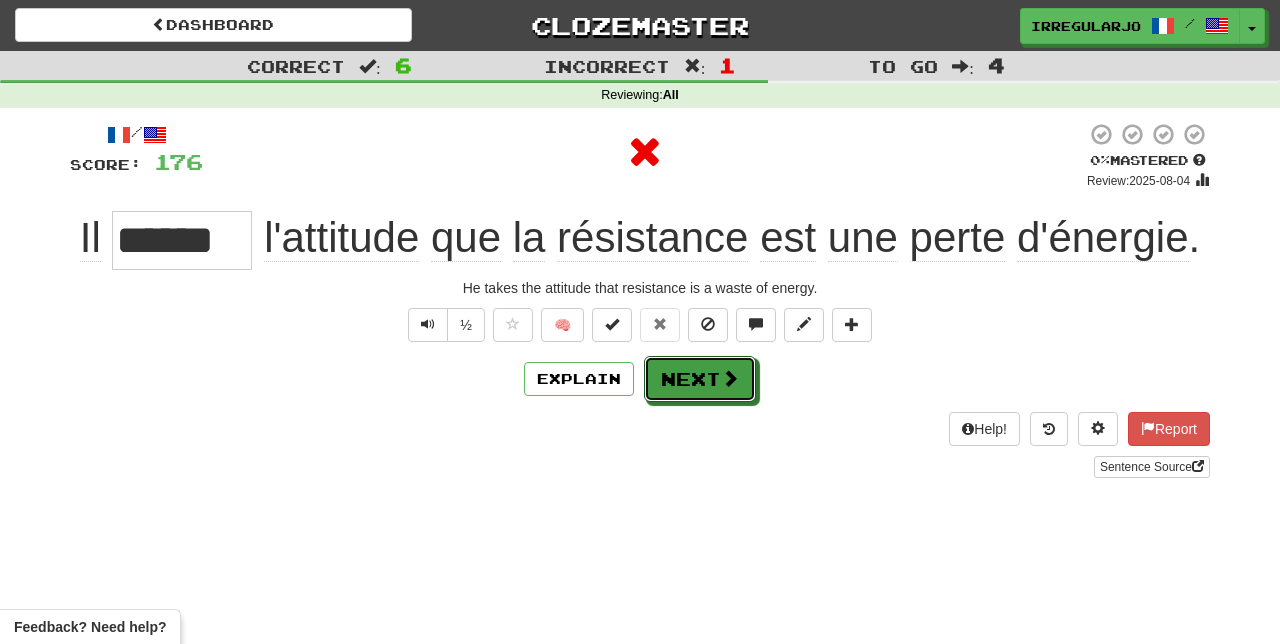 click on "Next" at bounding box center [700, 379] 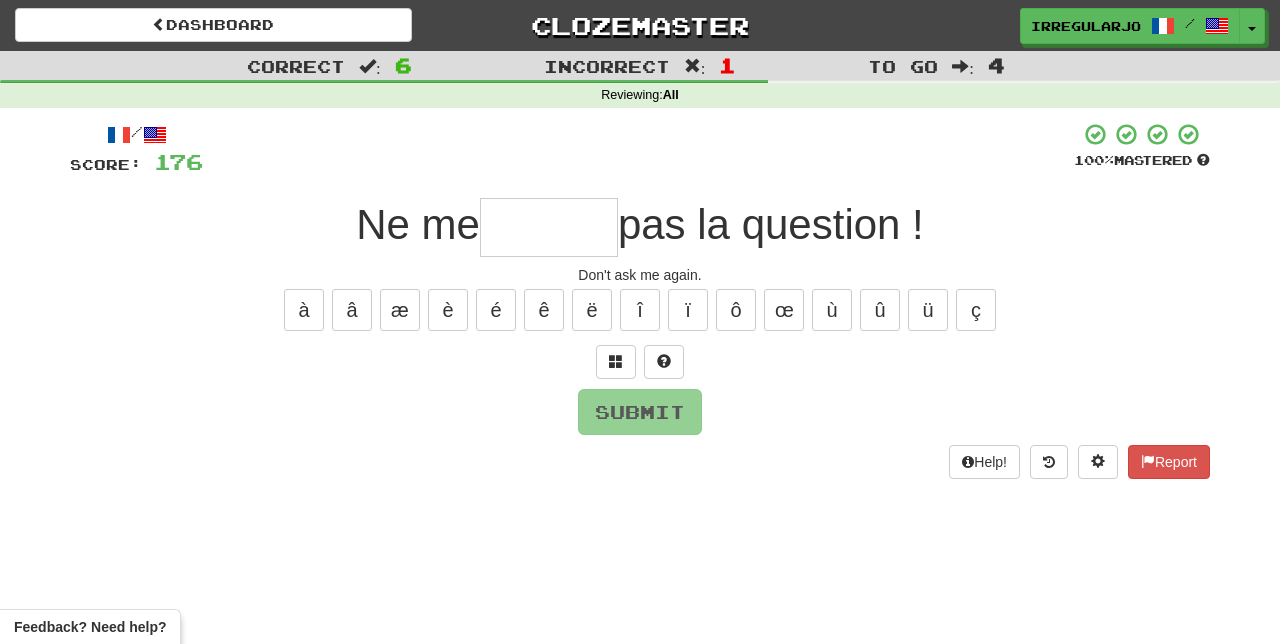 type on "*" 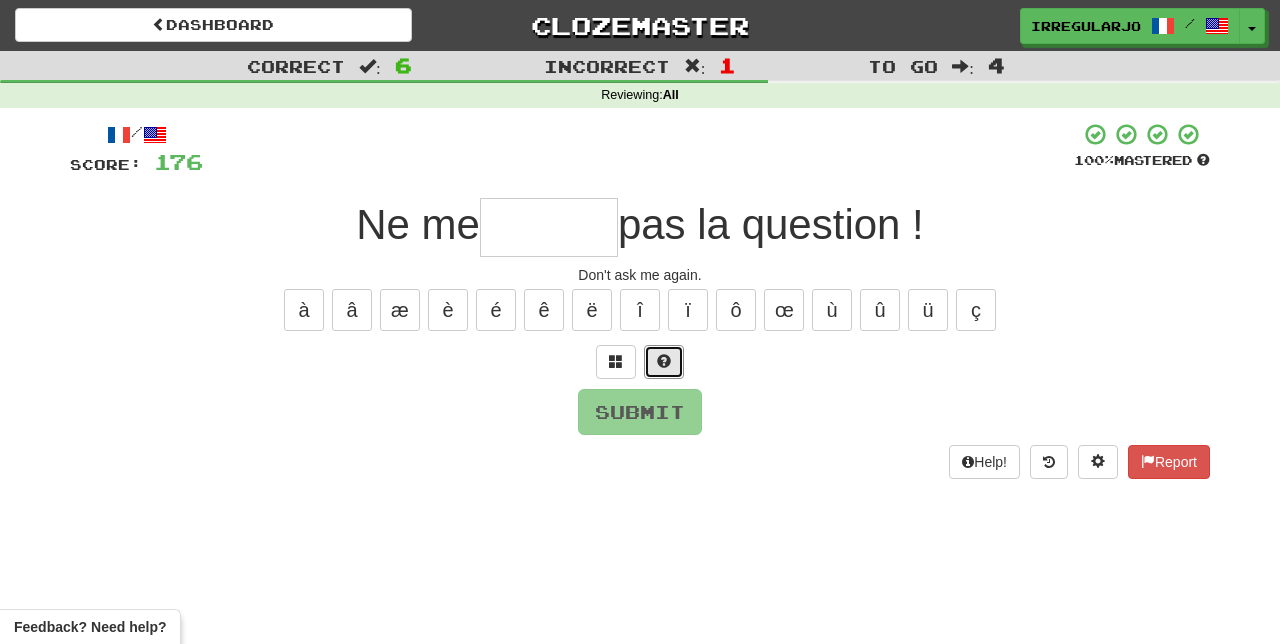 click at bounding box center (664, 362) 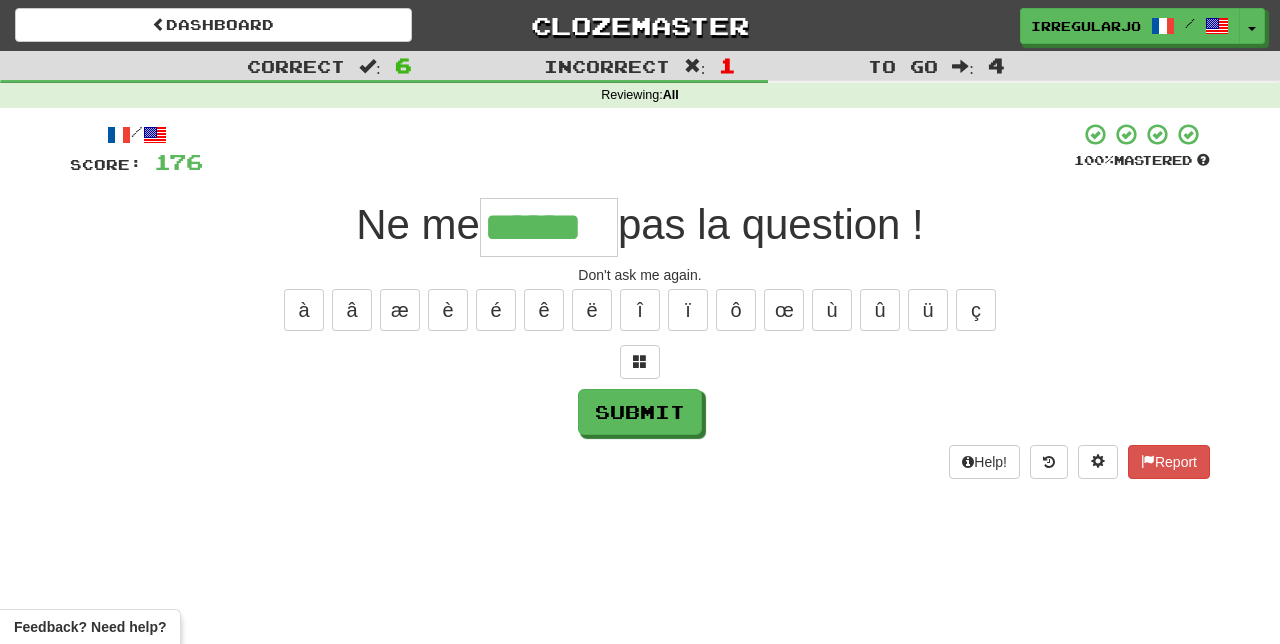 type on "******" 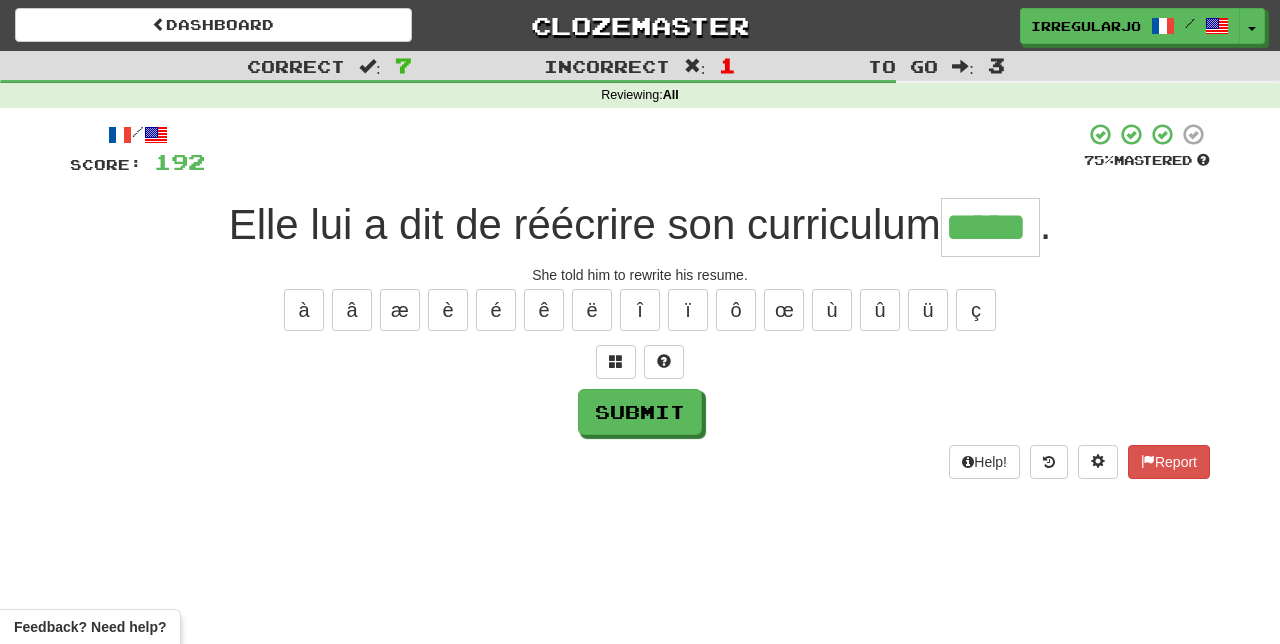 type on "*****" 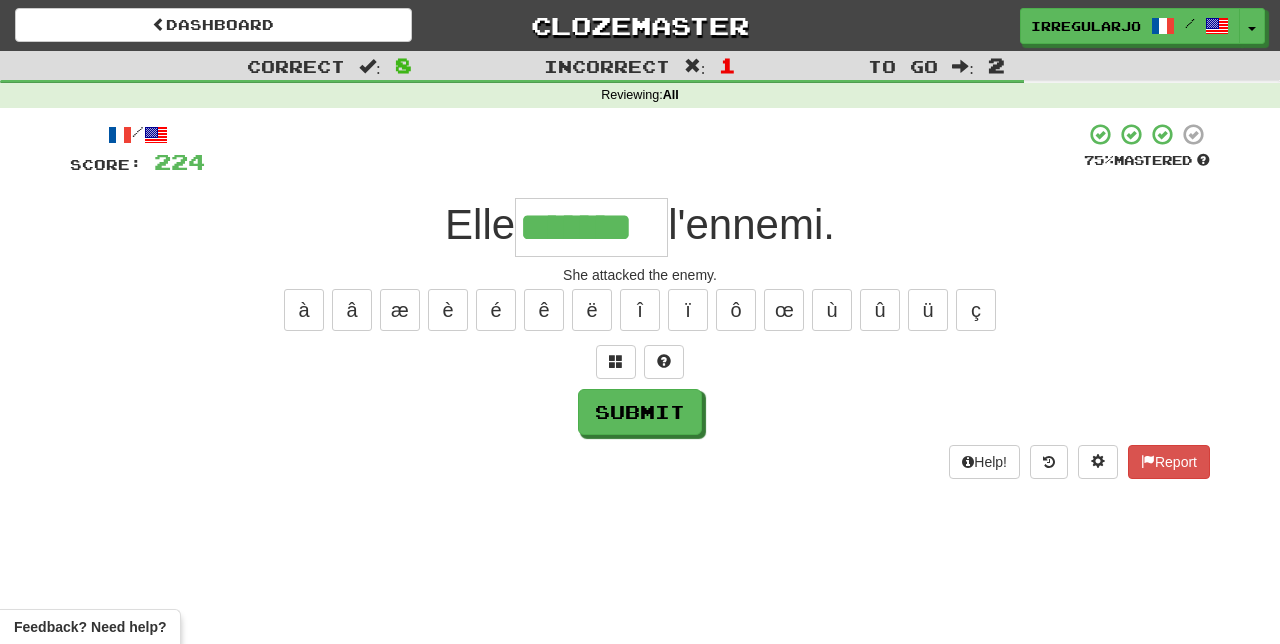 type on "*******" 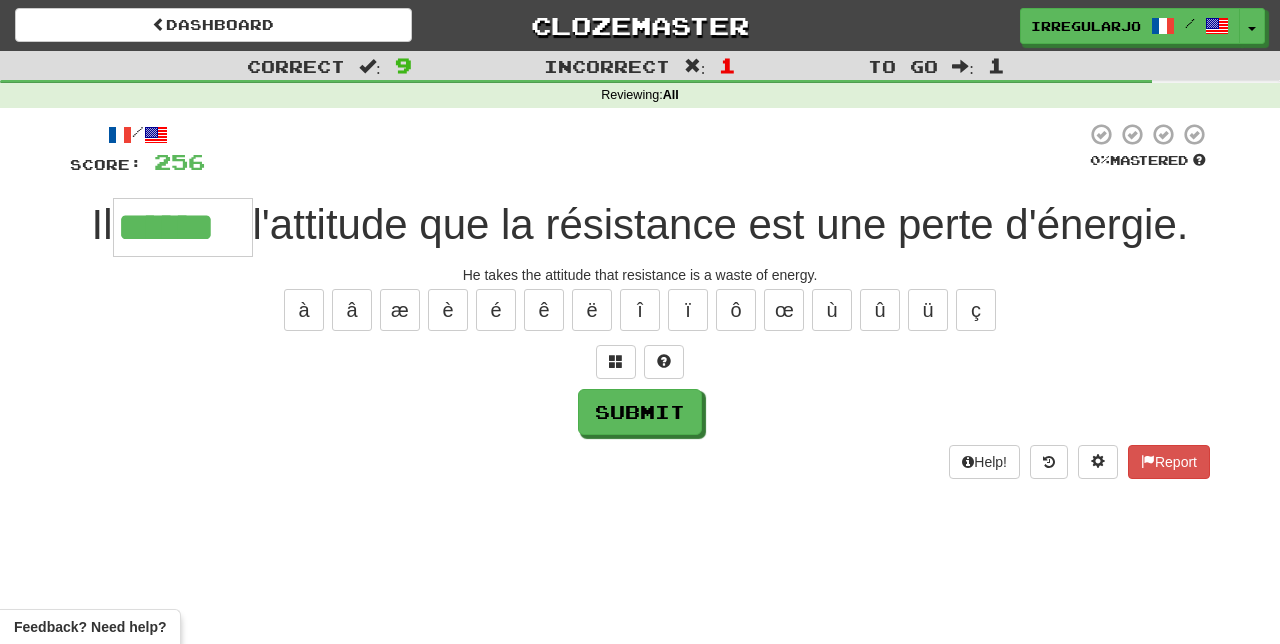 type on "******" 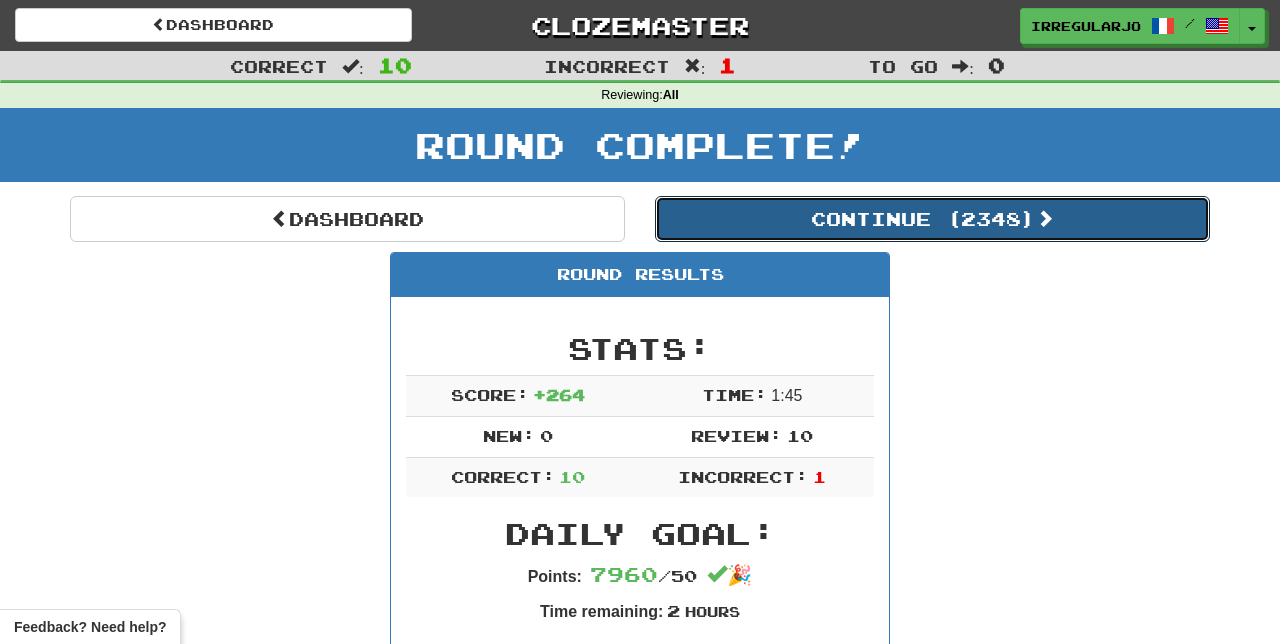 click on "Continue ( 2348 )" at bounding box center [932, 219] 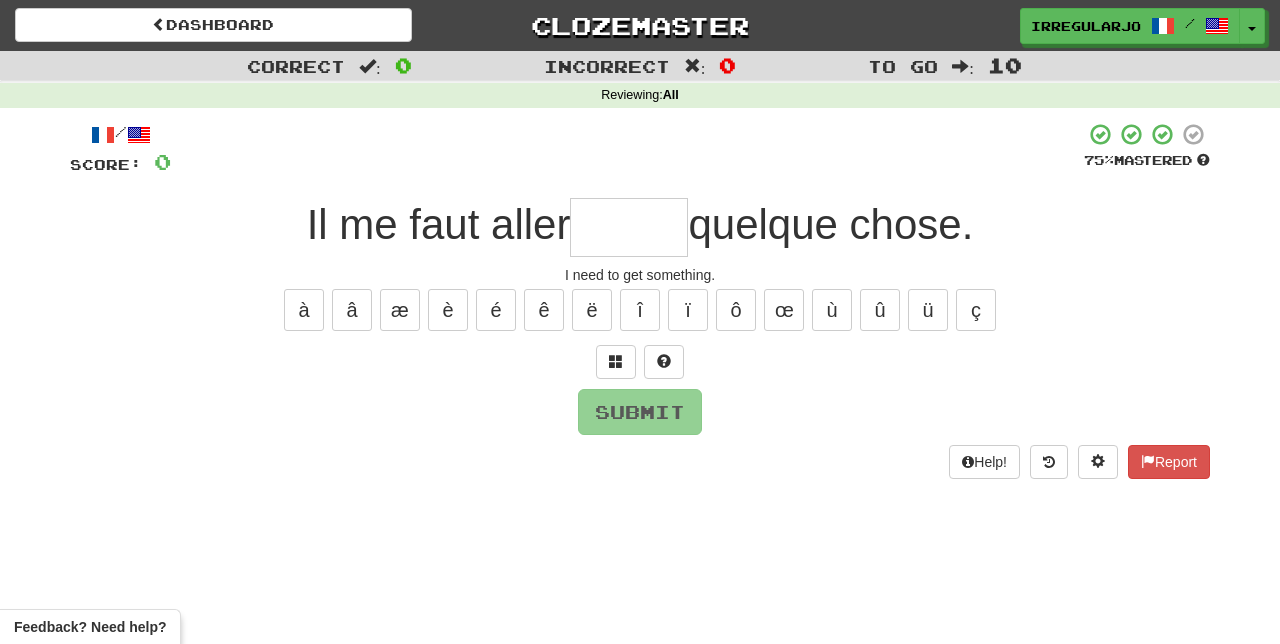 type on "*" 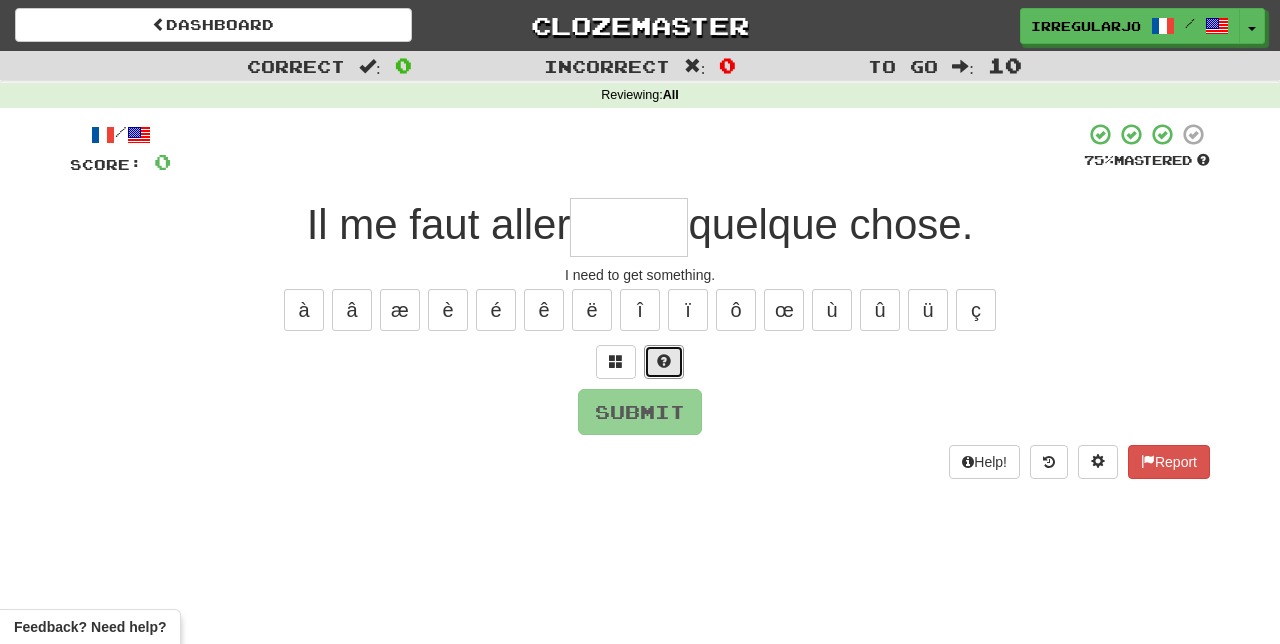 click at bounding box center [664, 362] 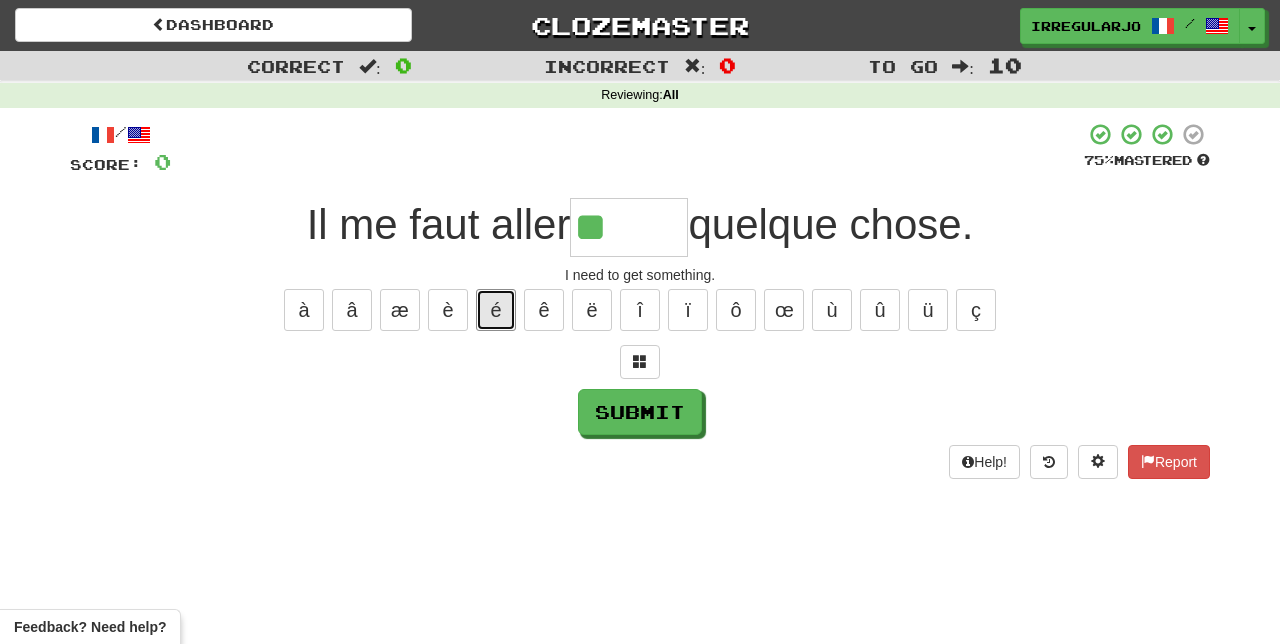 click on "é" at bounding box center (496, 310) 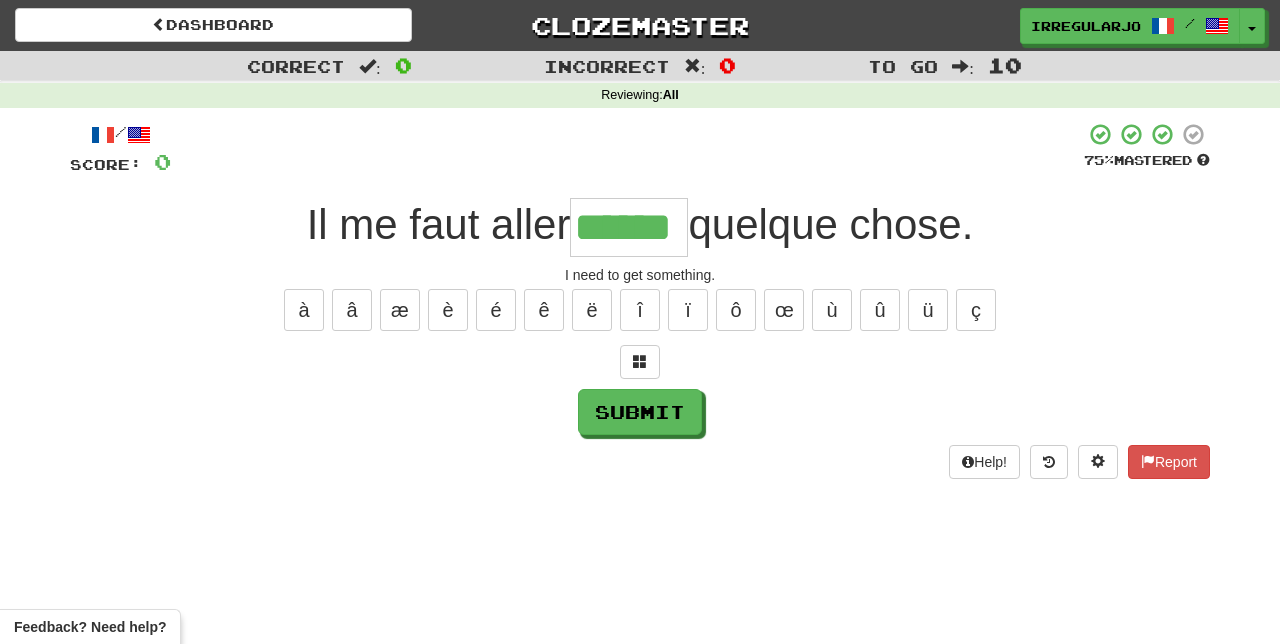 type on "******" 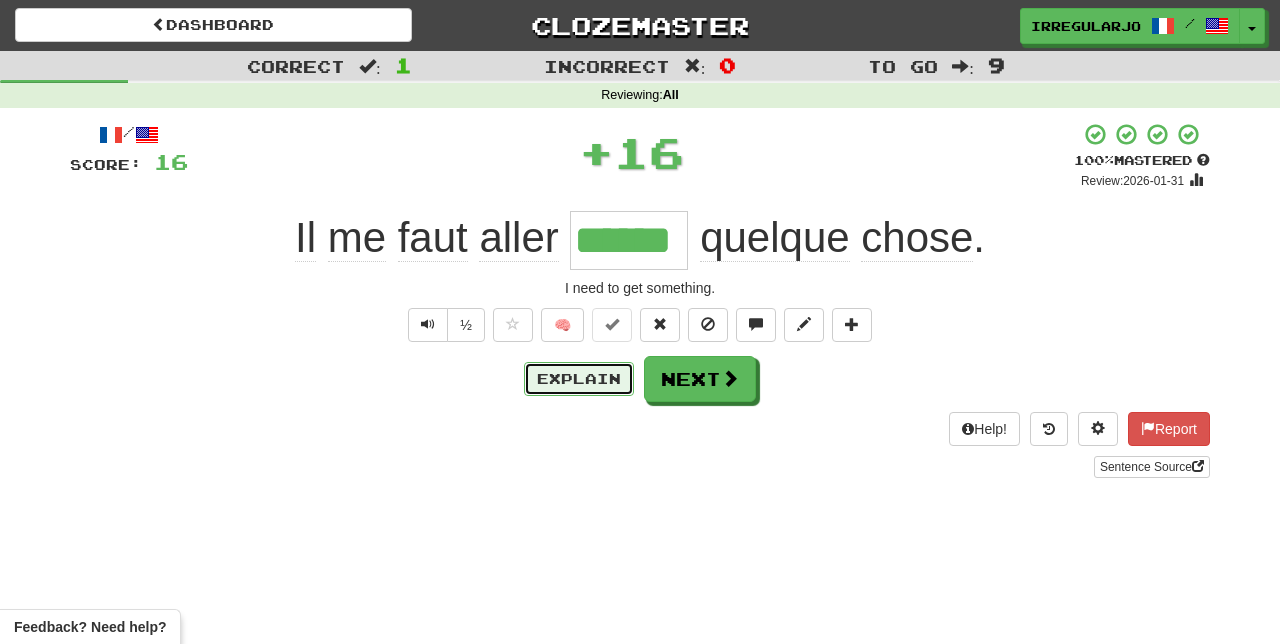 click on "Explain" at bounding box center (579, 379) 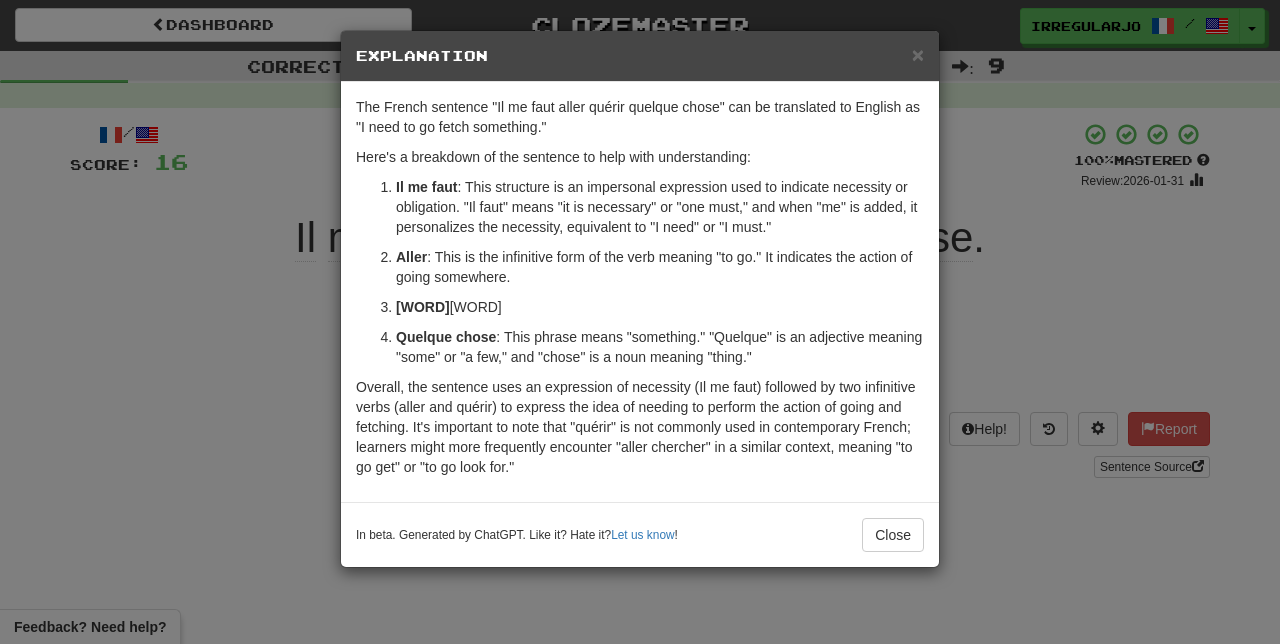 click on "× Explanation The French sentence "Il me faut aller quérir quelque chose" can be translated to English as "I need to go fetch something."
Here's a breakdown of the sentence to help with understanding:
Il me faut : This structure is an impersonal expression used to indicate necessity or obligation. "Il faut" means "it is necessary" or "one must," and when "me" is added, it personalizes the necessity, equivalent to "I need" or "I must."
Aller : This is the infinitive form of the verb meaning "to go." It indicates the action of going somewhere.
Quérir : This is an old or literary infinitive verb meaning "to fetch" or "to get." In modern French, the more common verb for "to get" or "to fetch" is "chercher."
Quelque chose : This phrase means "something." "Quelque" is an adjective meaning "some" or "a few," and "chose" is a noun meaning "thing."
In beta. Generated by ChatGPT. Like it? Hate it?  Let us know ! Close" at bounding box center [640, 322] 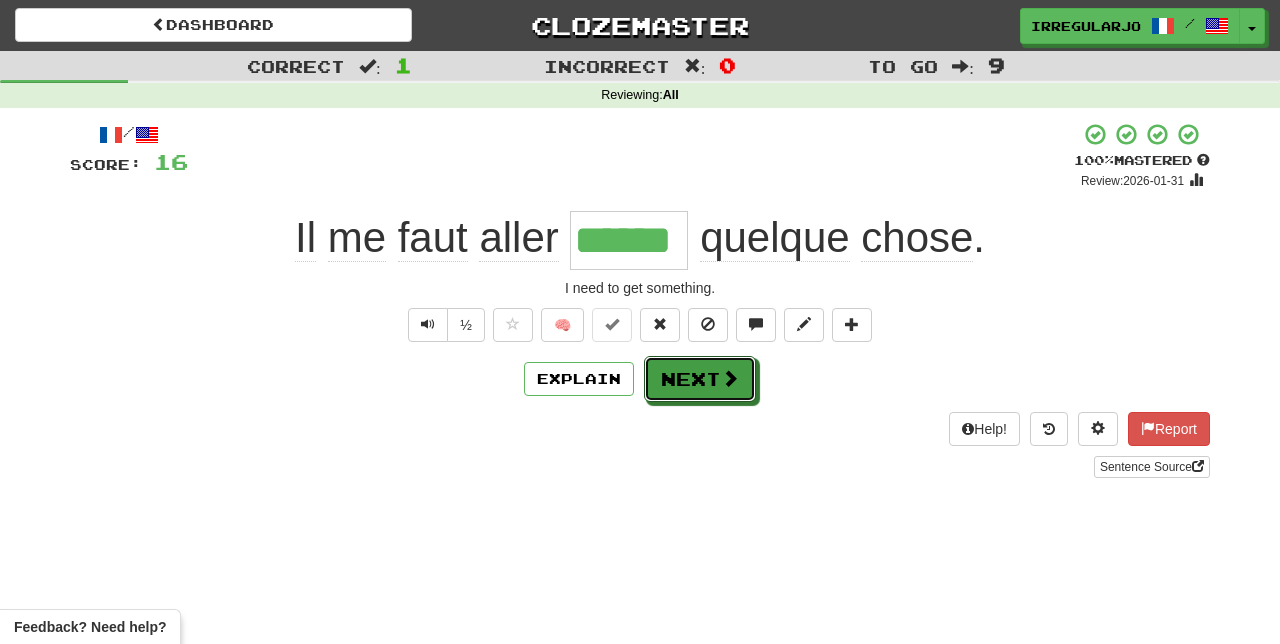 click on "Next" at bounding box center (700, 379) 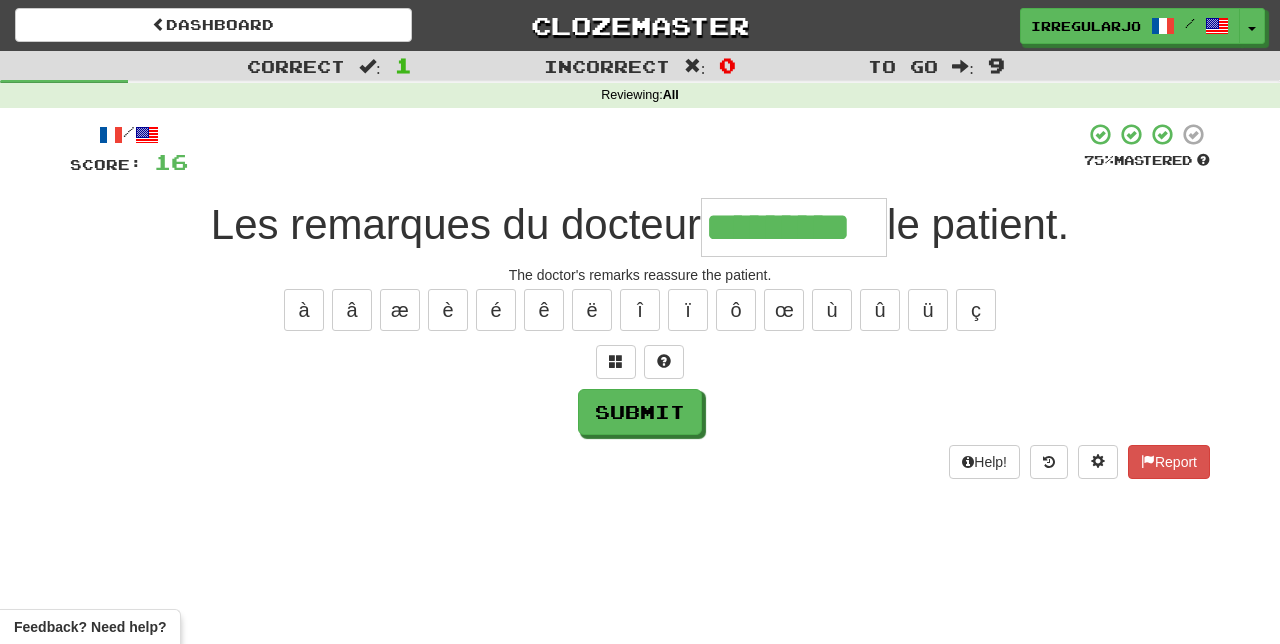 type on "*********" 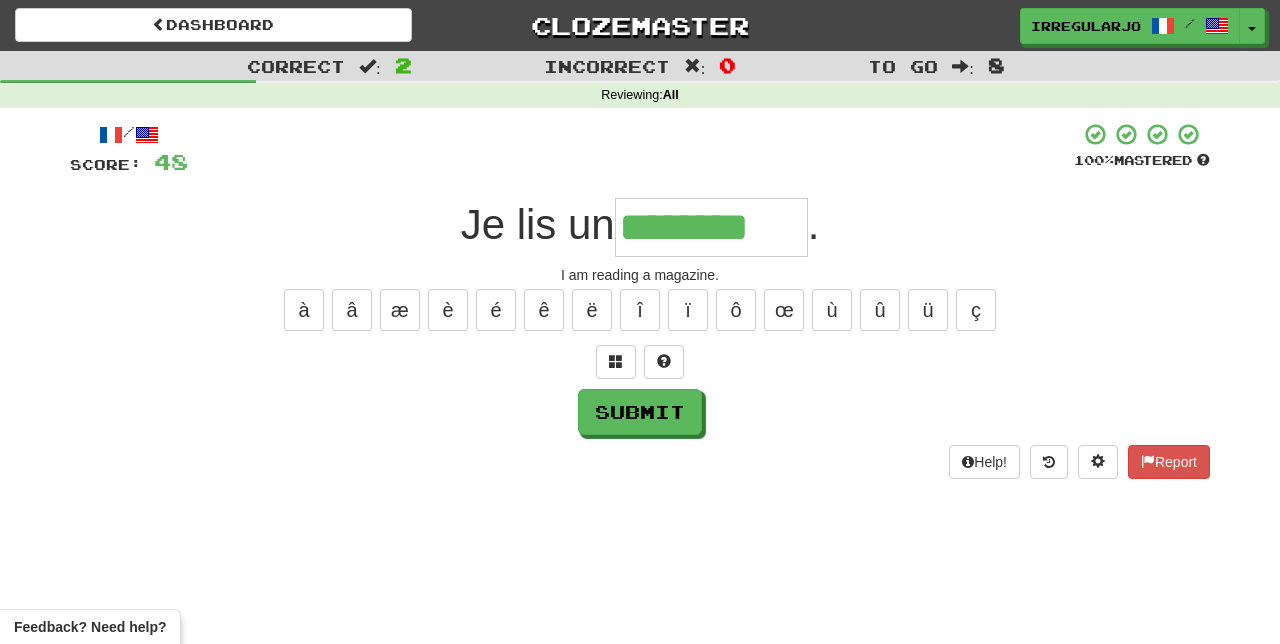 type on "********" 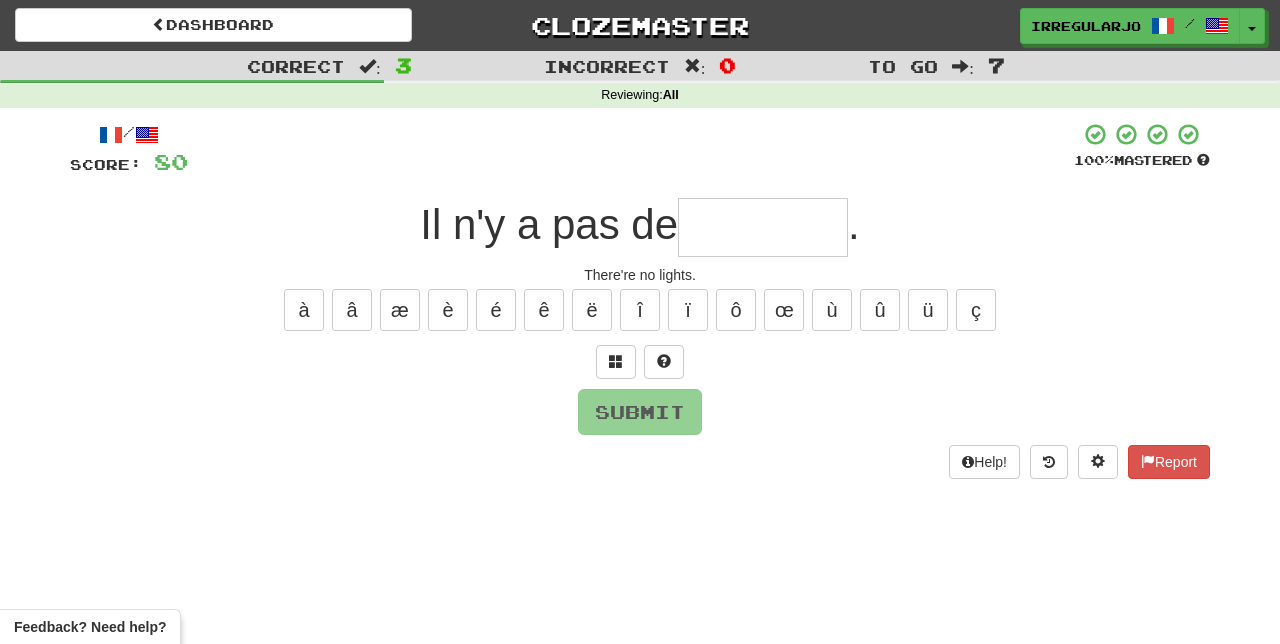 type on "*" 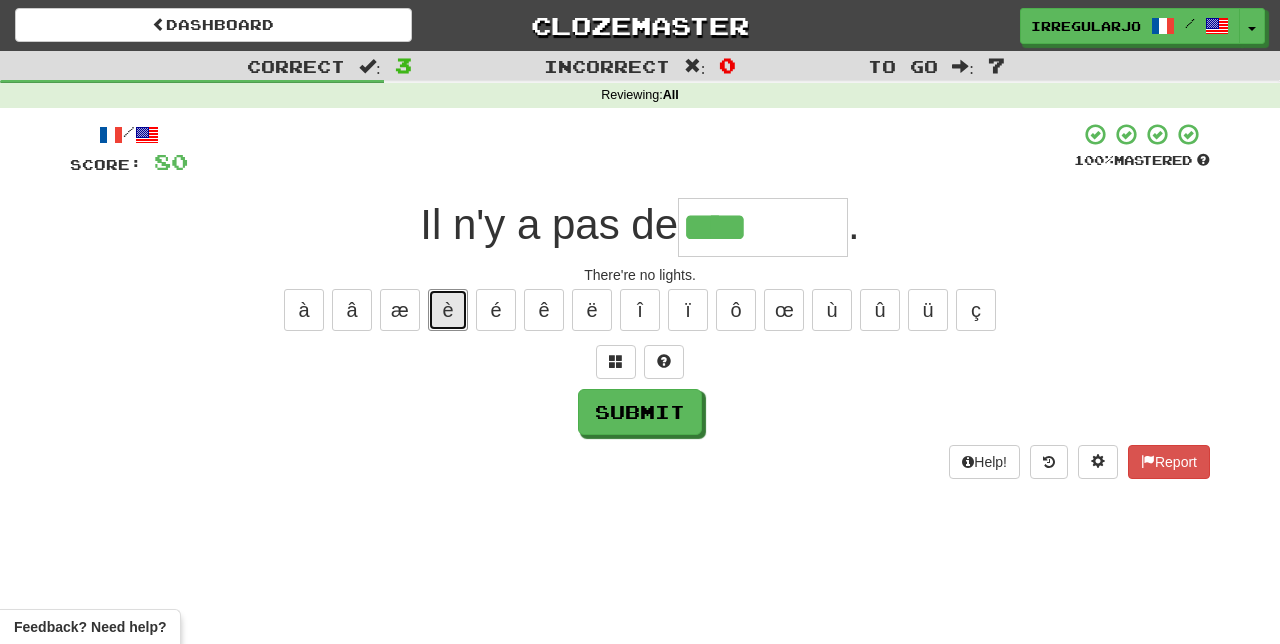 click on "è" at bounding box center (448, 310) 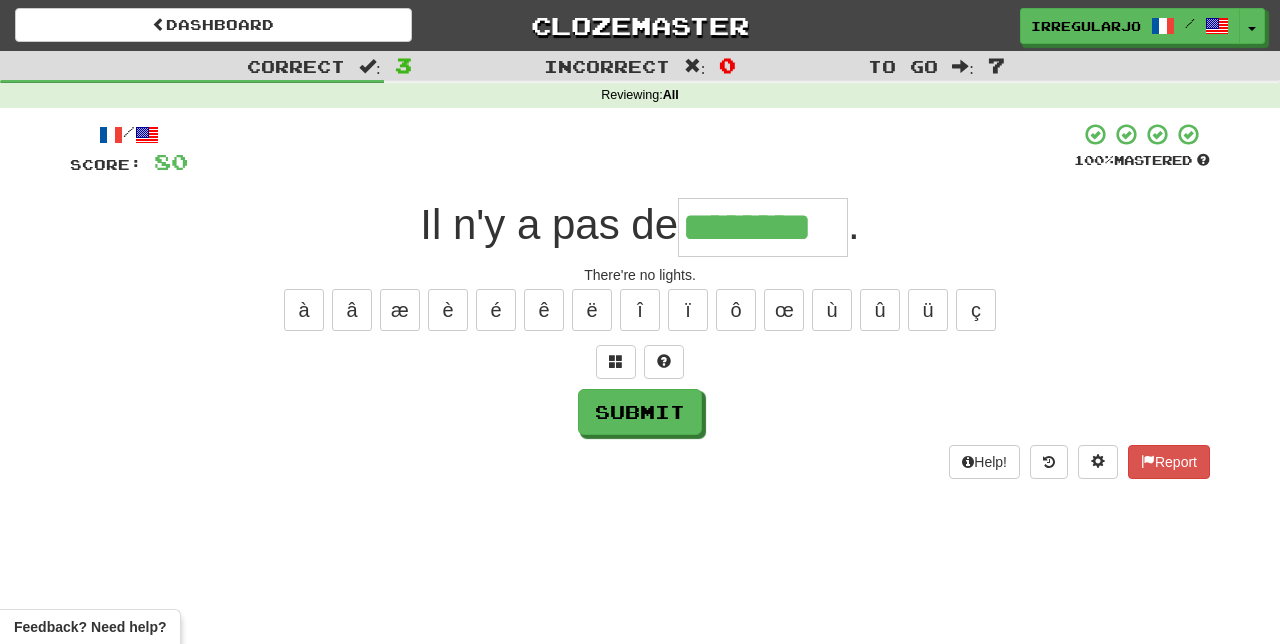 type on "********" 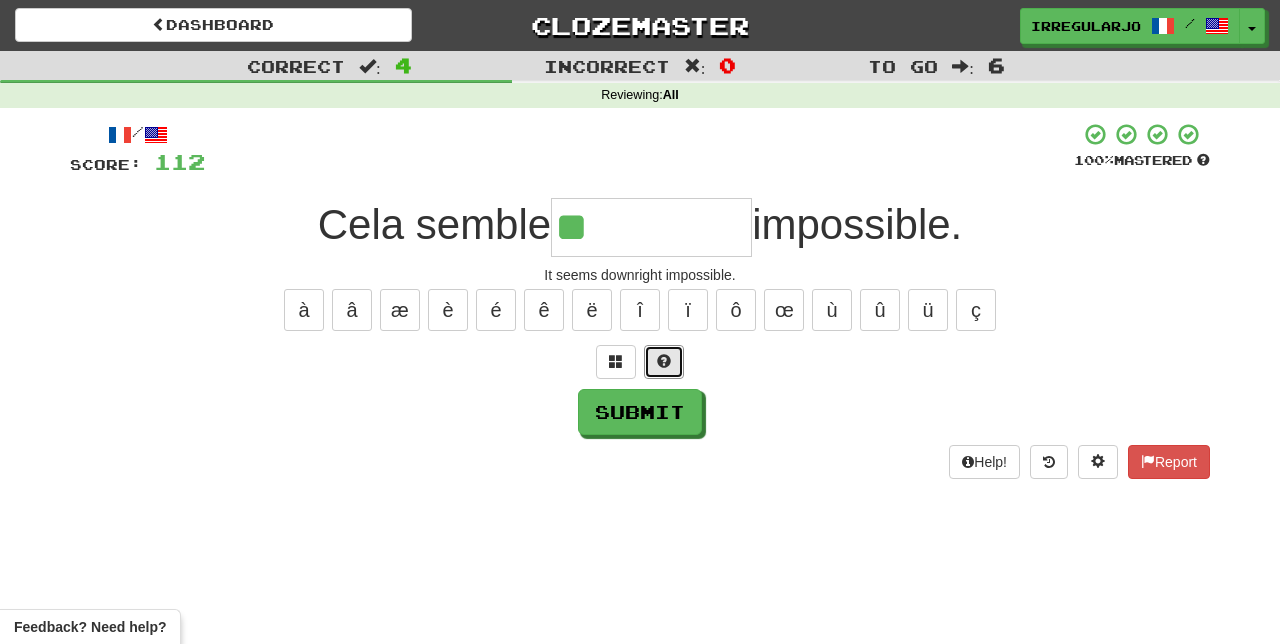 click at bounding box center [664, 362] 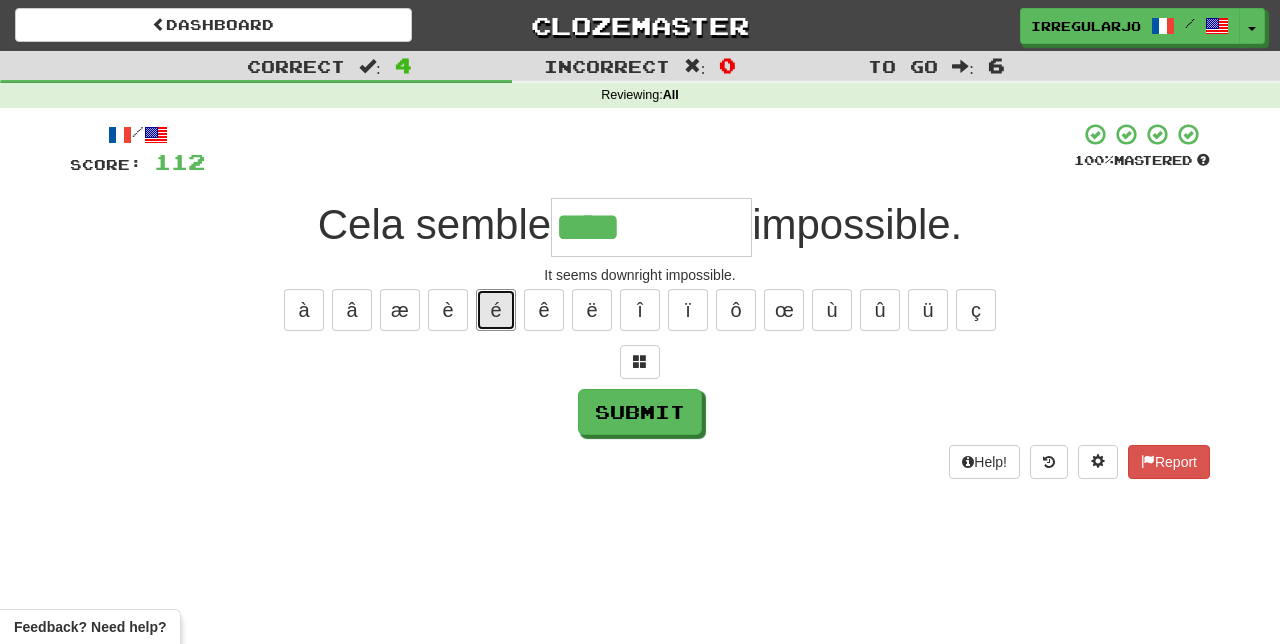click on "é" at bounding box center (496, 310) 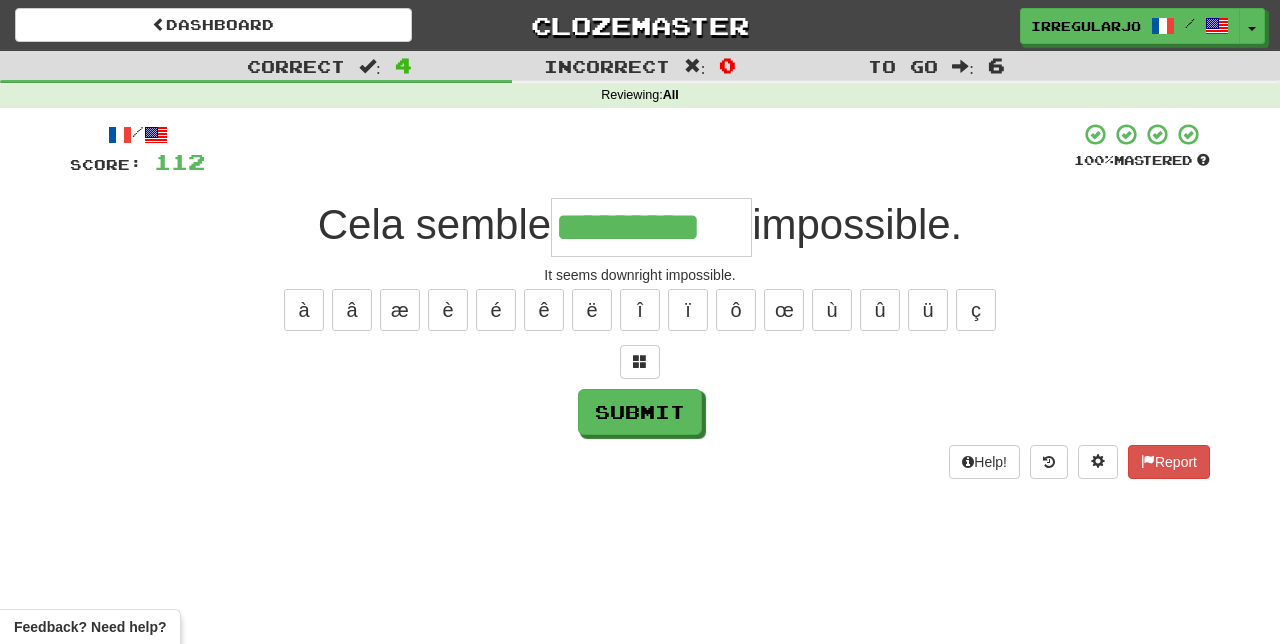 type on "*********" 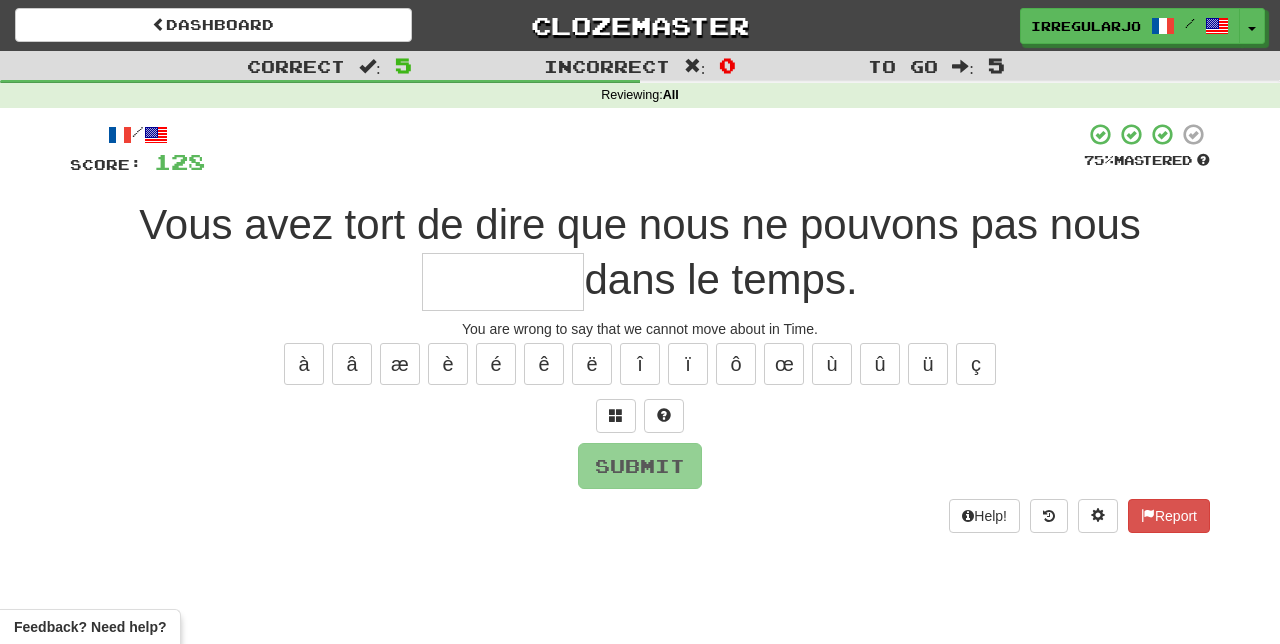 type on "*" 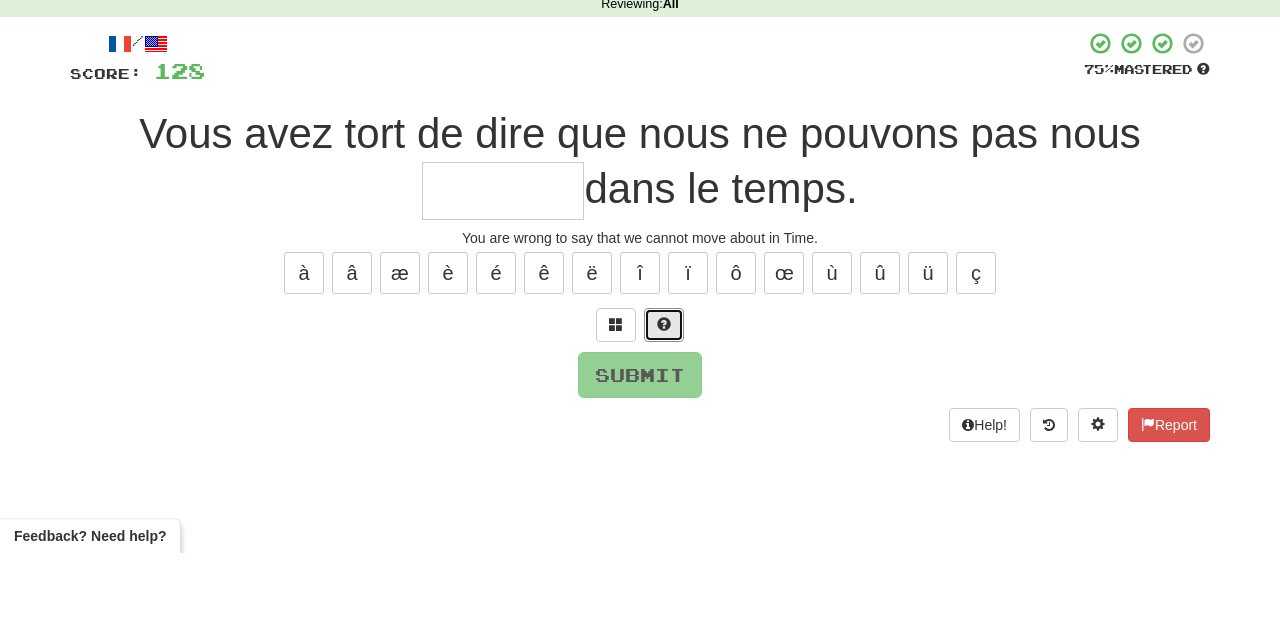 click at bounding box center (664, 416) 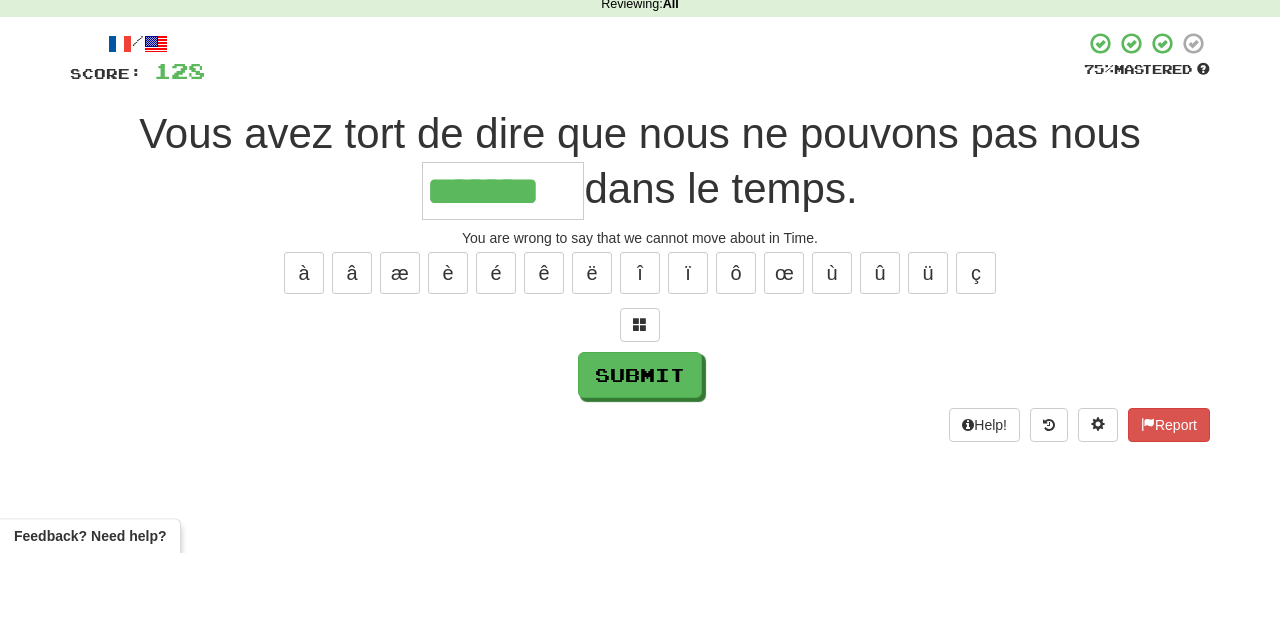 type on "*******" 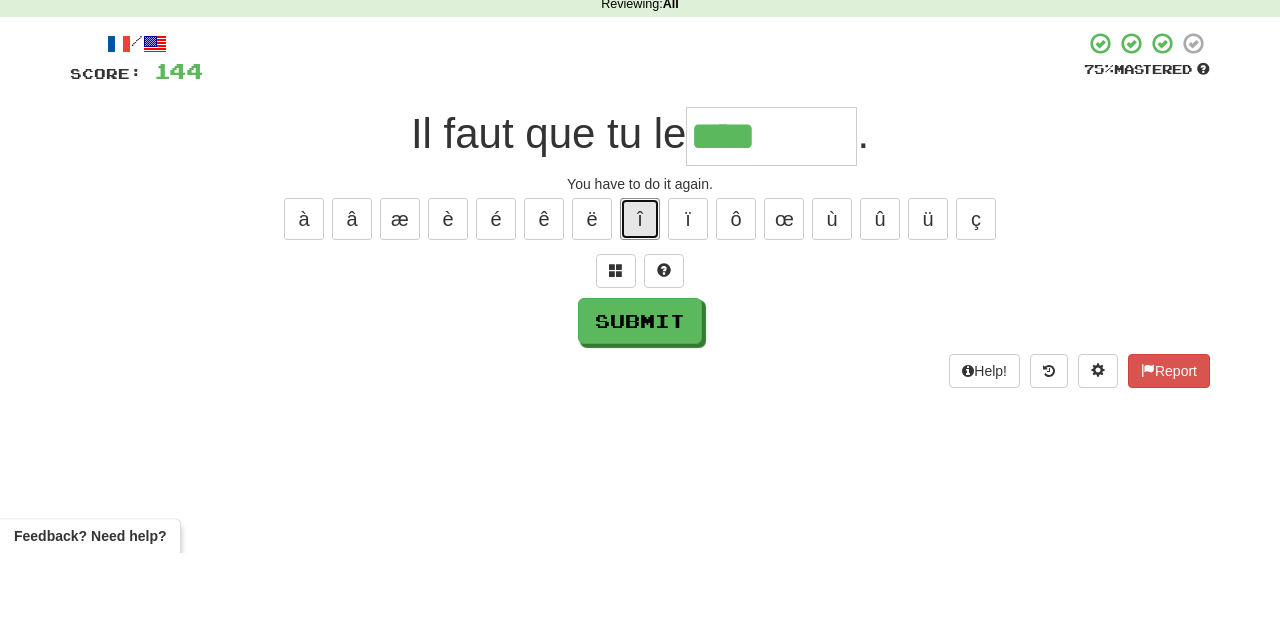 click on "î" at bounding box center [640, 310] 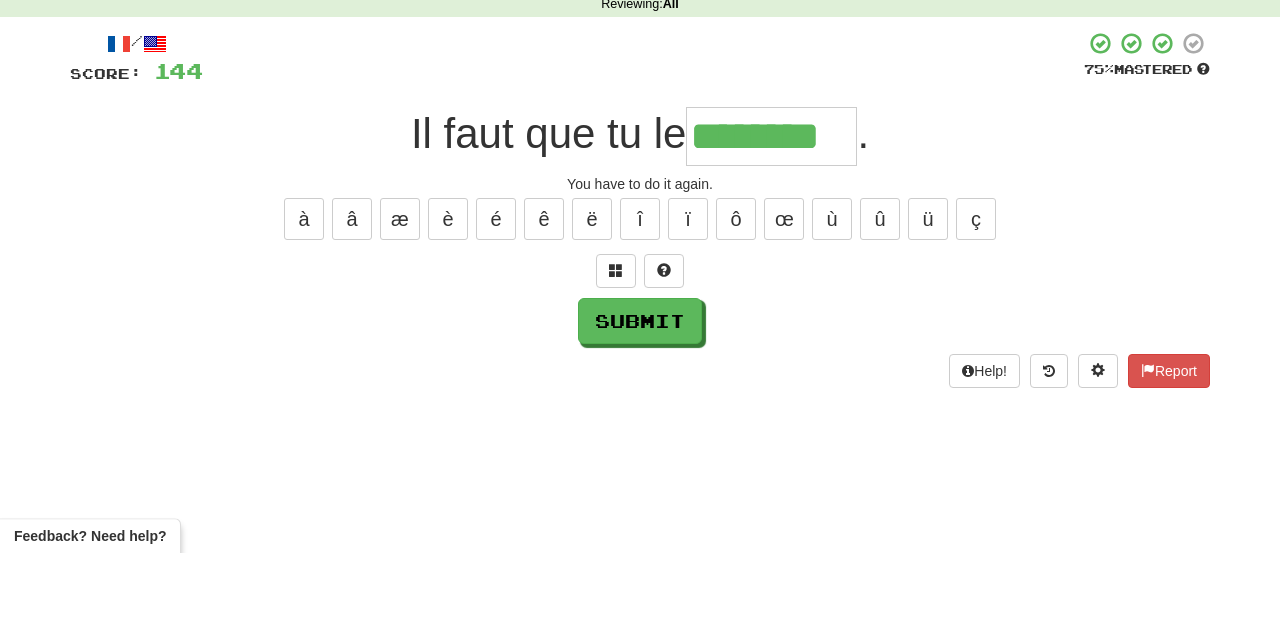 type on "********" 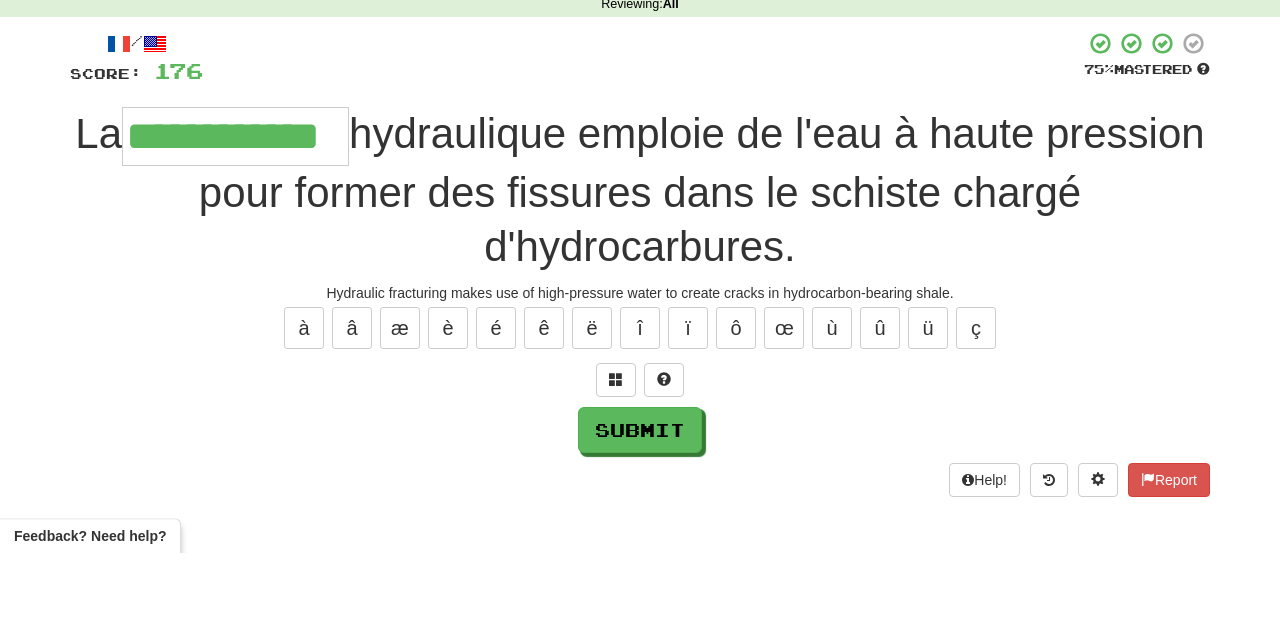 type on "**********" 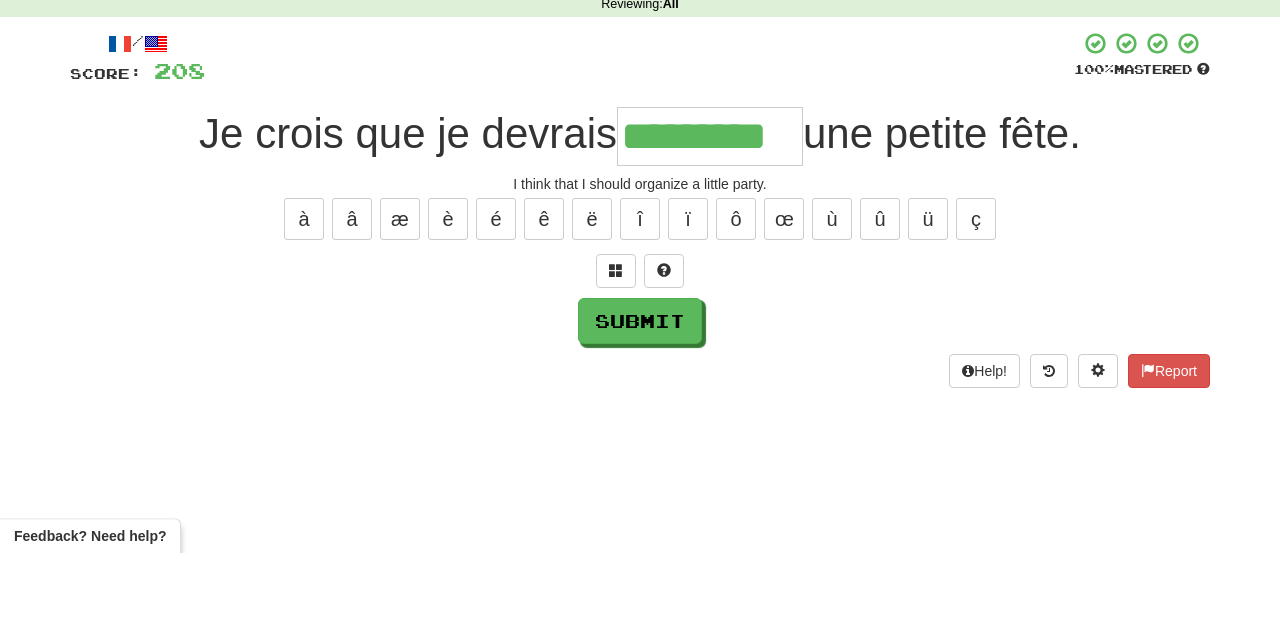 type on "*********" 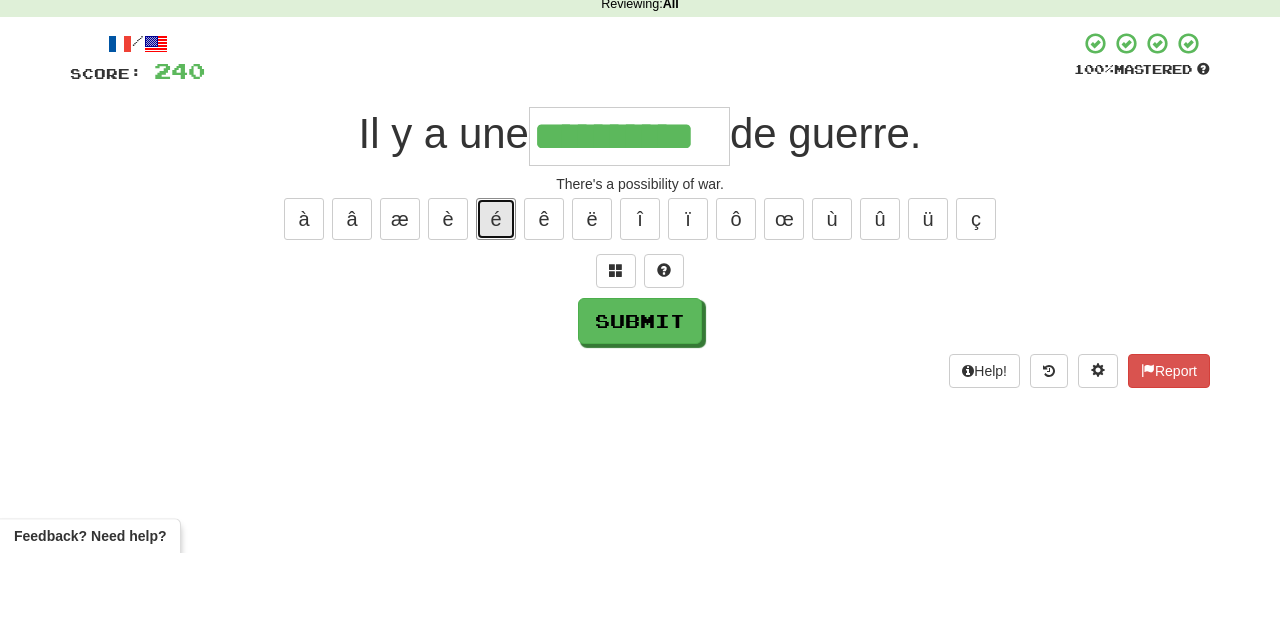 click on "é" at bounding box center (496, 310) 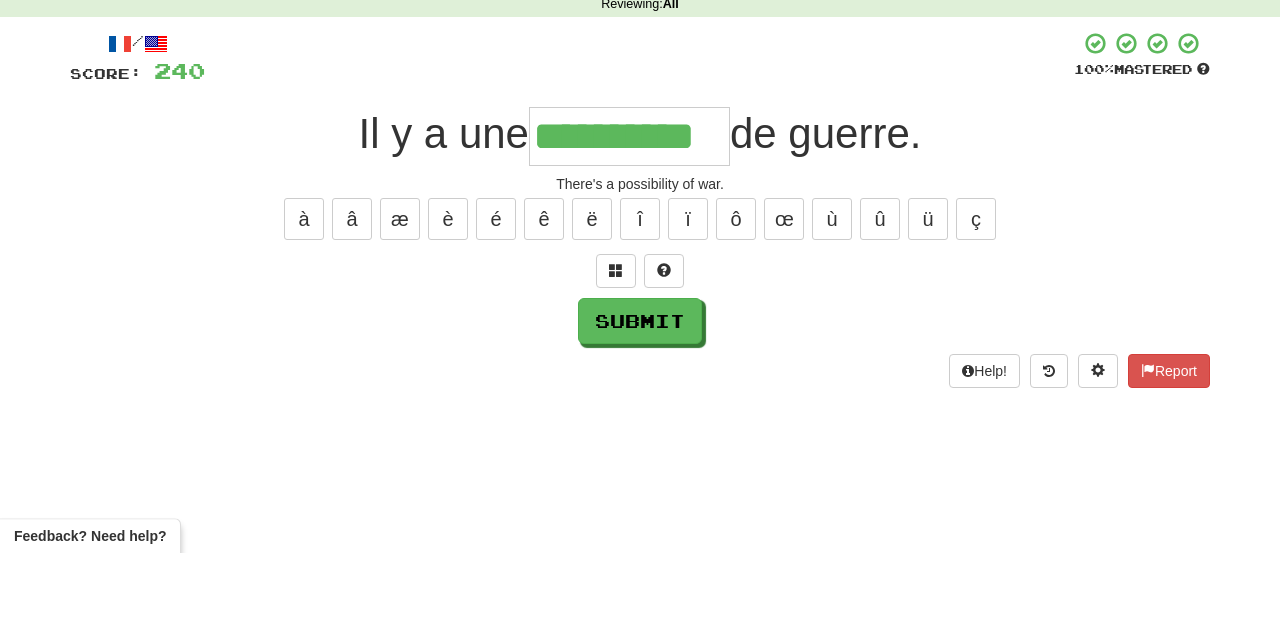 type on "**********" 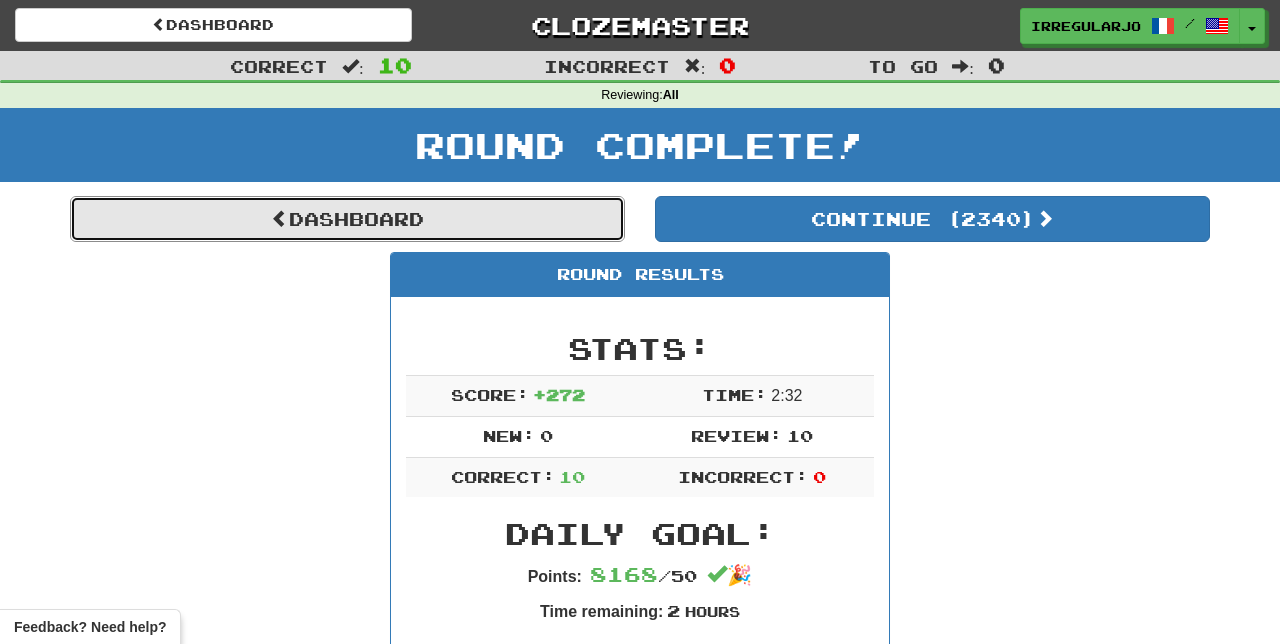 click on "Dashboard" at bounding box center (347, 219) 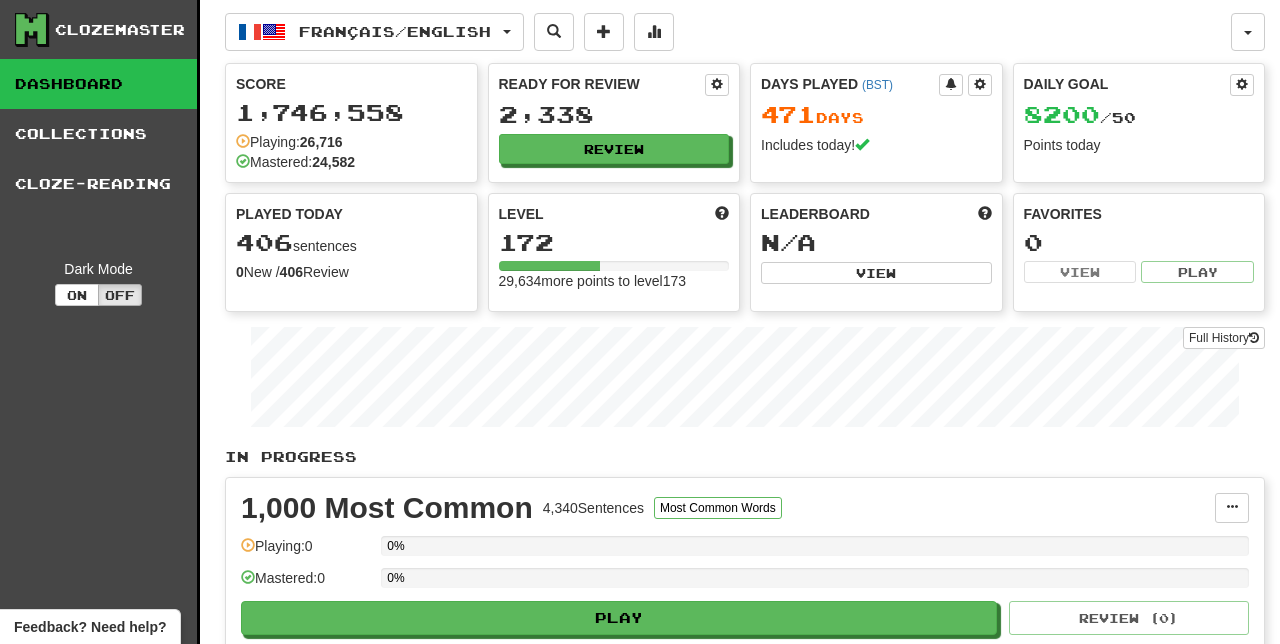 scroll, scrollTop: 0, scrollLeft: 0, axis: both 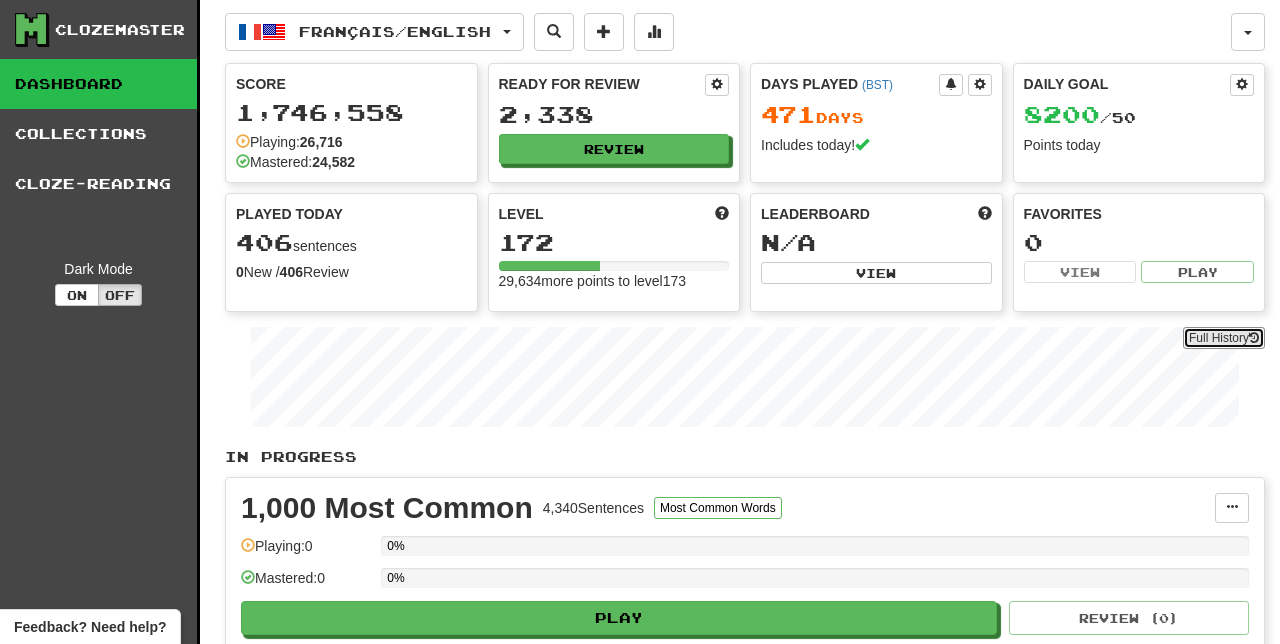 click on "Full History" at bounding box center (1224, 338) 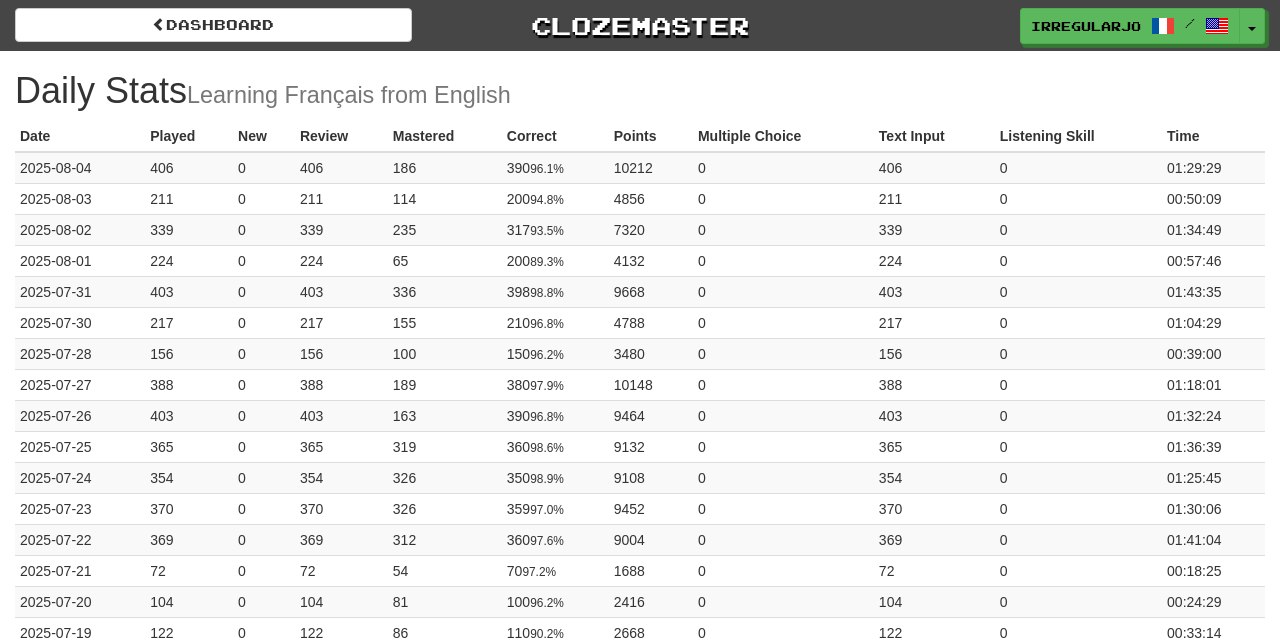 scroll, scrollTop: 0, scrollLeft: 0, axis: both 